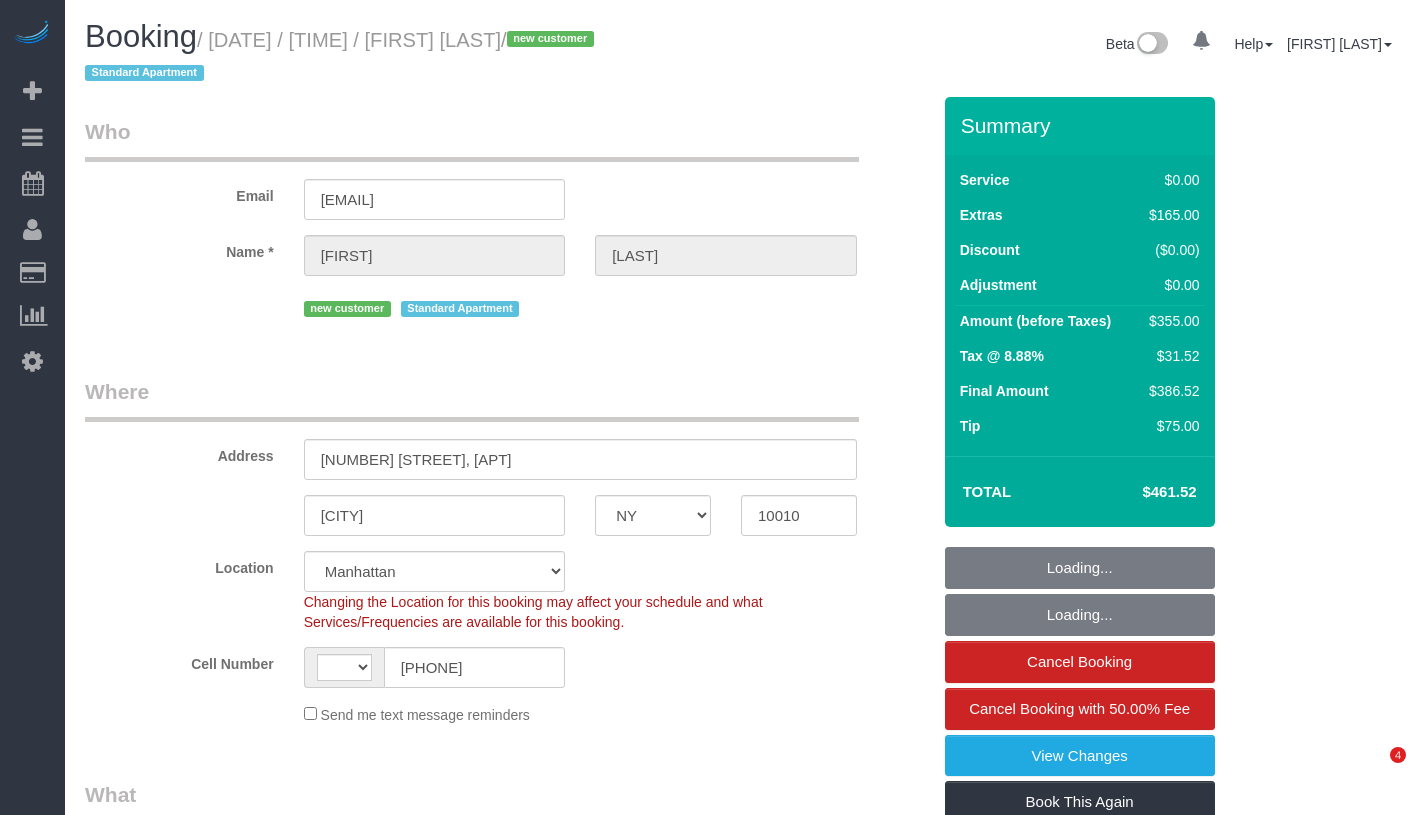 select on "NY" 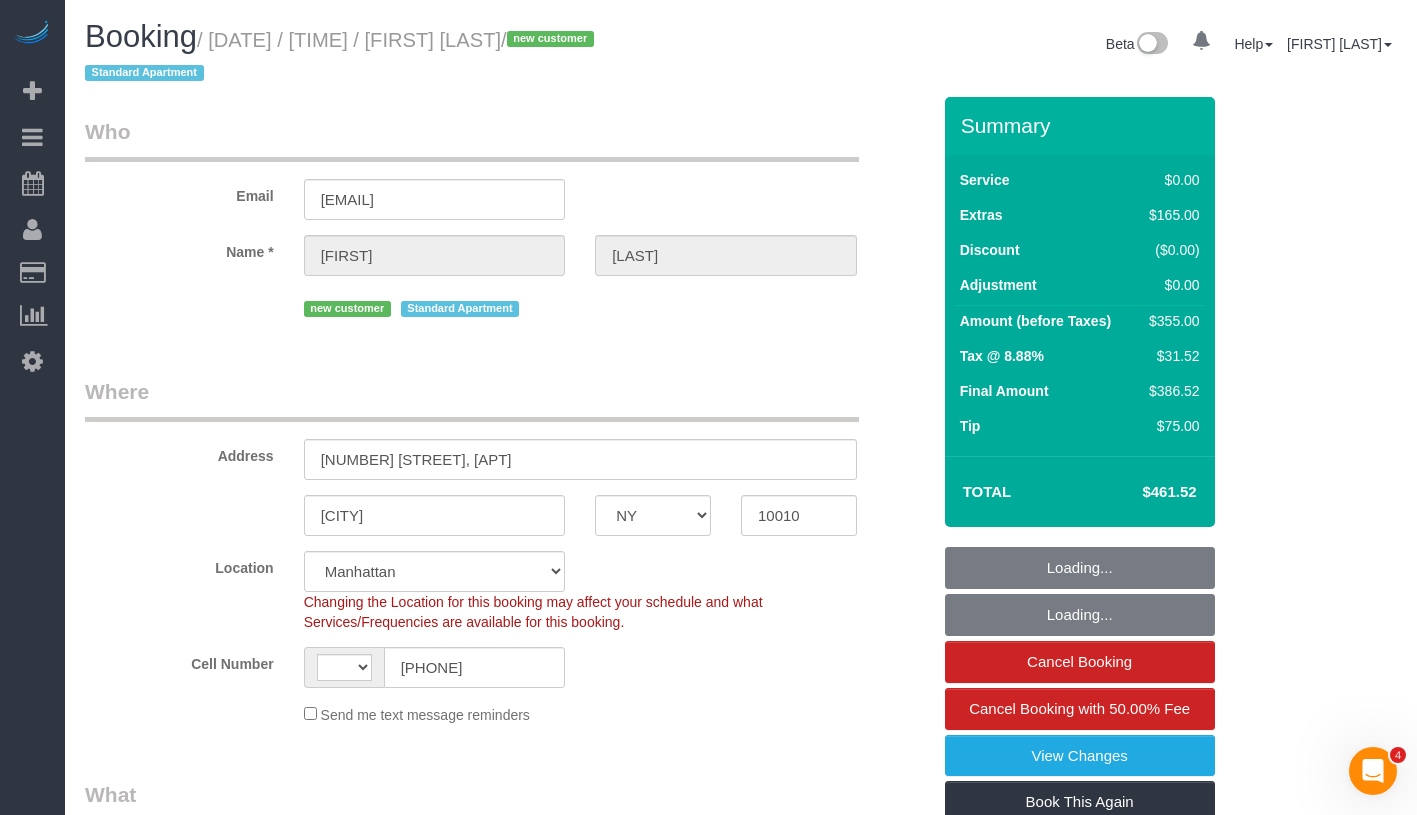 scroll, scrollTop: 0, scrollLeft: 0, axis: both 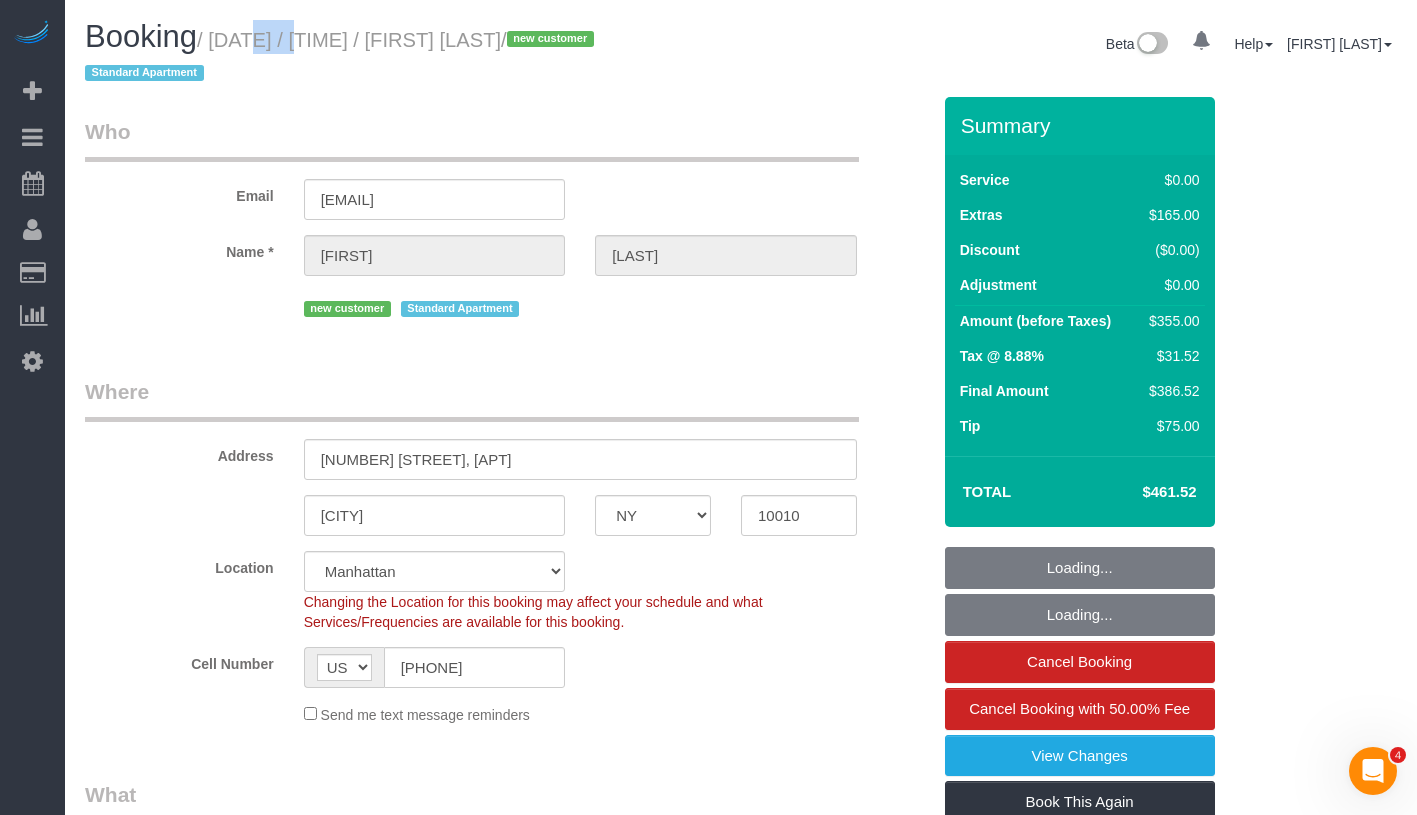 select on "object:1082" 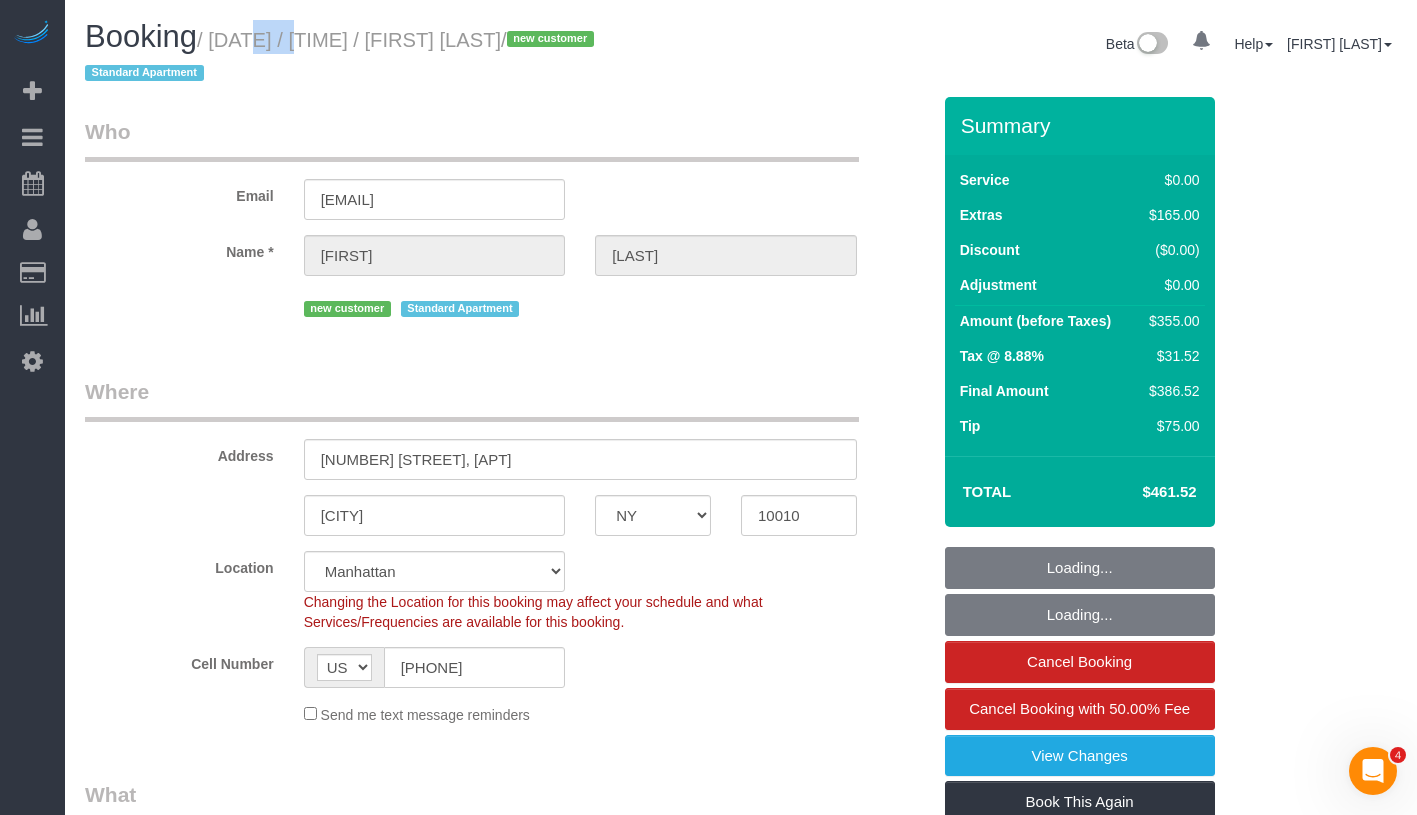 select on "string:stripe-pm_1Rlkl34VGloSiKo70YkIThSY" 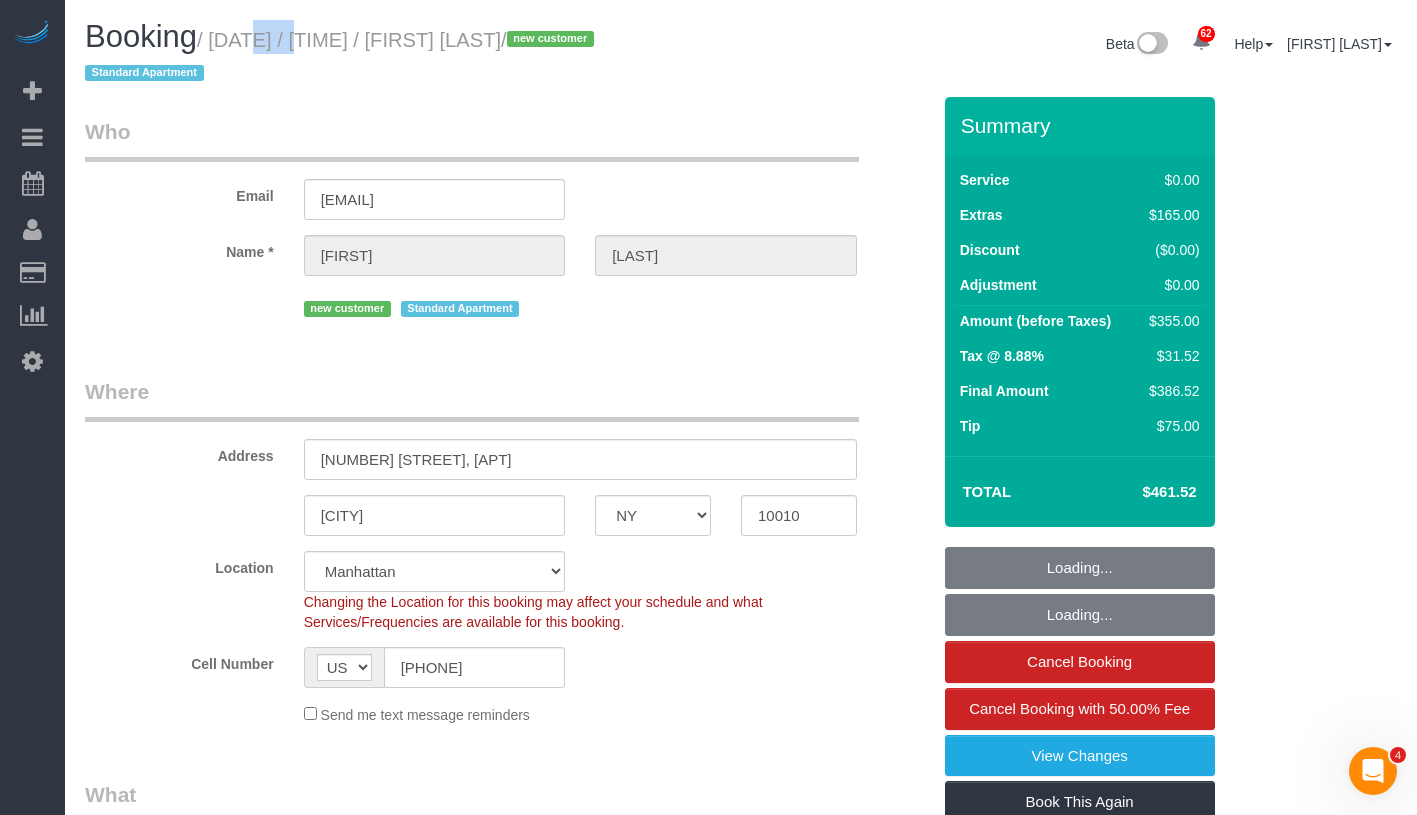 select on "2" 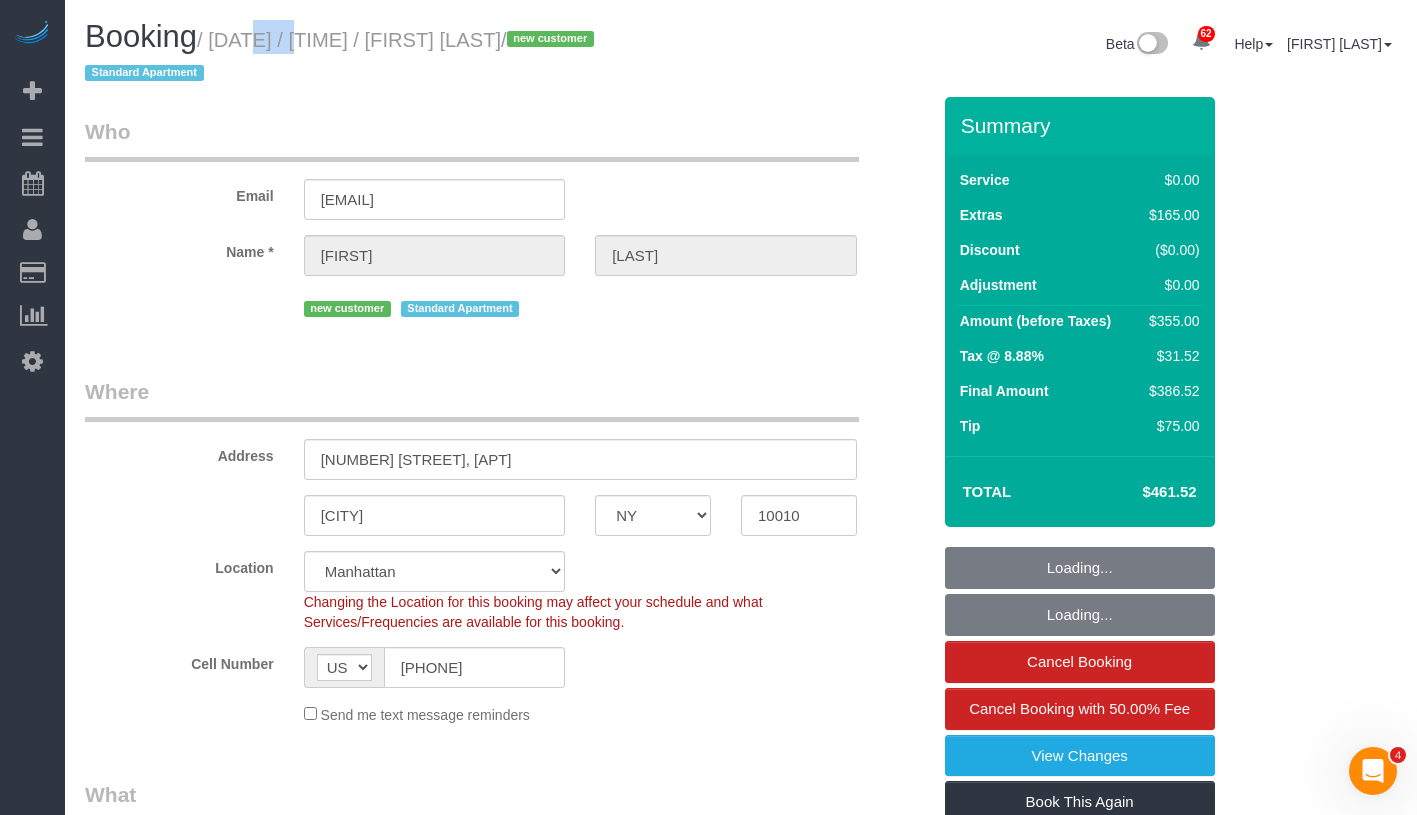 drag, startPoint x: 225, startPoint y: 39, endPoint x: 576, endPoint y: 40, distance: 351.00143 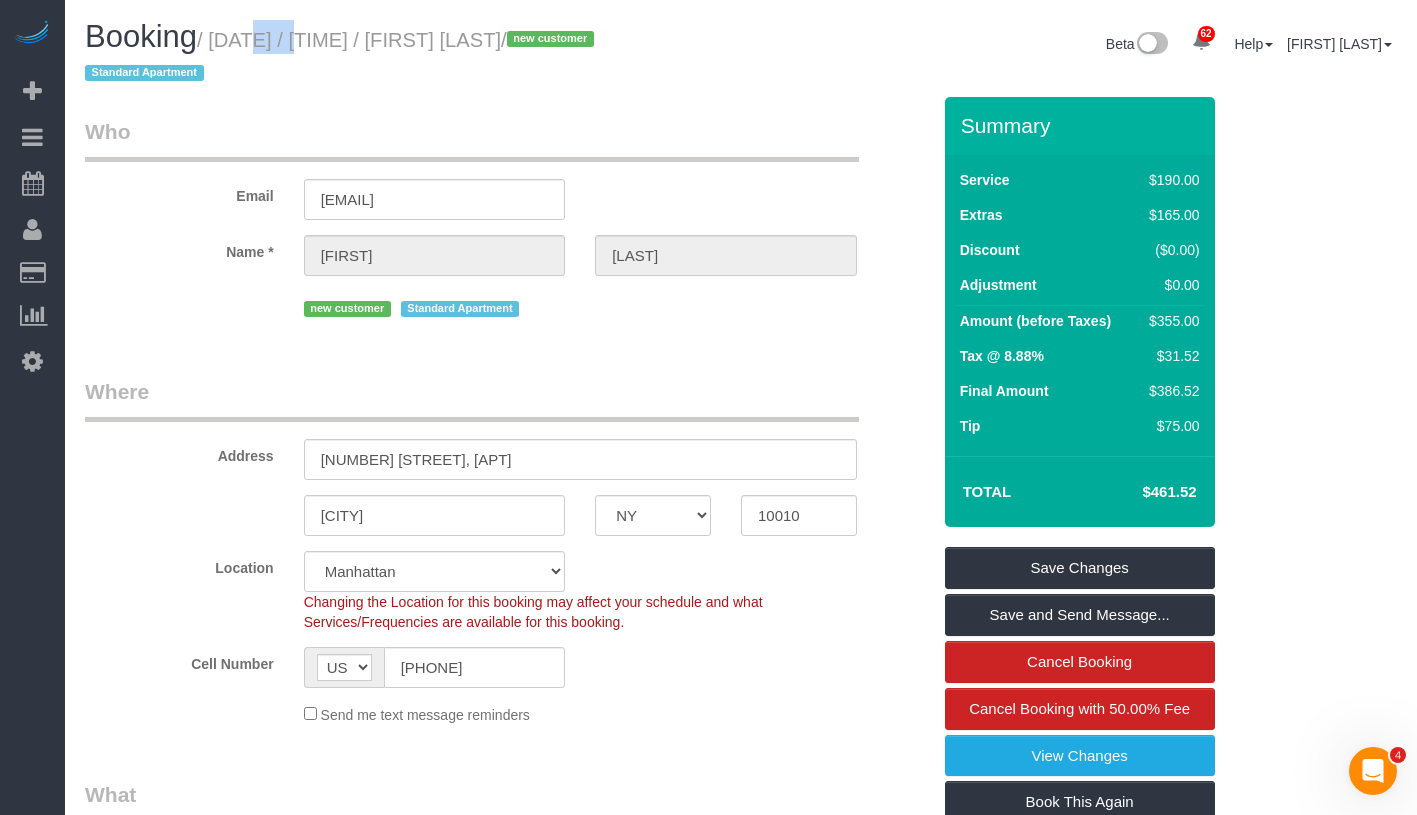 copy on "July 20, 2025 / 5:00PM / Gigi DePerro
/" 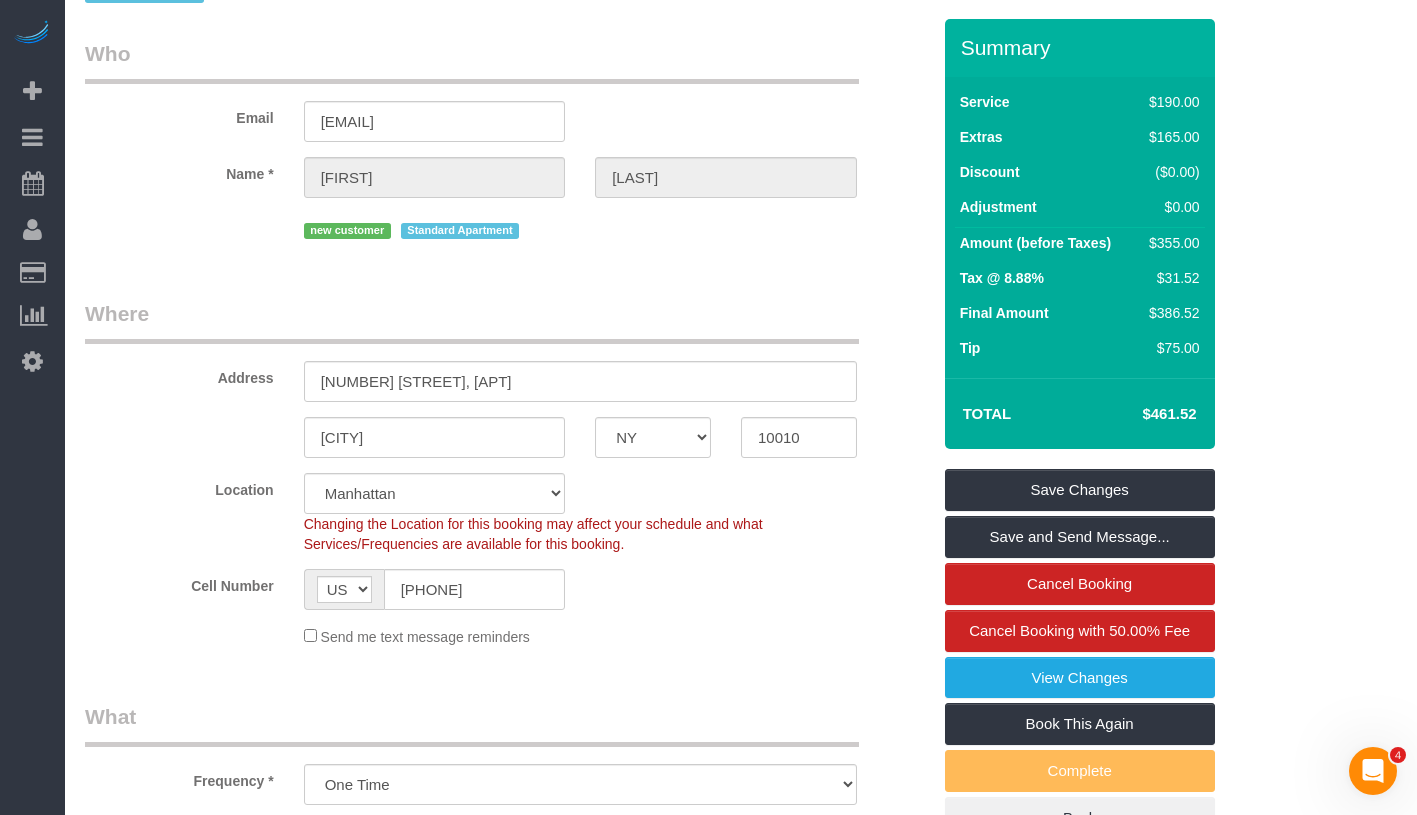scroll, scrollTop: 0, scrollLeft: 0, axis: both 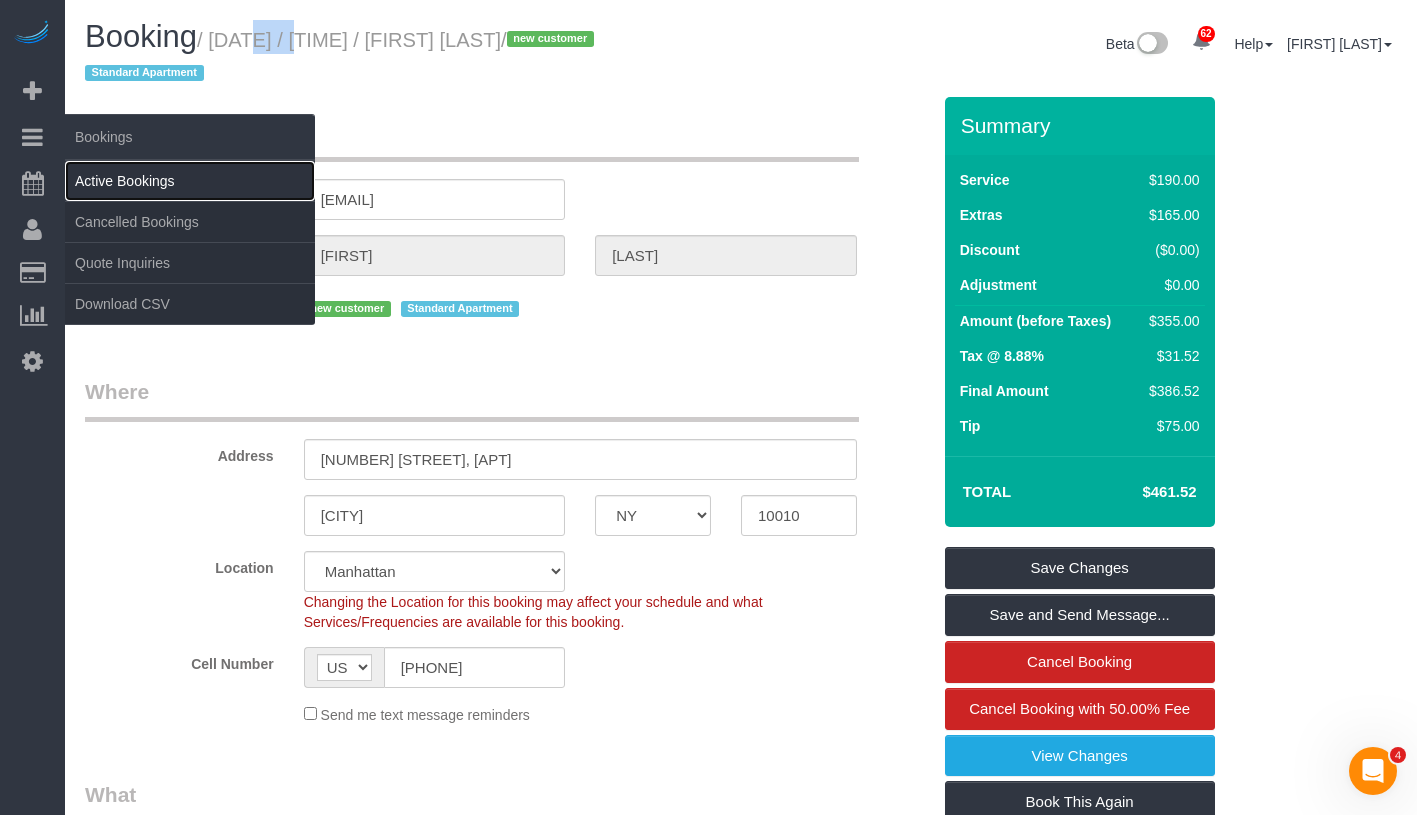 click on "Active Bookings" at bounding box center (190, 181) 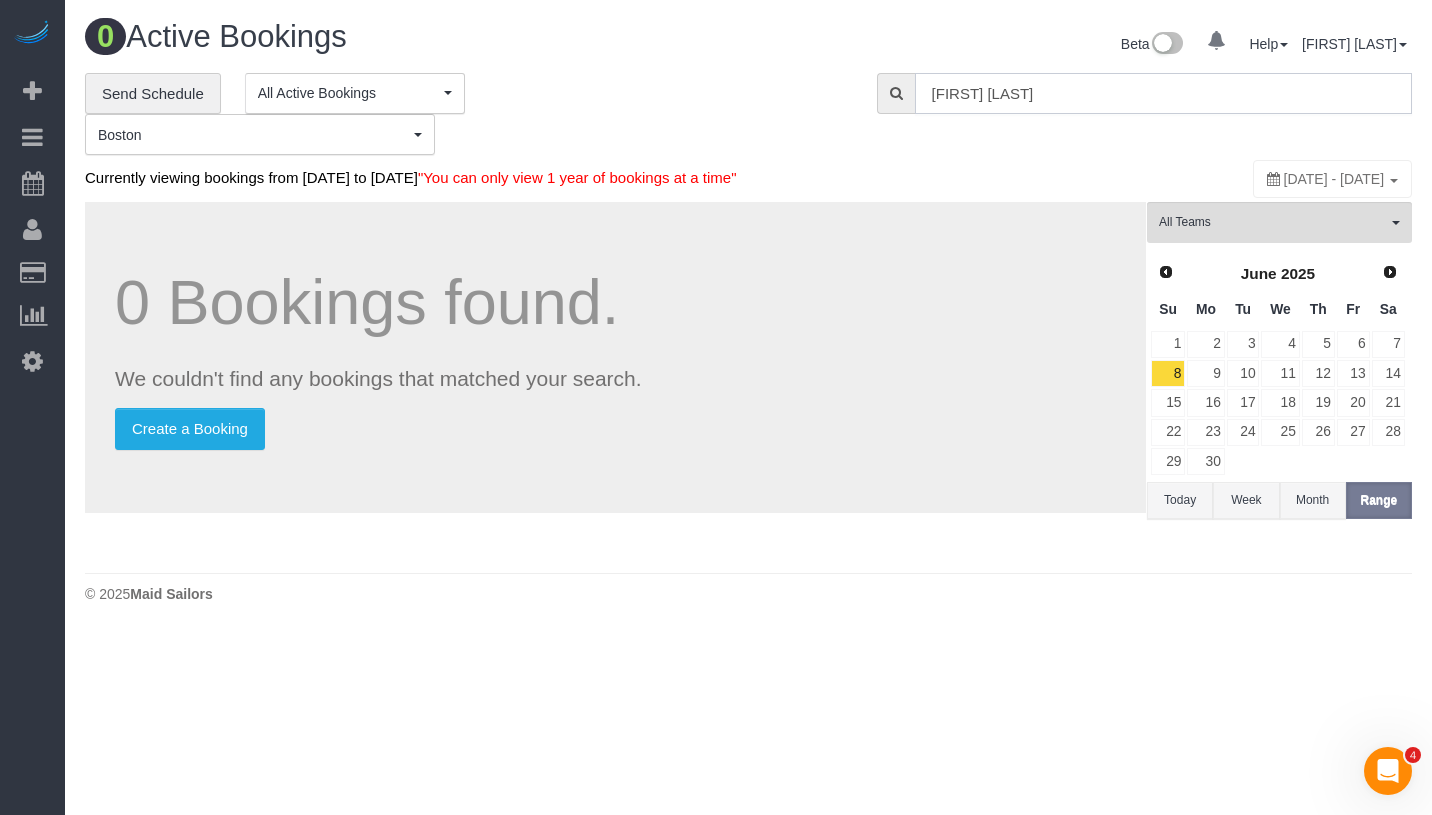 click on "Chris Lee" at bounding box center [1163, 93] 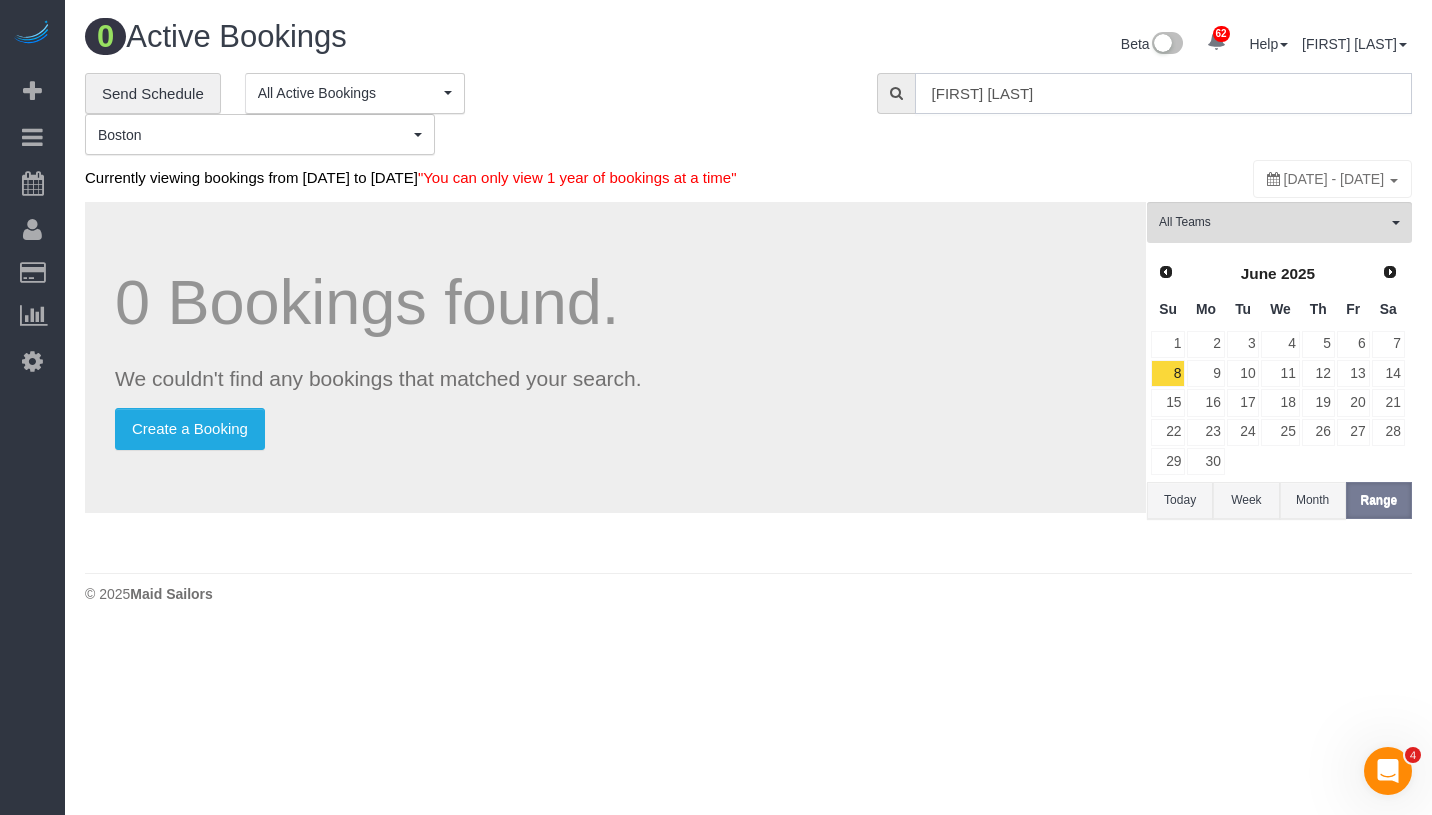 paste on "athy Daichang -" 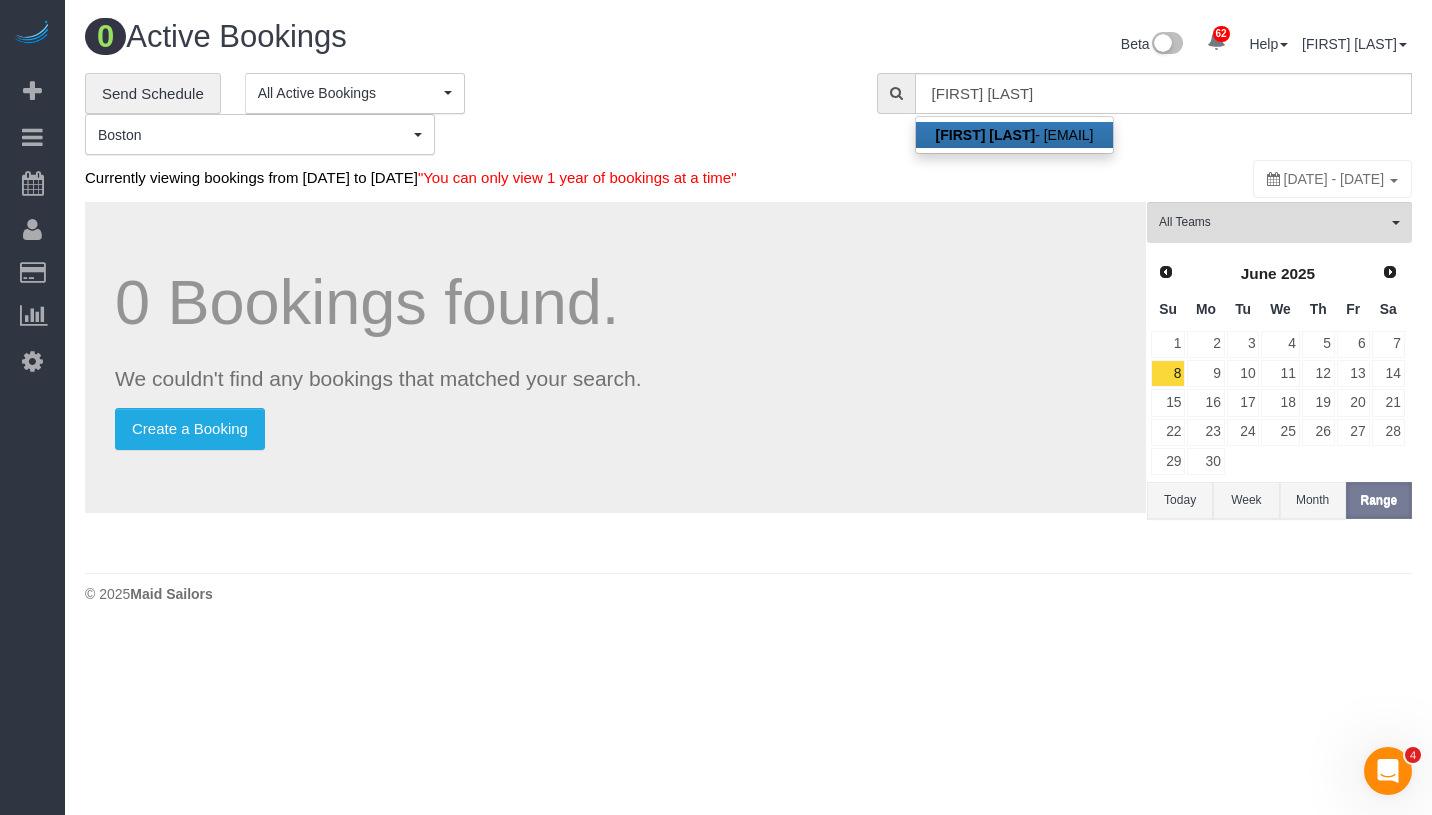 click on "Cathy Daichang  - catdaichang123@gmail.com" at bounding box center [1015, 135] 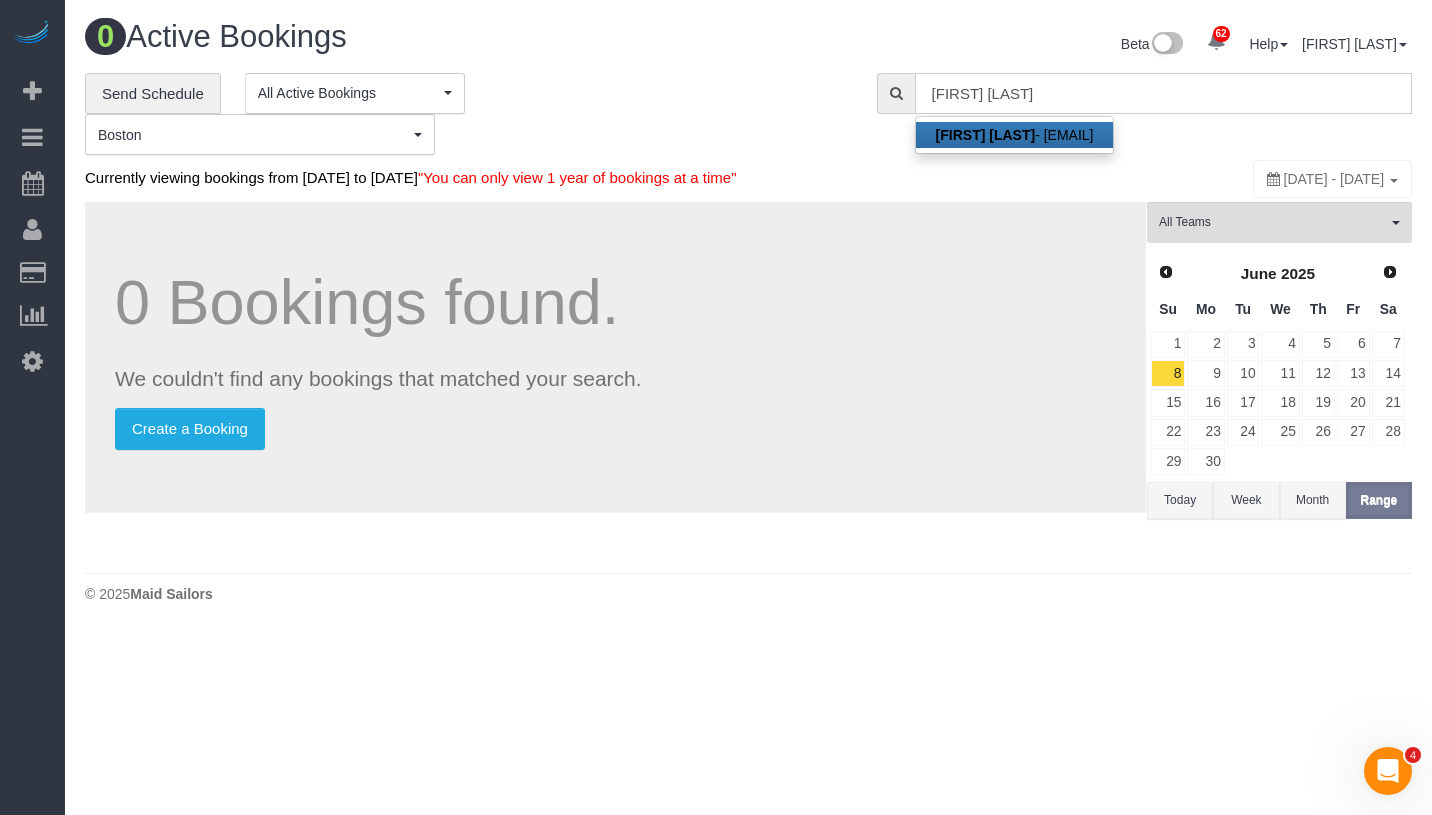 type on "catdaichang123@gmail.com" 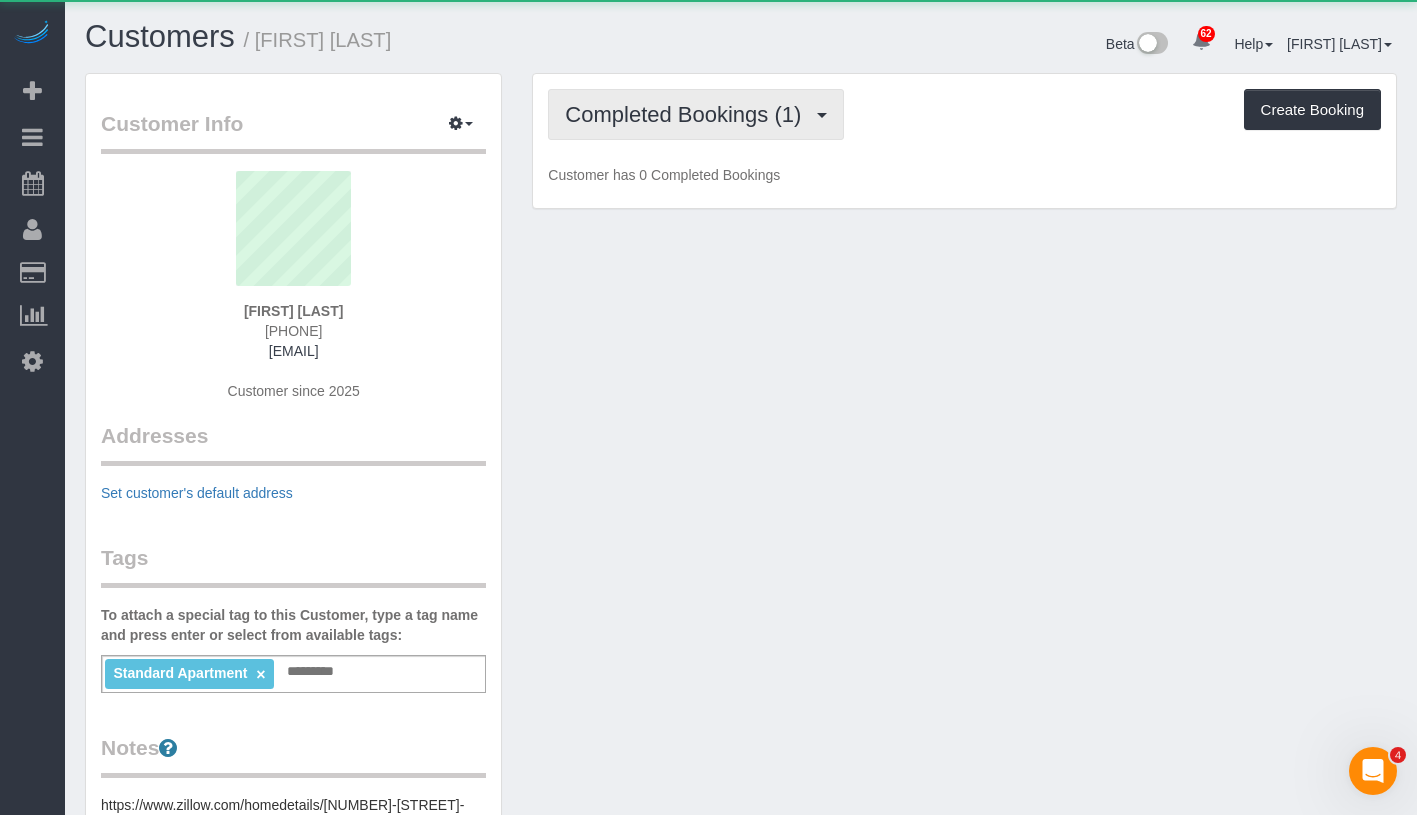 click on "Completed Bookings (1)" at bounding box center [696, 114] 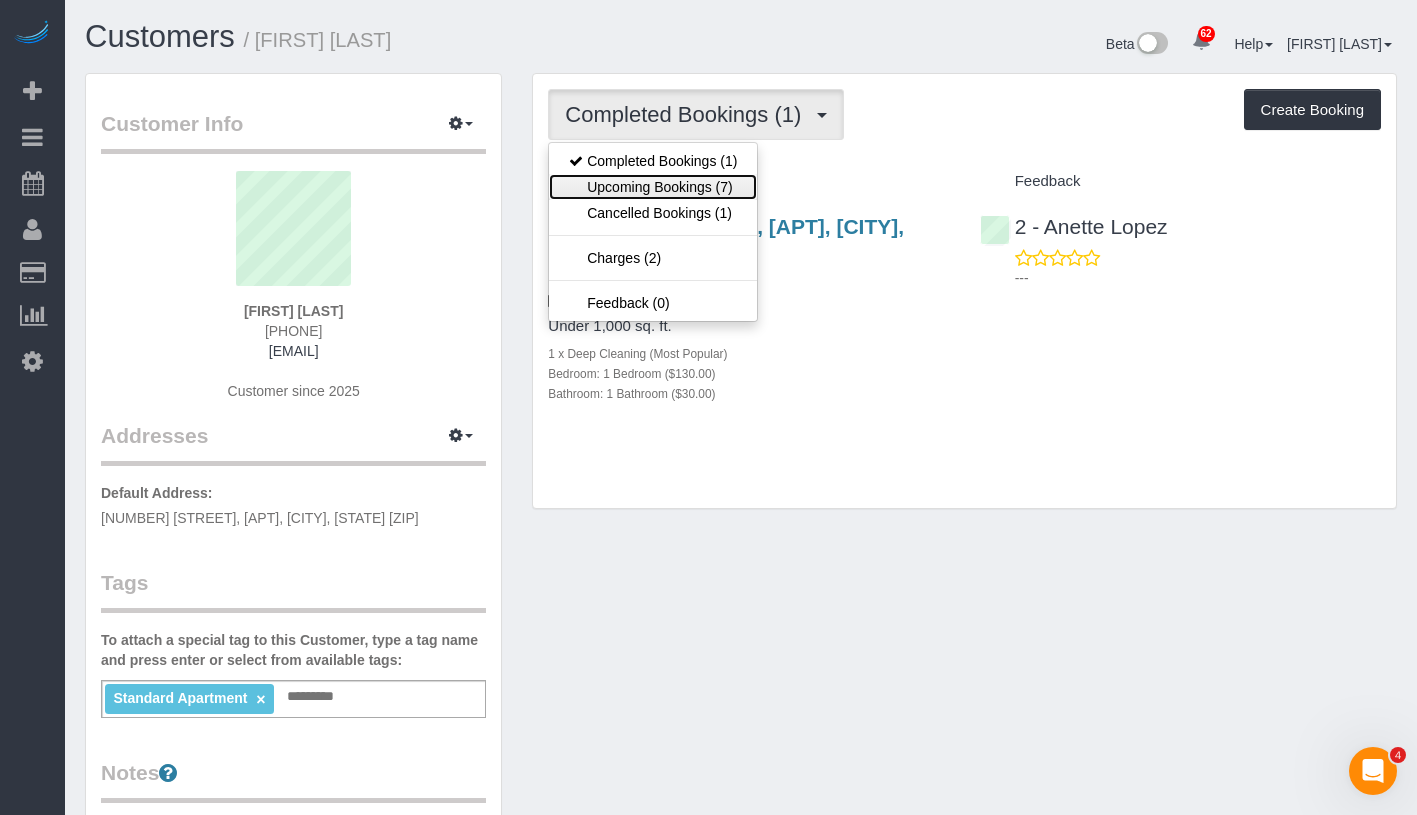 click on "Upcoming Bookings (7)" at bounding box center (653, 187) 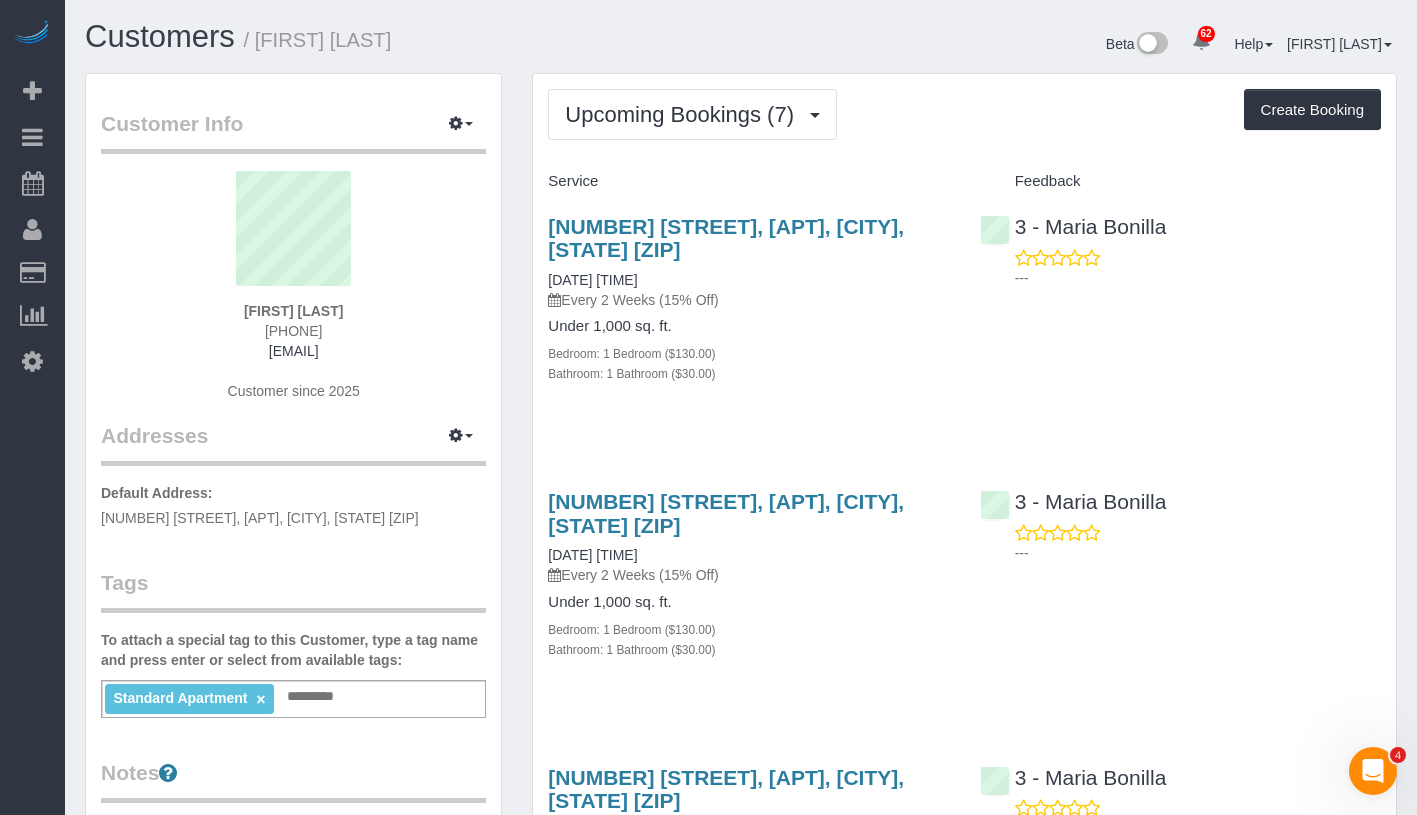 drag, startPoint x: 211, startPoint y: 308, endPoint x: 418, endPoint y: 315, distance: 207.11832 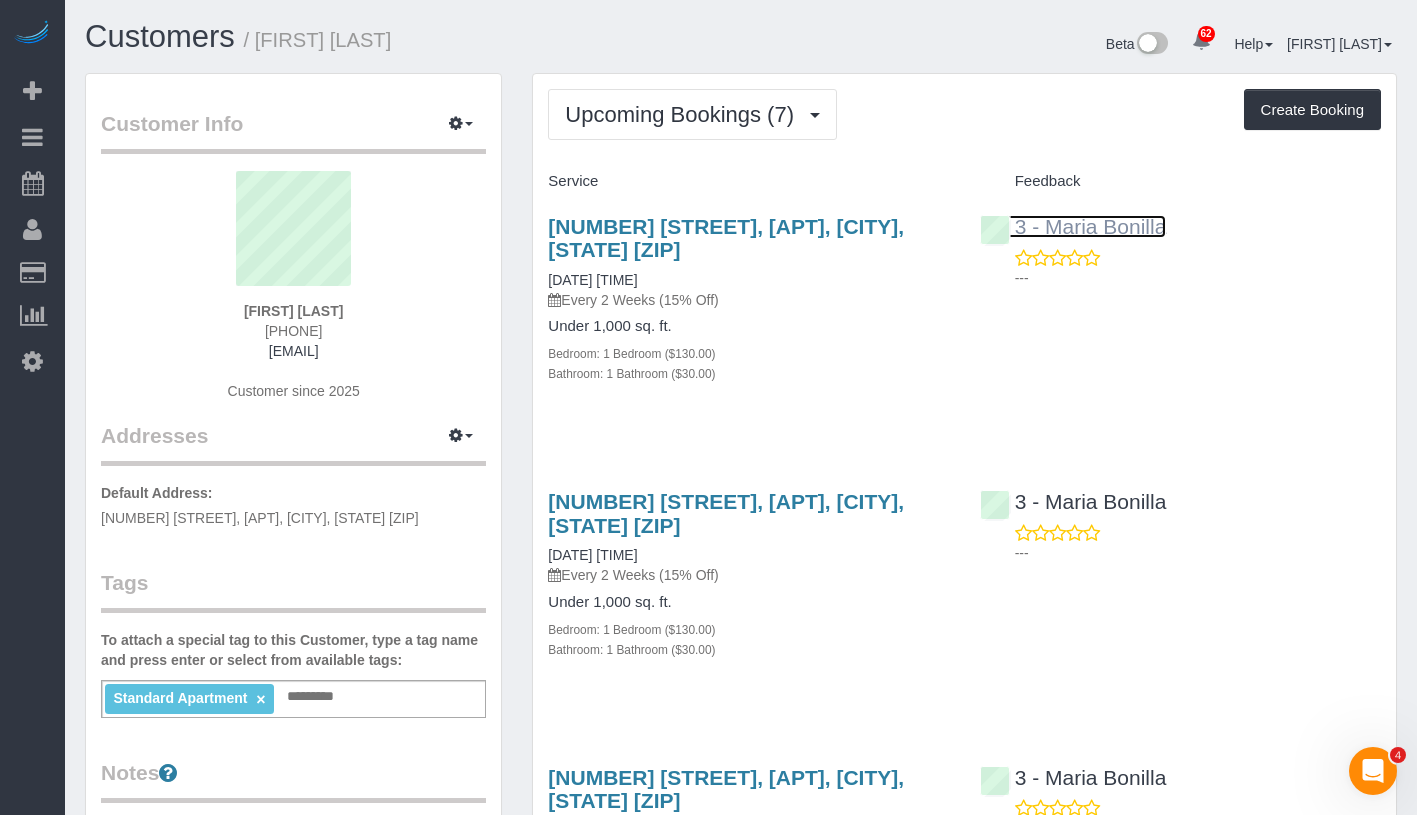 click on "3 - Maria Bonilla" at bounding box center (1073, 226) 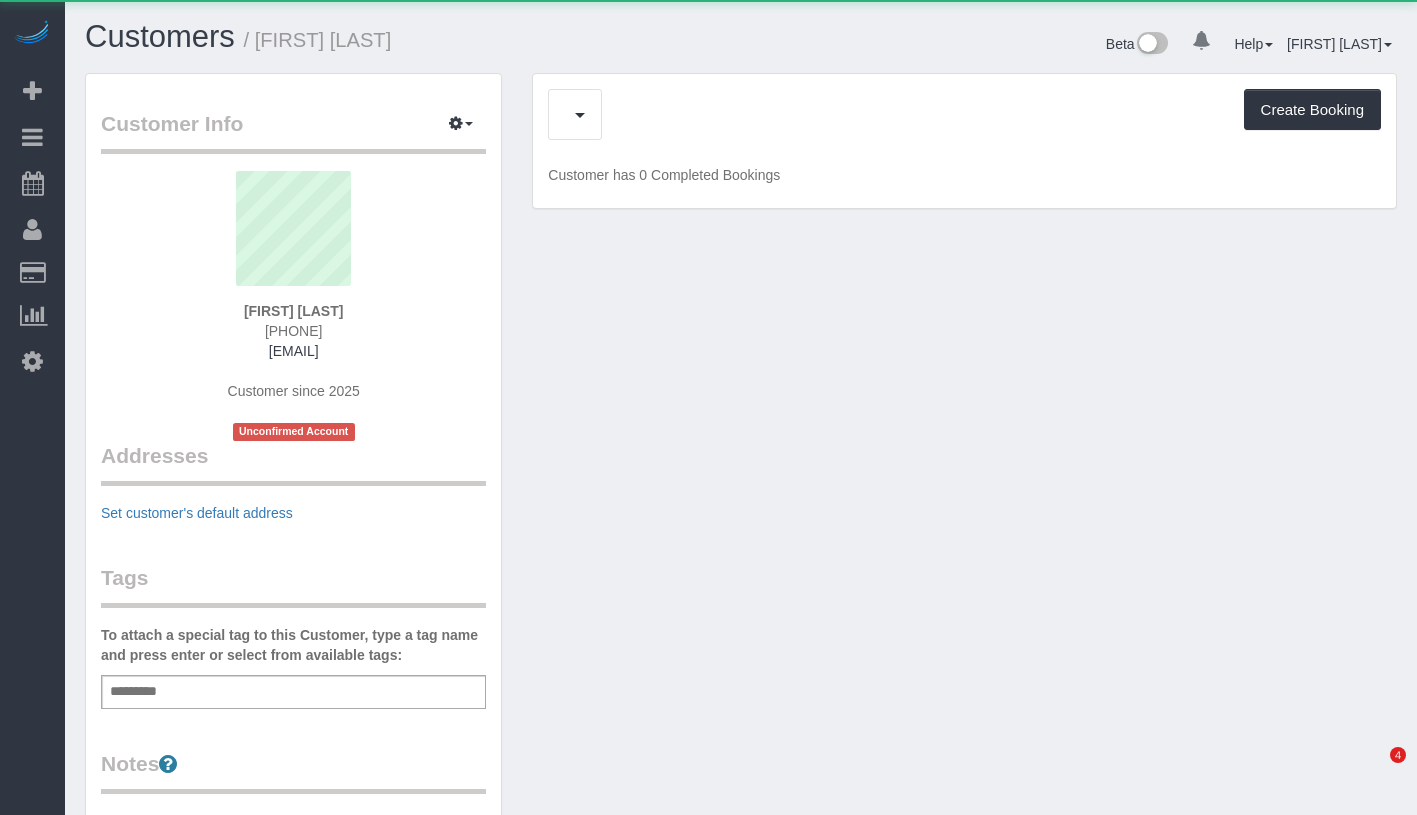 scroll, scrollTop: 0, scrollLeft: 0, axis: both 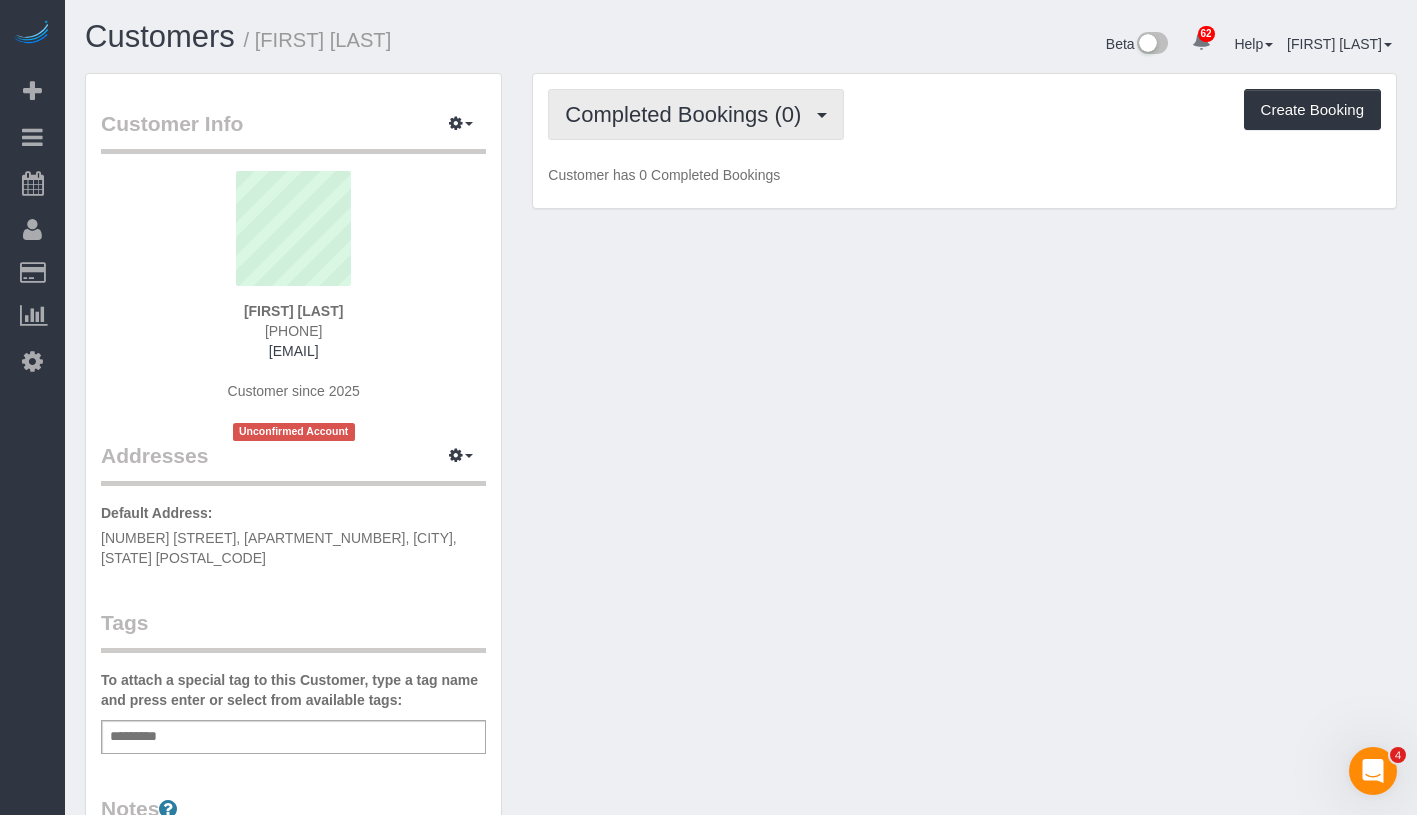 click on "Completed Bookings (0)" at bounding box center [688, 114] 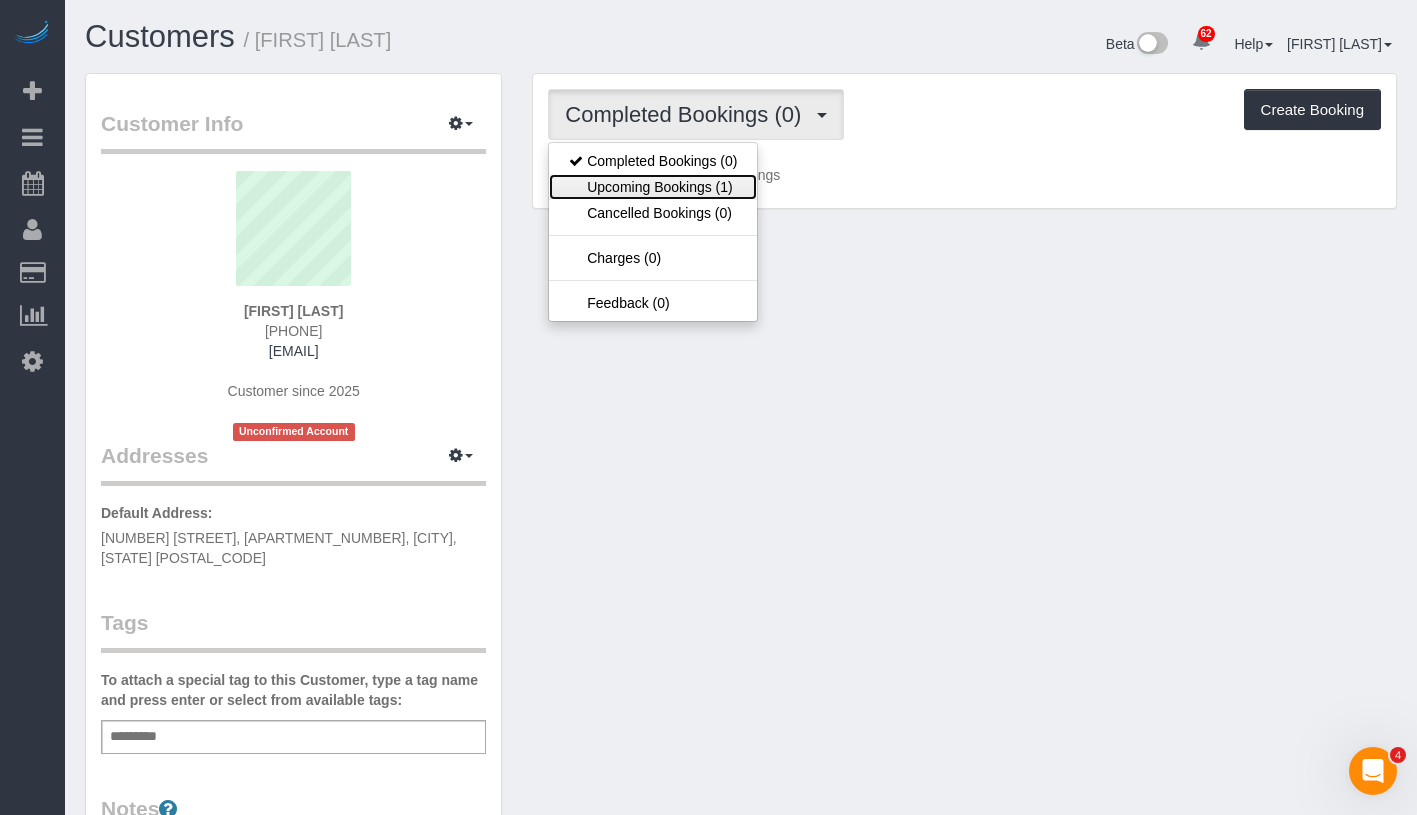 click on "Upcoming Bookings (1)" at bounding box center [653, 187] 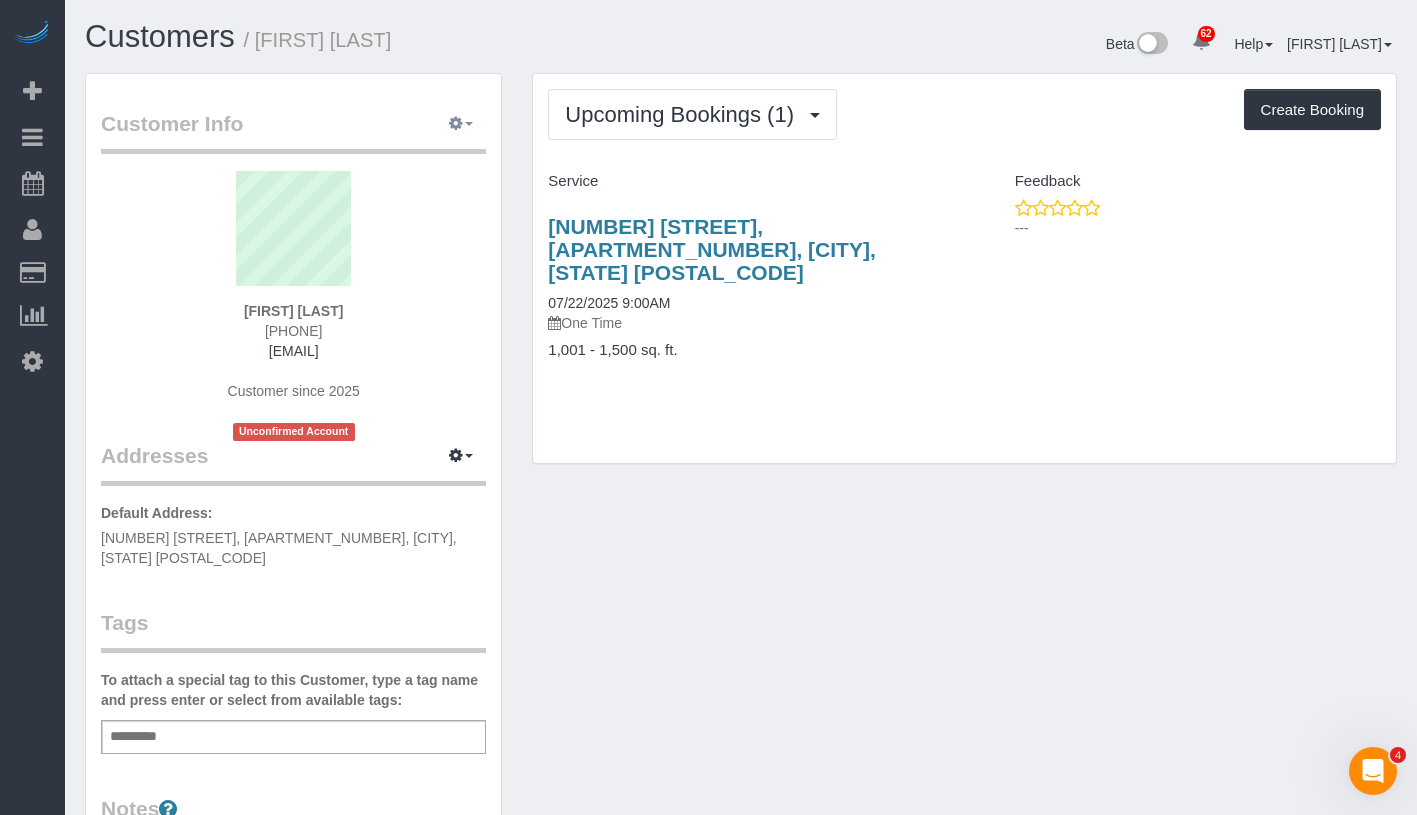 click at bounding box center [461, 124] 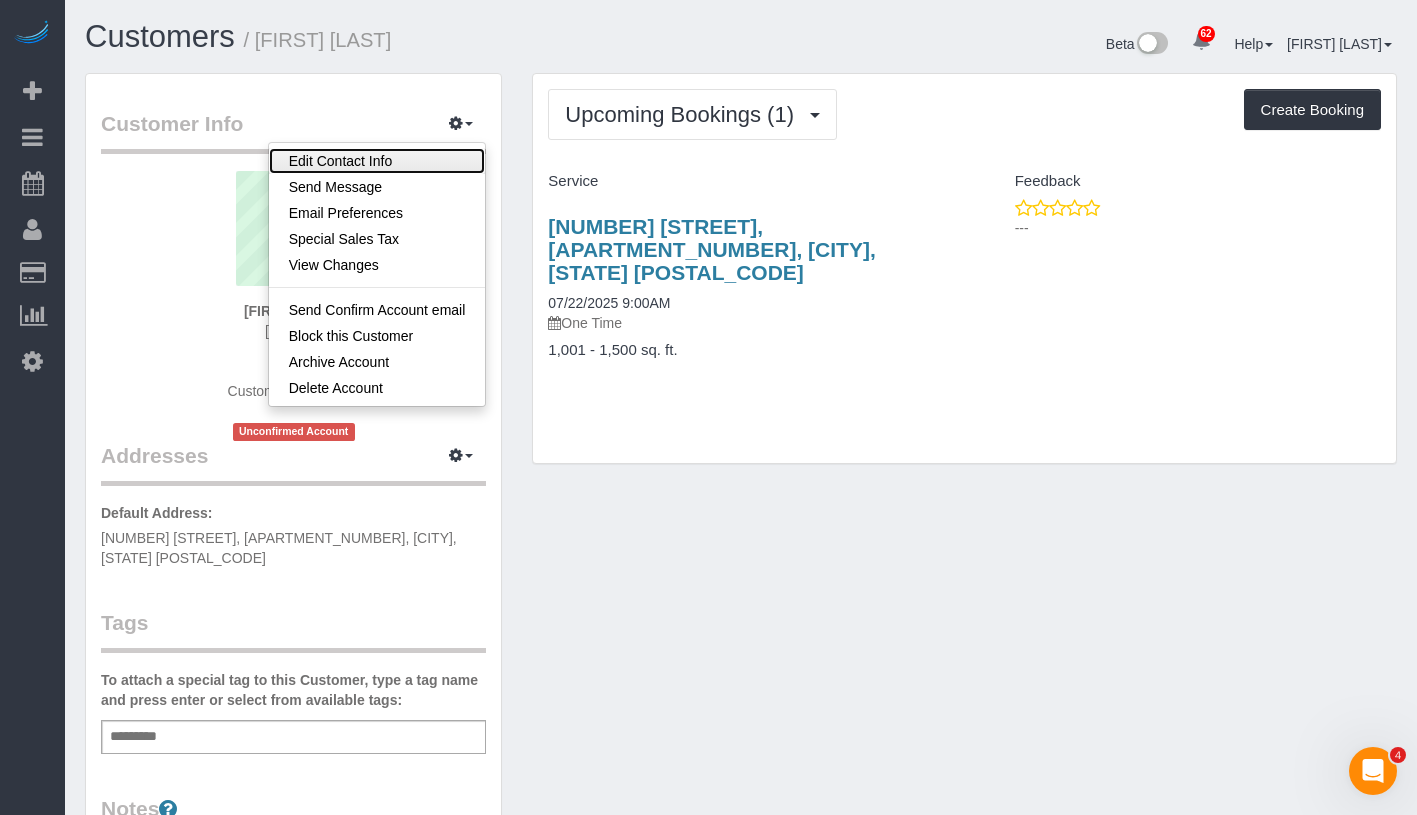 click on "Edit Contact Info" at bounding box center [377, 161] 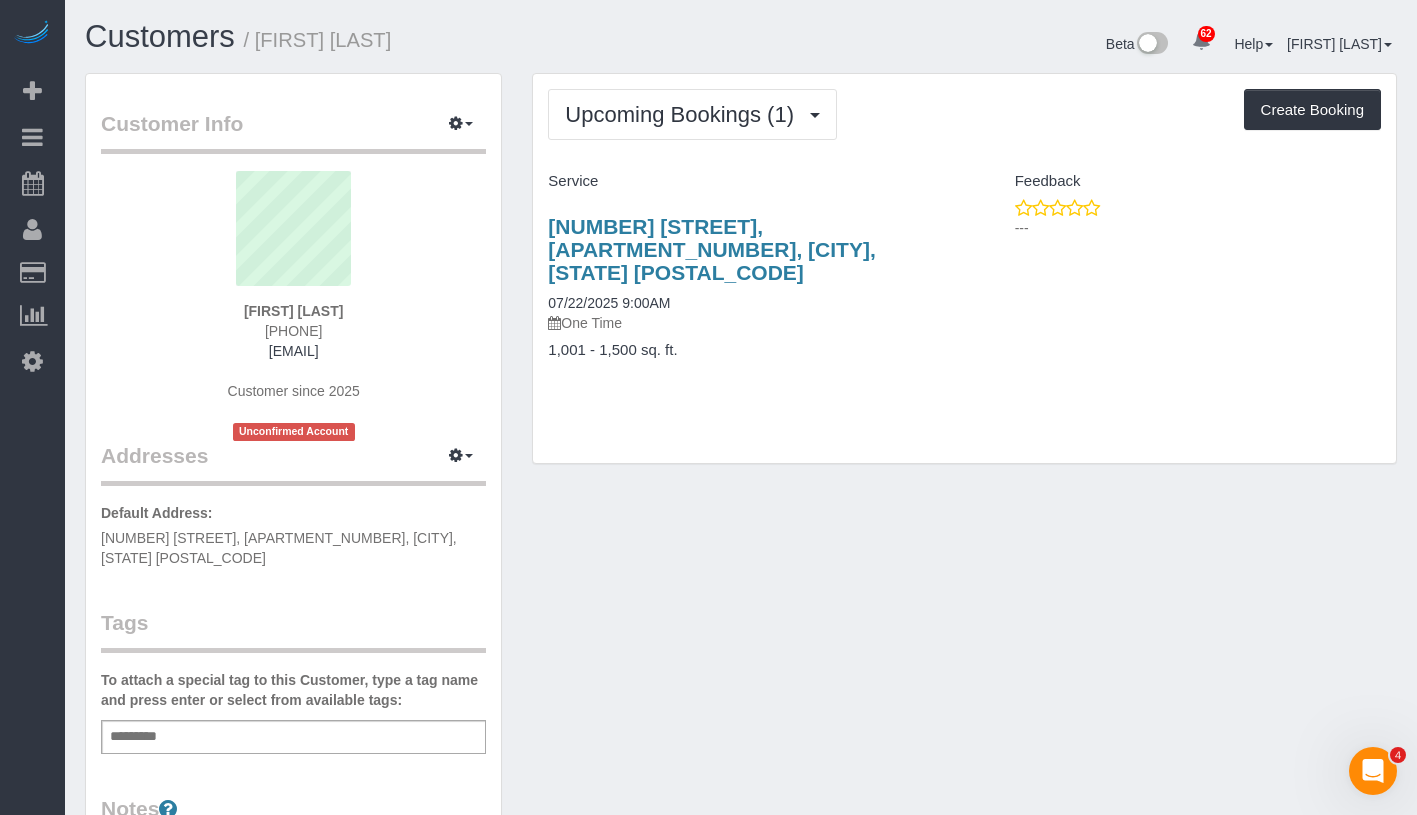 select on "NY" 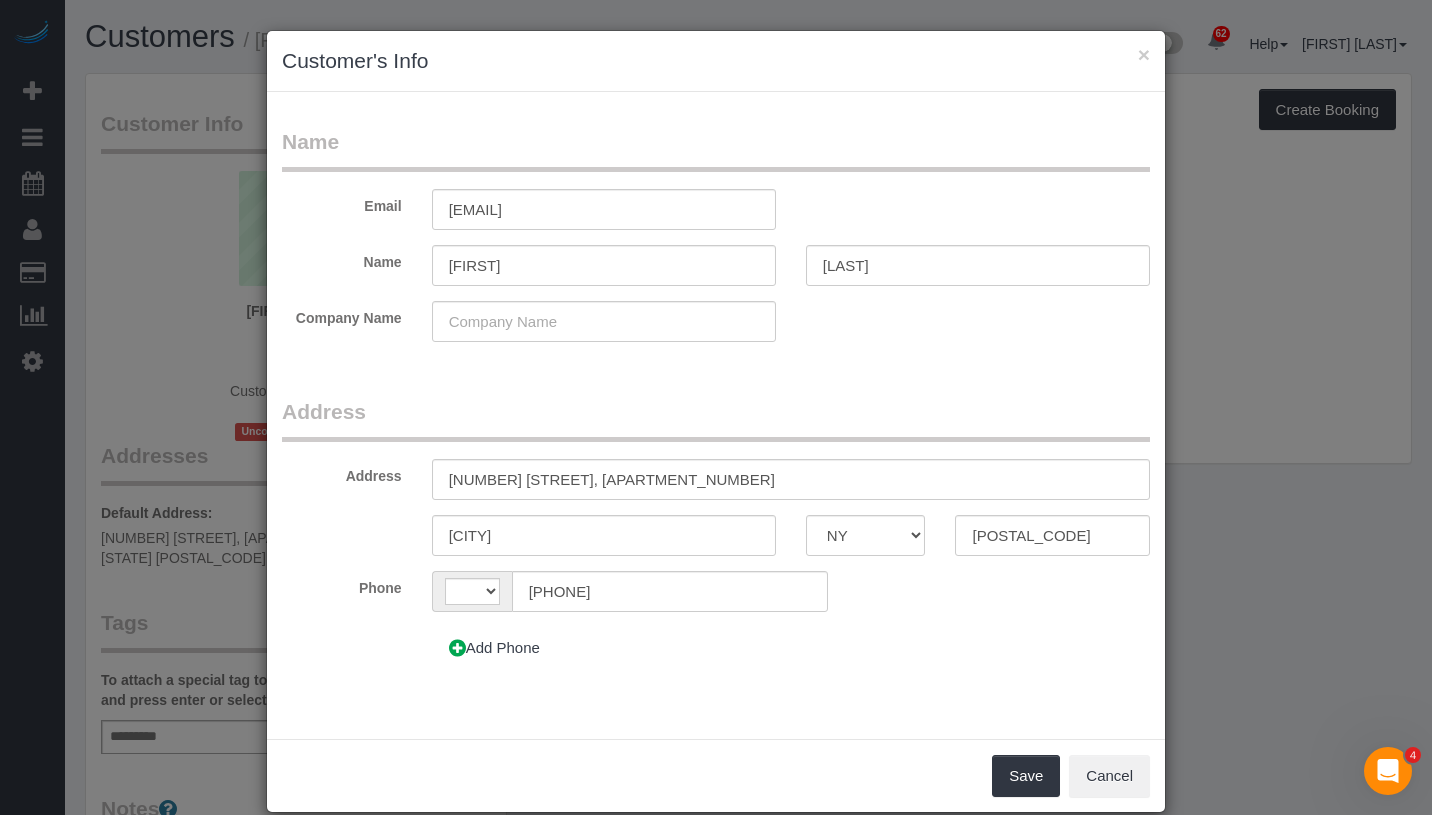 select on "string:US" 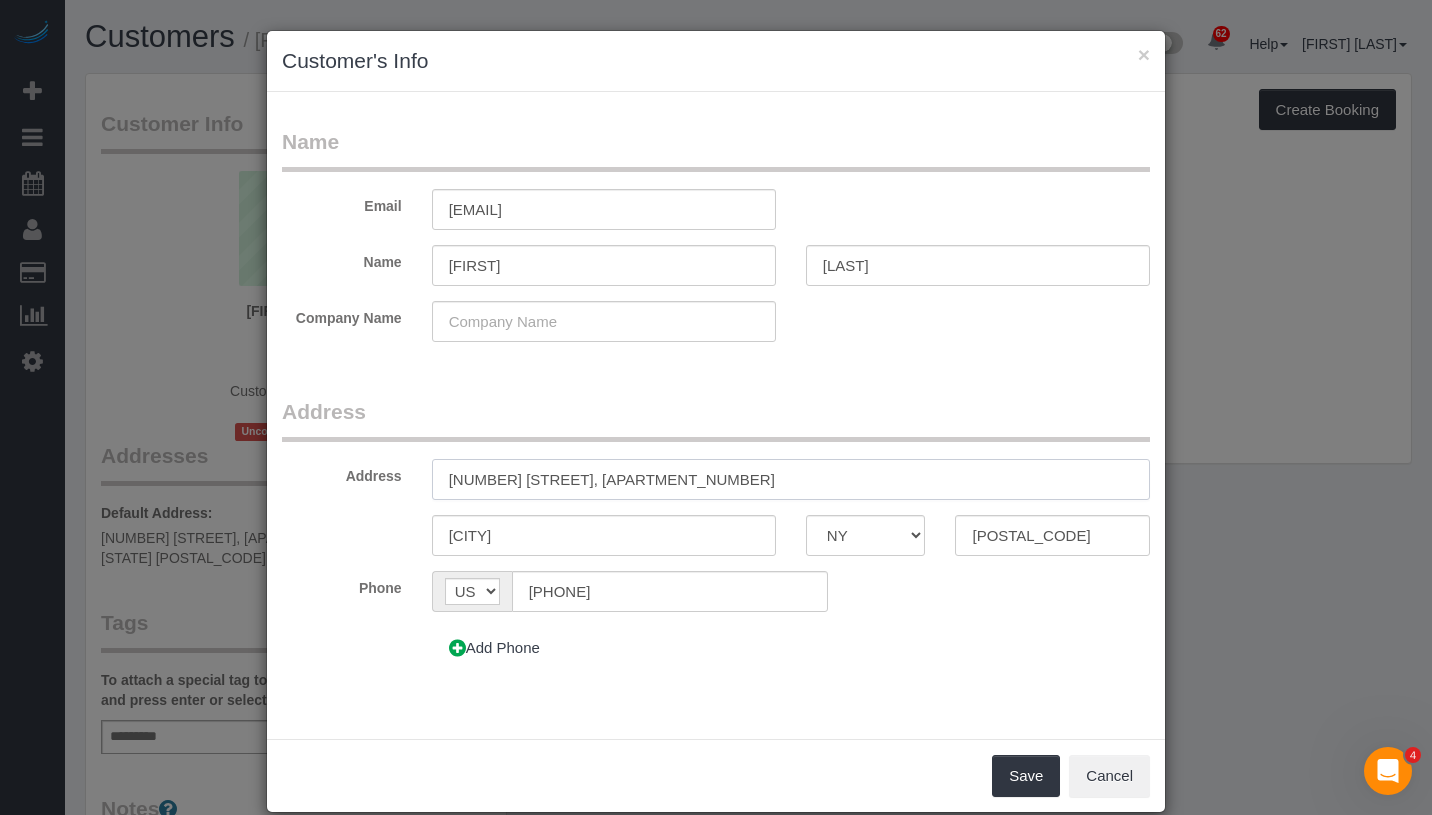 click on "40 west 116th street, b906" at bounding box center (791, 479) 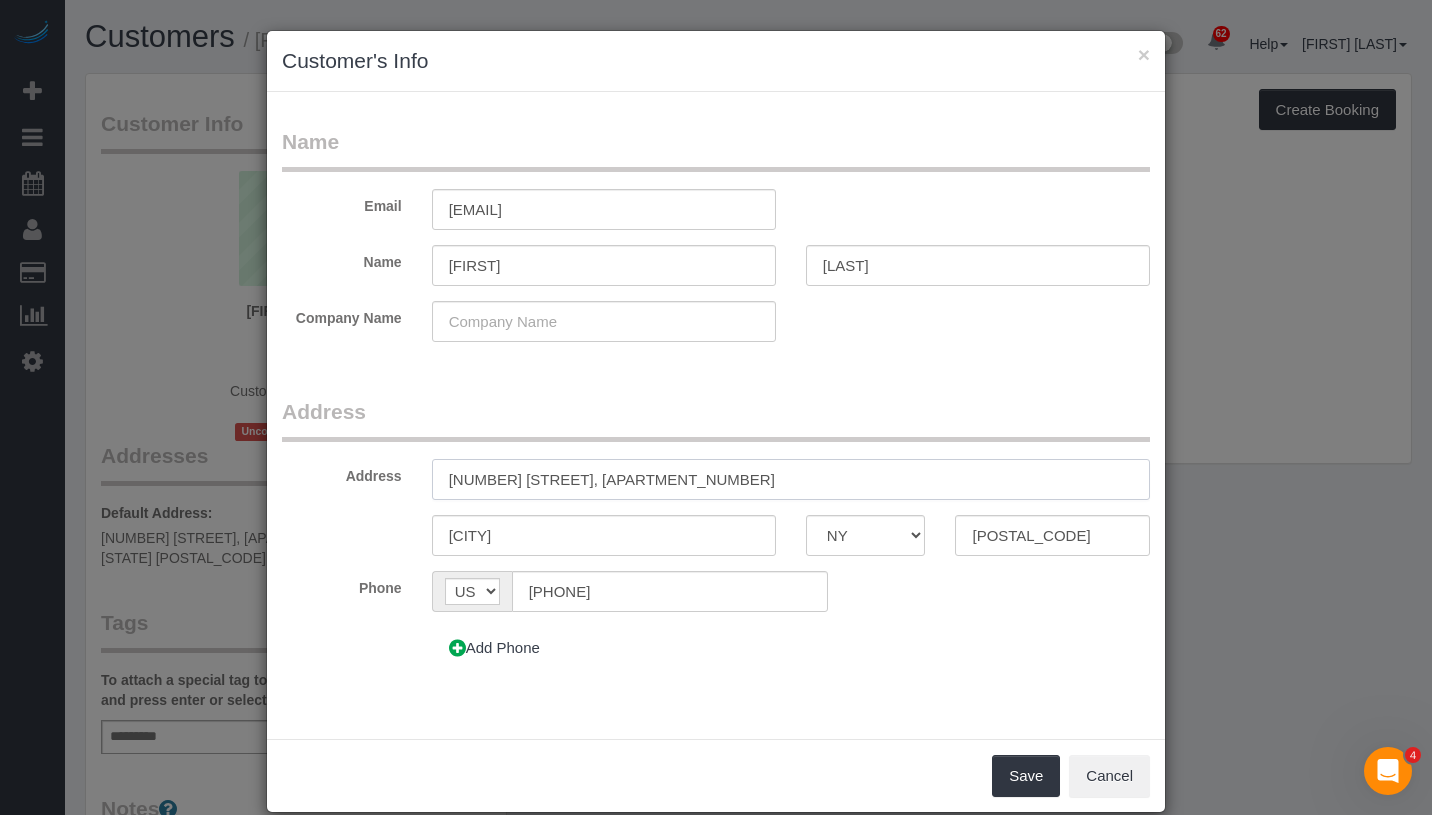 click on "40 West 116th street, b906" at bounding box center [791, 479] 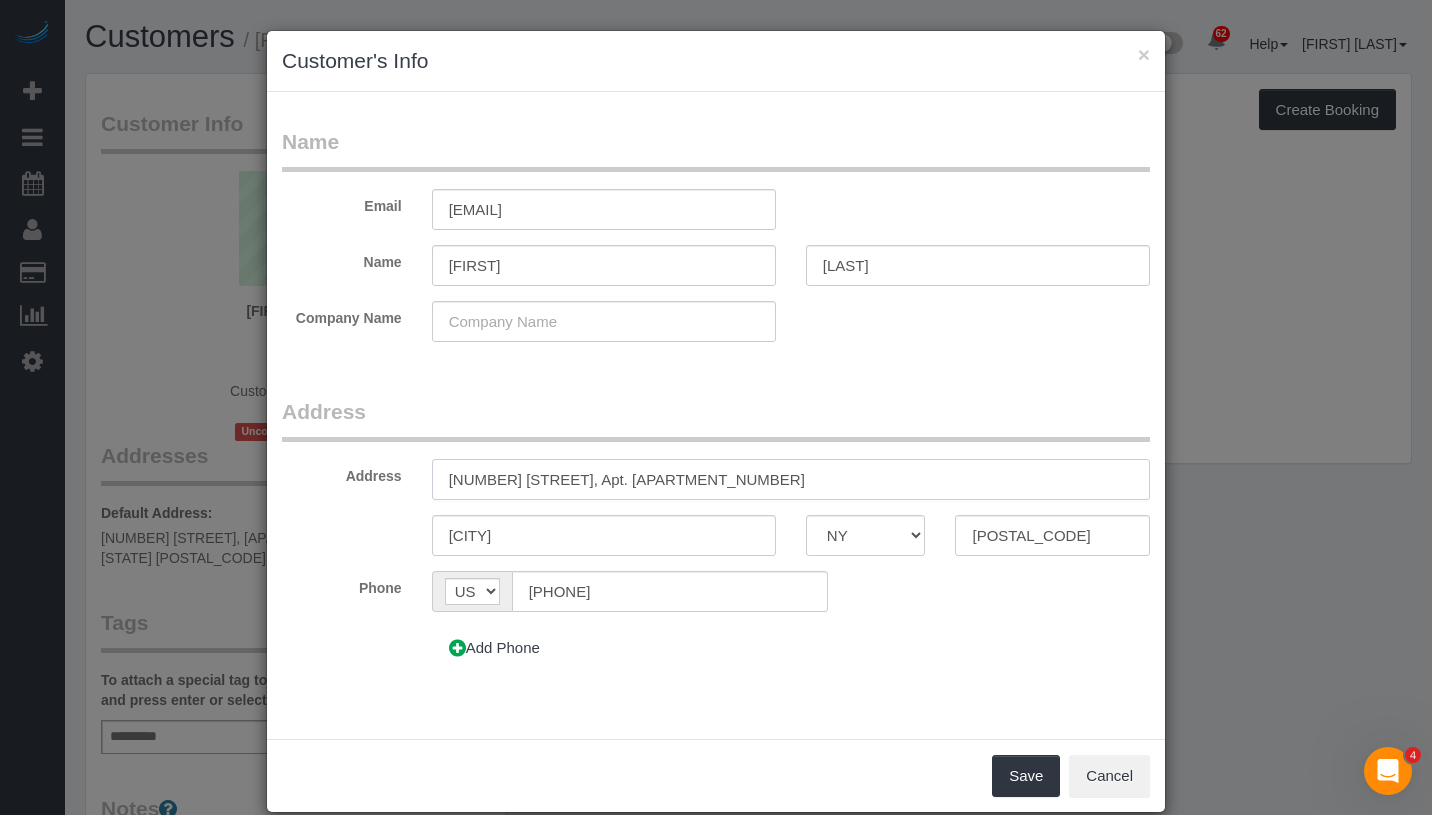 click on "40 West 116th street, Apt. b906" at bounding box center [791, 479] 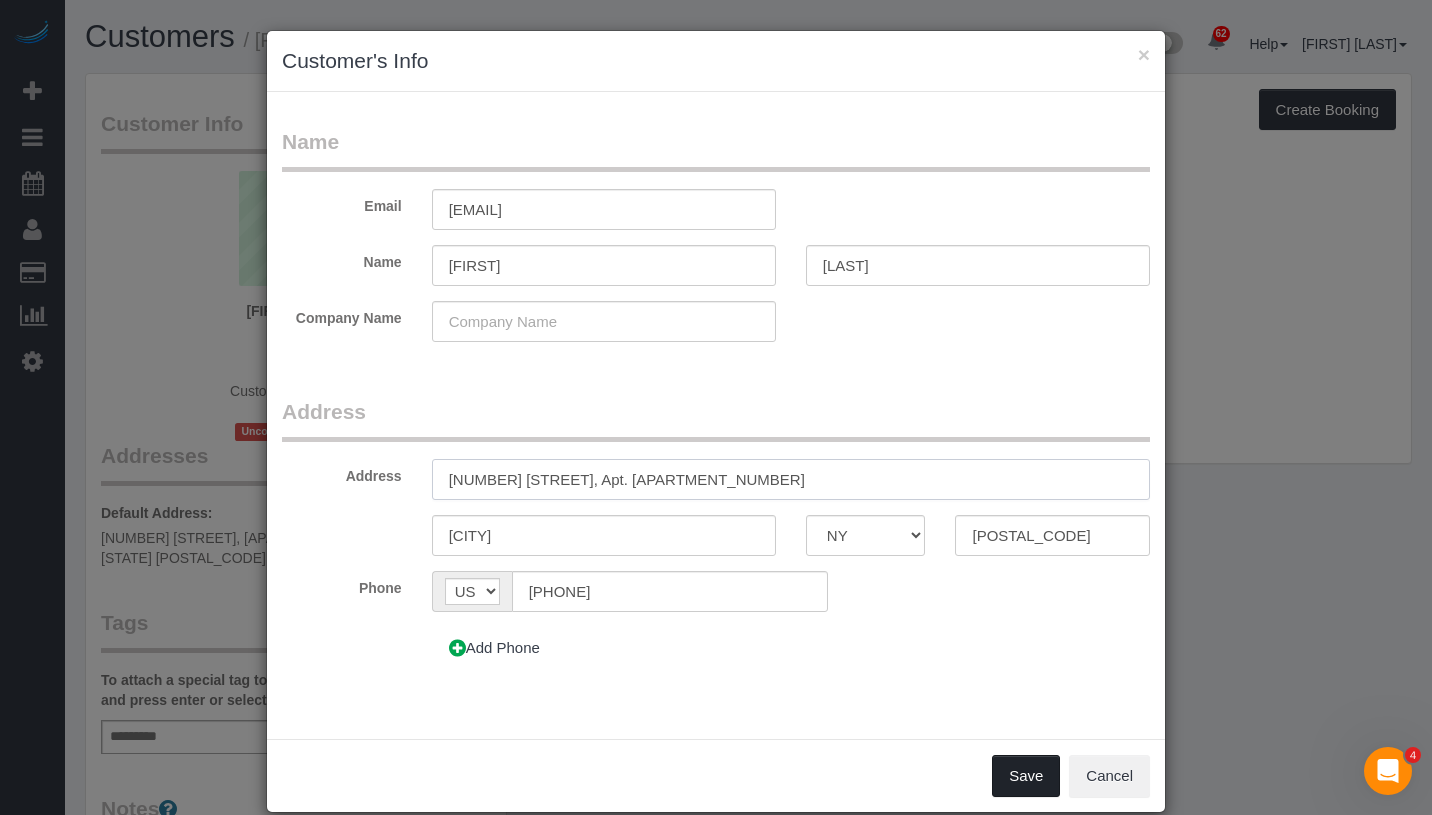 type on "[NUMBER] [STREET], [APT]" 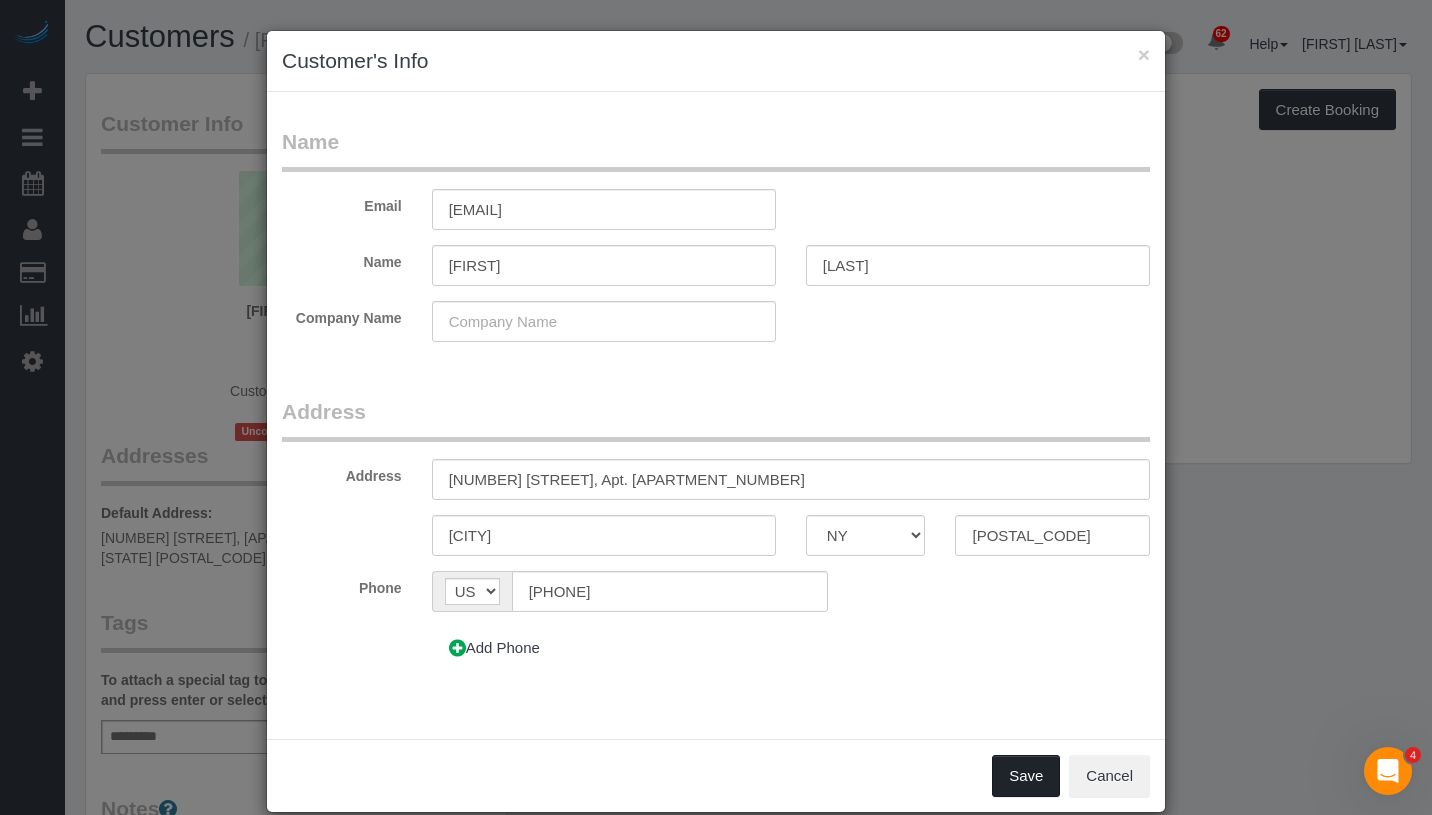 click on "Save" at bounding box center [1026, 776] 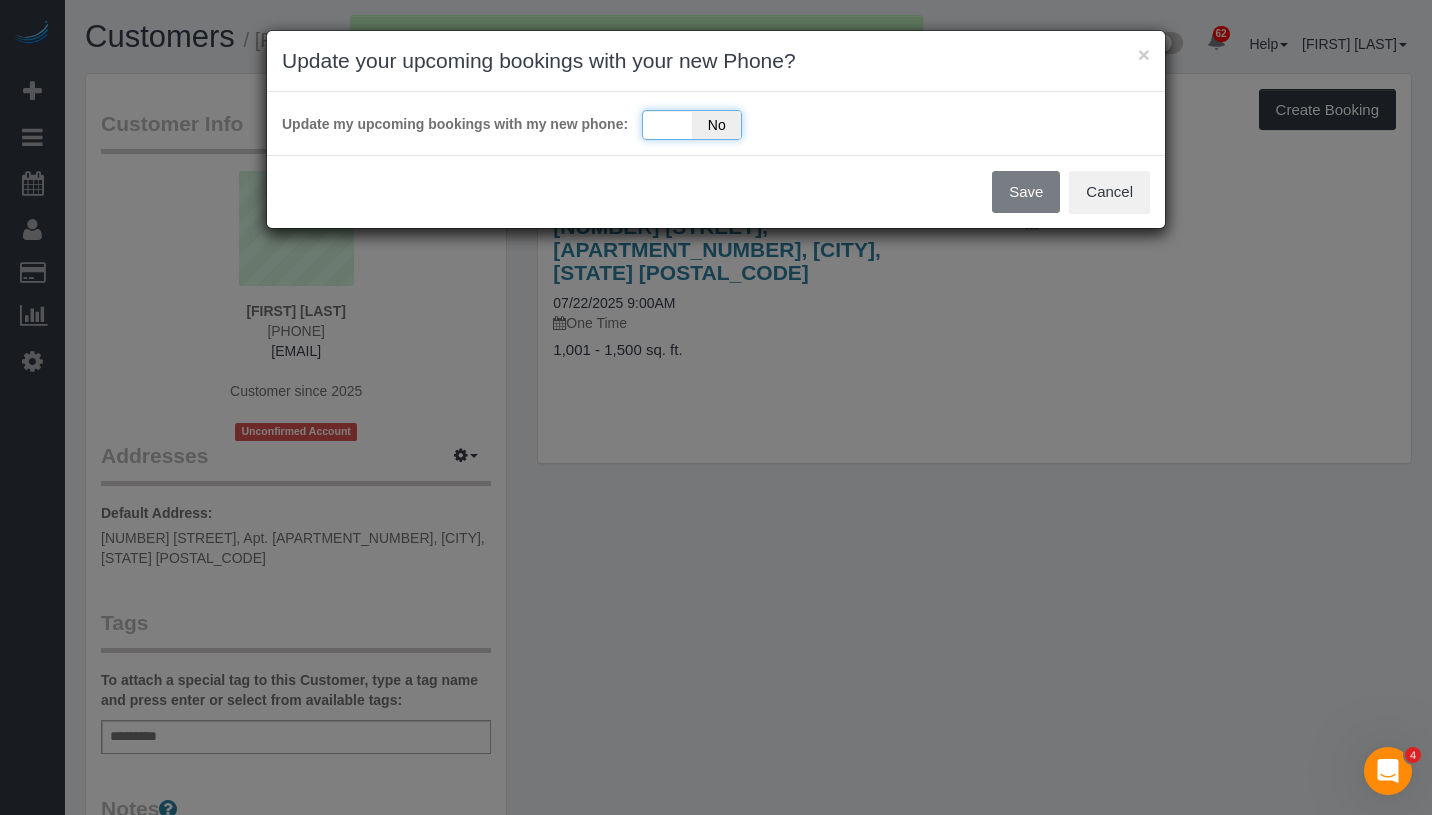 click on "Yes   No" at bounding box center [692, 125] 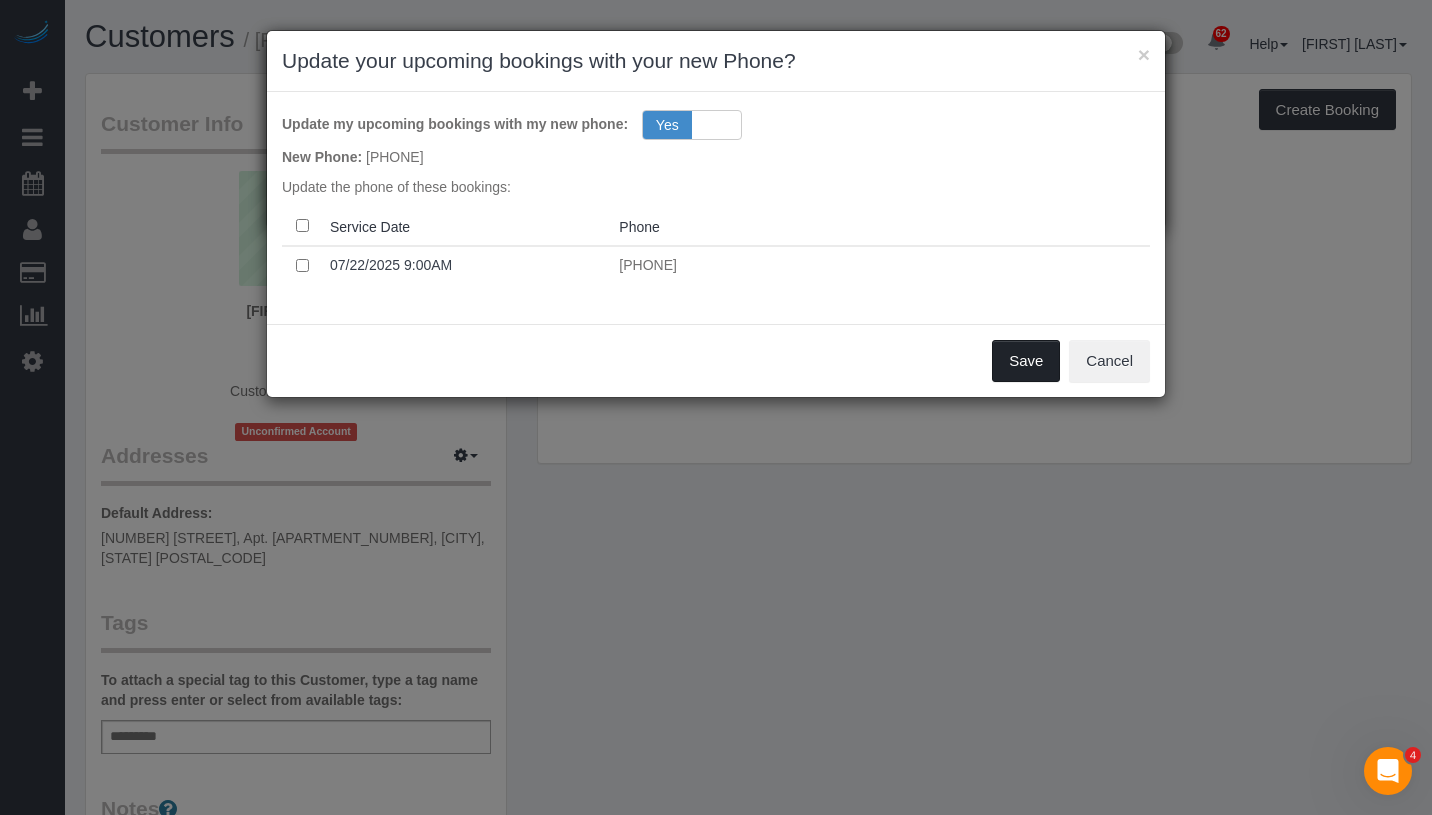 click on "Save" at bounding box center (1026, 361) 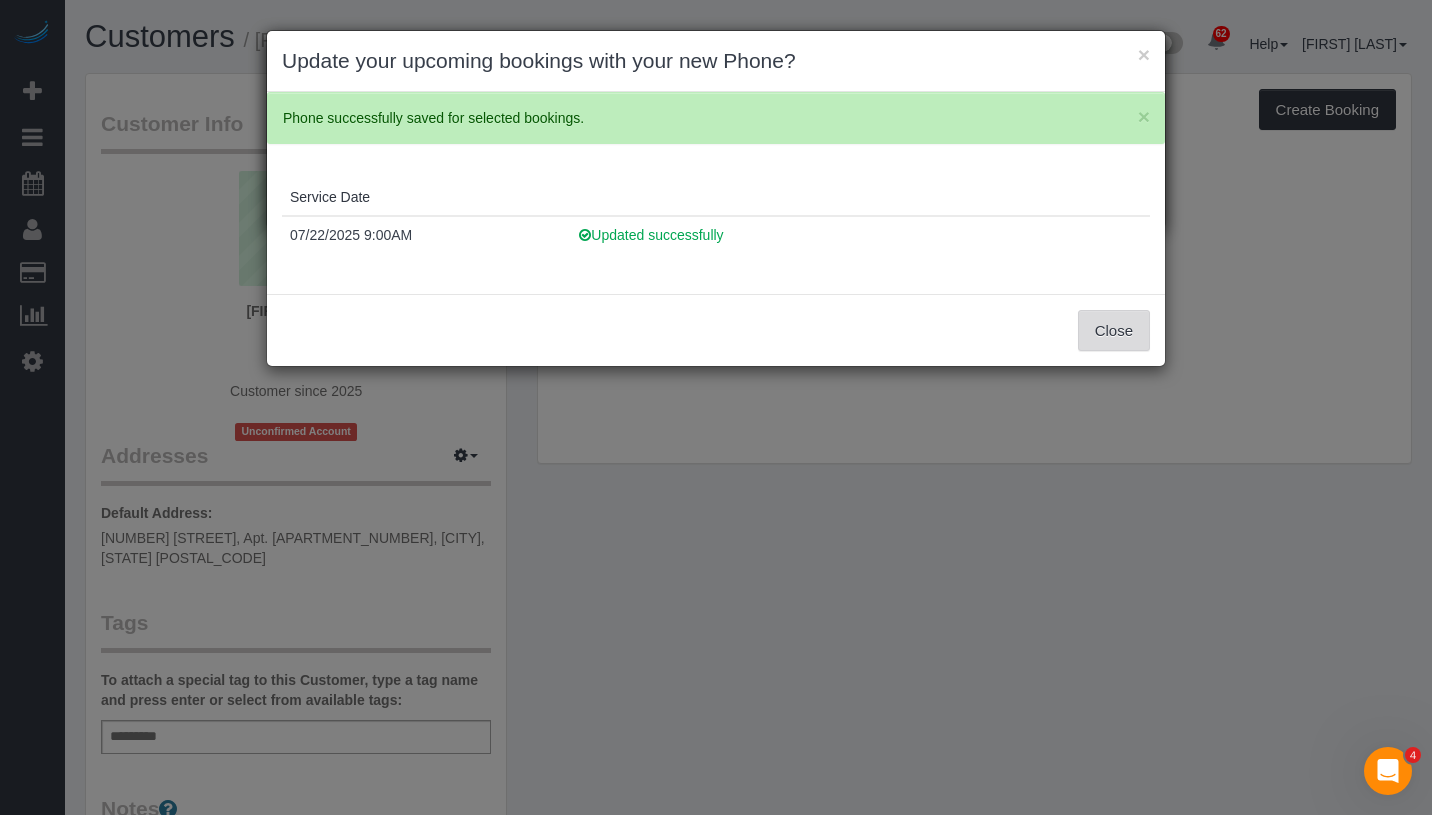 click on "Close" at bounding box center (1114, 331) 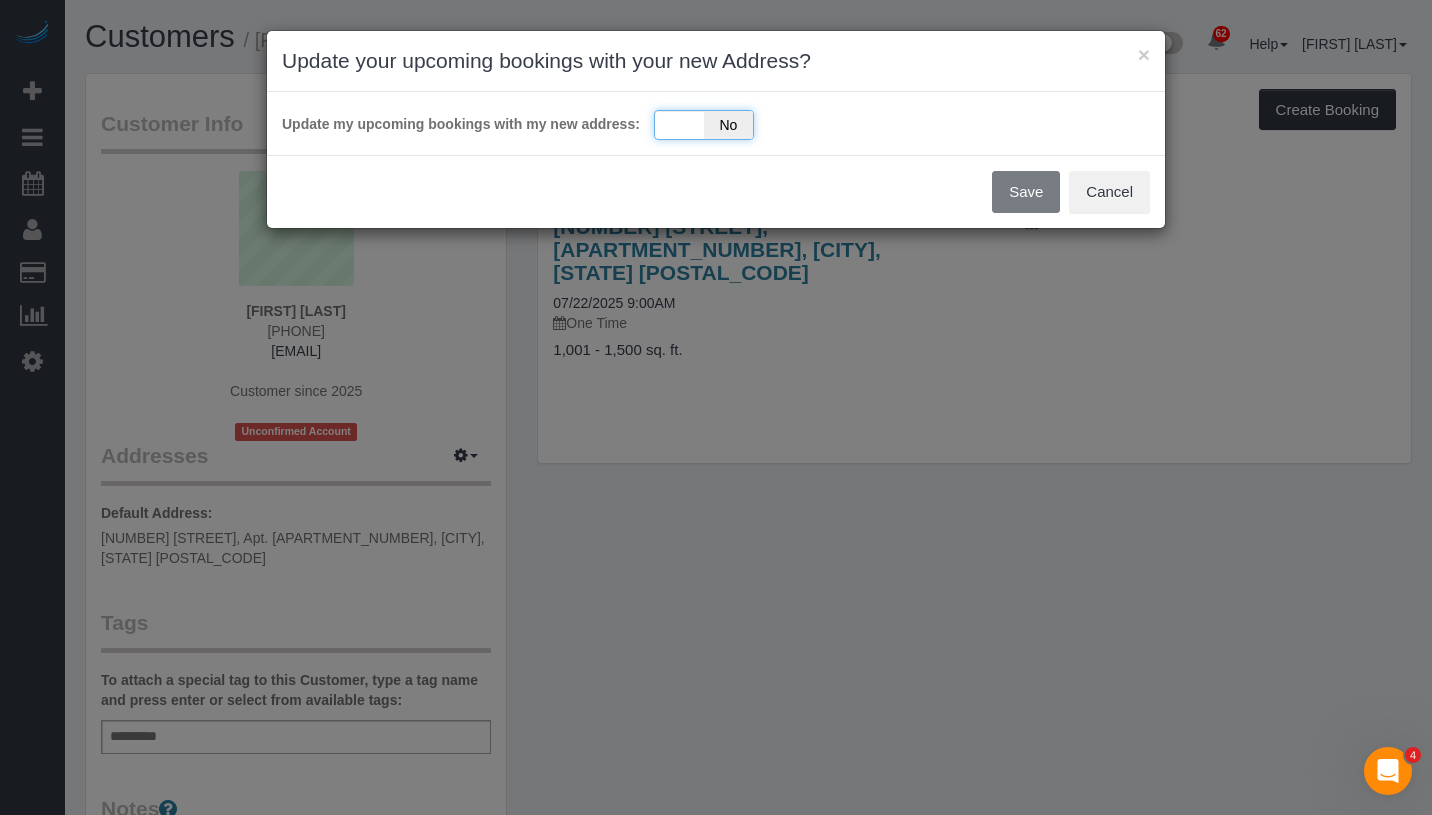 click on "Yes   No" at bounding box center (704, 125) 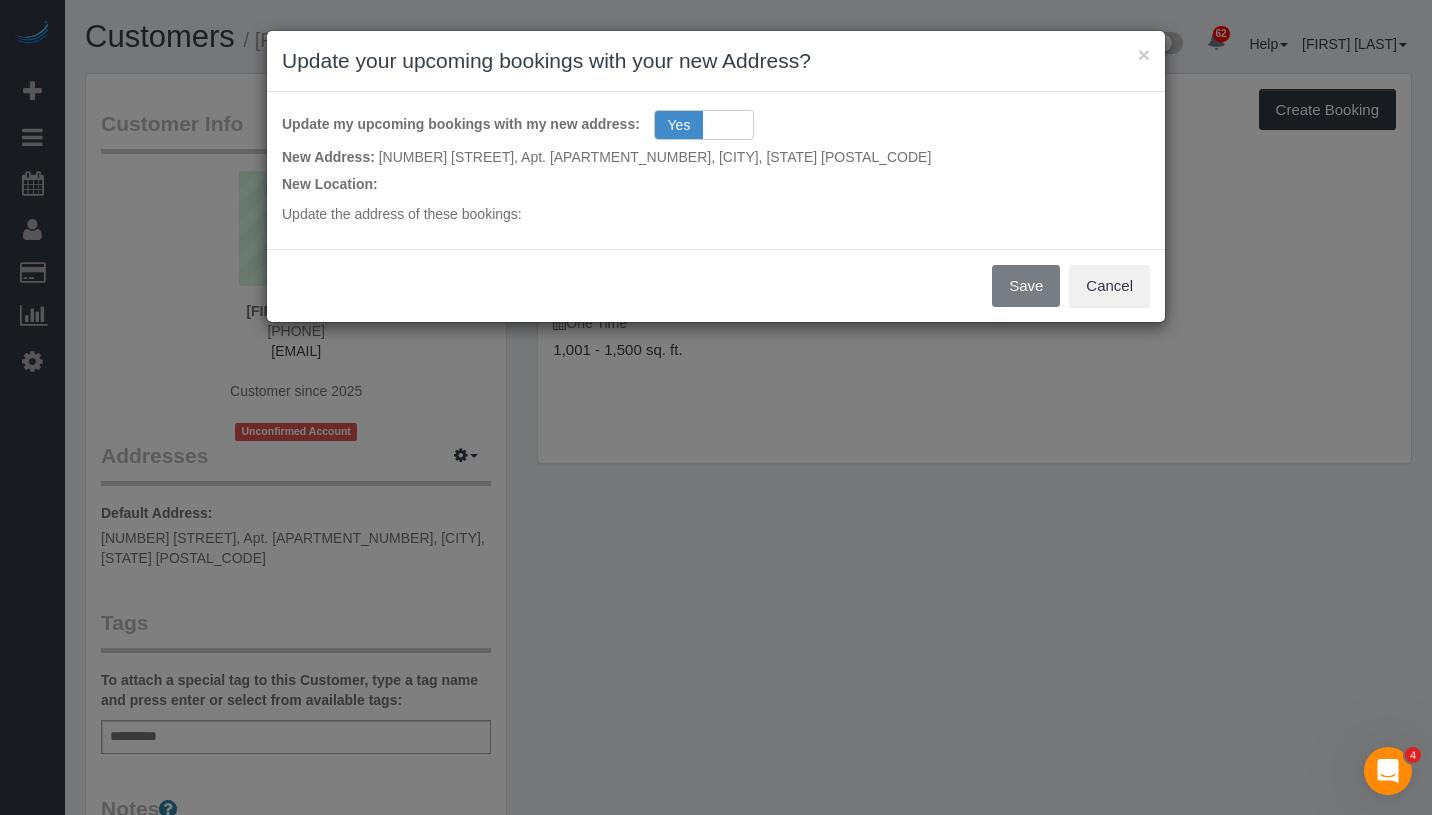 click on "×
Update your upcoming bookings with your new Address?
Update my upcoming bookings with my new address:
Yes   No
New Address:
40 West 116th Street, Apt. B906, new york, NY 10026
New Location:
Update the address of these bookings:
Service Date
Address
07/22/2025 9:00AM
40 West 116th Street, B906, New York, NY 10026" at bounding box center [716, 176] 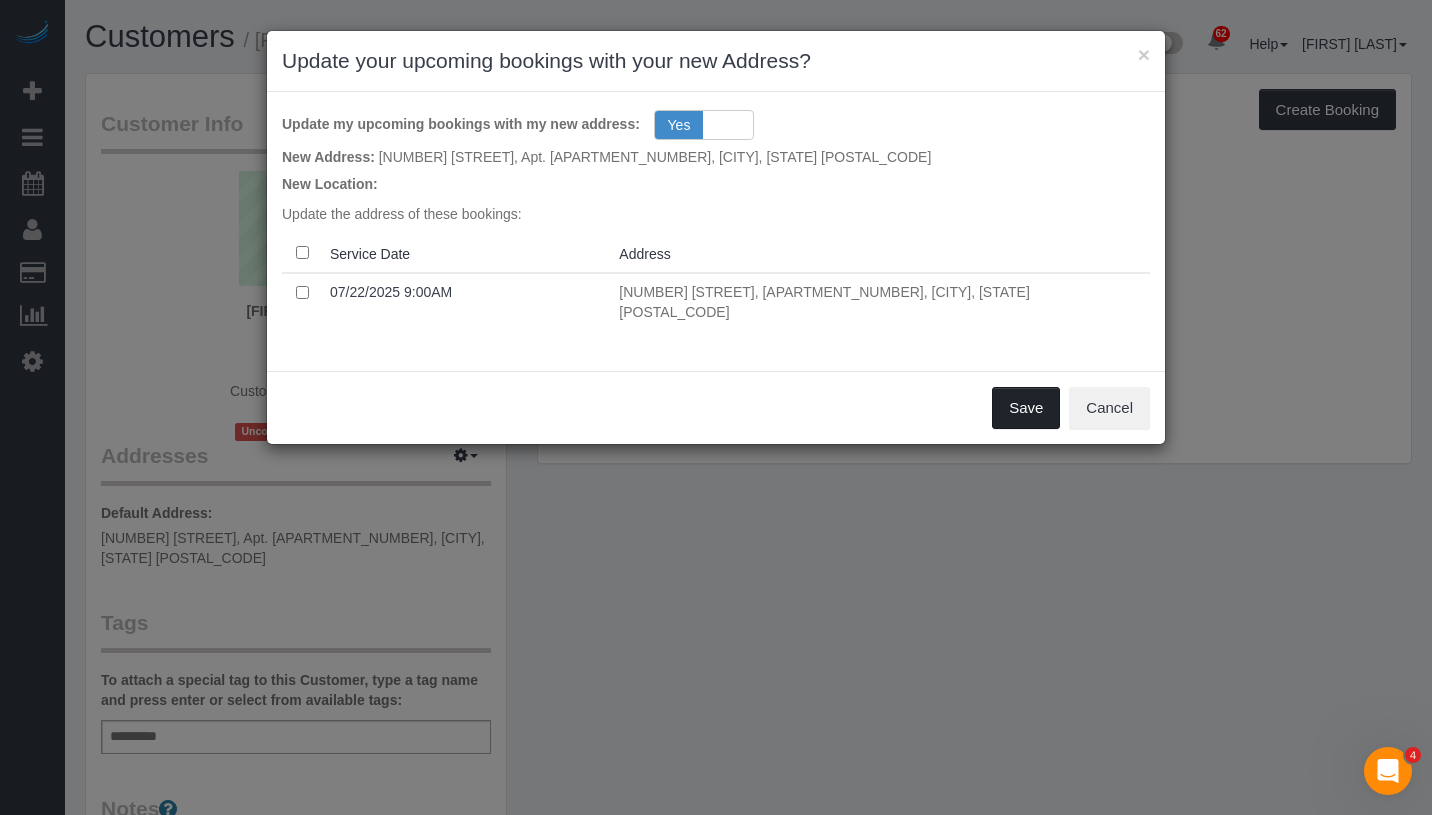 click on "Save" at bounding box center (1026, 408) 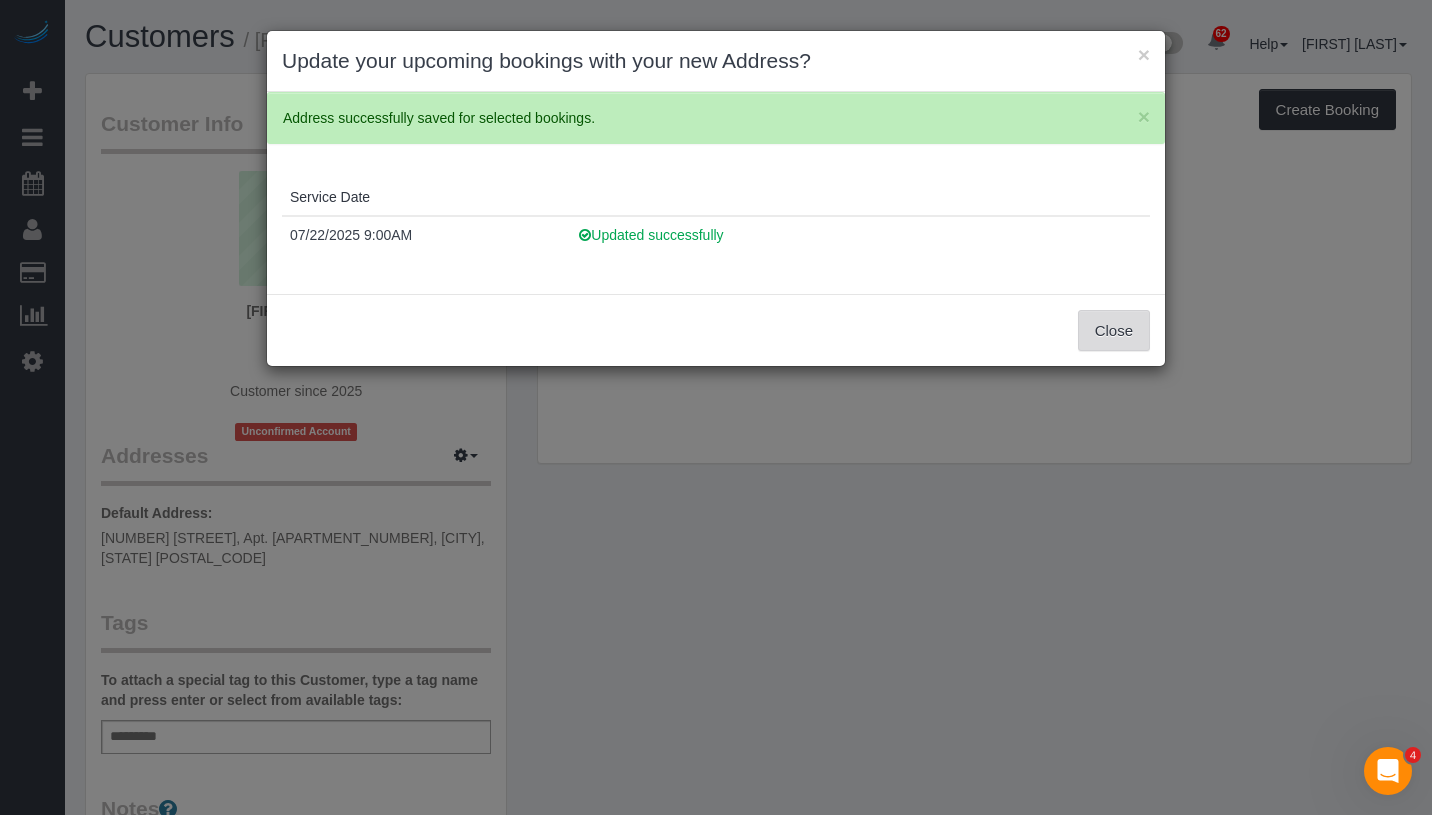 click on "Close" at bounding box center (1114, 331) 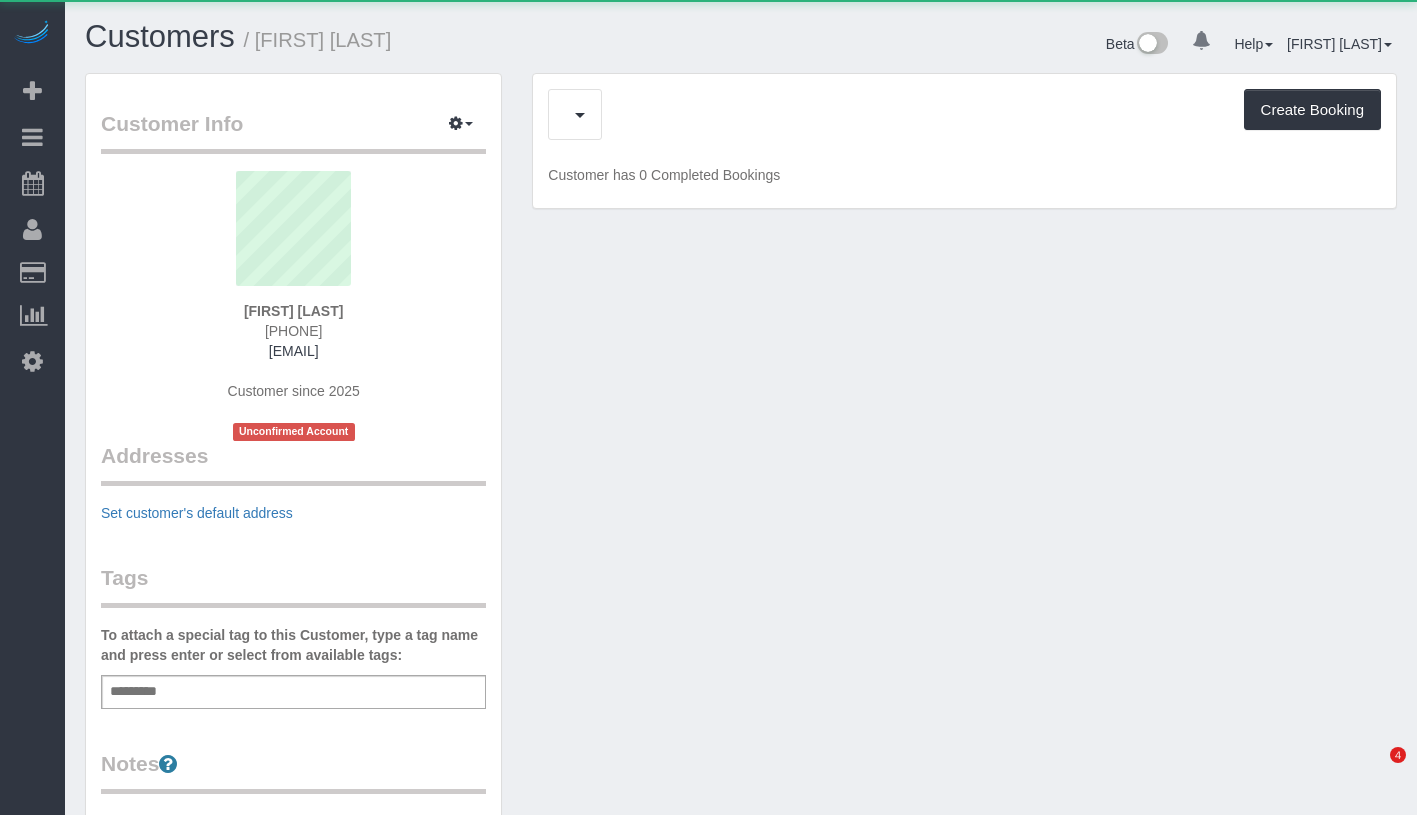 scroll, scrollTop: 0, scrollLeft: 0, axis: both 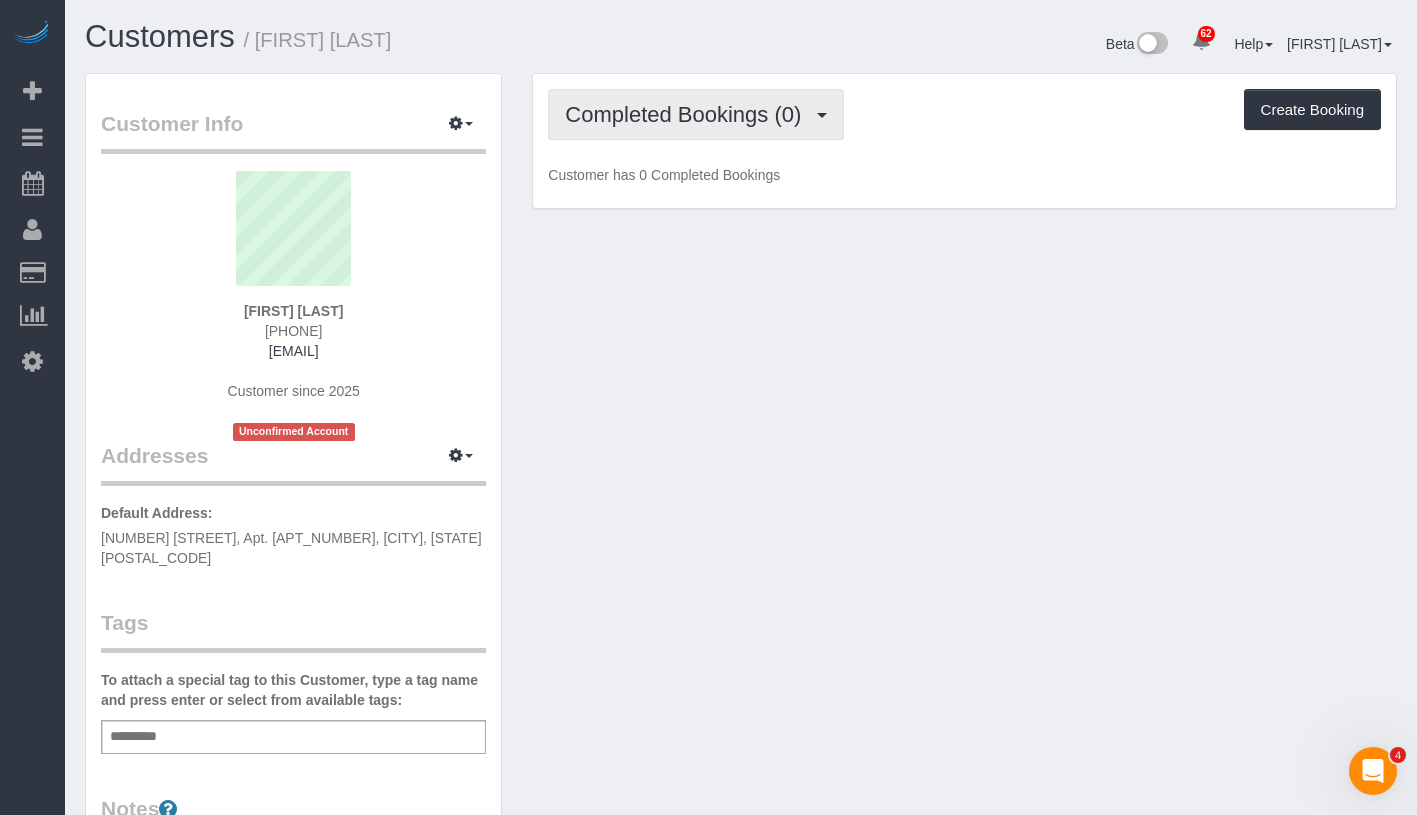 click on "Completed Bookings (0)" at bounding box center [696, 114] 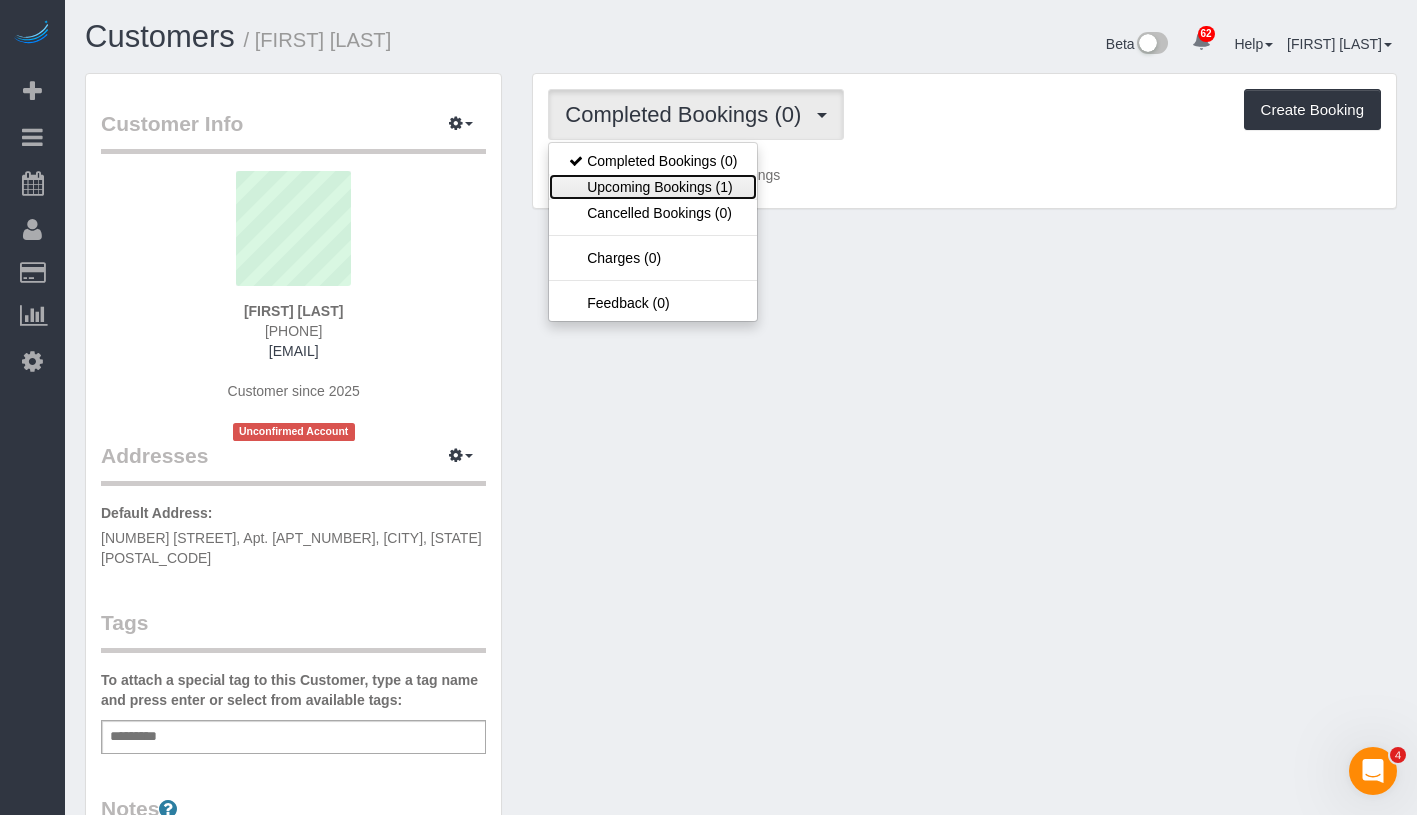 click on "Upcoming Bookings (1)" at bounding box center (653, 187) 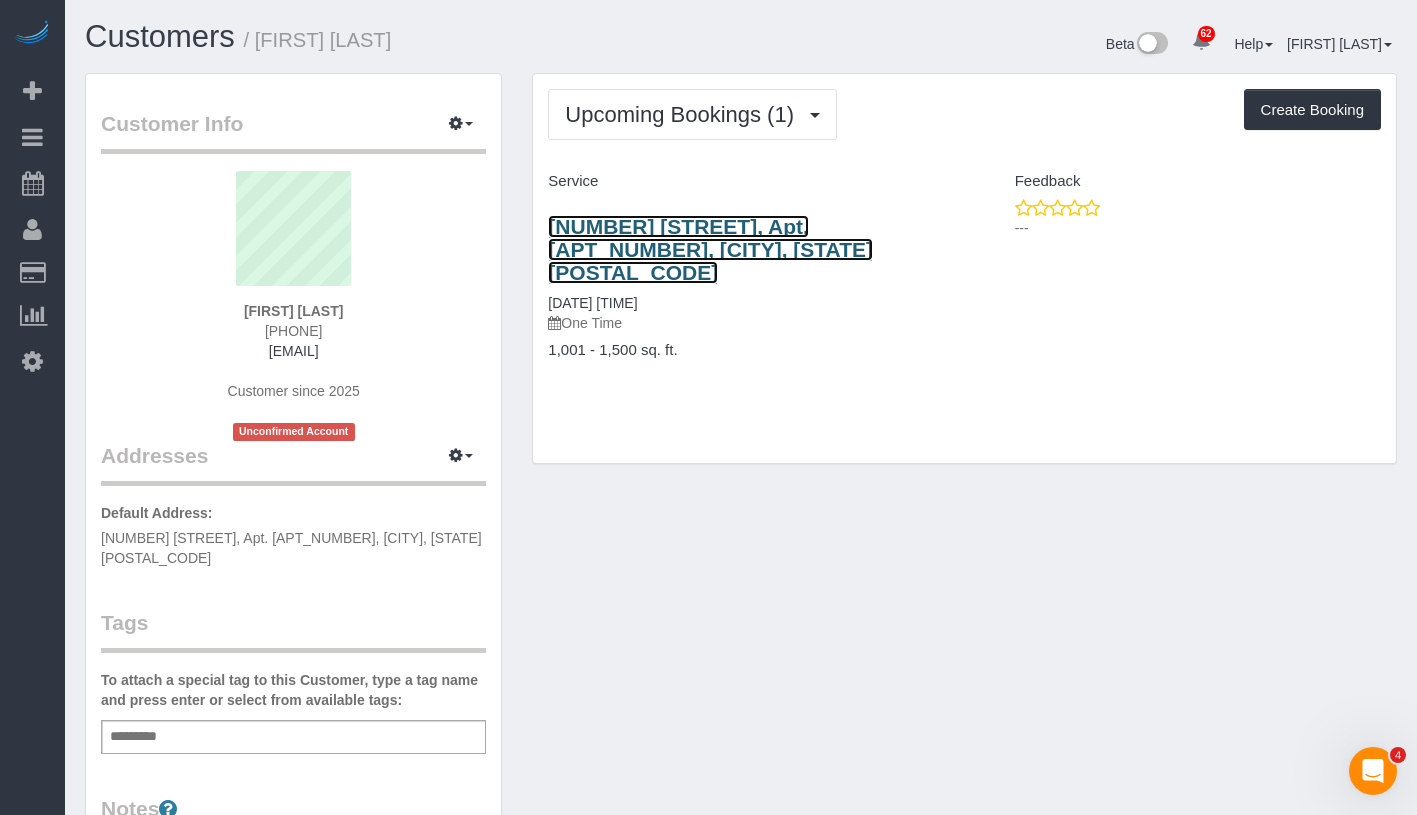click on "40 West 116th Street, Apt. B906, New York, NY 10026" at bounding box center [710, 249] 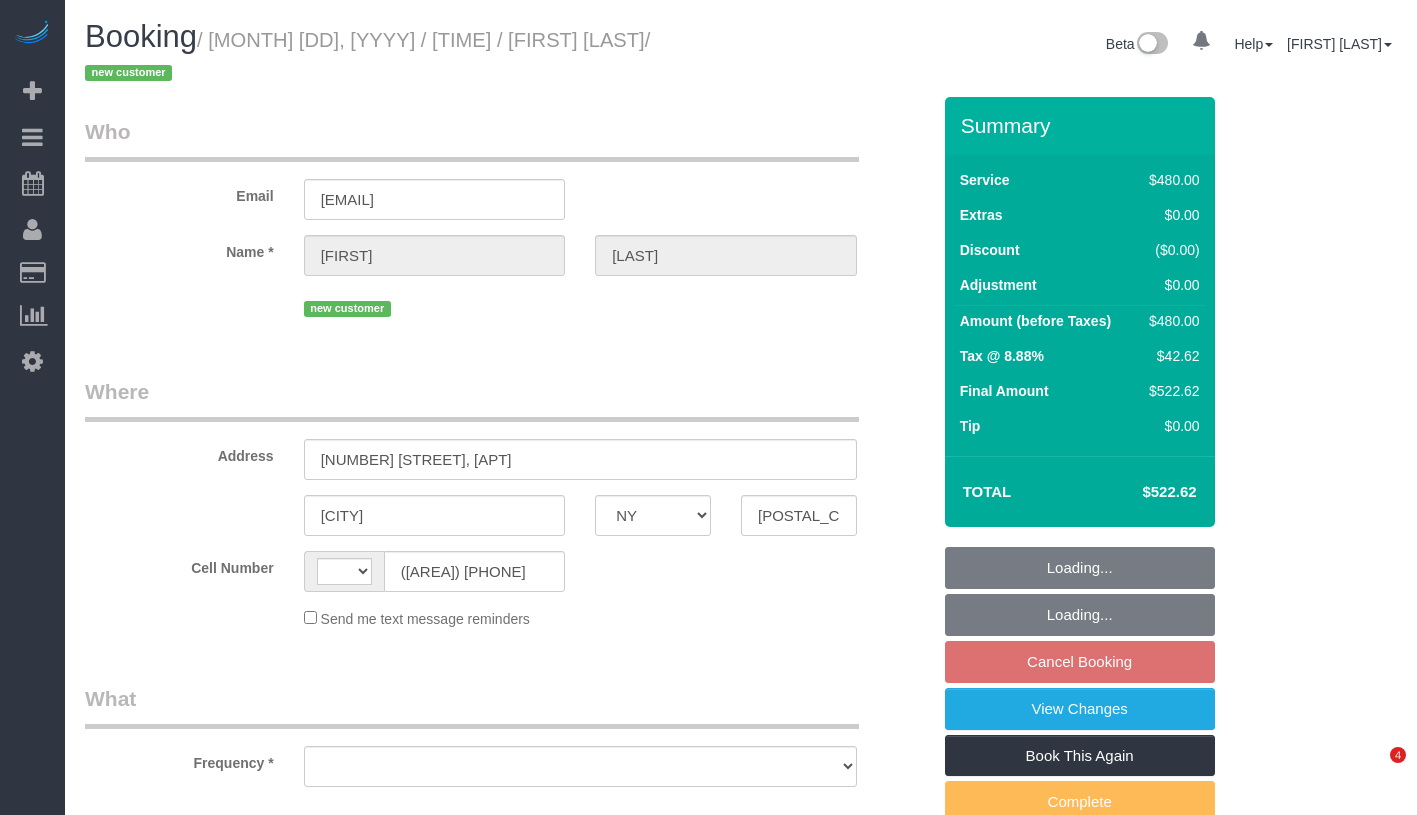 select on "NY" 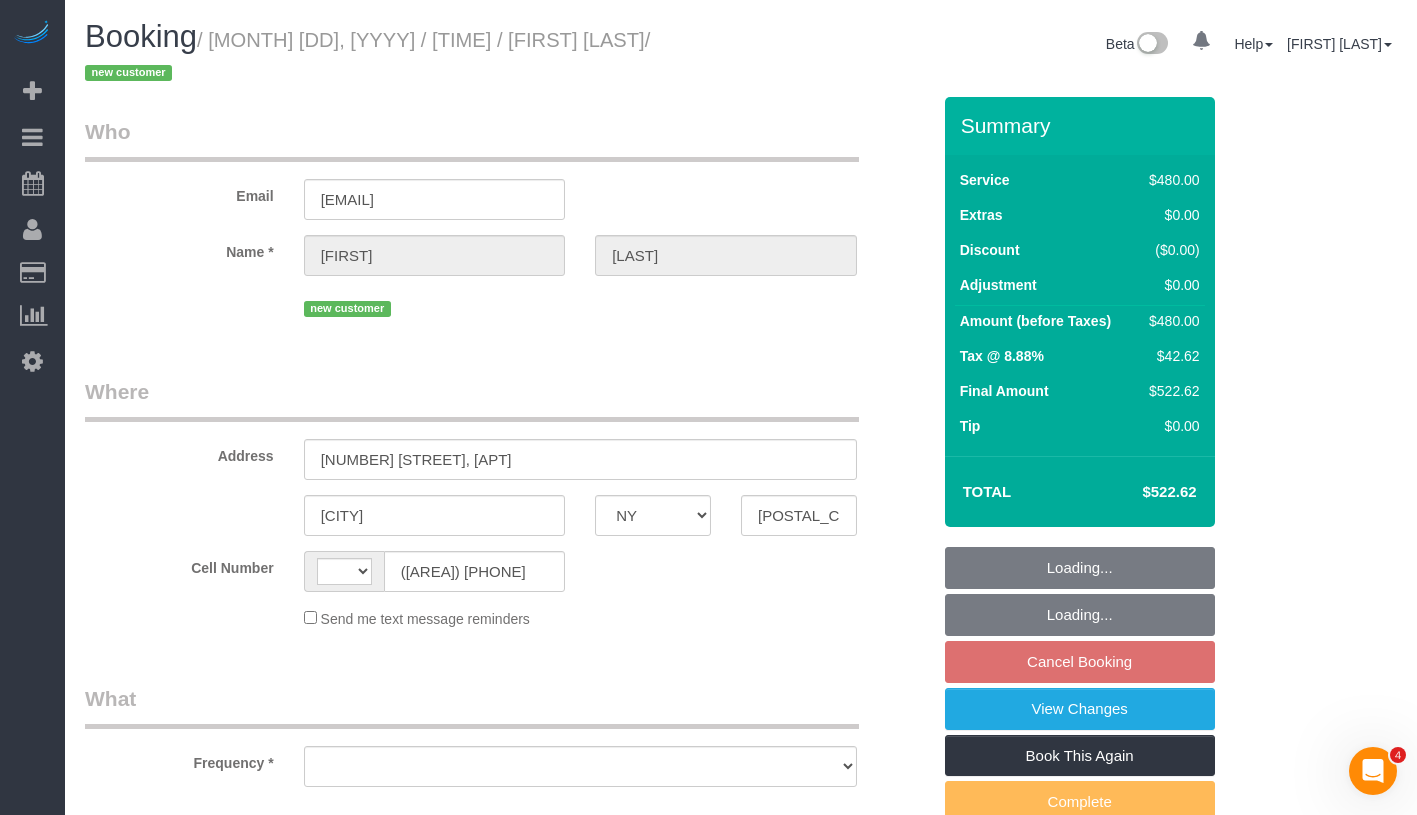 scroll, scrollTop: 0, scrollLeft: 0, axis: both 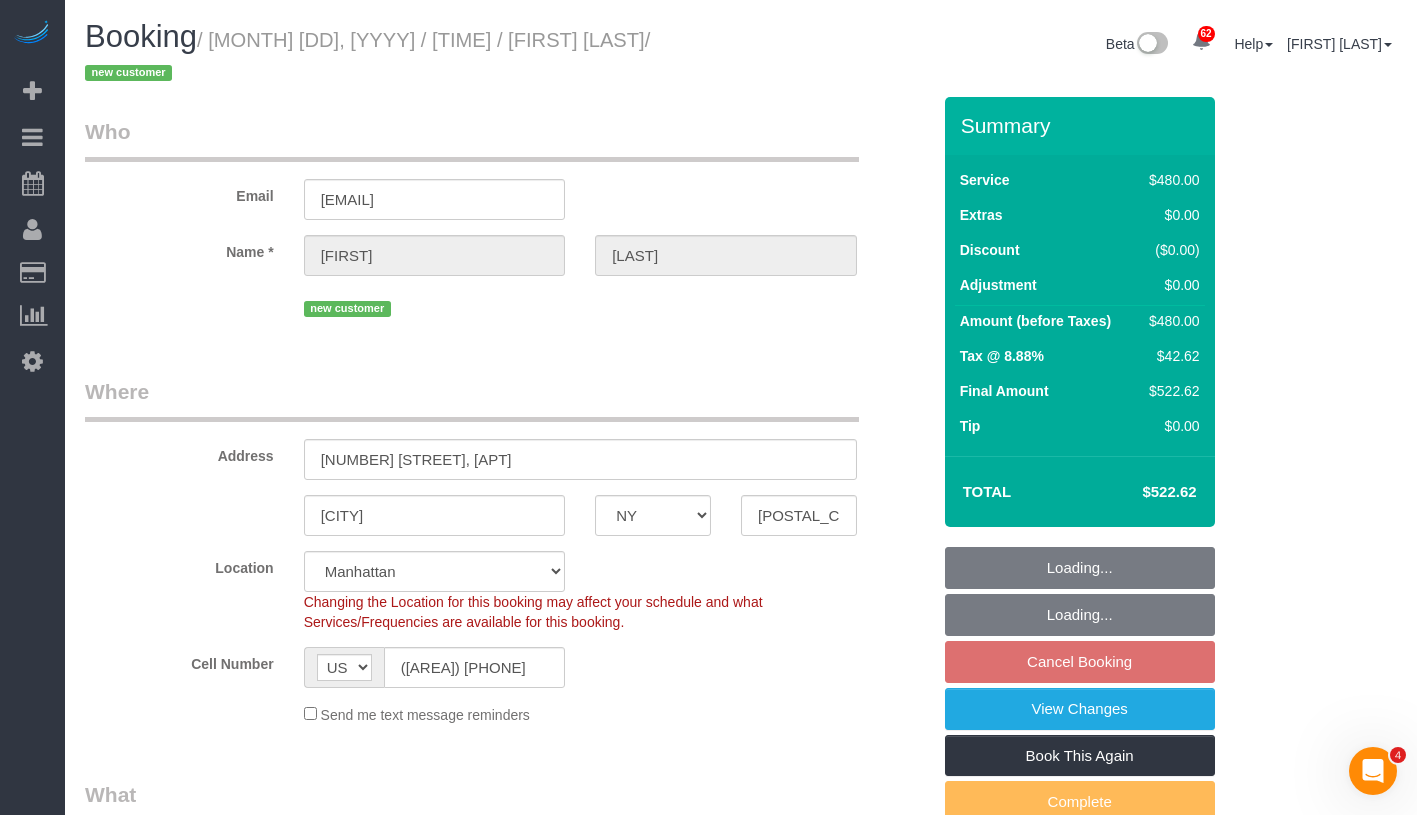 select on "object:1046" 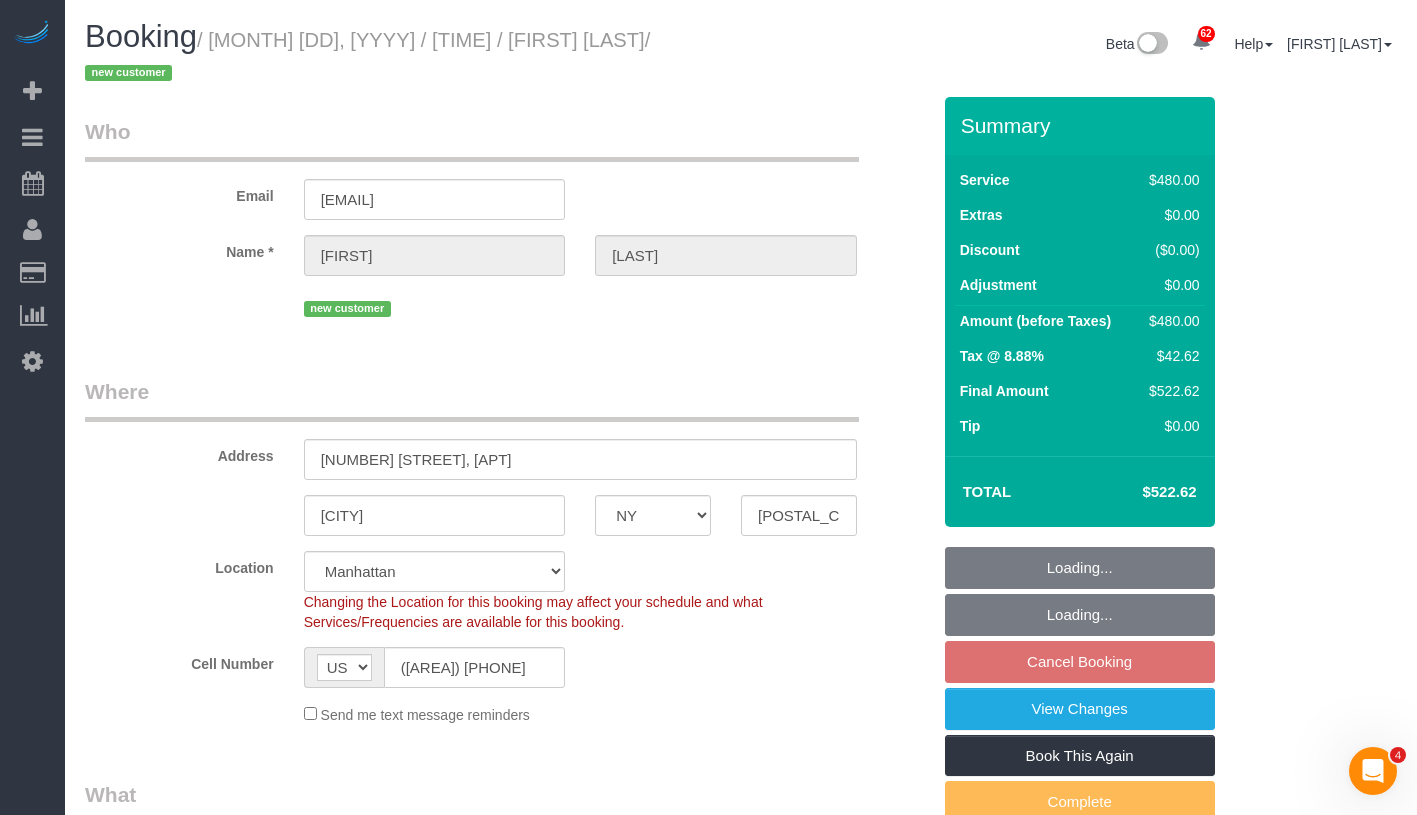 select on "2" 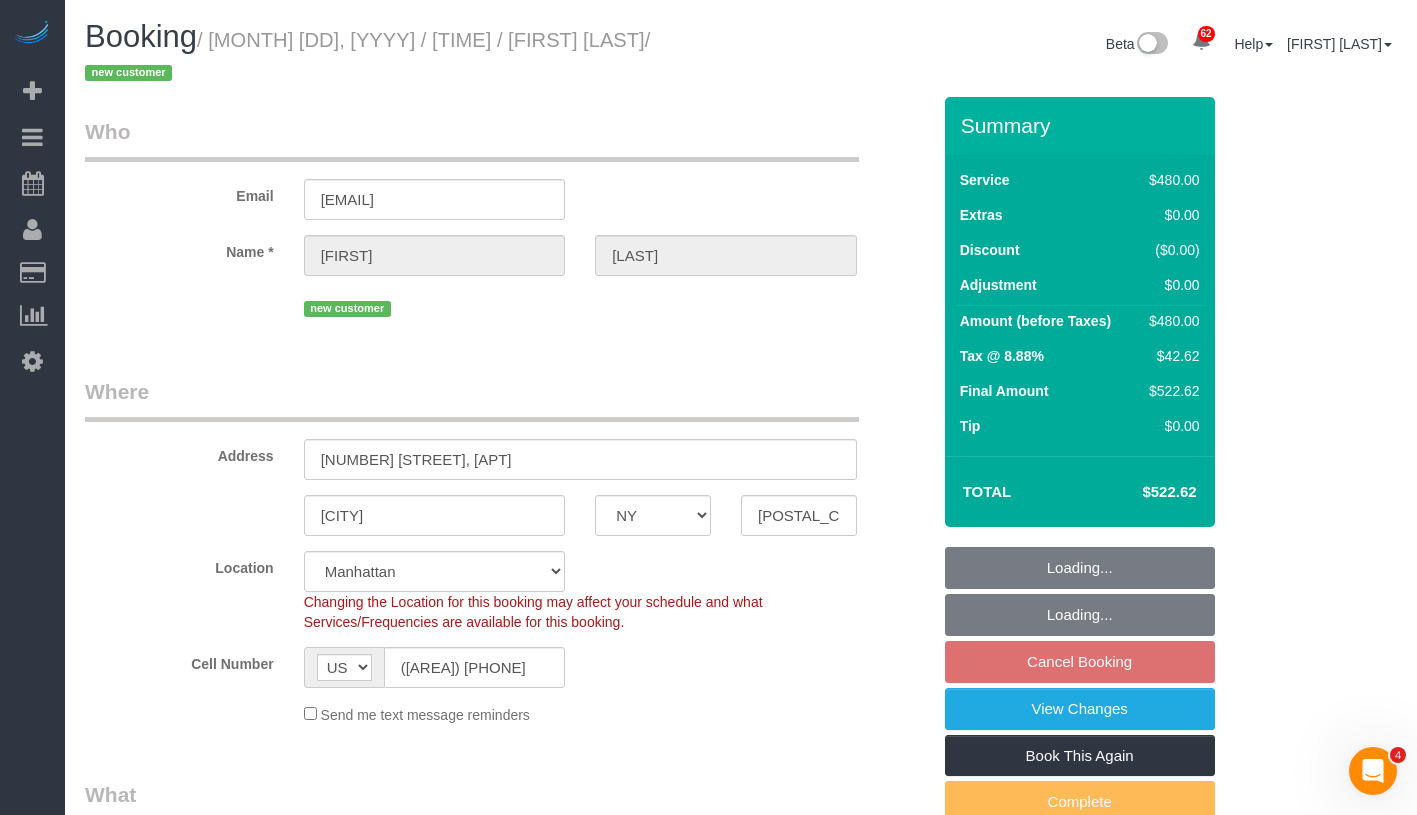 select on "string:stripe-pm_1Rn4Kx4VGloSiKo7Q6qK8B32" 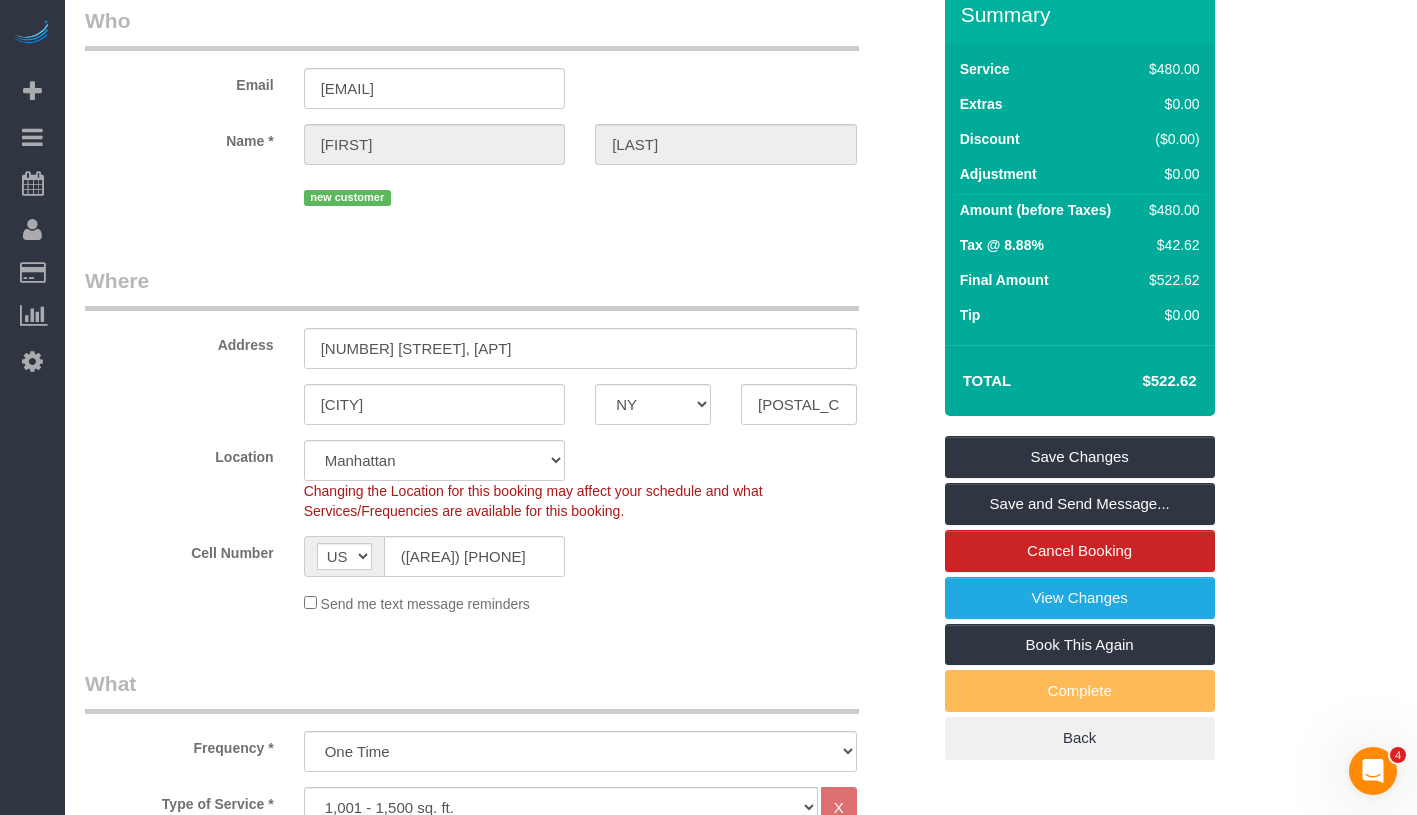 scroll, scrollTop: 365, scrollLeft: 0, axis: vertical 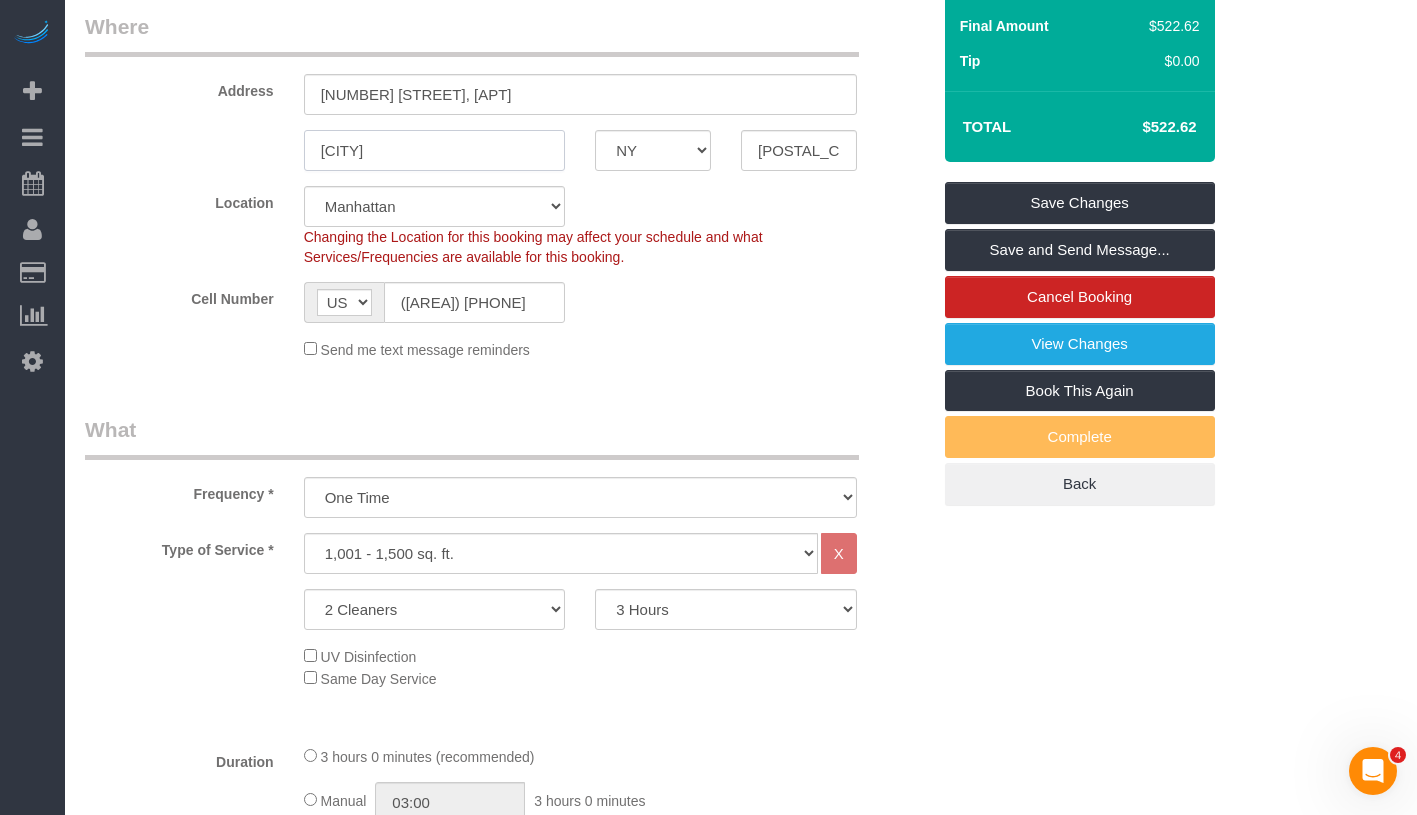 click on "[CITY]" at bounding box center [435, 150] 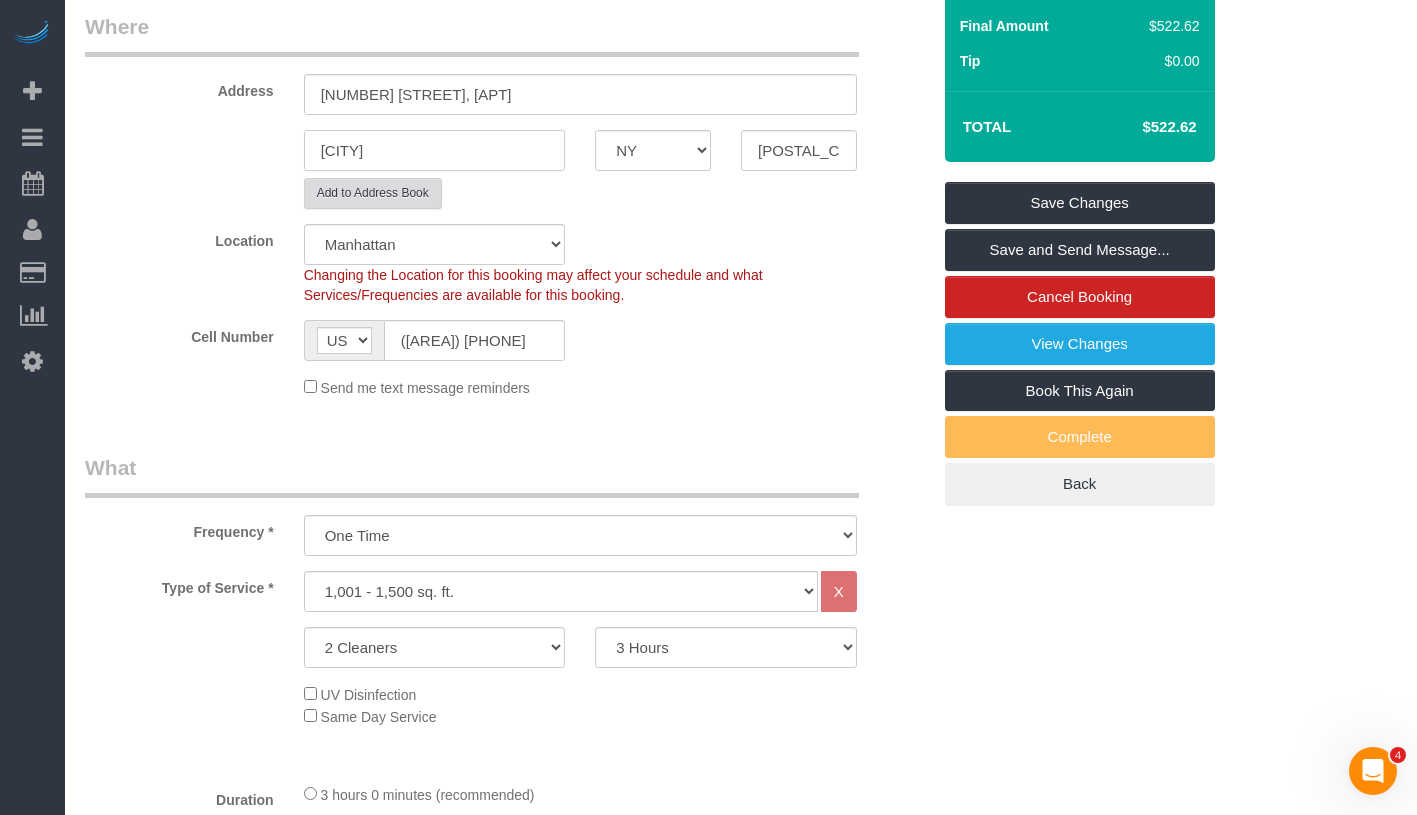 type on "[CITY]" 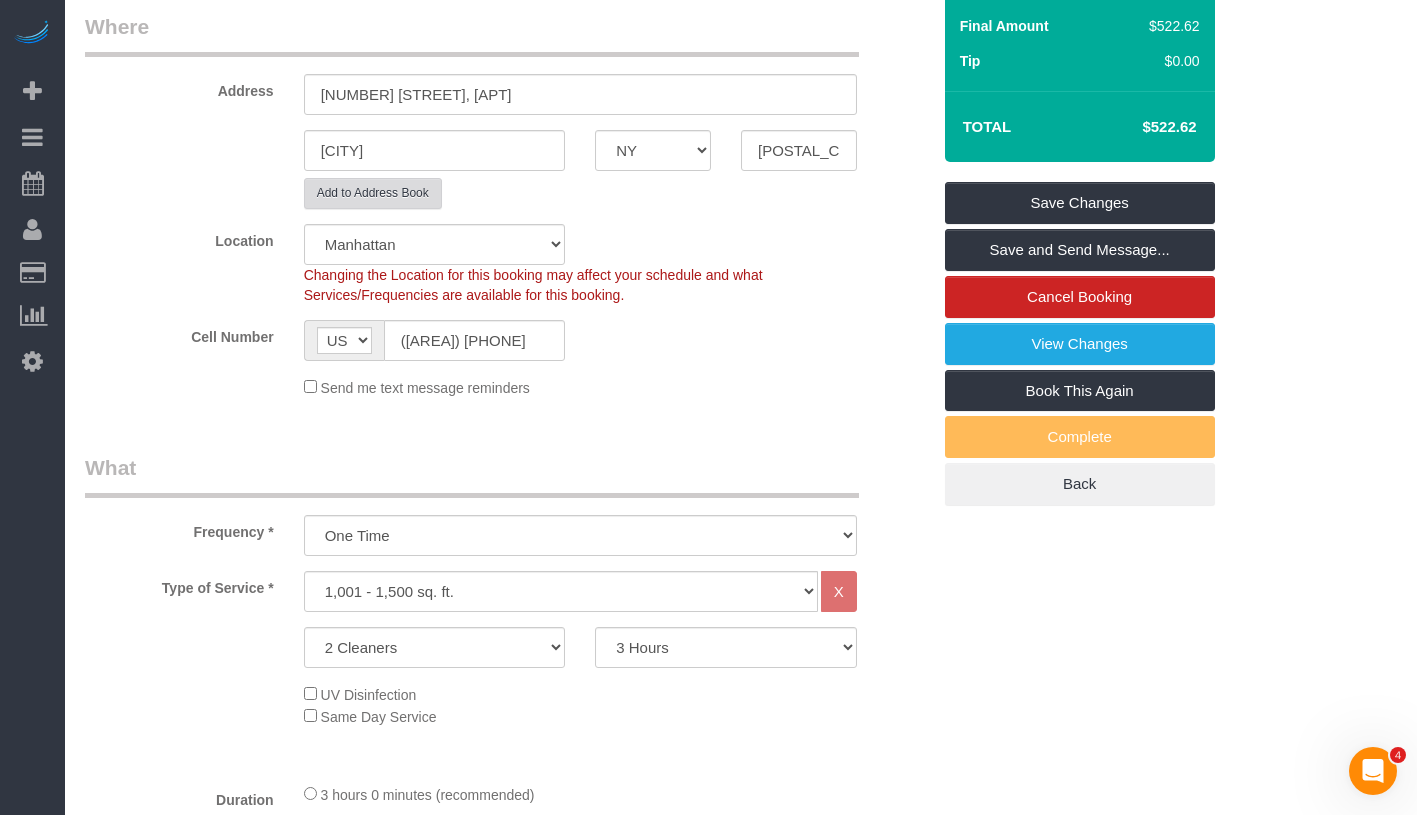 click on "Add to Address Book" at bounding box center (373, 193) 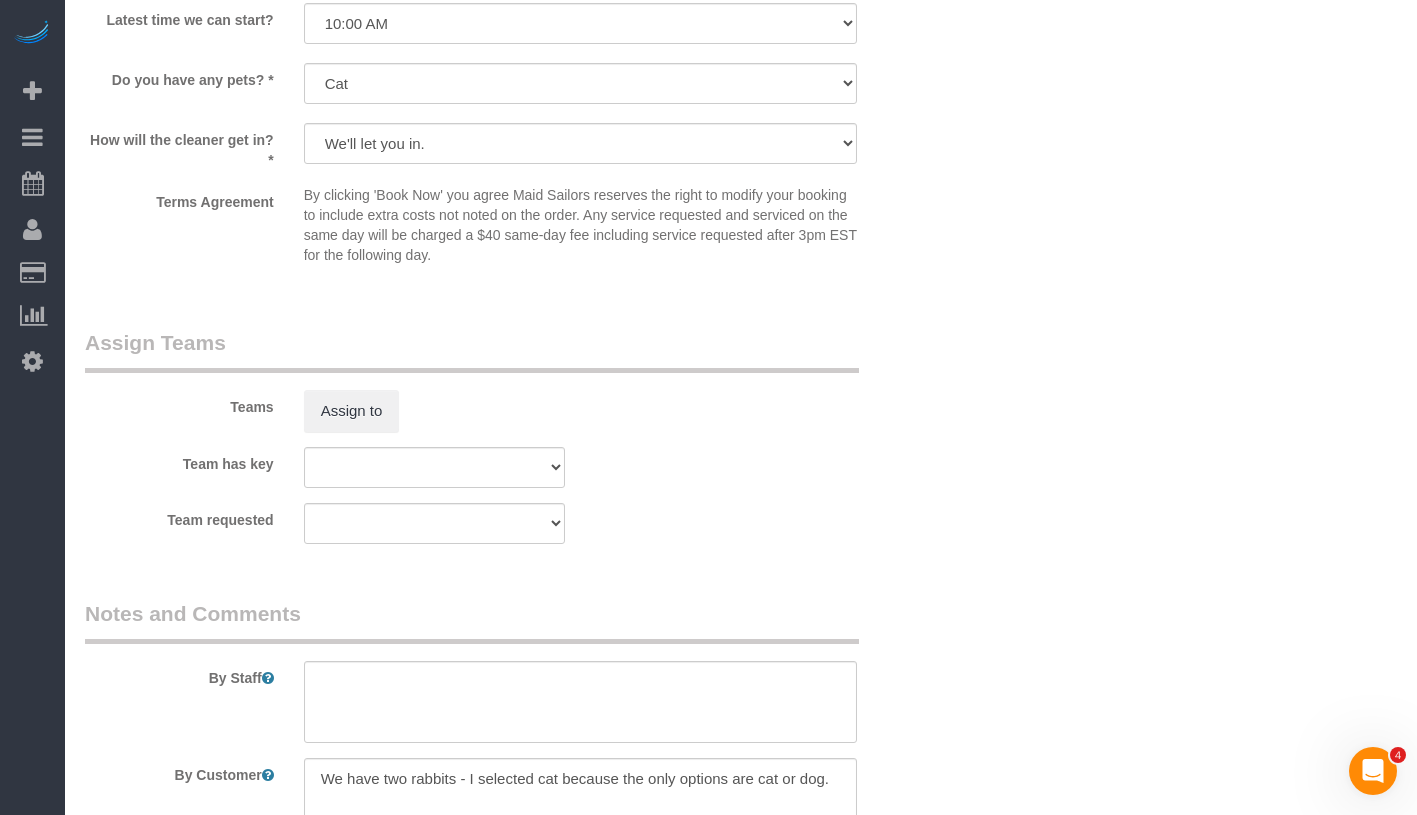 scroll, scrollTop: 2227, scrollLeft: 0, axis: vertical 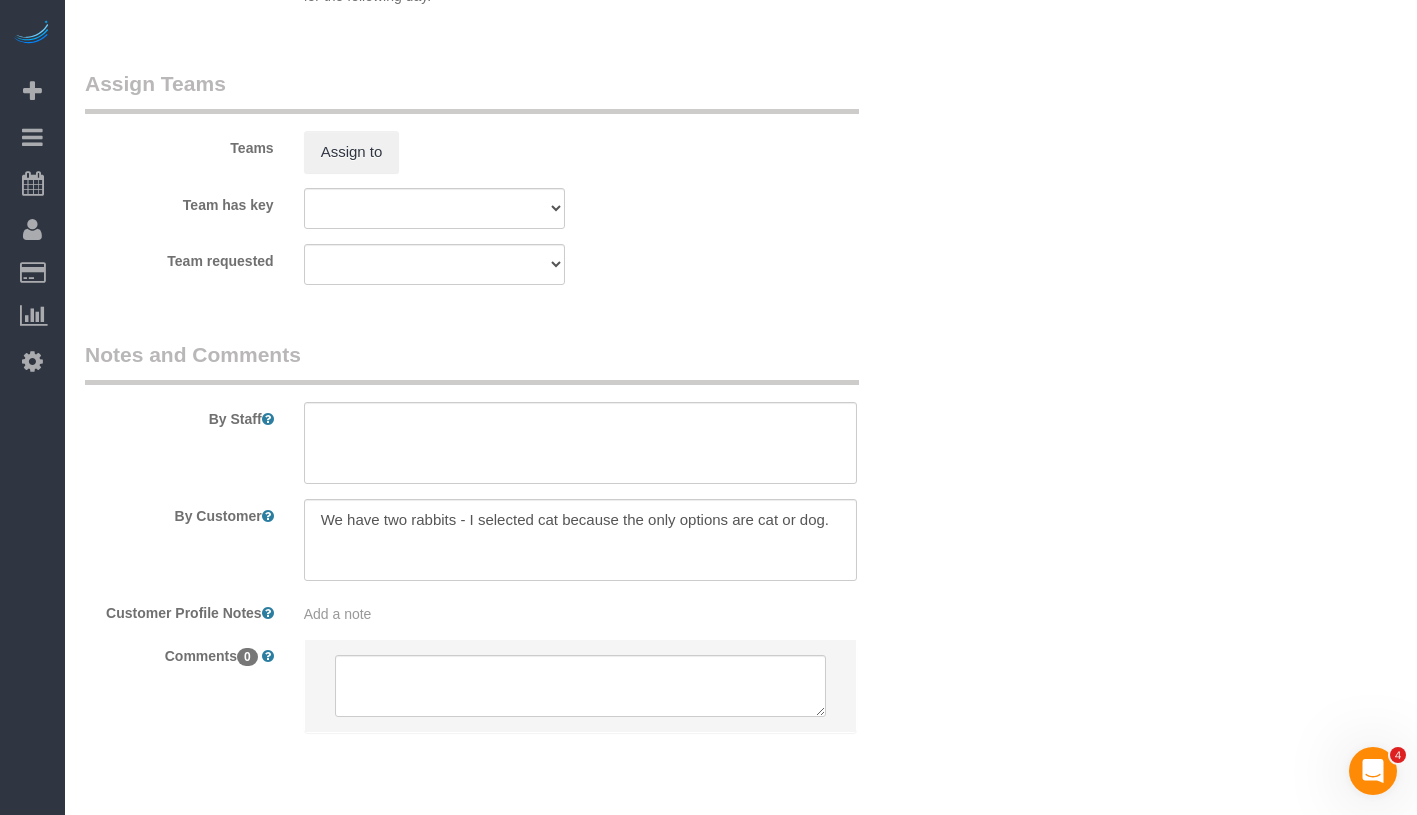 click on "Teams
Assign to
Team has key
000- [NAME]
000 - Partnerships
000 - TEAM JOB
0 - [NAME]
0 - [NAME]
0 - [NAME]
0 - [NAME]
0 - [NAME]
1 - [NAME]
1 - [NAME]
1 - [NAME]
1 - [NAME]
1 - [NAME]
1 - [NAME]
1 - [NAME]
1 - [NAME]
1 - [NAME]
1 - [NAME]
1 - [NAME]
1 - [NAME]
1 - [NAME]
1 - [NAME]
1 - [NAME]
1 - [NAME]
1 - [NAME]
* - [NAME]" at bounding box center (507, 177) 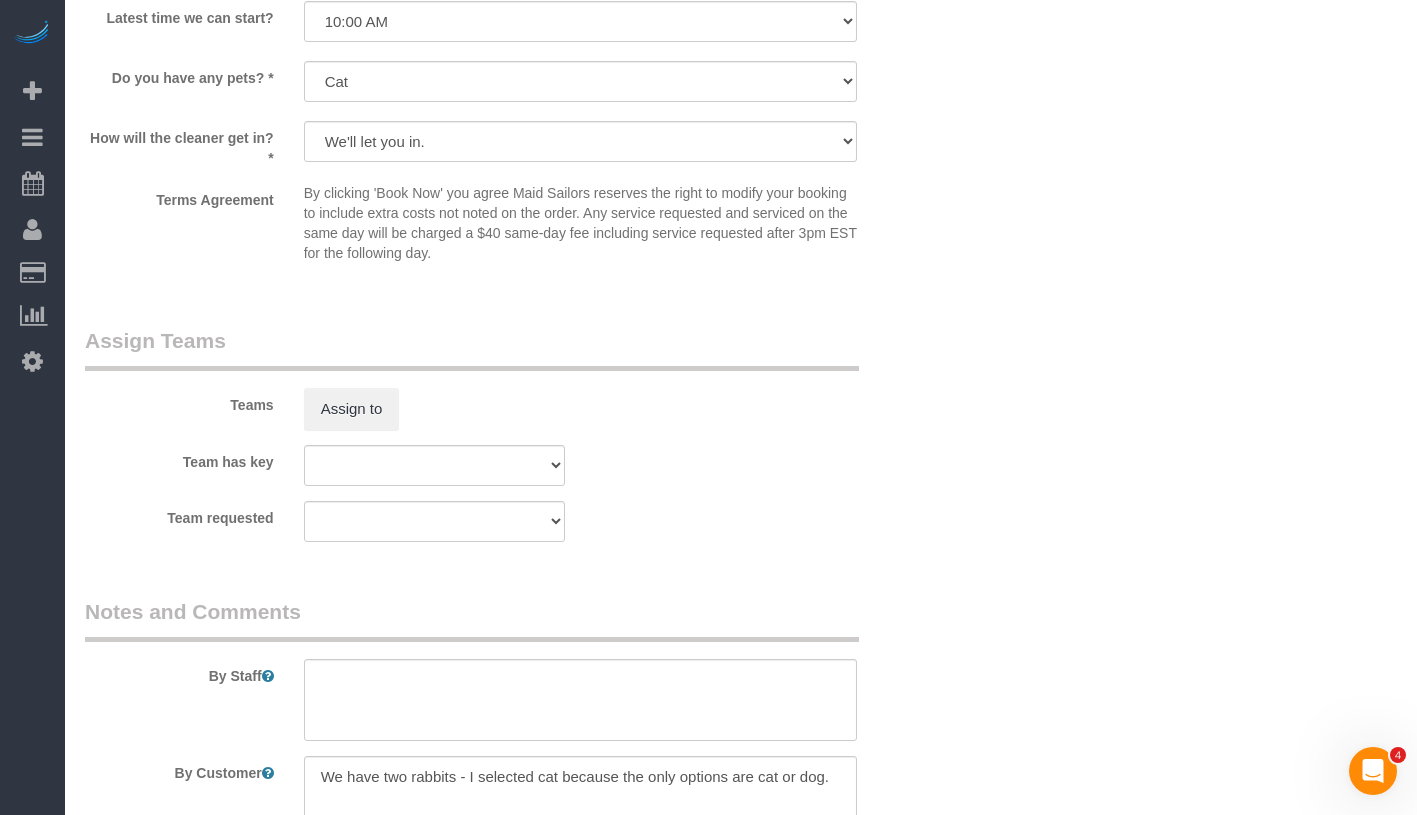 scroll, scrollTop: 1606, scrollLeft: 0, axis: vertical 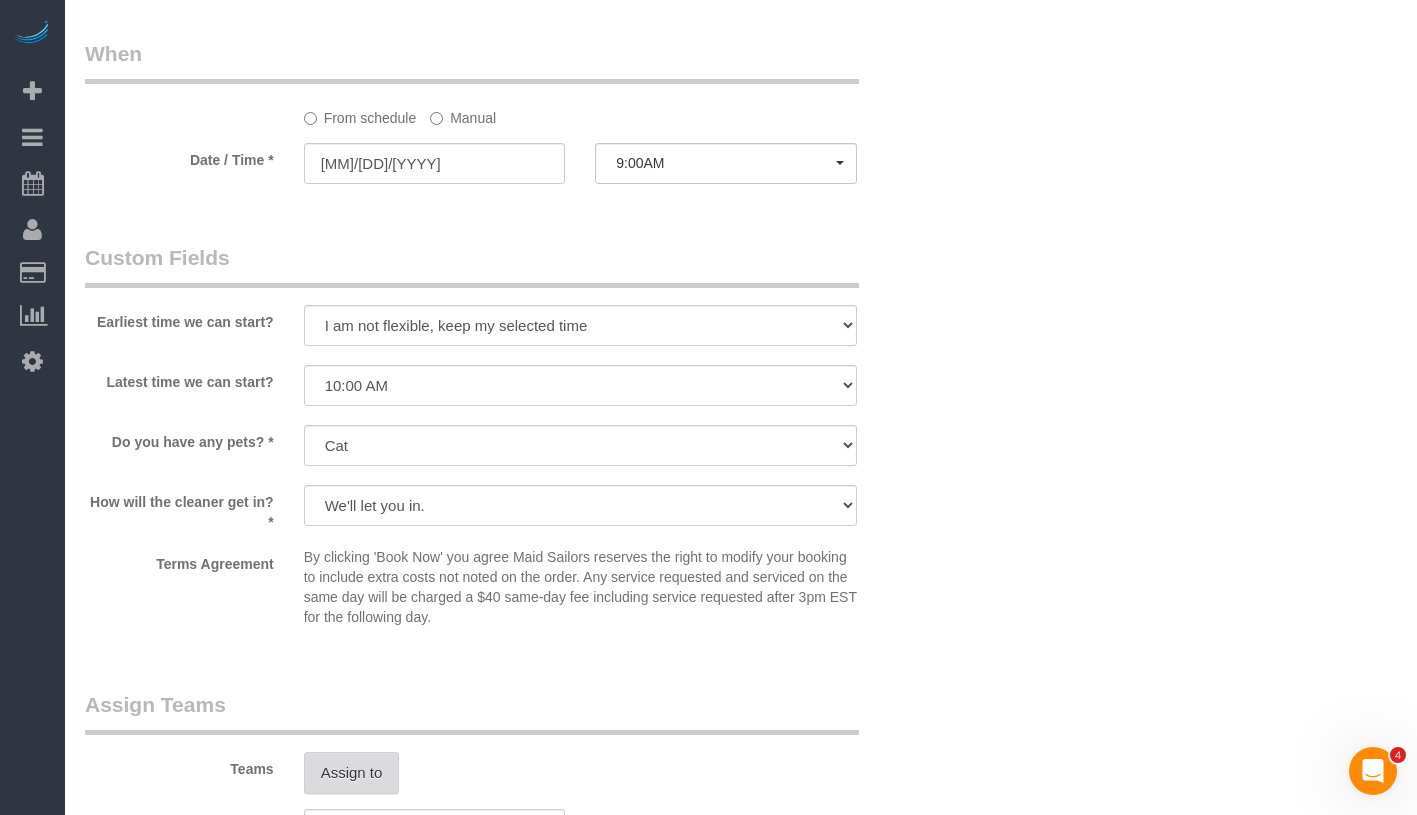 click on "Assign to" at bounding box center (352, 773) 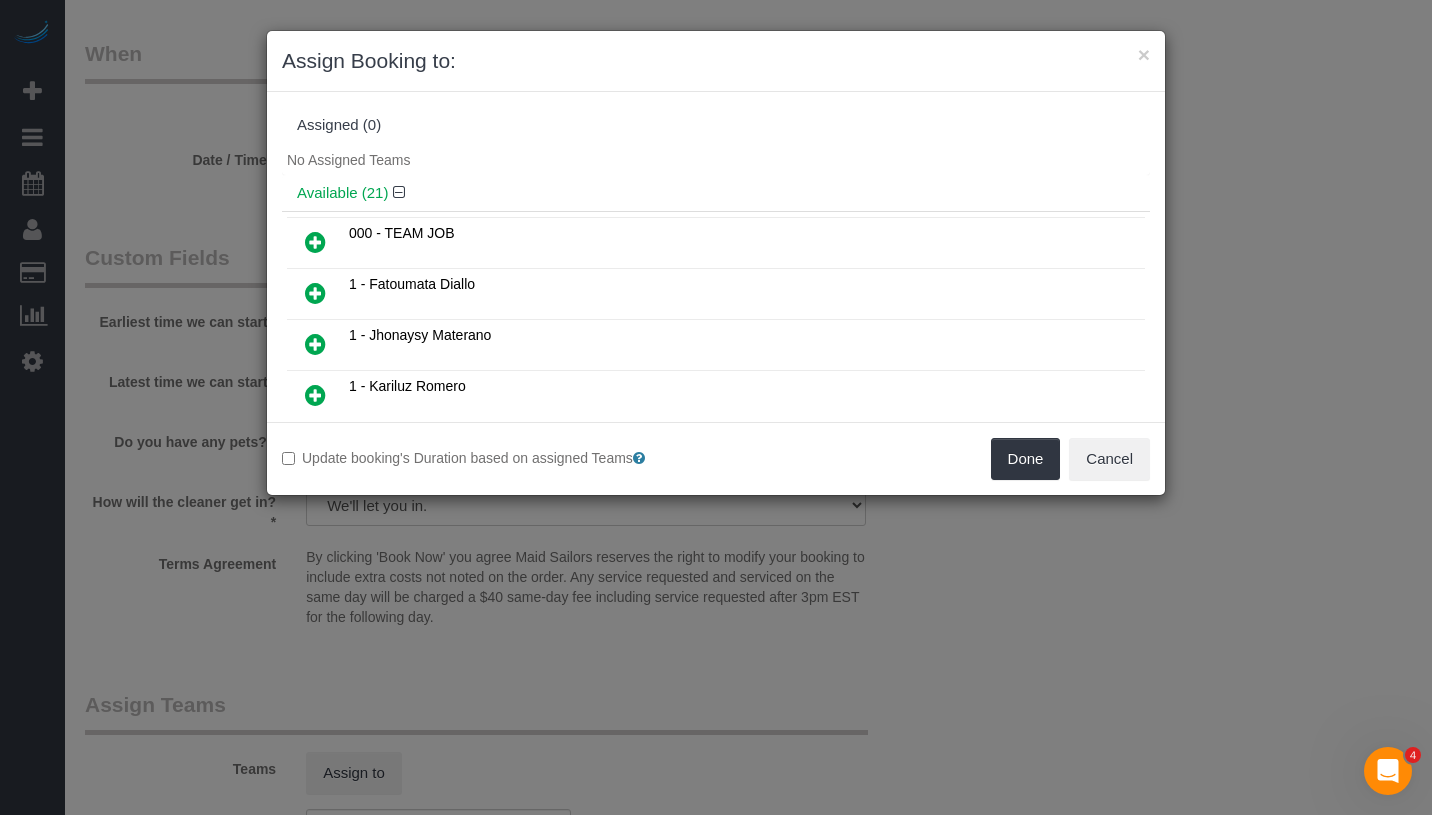 click at bounding box center [315, 242] 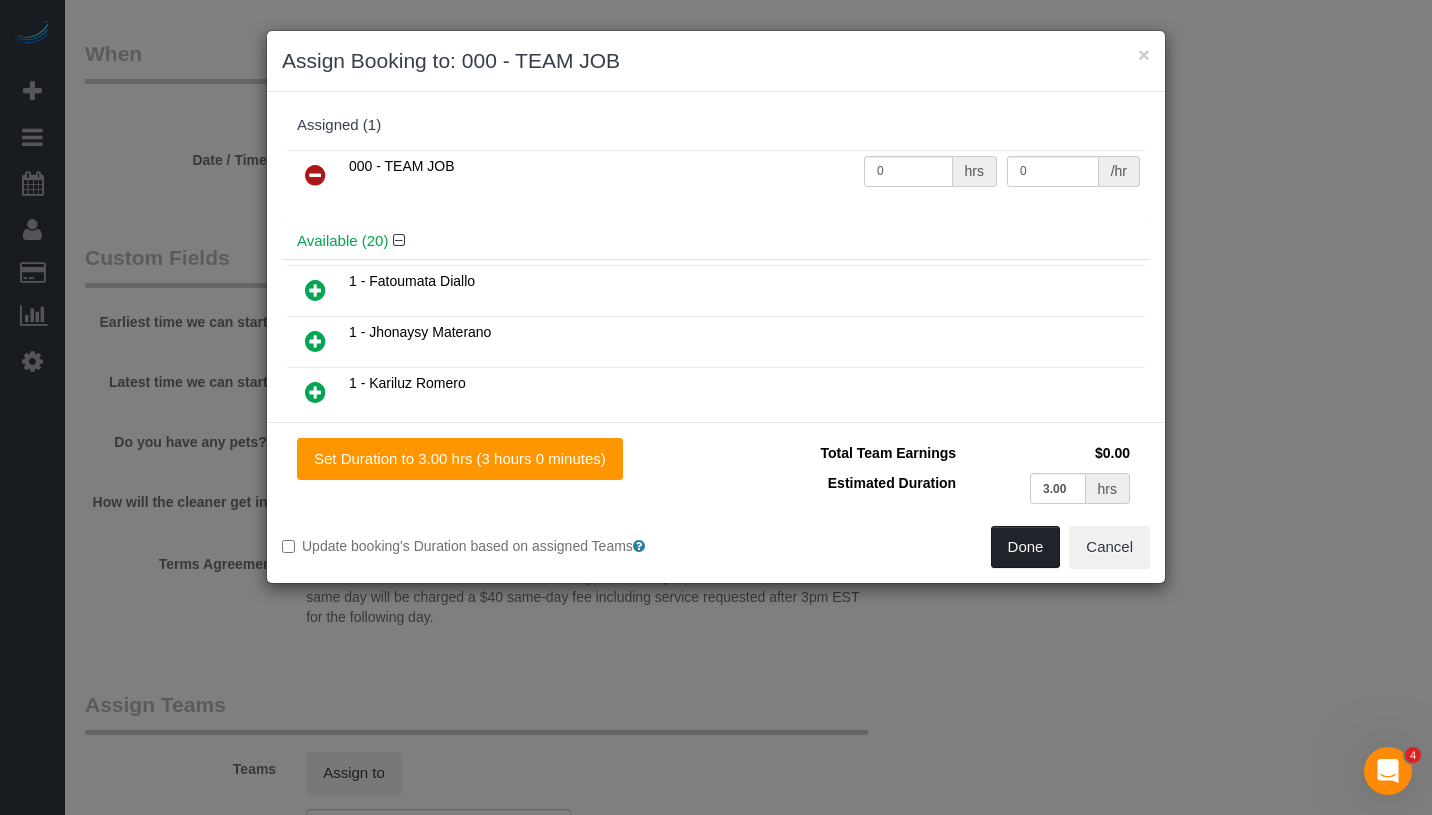 click on "Done" at bounding box center (1026, 547) 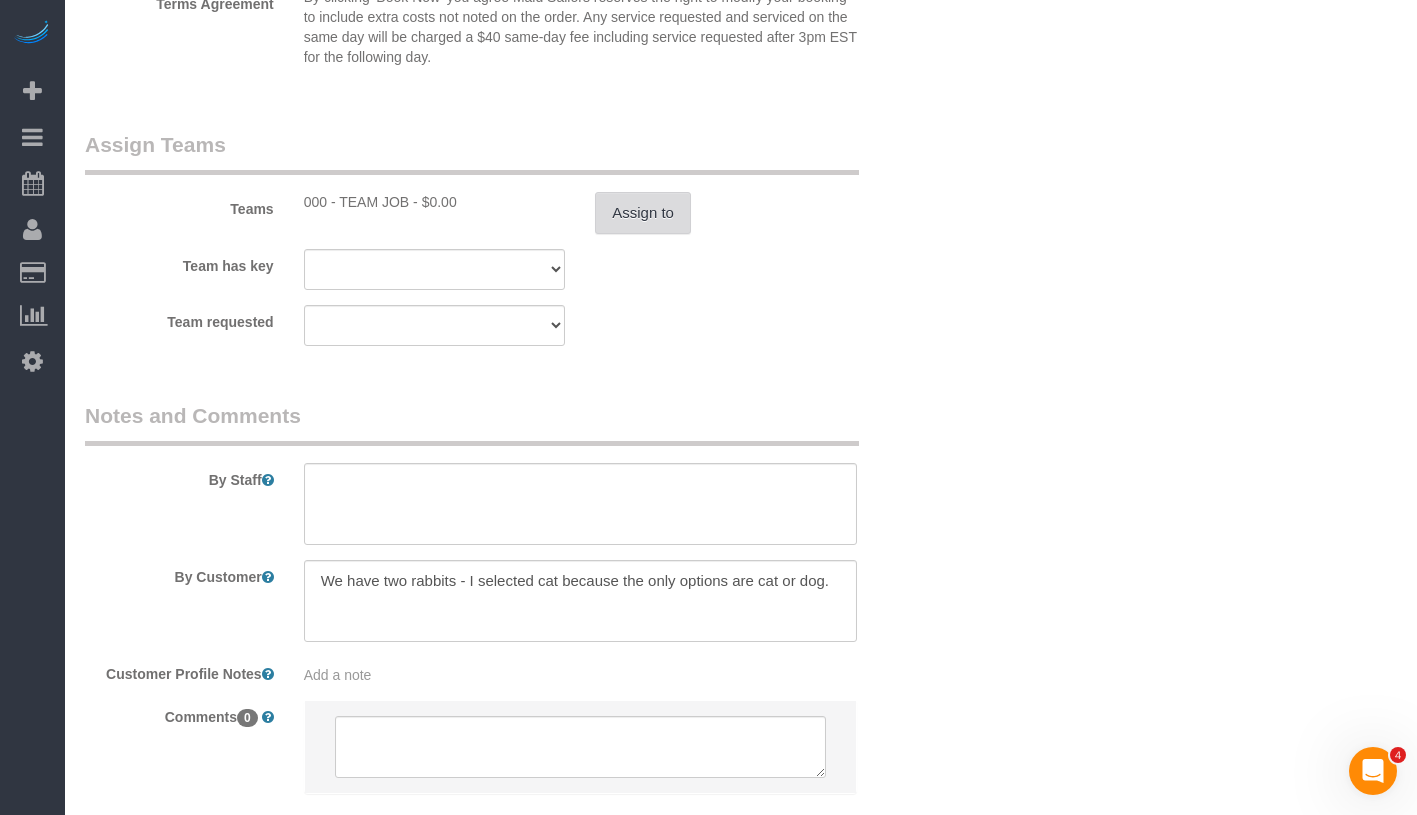 scroll, scrollTop: 2265, scrollLeft: 0, axis: vertical 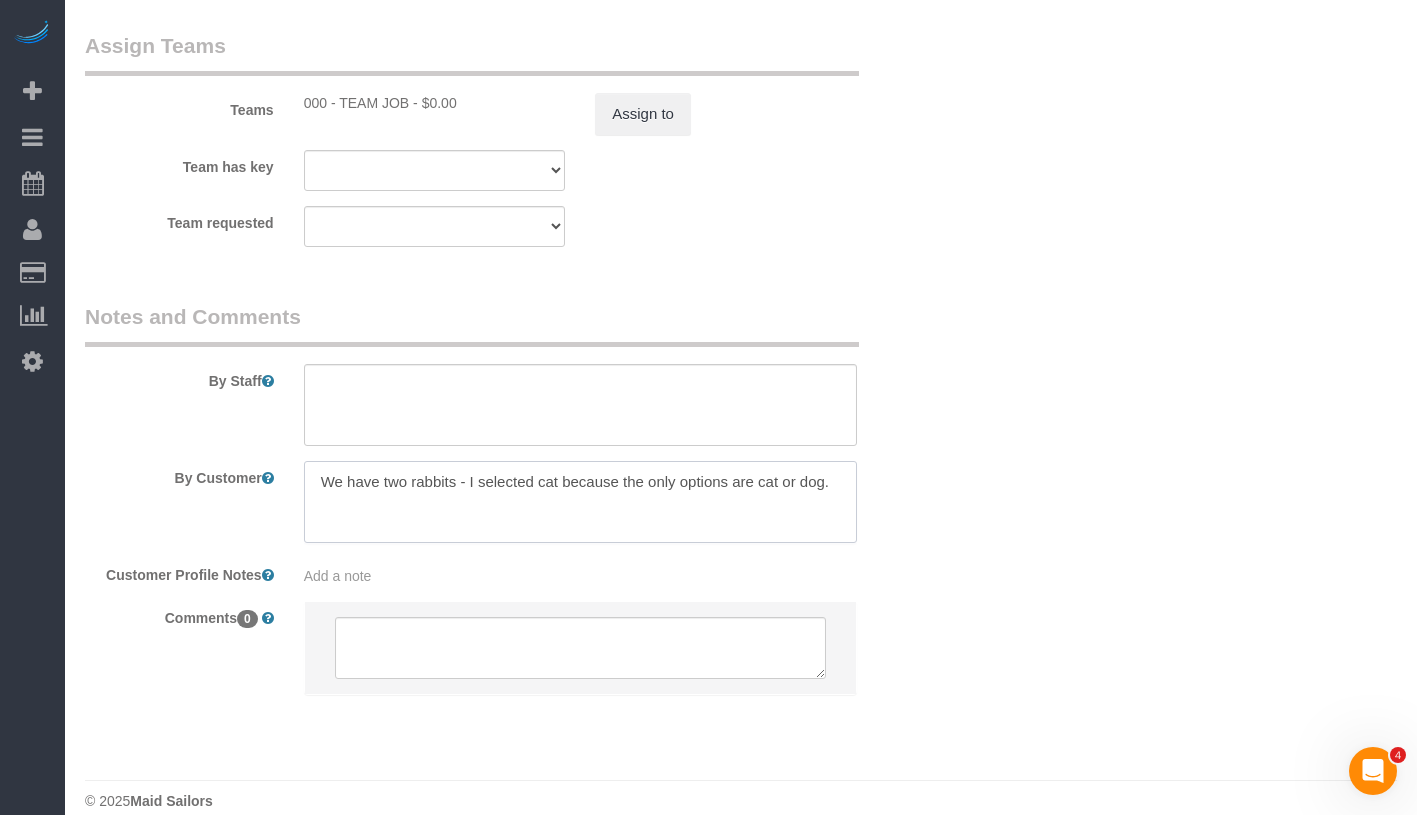 drag, startPoint x: 314, startPoint y: 451, endPoint x: 961, endPoint y: 472, distance: 647.3407 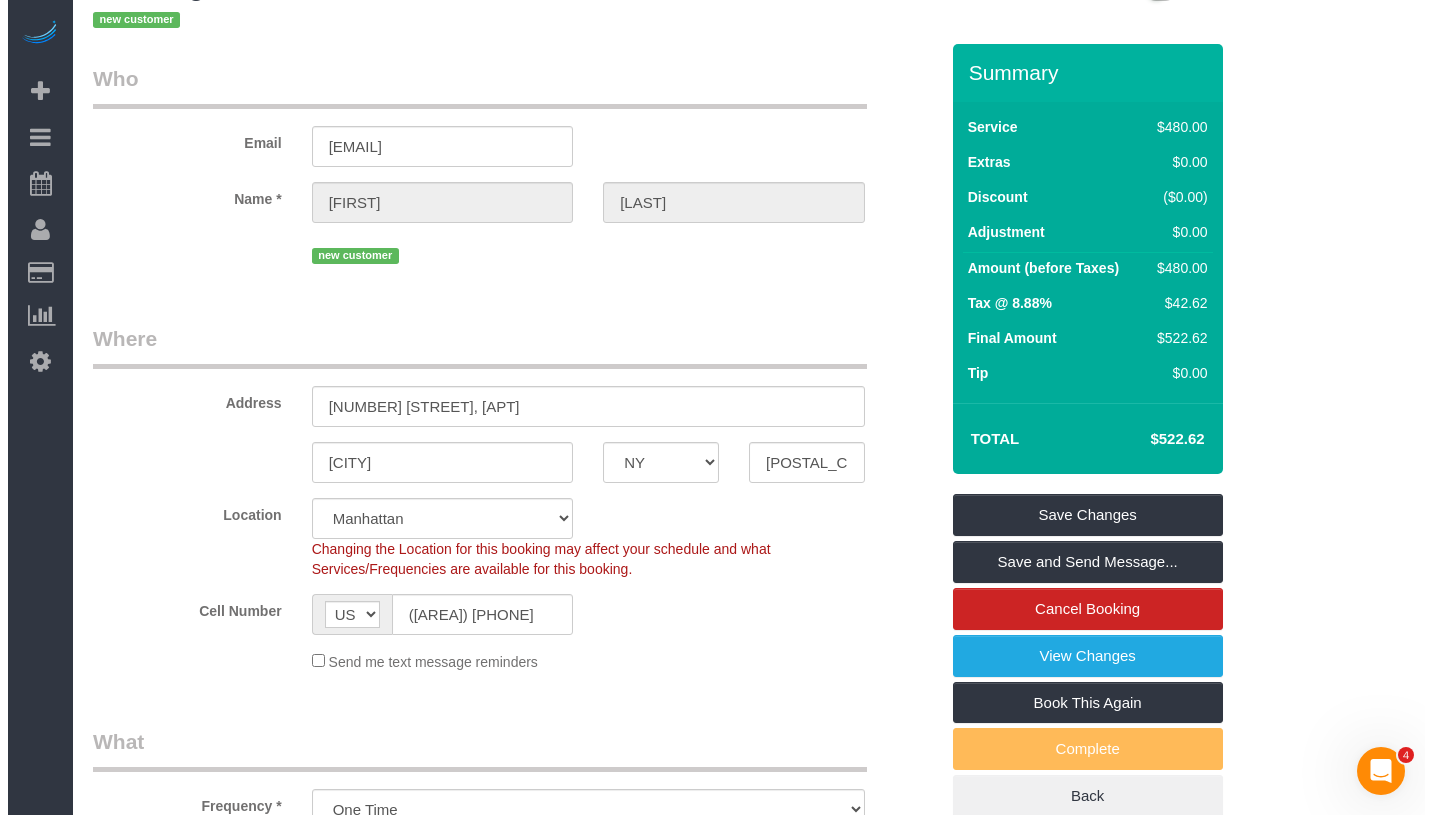 scroll, scrollTop: 0, scrollLeft: 0, axis: both 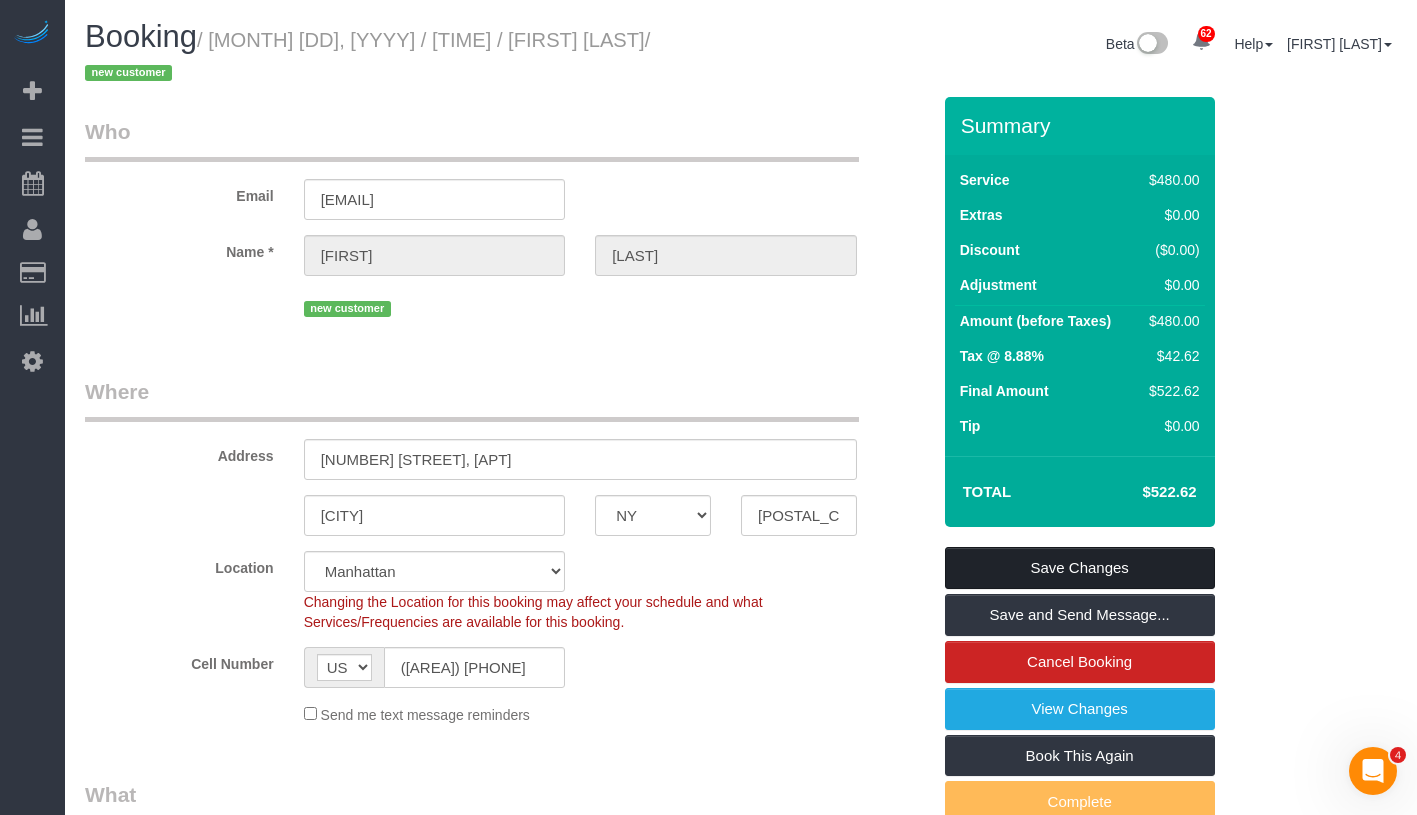 click on "Save Changes" at bounding box center (1080, 568) 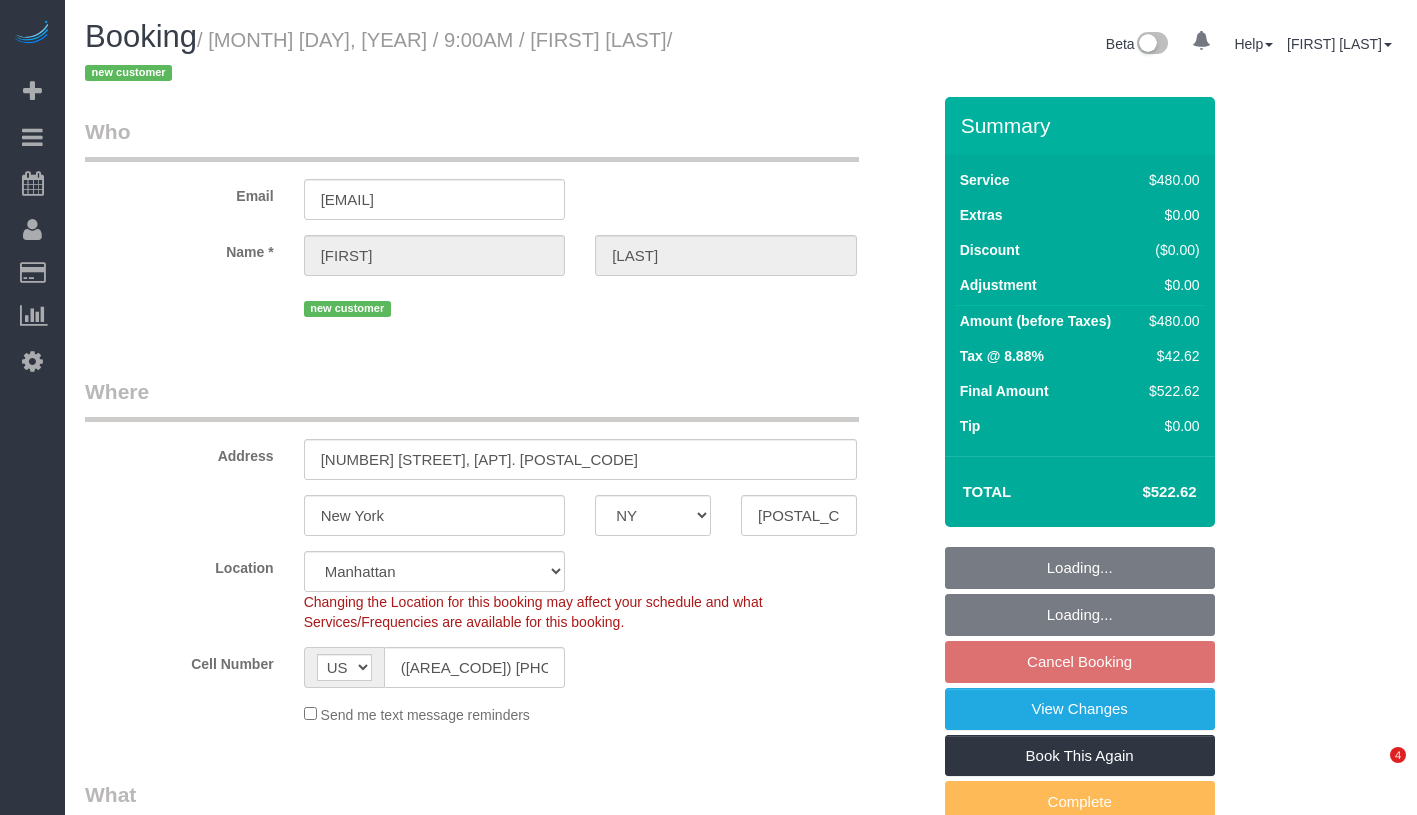 select on "NY" 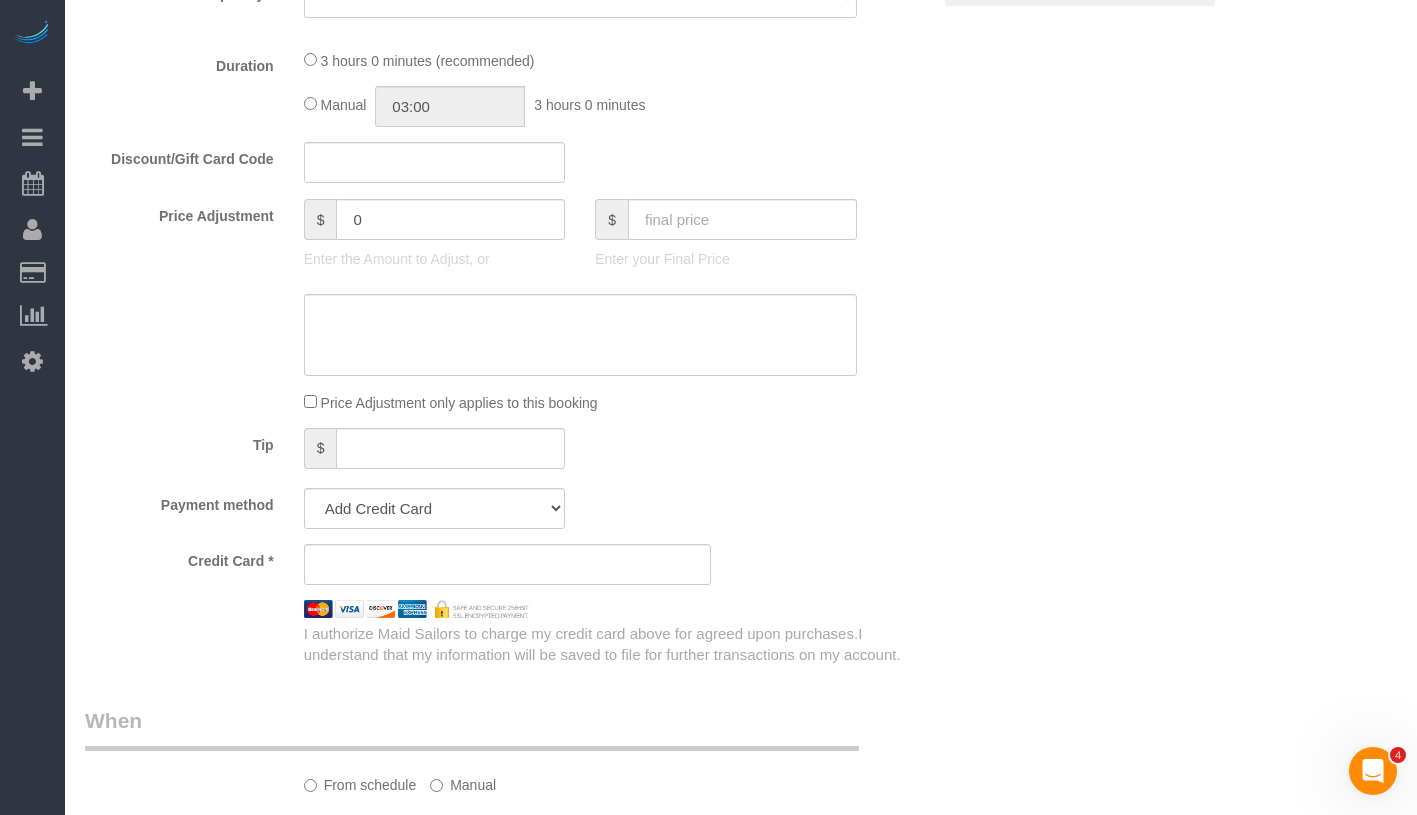 scroll, scrollTop: 0, scrollLeft: 0, axis: both 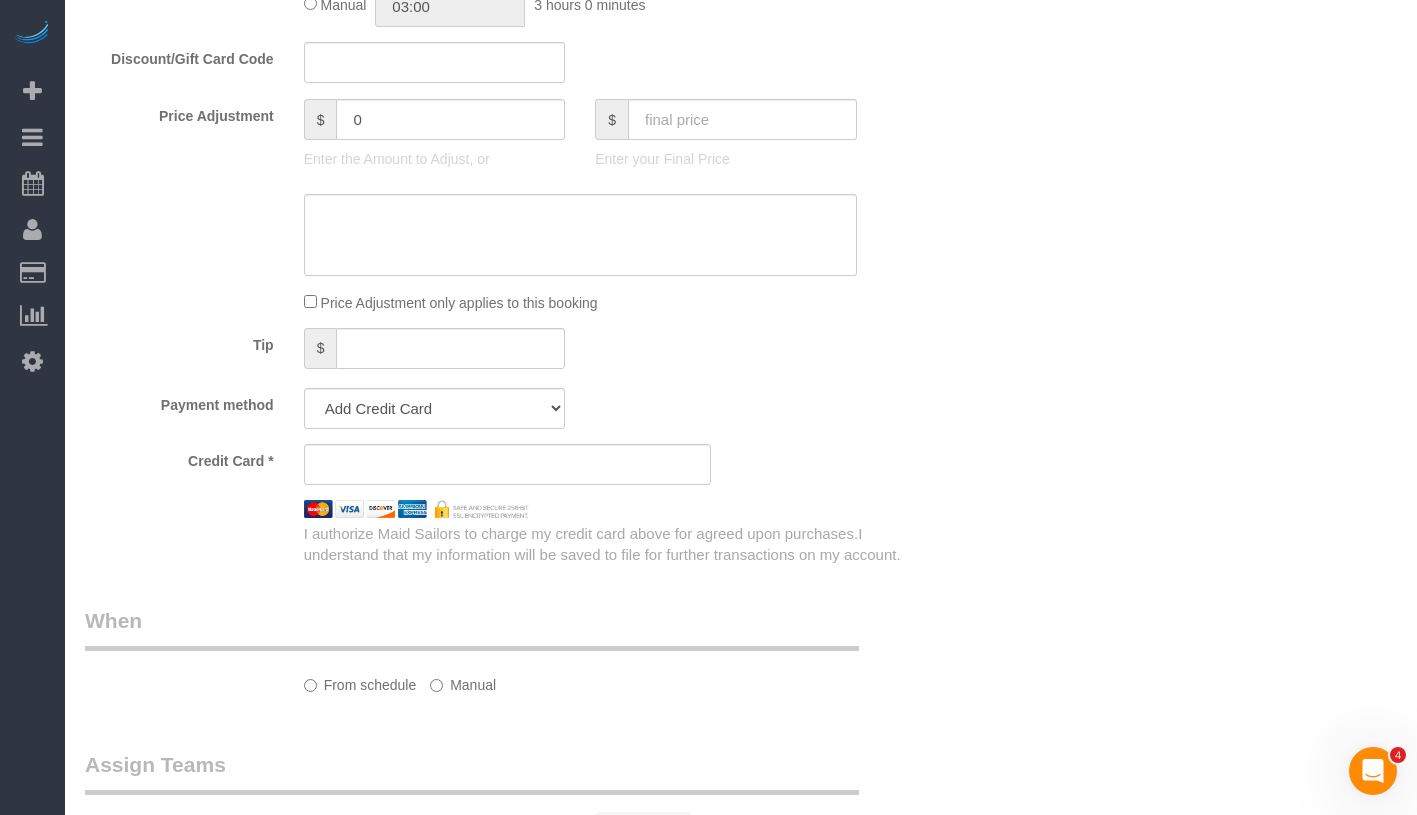 select on "string:stripe-pm_1Rn4Kx4VGloSiKo7Q6qK8B32" 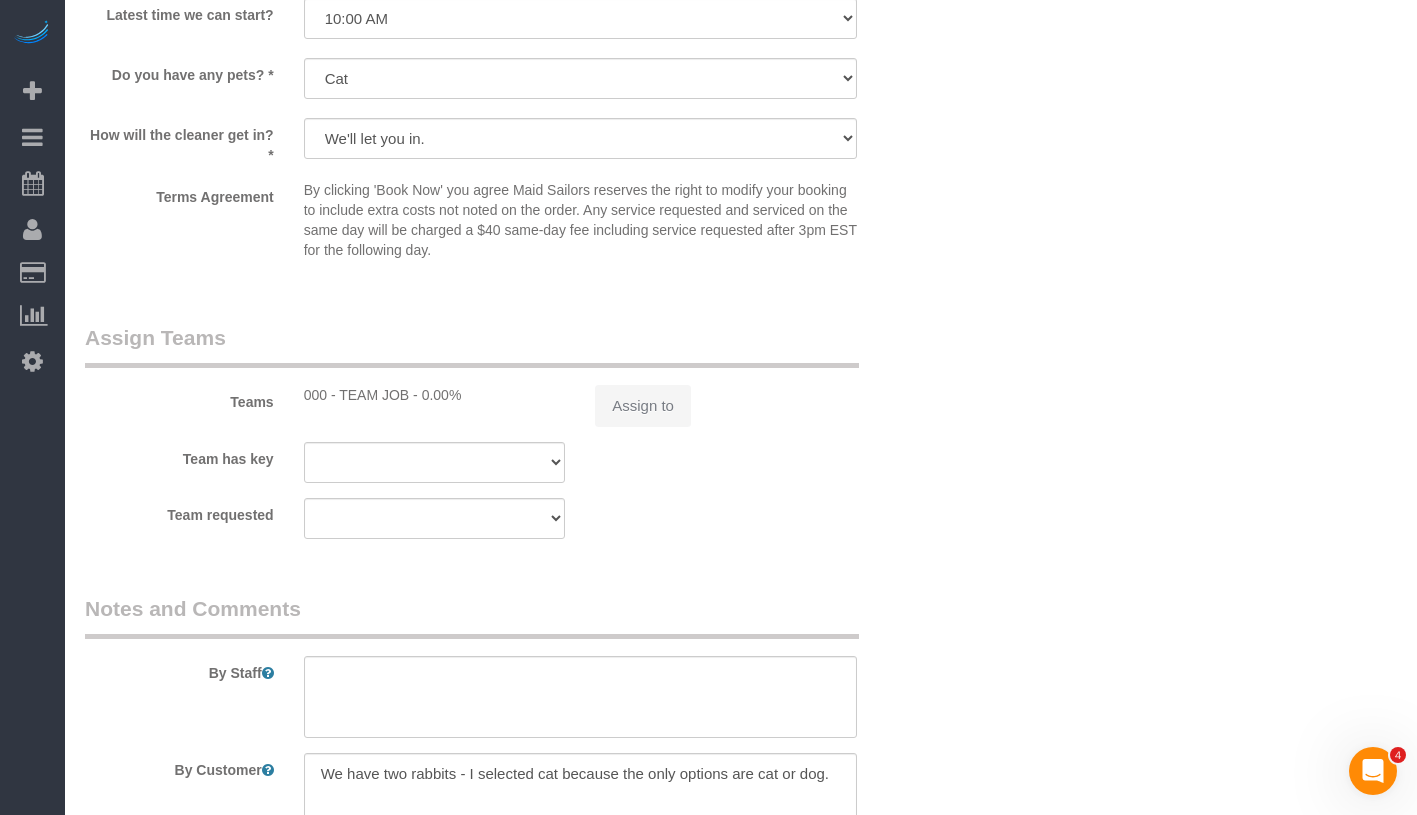 select on "object:1349" 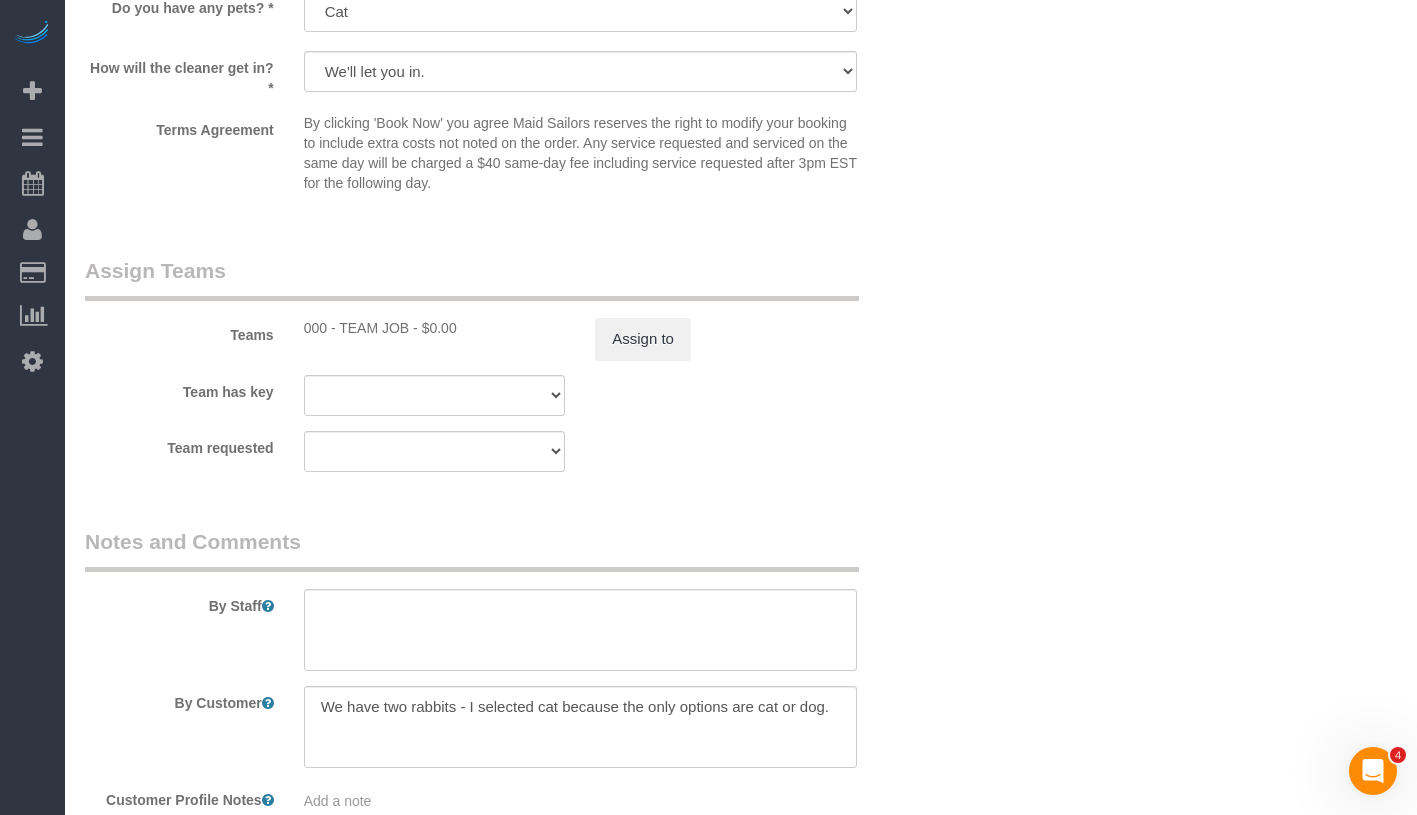 scroll, scrollTop: 2265, scrollLeft: 0, axis: vertical 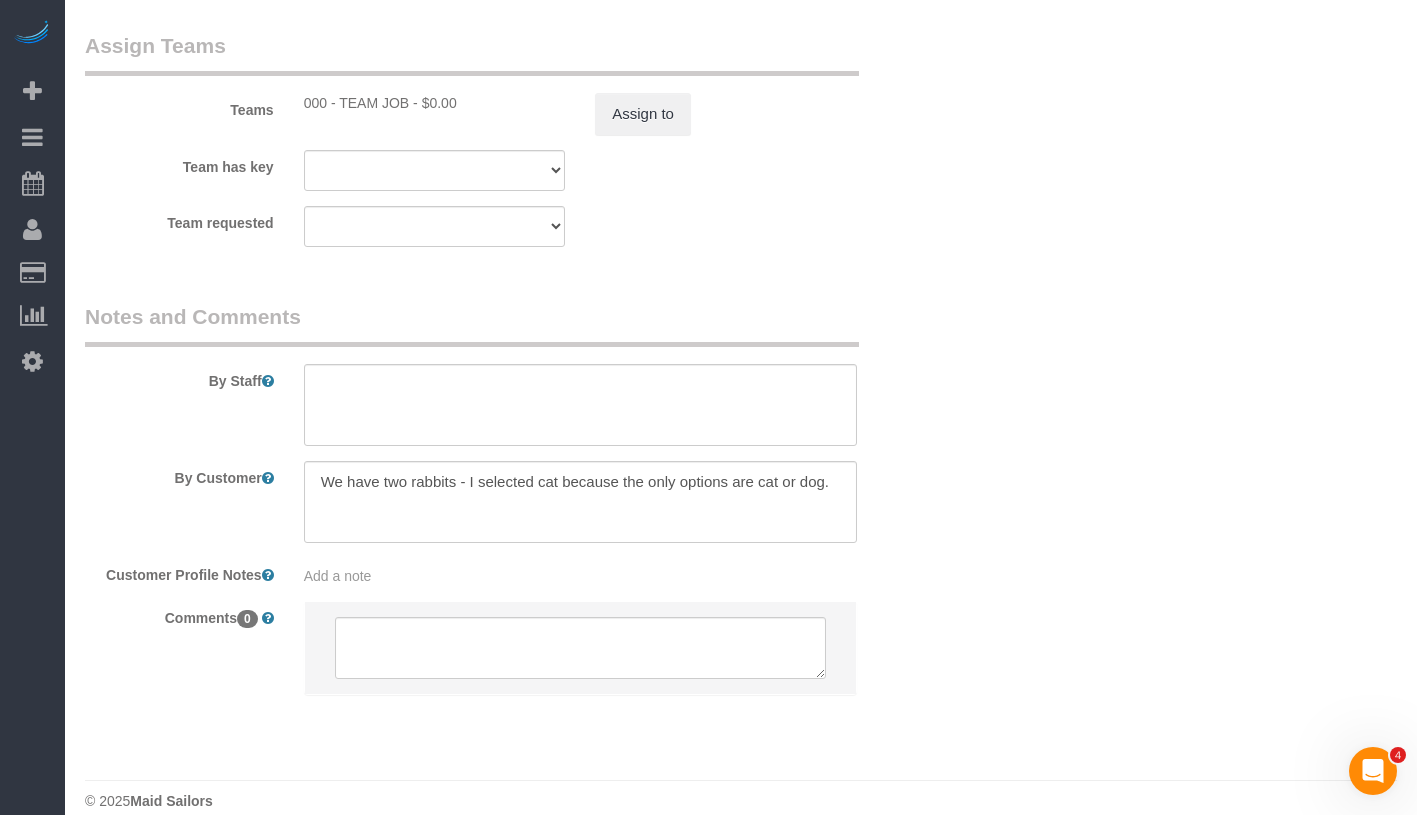 click on "Add a note" at bounding box center (580, 576) 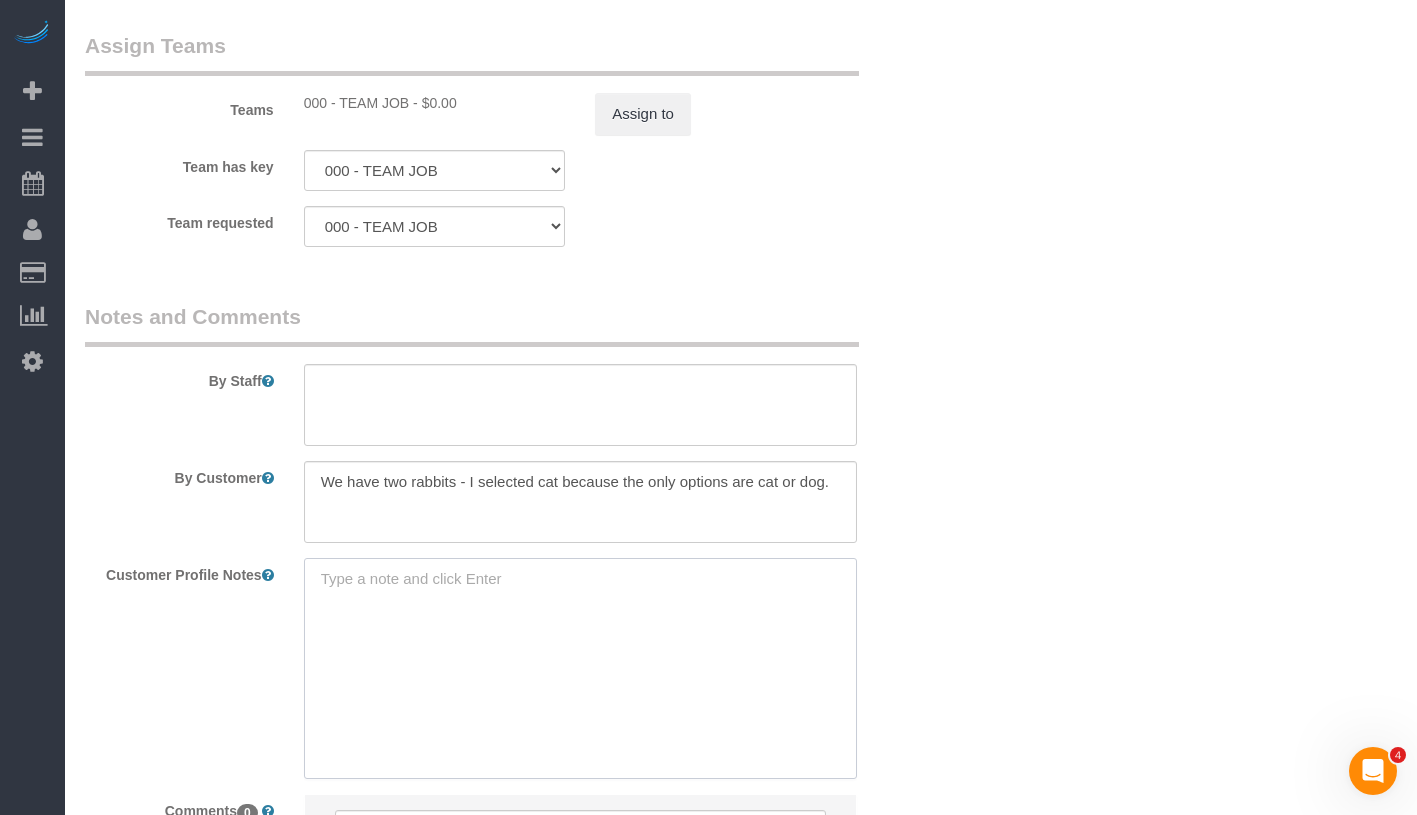 click at bounding box center (580, 668) 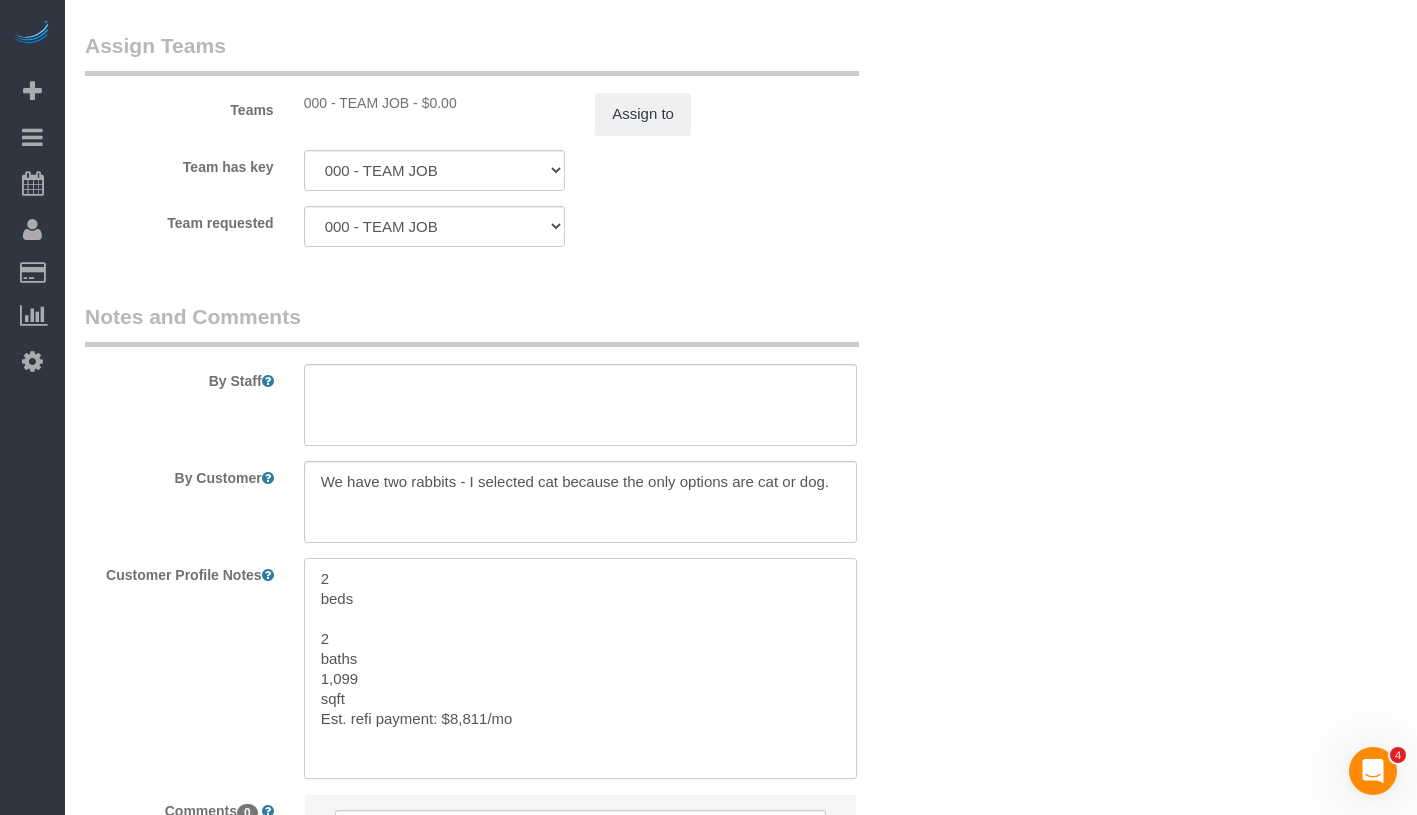 click on "2
beds
2
baths
1,099
sqft
Est. refi payment: $8,811/mo" at bounding box center (580, 668) 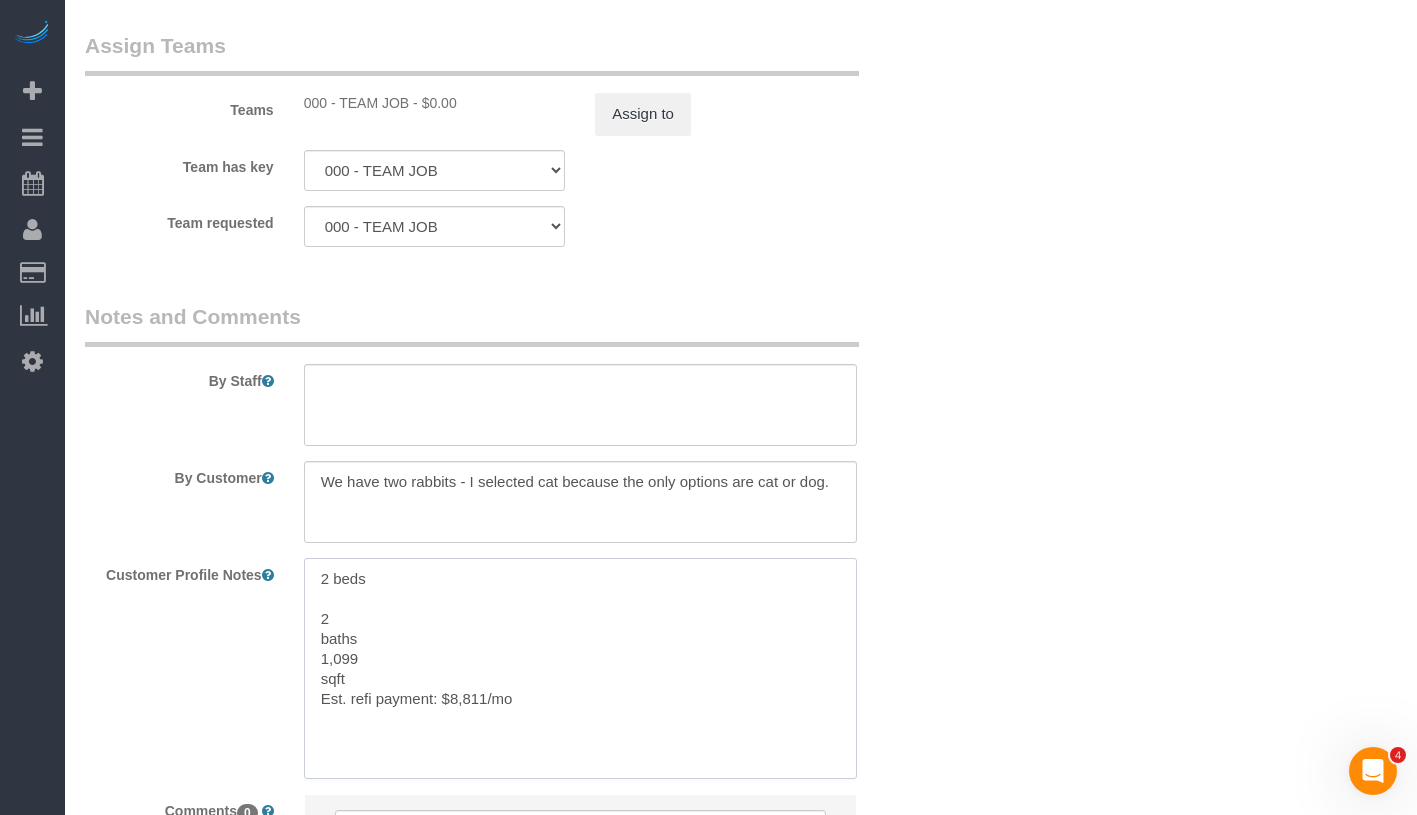 click on "2 beds
2
baths
1,099
sqft
Est. refi payment: $8,811/mo" at bounding box center [580, 668] 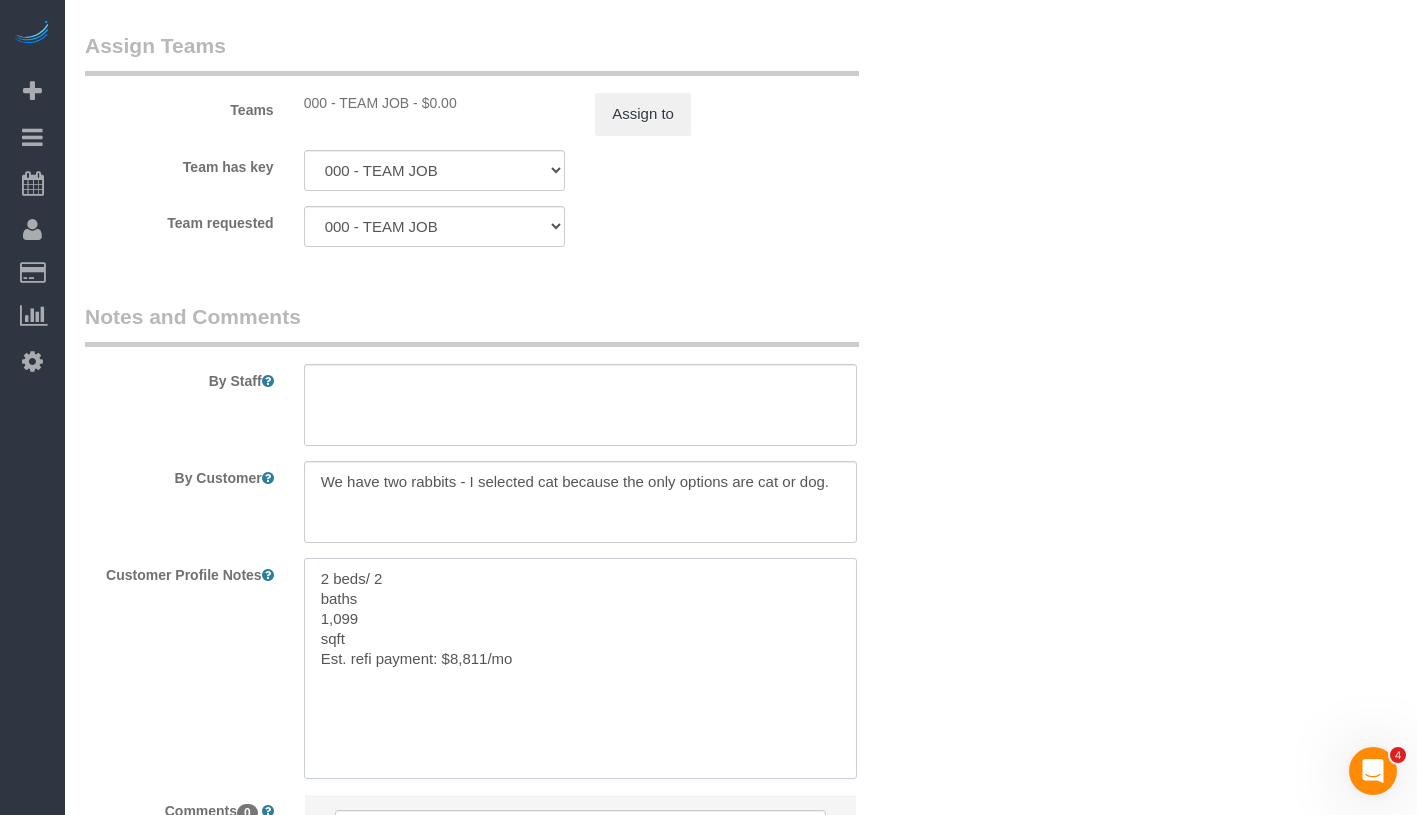 click on "2 beds/ 2
baths
1,099
sqft
Est. refi payment: $8,811/mo" at bounding box center (580, 668) 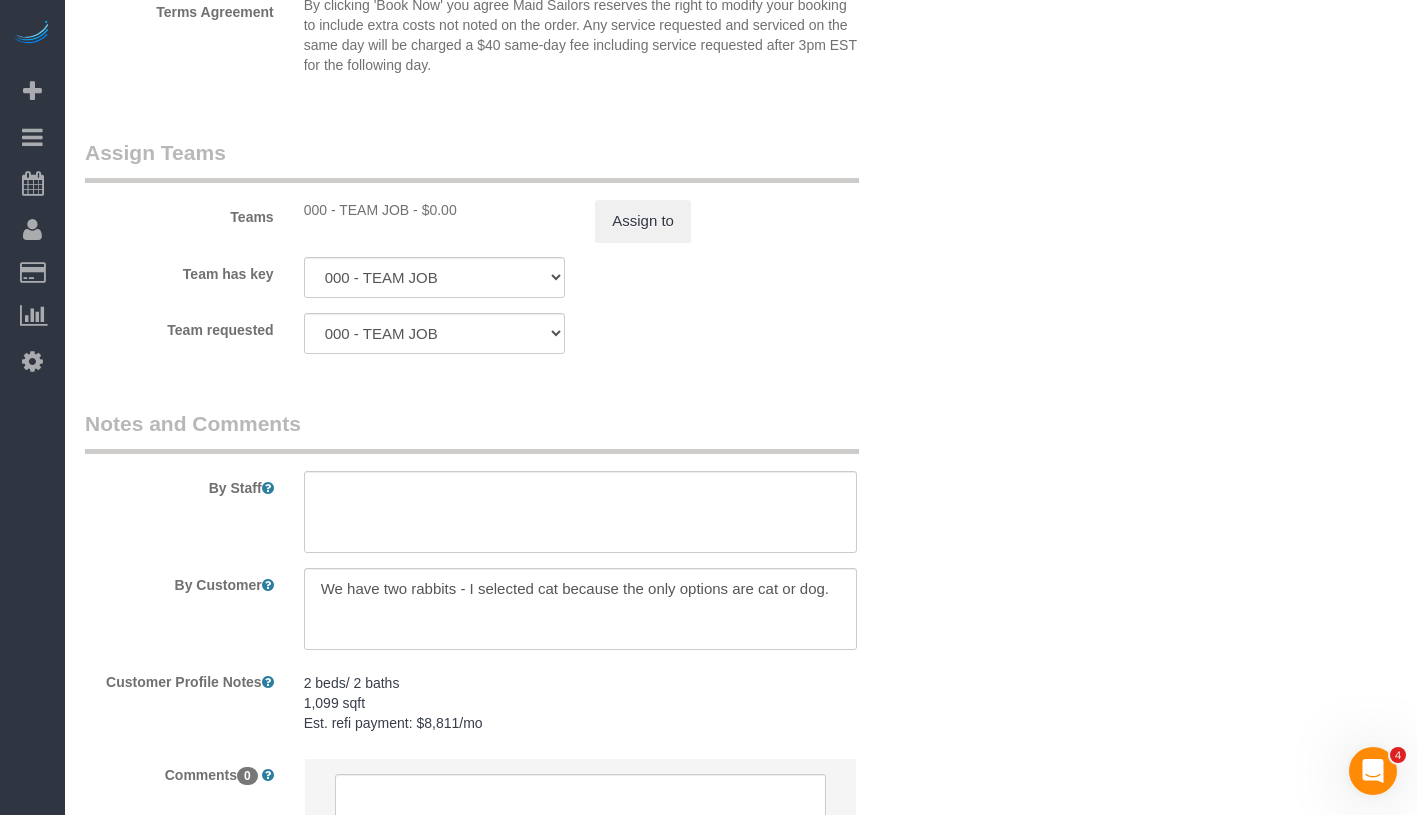 scroll, scrollTop: 2315, scrollLeft: 0, axis: vertical 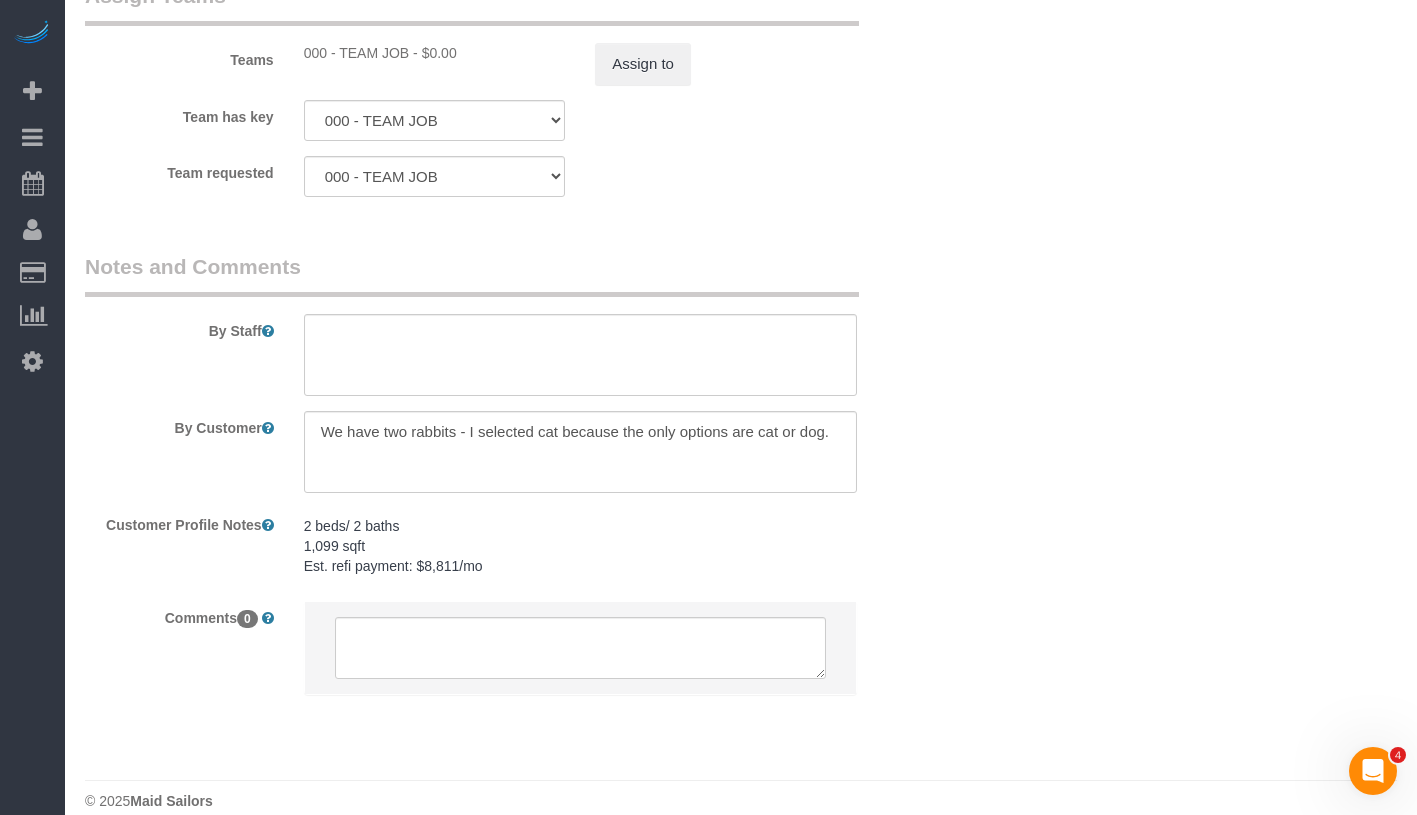 click on "2 beds/ 2 baths
1,099 sqft
Est. refi payment: $8,811/mo" at bounding box center (580, 546) 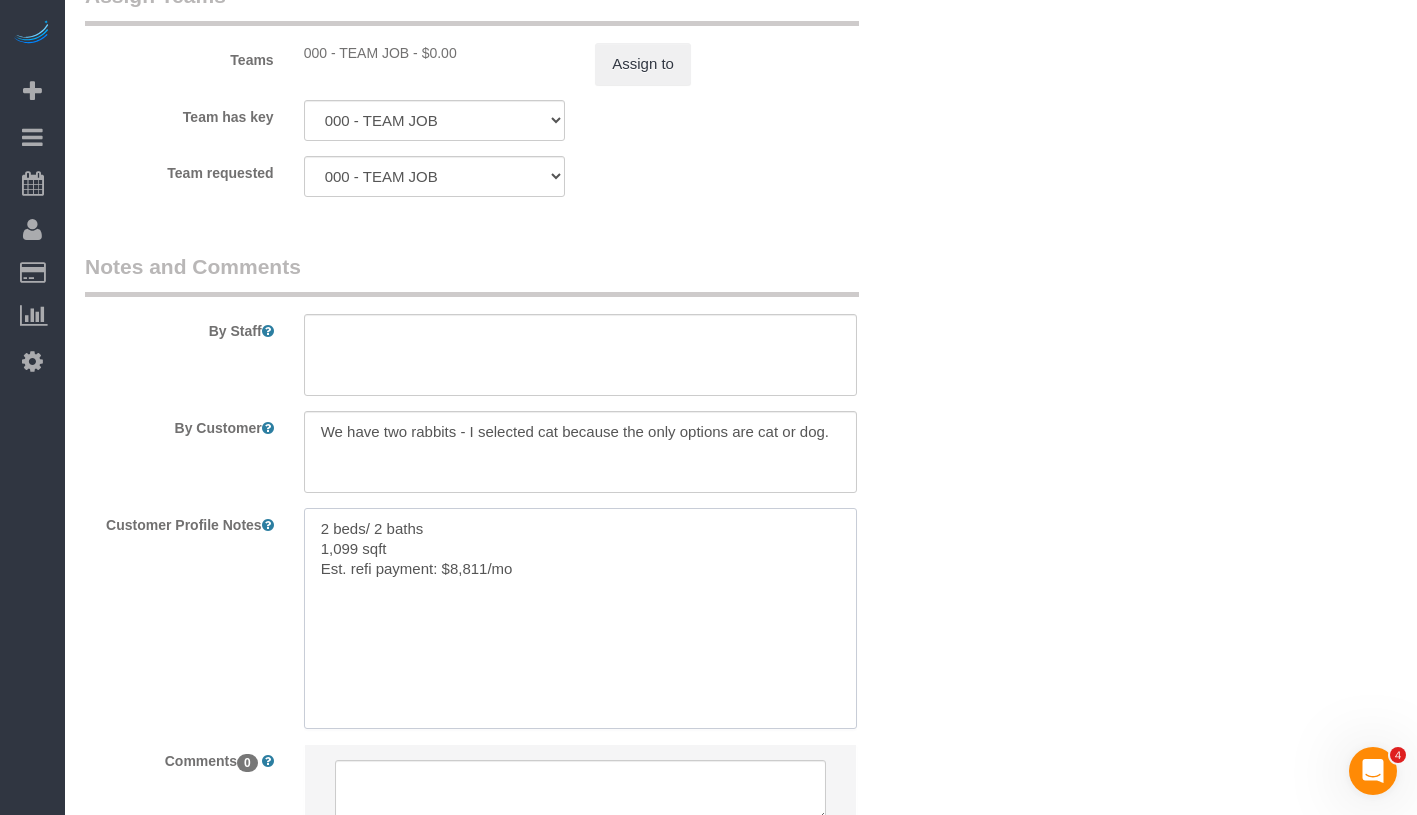 drag, startPoint x: 527, startPoint y: 543, endPoint x: 323, endPoint y: 543, distance: 204 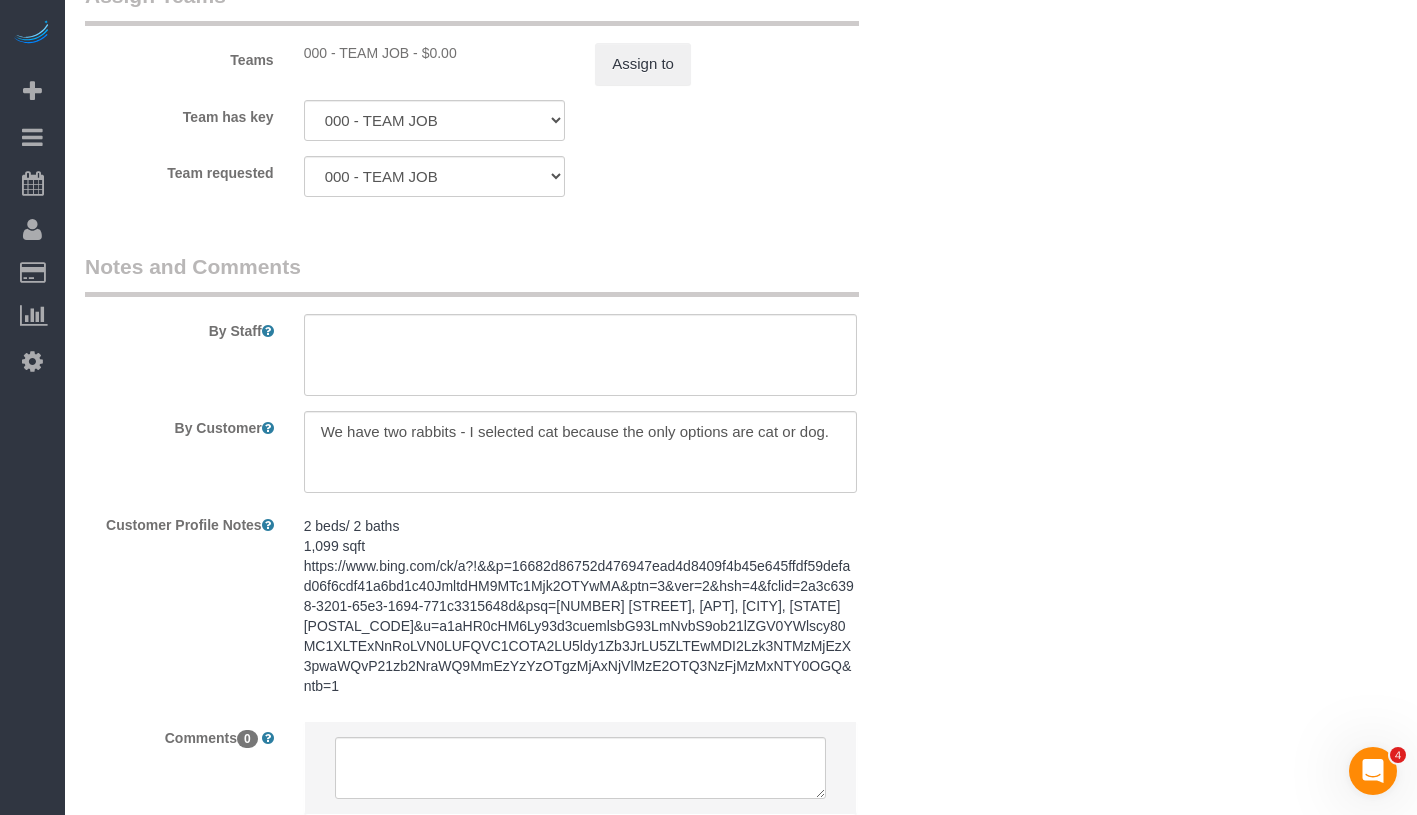 click on "2 beds/ 2 baths
1,099 sqft
https://www.bing.com/ck/a?!&&p=16682d86752d476947ead4d8409f4b45e645ffdf59defad06f6cdf41a6bd1c40JmltdHM9MTc1Mjk2OTYwMA&ptn=3&ver=2&hsh=4&fclid=2a3c6398-3201-65e3-1694-771c3315648d&psq=40+west+116th+street%2c+b906%2c+new+york%2c+NY+10026&u=a1aHR0cHM6Ly93d3cuemlsbG93LmNvbS9ob21lZGV0YWlscy80MC1XLTExNnRoLVN0LUFQVC1COTA2LU5ldy1Zb3JrLU5ZLTEwMDI2Lzk3NTMzMjEzX3pwaWQvP21zb2NraWQ9MmEzYzYzOTgzMjAxNjVlMzE2OTQ3NzFjMzMxNTY0OGQ&ntb=1
2 beds/ 2 baths
1,099 sqft
https://www.bing.com/ck/a?!&&p=16682d86752d476947ead4d8409f4b45e645ffdf59defad06f6cdf41a6bd1c40JmltdHM9MTc1Mjk2OTYwMA&ptn=3&ver=2&hsh=4&fclid=2a3c6398-3201-65e3-1694-771c3315648d&psq=40+west+116th+street%2c+b906%2c+new+york%2c+NY+10026&u=a1aHR0cHM6Ly93d3cuemlsbG93LmNvbS9ob21lZGV0YWlscy80MC1XLTExNnRoLVN0LUFQVC1COTA2LU5ldy1Zb3JrLU5ZLTEwMDI2Lzk3NTMzMjEzX3pwaWQvP21zb2NraWQ9MmEzYzYzOTgzMjAxNjVlMzE2OTQ3NzFjMzMxNTY0OGQ&ntb=1" at bounding box center [580, 607] 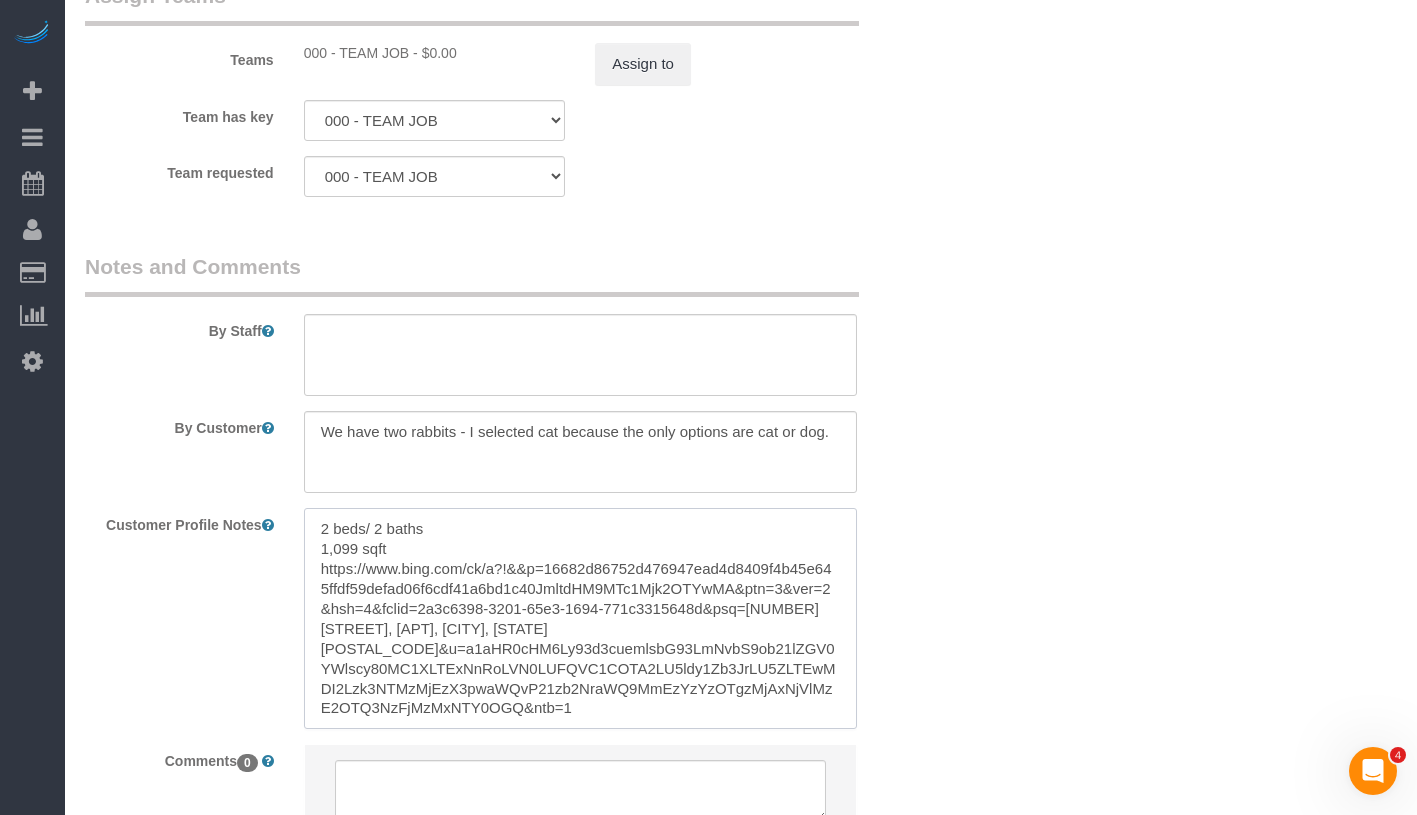 drag, startPoint x: 318, startPoint y: 545, endPoint x: 711, endPoint y: 684, distance: 416.8573 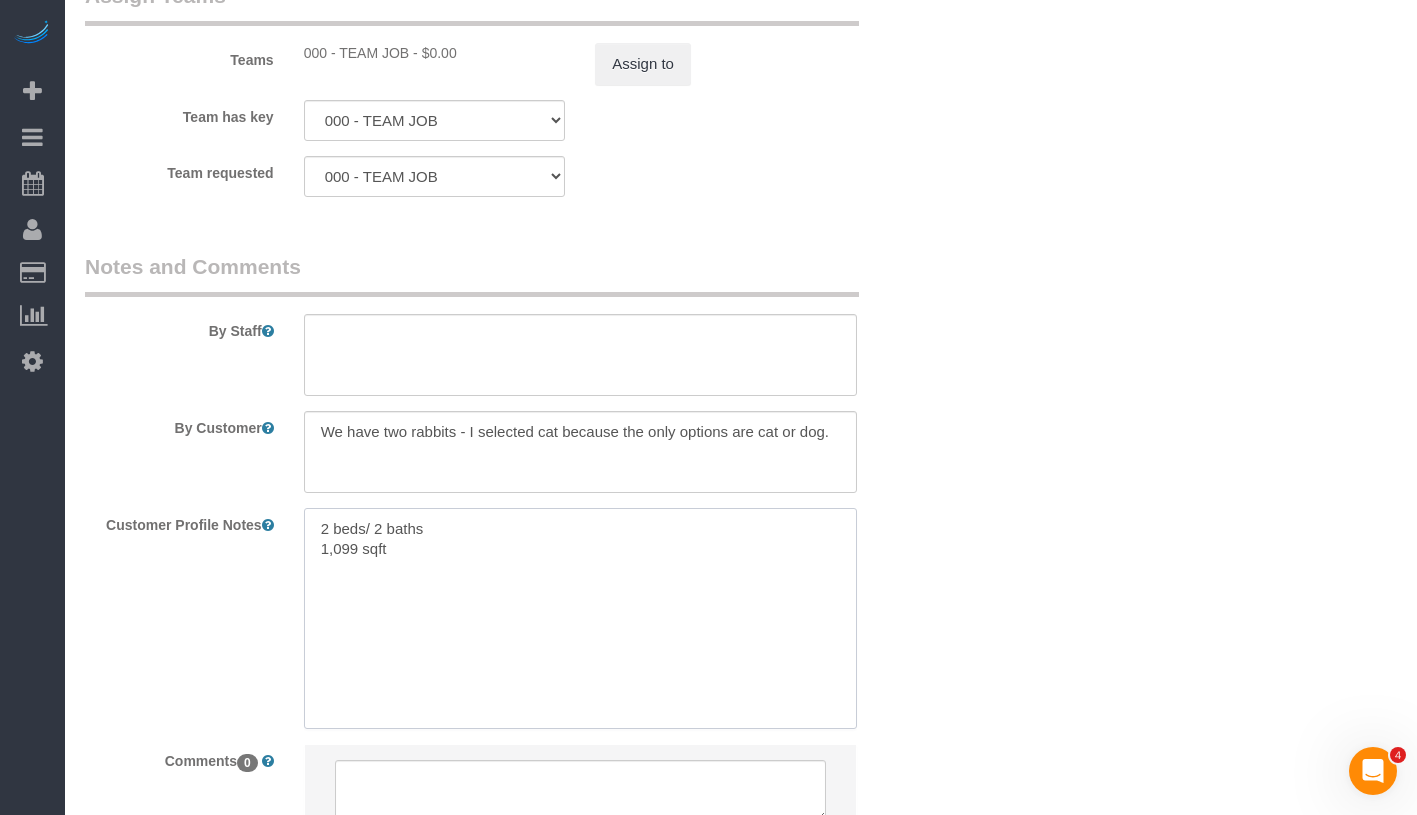paste on "https://www.bing.com/ck/a?!&&p=64bbb3351e76a7af127d4c9e51e17b59f9c1b99d72d69df5cf2e45f05f1b6304JmltdHM9MTc1Mjk2OTYwMA&ptn=3&ver=2&hsh=4&fclid=2a3c6398-3201-65e3-1694-771c3315648d&psq=40+west+116th+street%2c+b906%2c+new+york%2c+NY+10026&u=a1aHR0cHM6Ly93d3cucmVkZmluLmNvbS9OWS9OZXctWW9yay80MC1XLTExNnRoLVN0LTEwMDI2L3VuaXQtQjkwNi9ob21lLzQ1MjI2NzQ3P21zb2NraWQ9MmEzYzYzOTgzMjAxNjVlMzE2OTQ3NzFjMzMxNTY0OGQ&ntb=1" 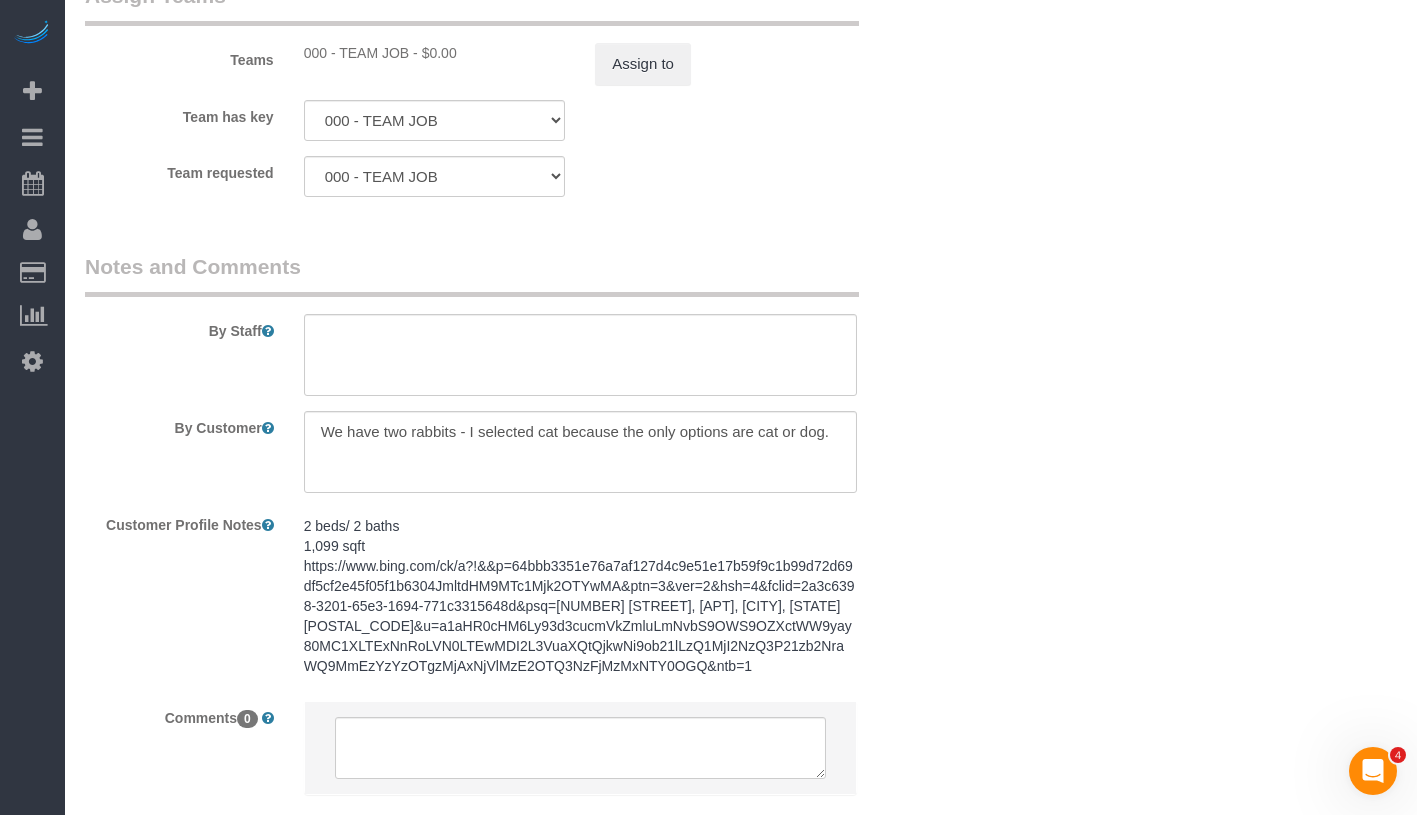 click on "2 beds/ 2 baths
1,099 sqft
https://www.bing.com/ck/a?!&&p=64bbb3351e76a7af127d4c9e51e17b59f9c1b99d72d69df5cf2e45f05f1b6304JmltdHM9MTc1Mjk2OTYwMA&ptn=3&ver=2&hsh=4&fclid=2a3c6398-3201-65e3-1694-771c3315648d&psq=40+west+116th+street%2c+b906%2c+new+york%2c+NY+10026&u=a1aHR0cHM6Ly93d3cucmVkZmluLmNvbS9OWS9OZXctWW9yay80MC1XLTExNnRoLVN0LTEwMDI2L3VuaXQtQjkwNi9ob21lLzQ1MjI2NzQ3P21zb2NraWQ9MmEzYzYzOTgzMjAxNjVlMzE2OTQ3NzFjMzMxNTY0OGQ&ntb=1" at bounding box center [580, 596] 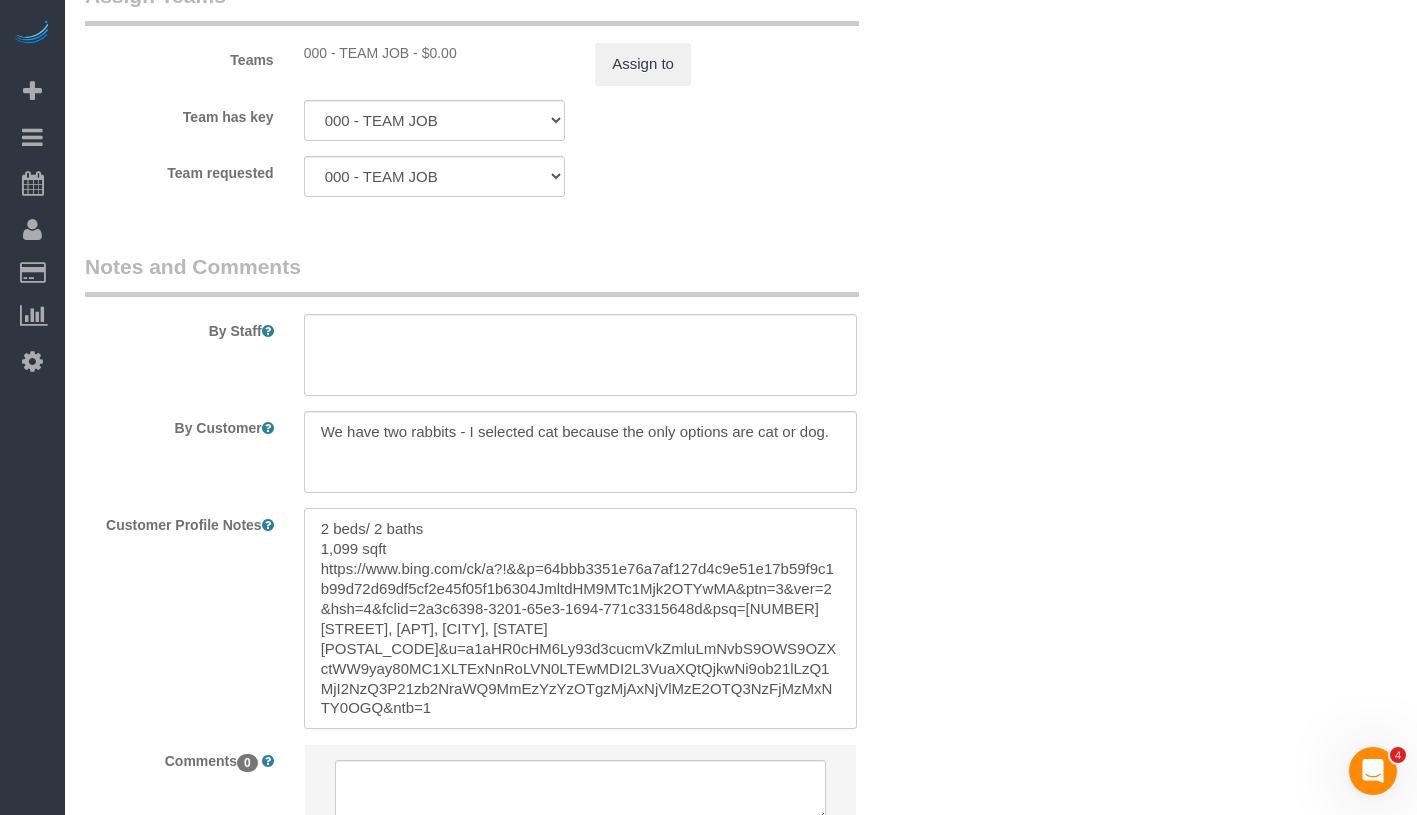 scroll, scrollTop: 20, scrollLeft: 0, axis: vertical 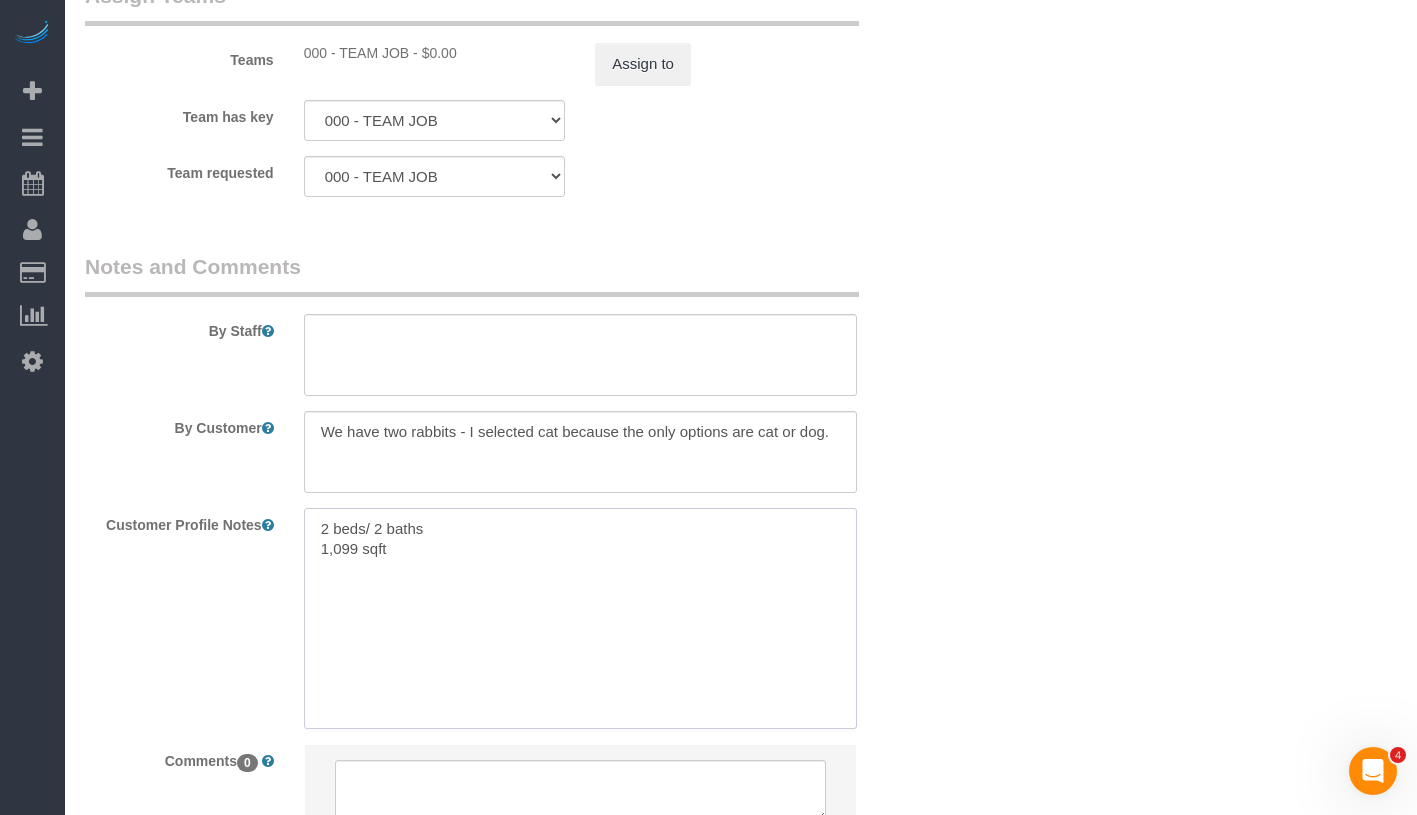 paste on "https://www.zillow.com/homedetails/40-W-116th-St-APT-B906-New-York-NY-10026/97533213_zpid/?msockid=2a3c6398320165e31694771c3315648d" 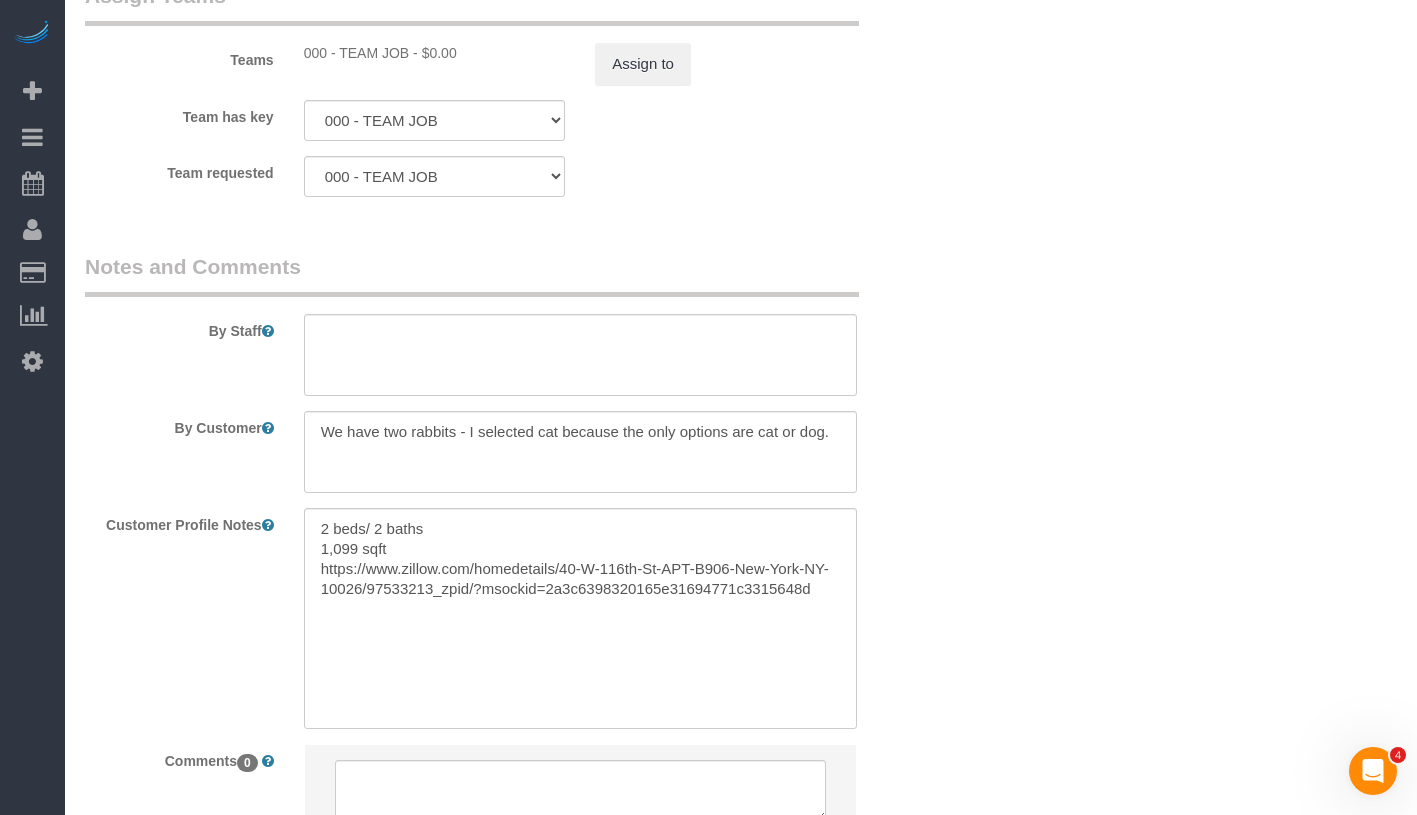 click on "Who
Email
rinsky@gmail.com
Name *
Sarah
hansen
new customer
Where
Address
40 West 116th Street, Apt. B906
New York
AK
AL
AR
AZ
CA
CO
CT
DC
DE
FL
GA
HI
IA
ID
IL
IN
KS
KY
LA
MA
MD
ME
MI
MN
MO
MS
MT
NC
ND" at bounding box center (741, -652) 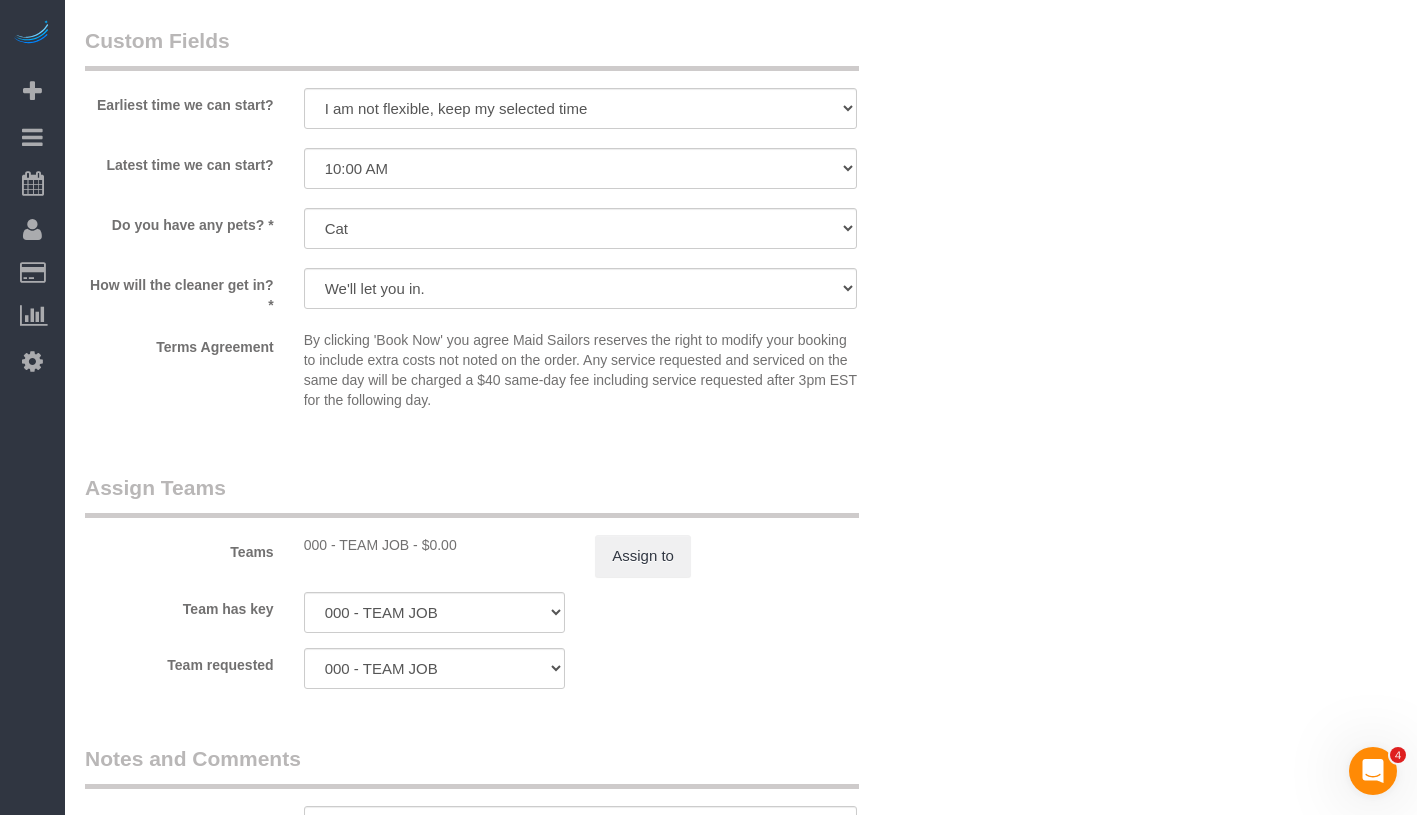 scroll, scrollTop: 1653, scrollLeft: 0, axis: vertical 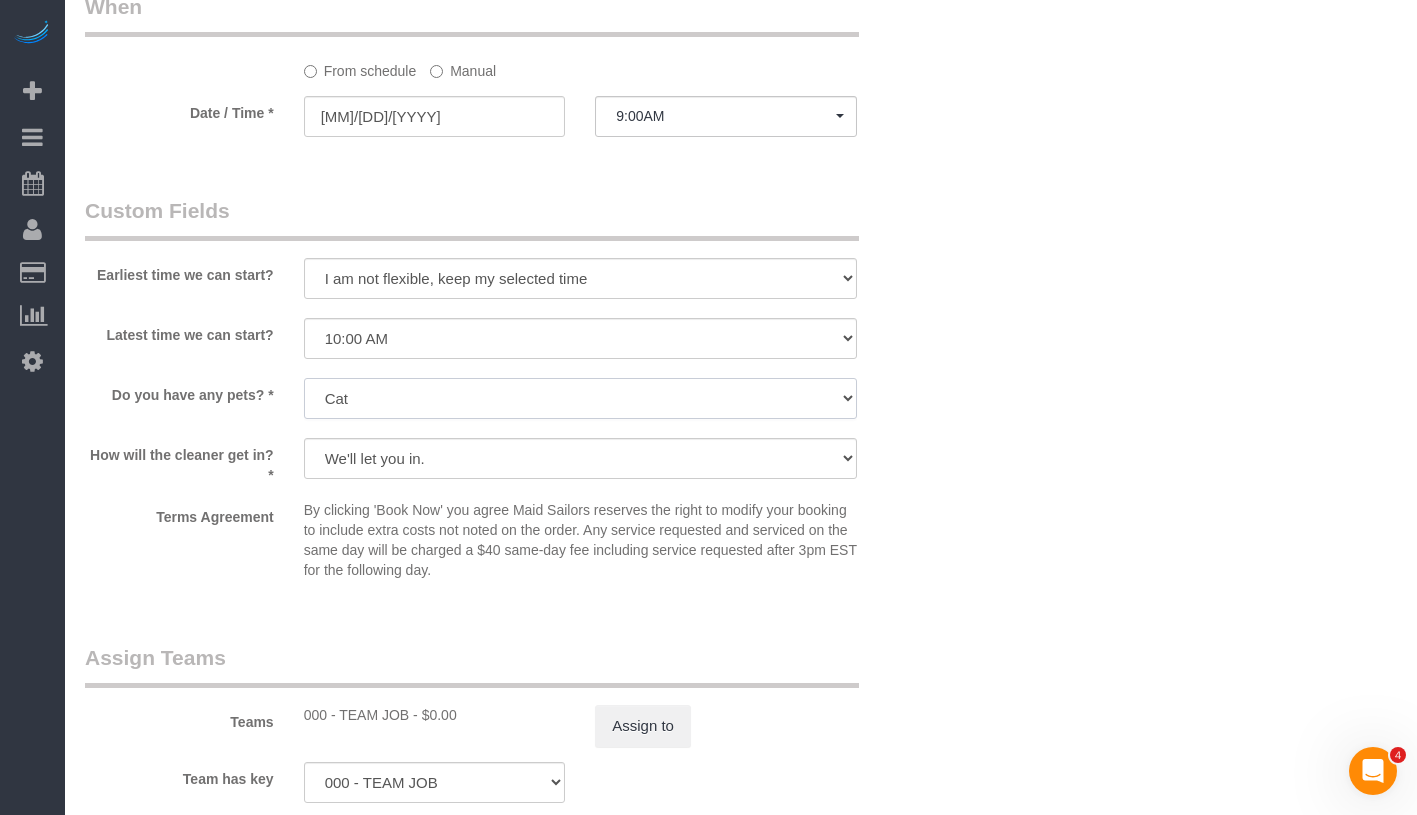click on "Dog Cat None" at bounding box center [580, 398] 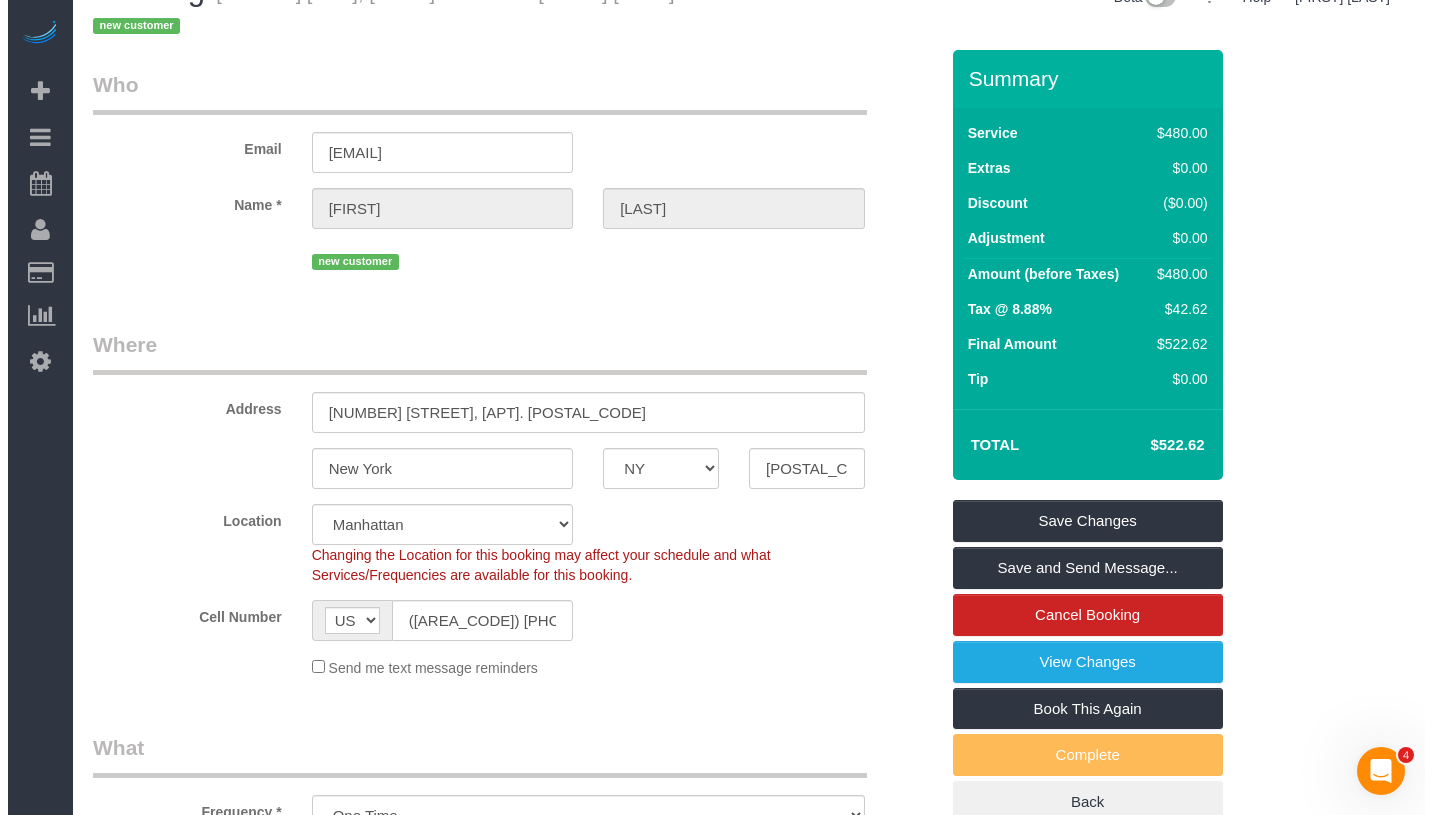 scroll, scrollTop: 0, scrollLeft: 0, axis: both 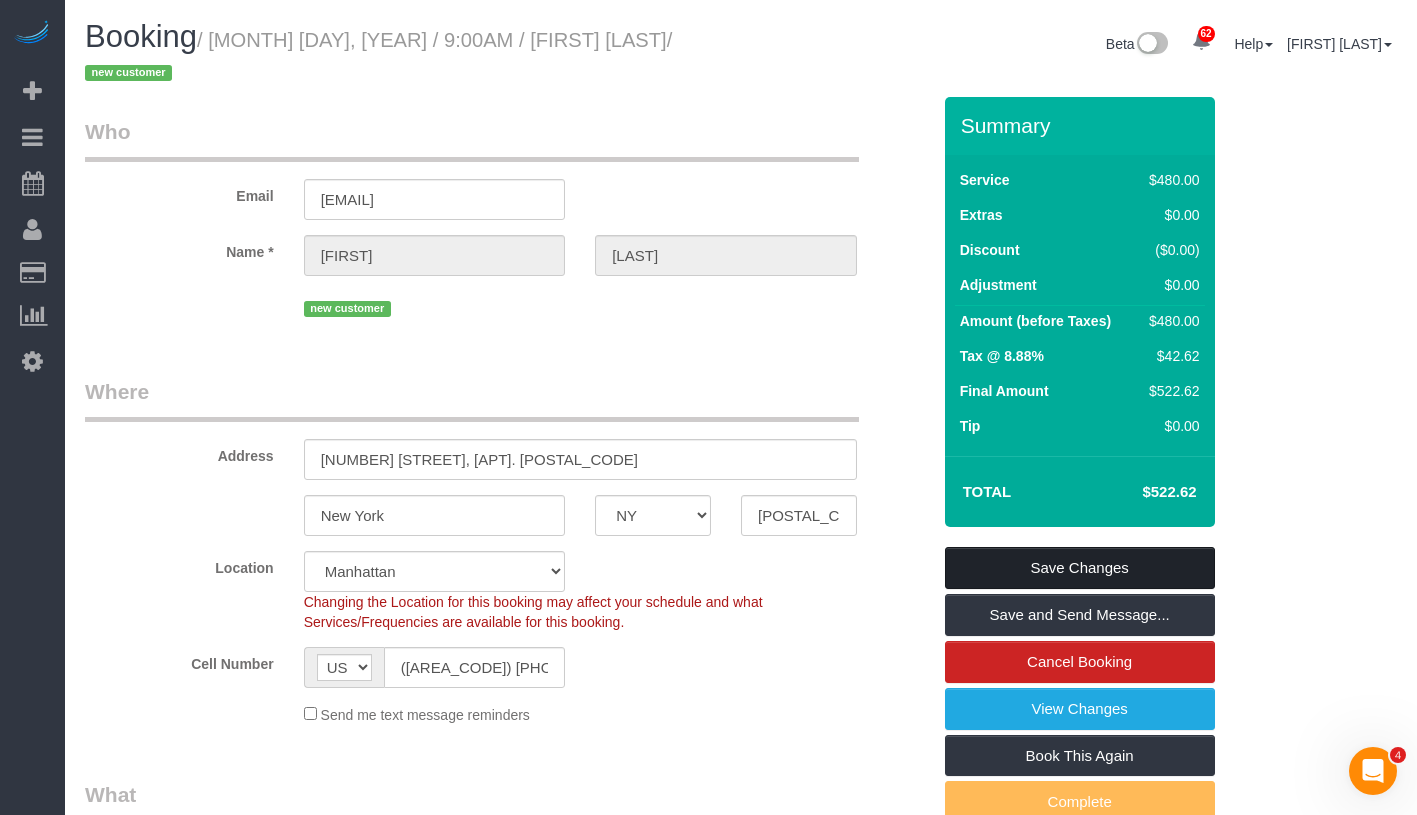 click on "Save Changes" at bounding box center [1080, 568] 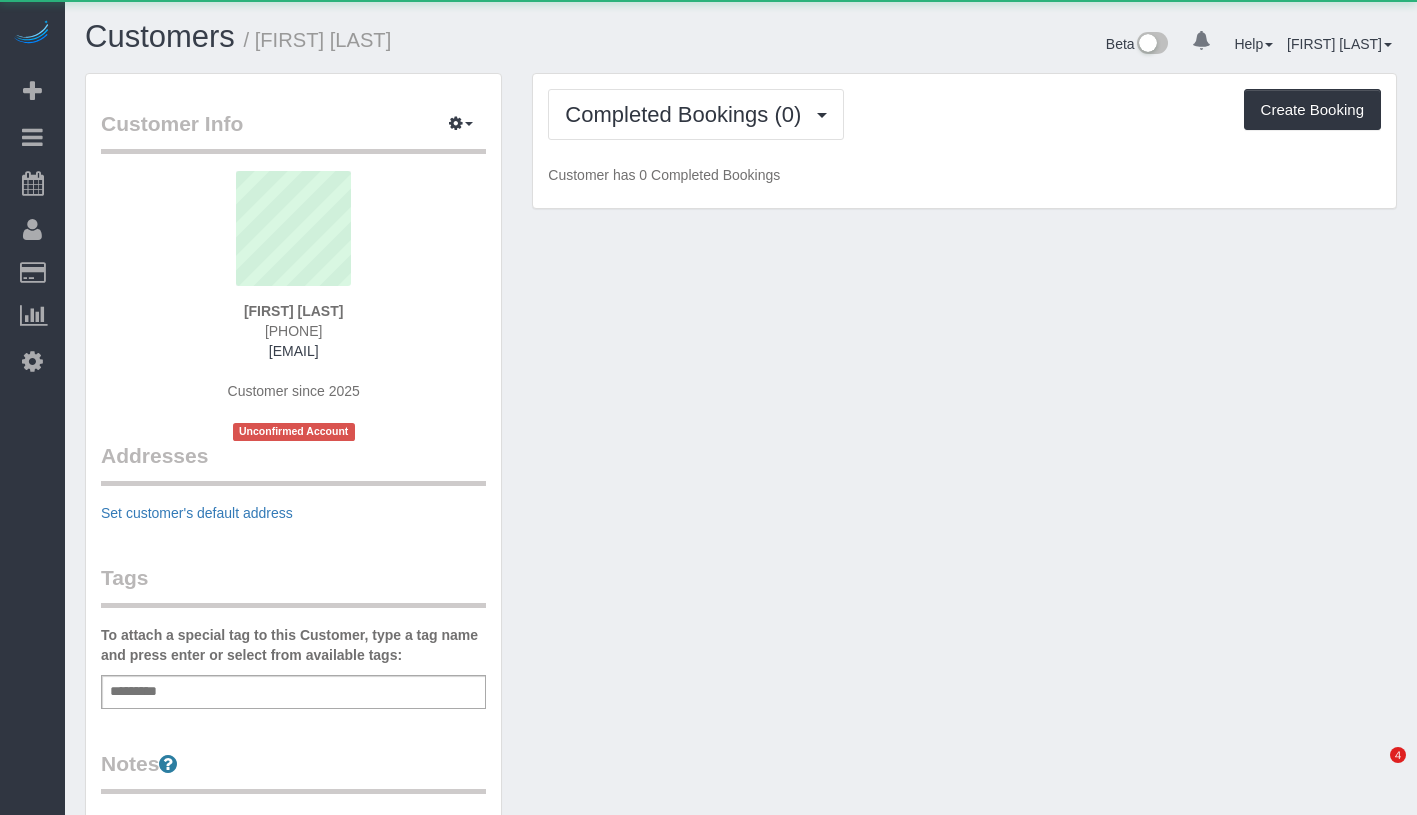 scroll, scrollTop: 0, scrollLeft: 0, axis: both 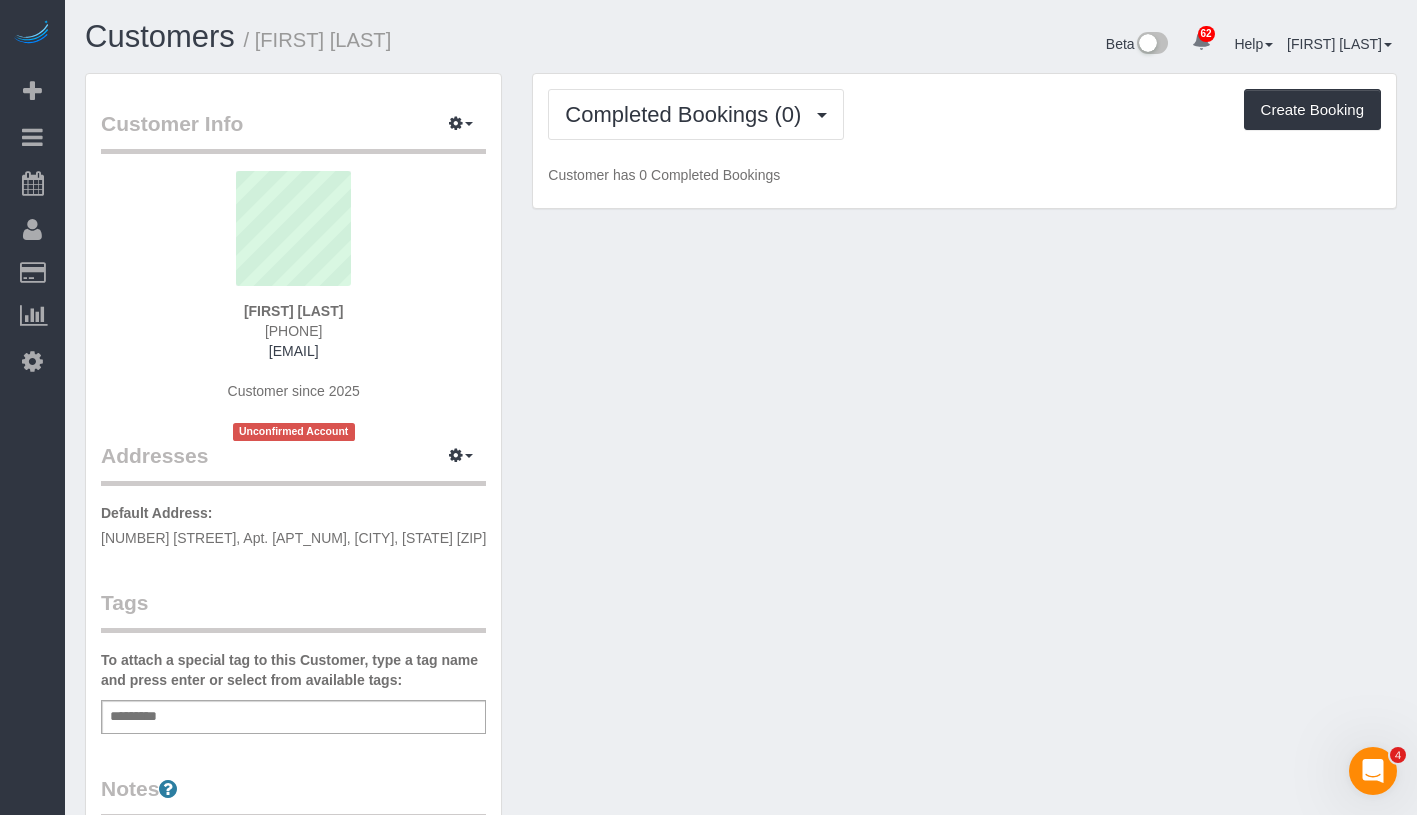 click on "Add a tag" at bounding box center (293, 717) 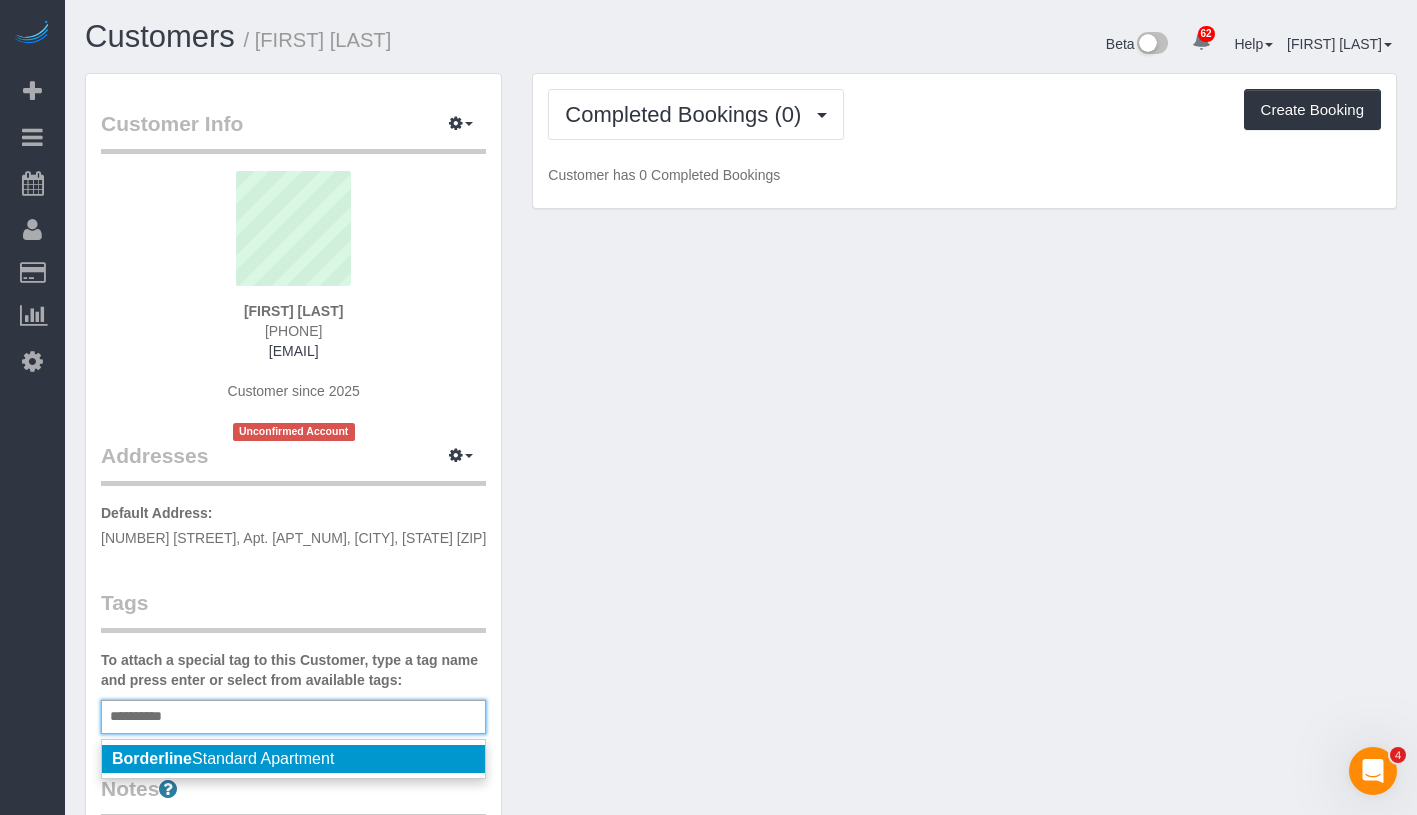 type on "**********" 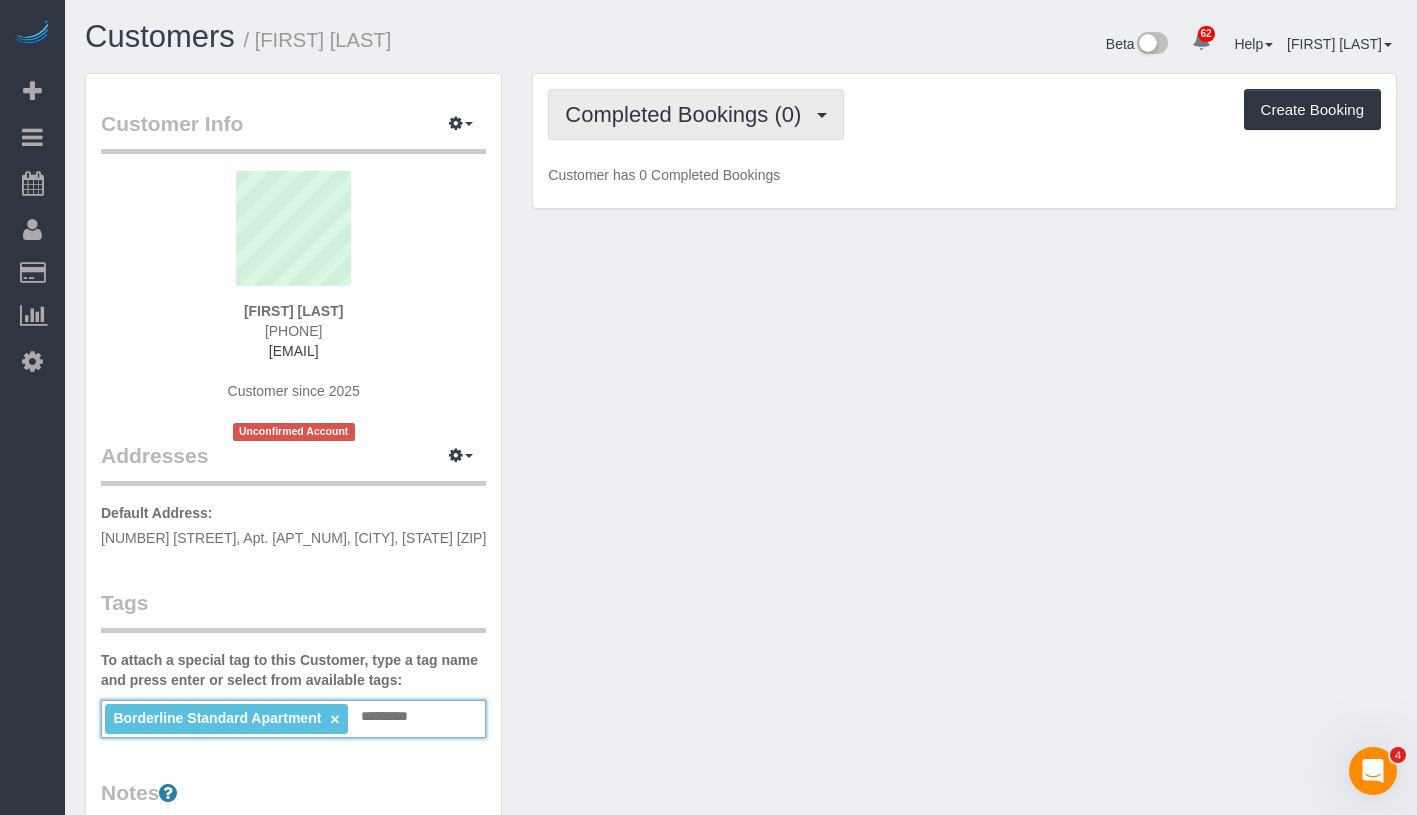 click on "Completed Bookings (0)" at bounding box center [696, 114] 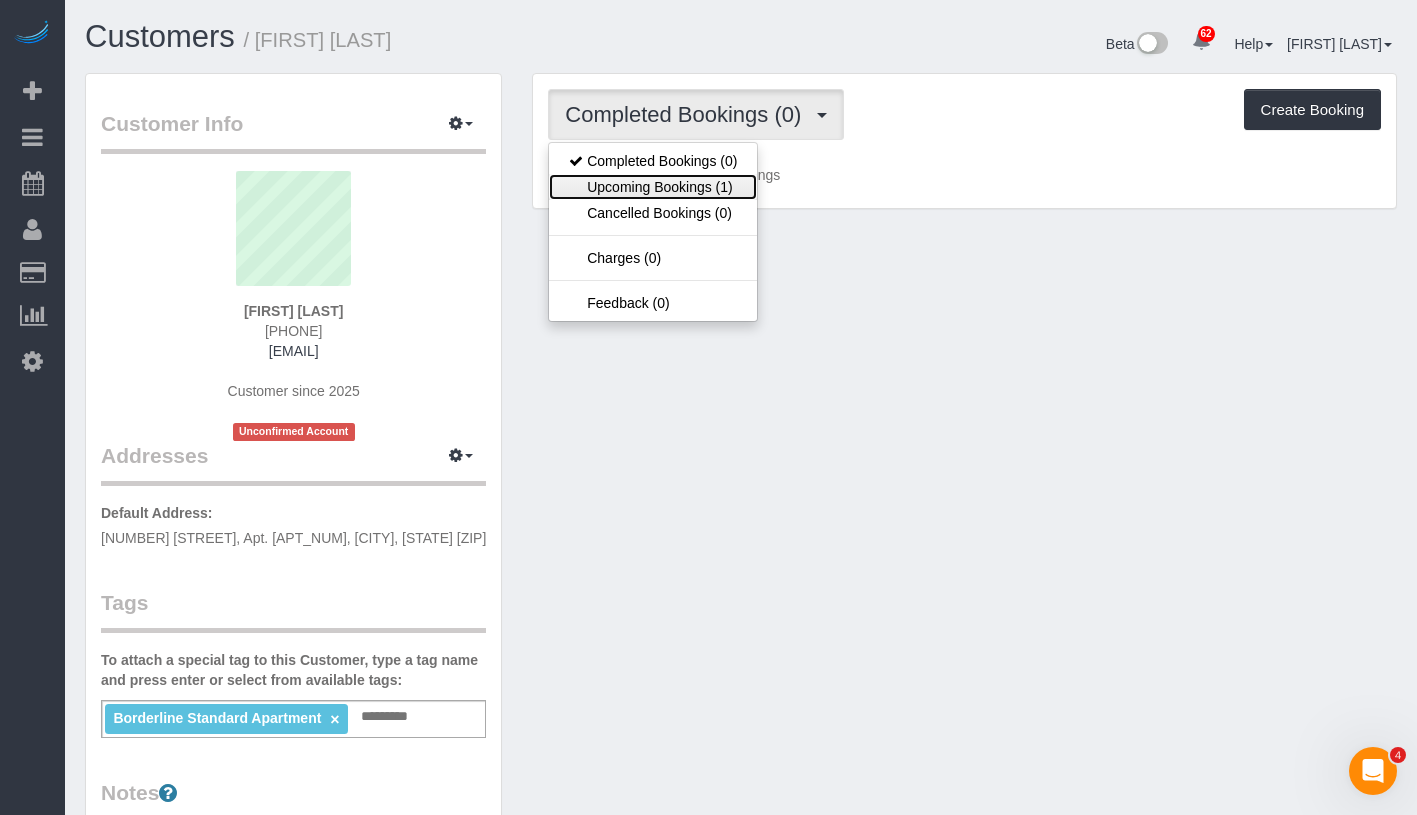 click on "Upcoming Bookings (1)" at bounding box center [653, 187] 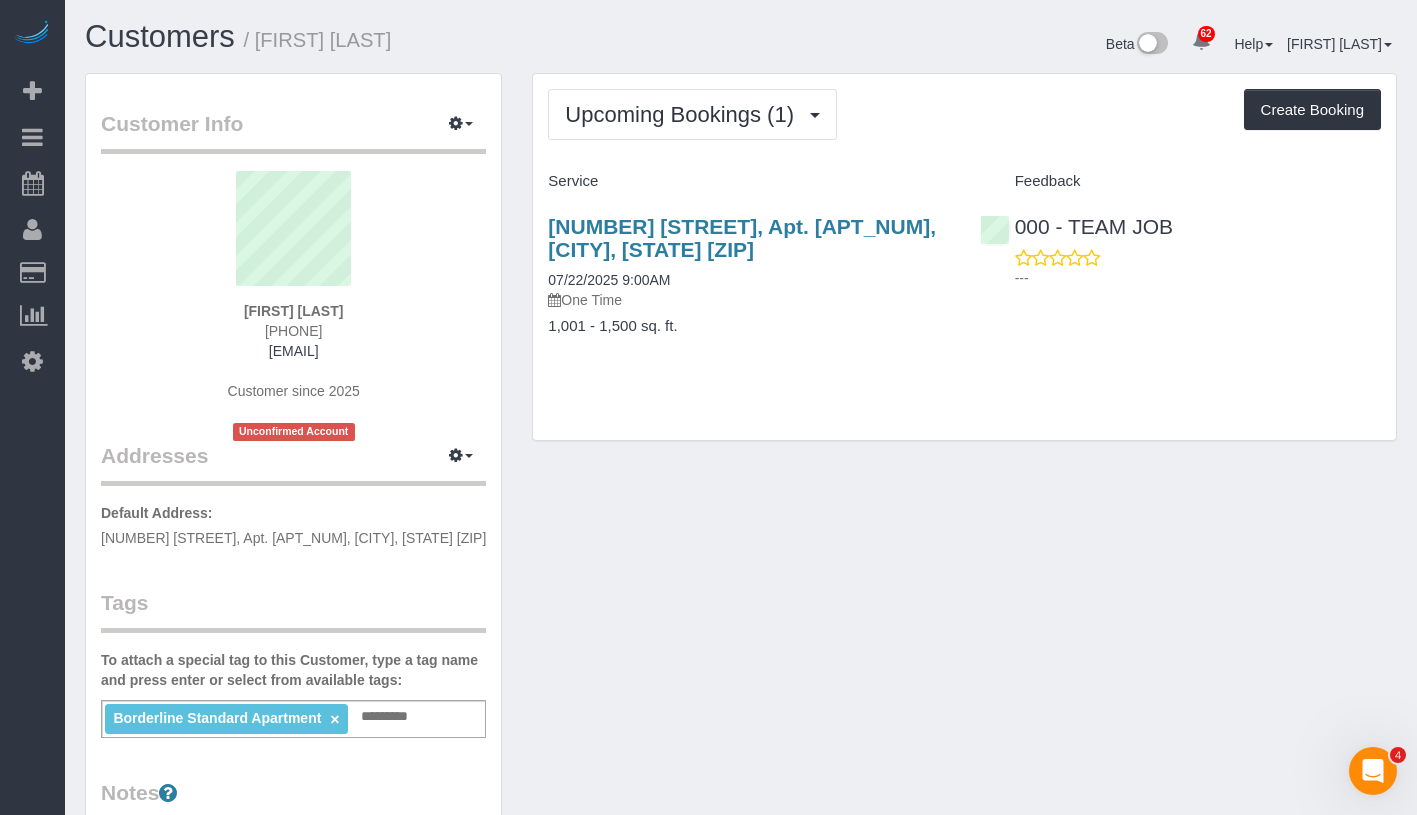 drag, startPoint x: 233, startPoint y: 312, endPoint x: 364, endPoint y: 313, distance: 131.00381 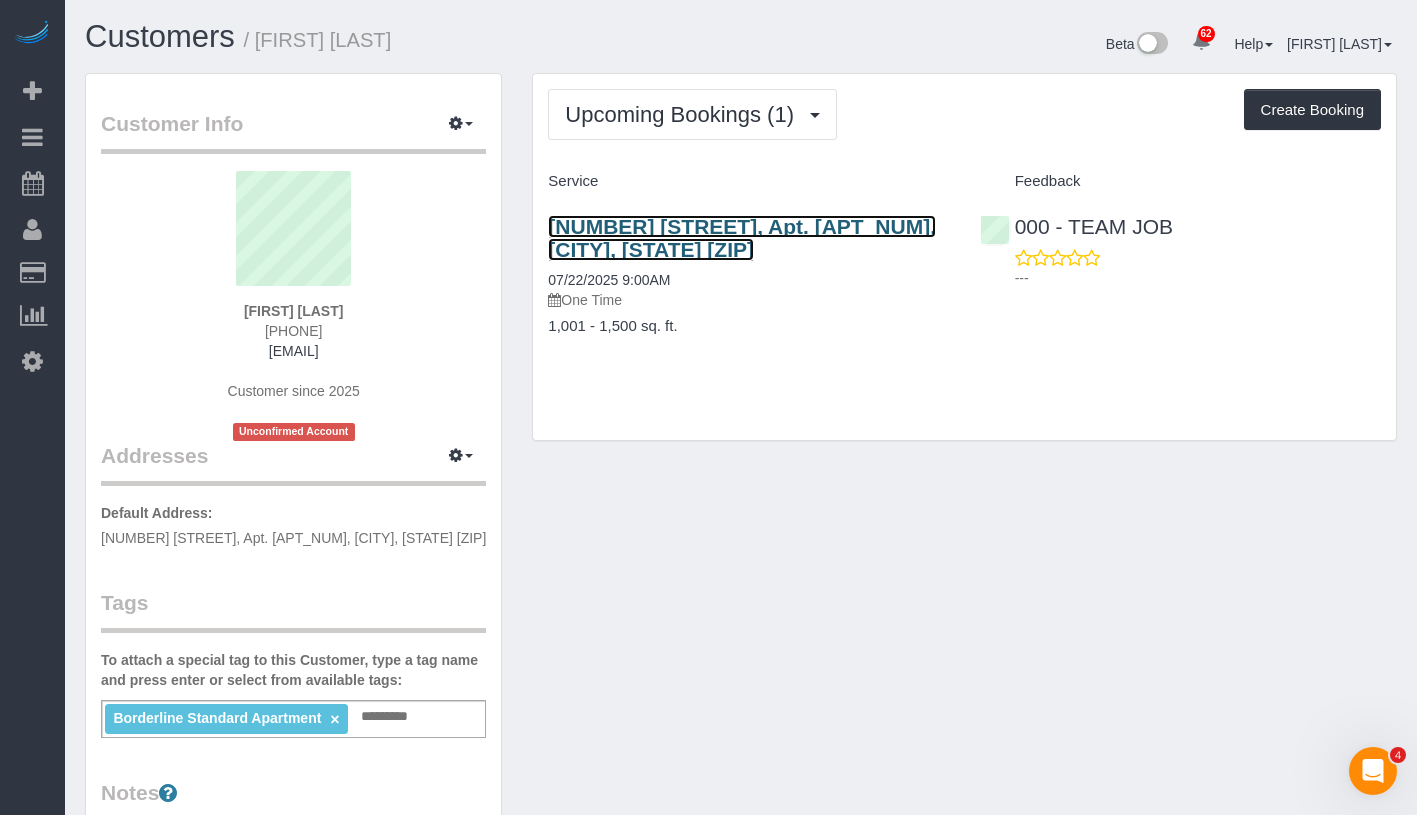 click on "40 West 116th Street, Apt. B906, New York, NY 10026" at bounding box center (742, 238) 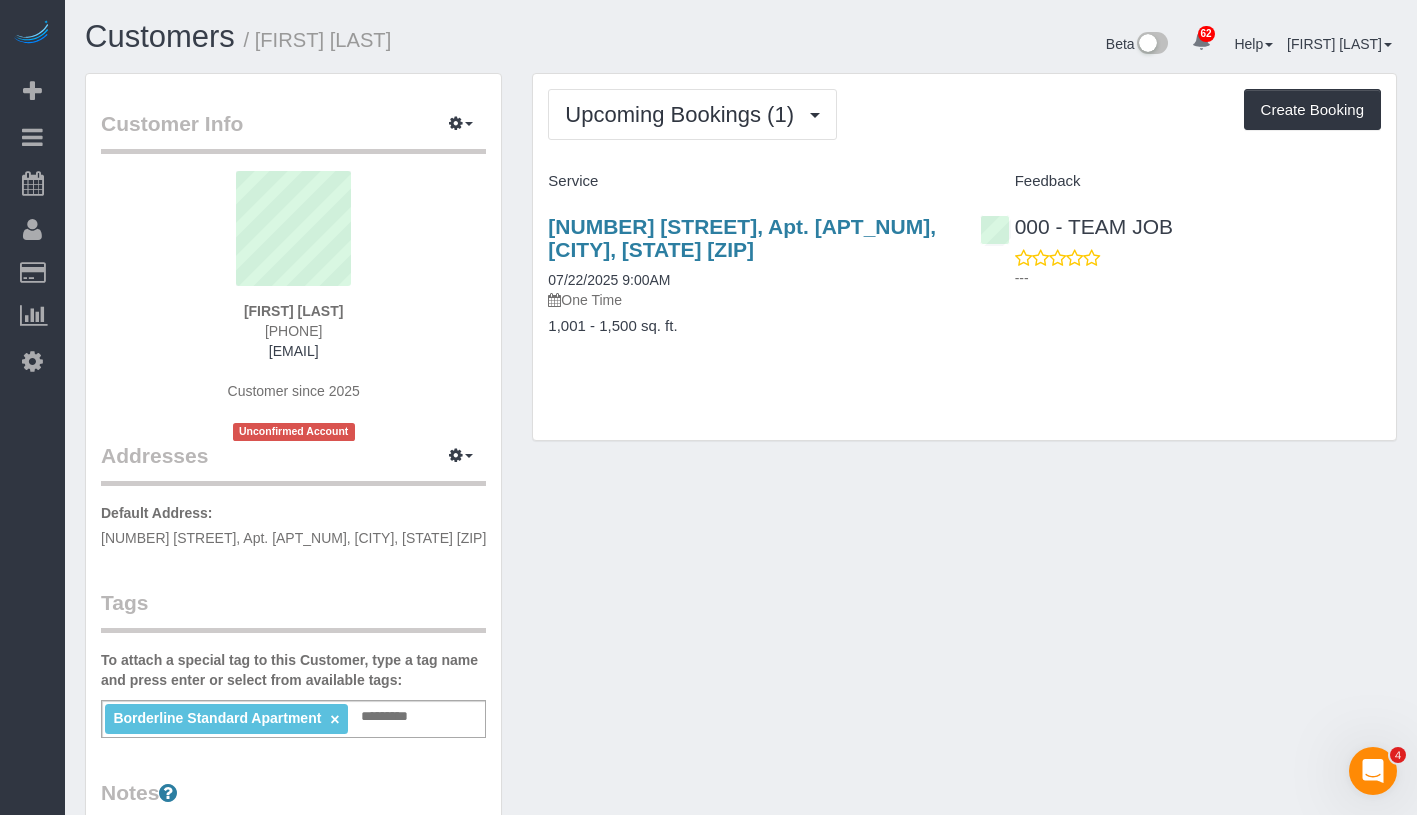 drag, startPoint x: 537, startPoint y: 274, endPoint x: 699, endPoint y: 284, distance: 162.30835 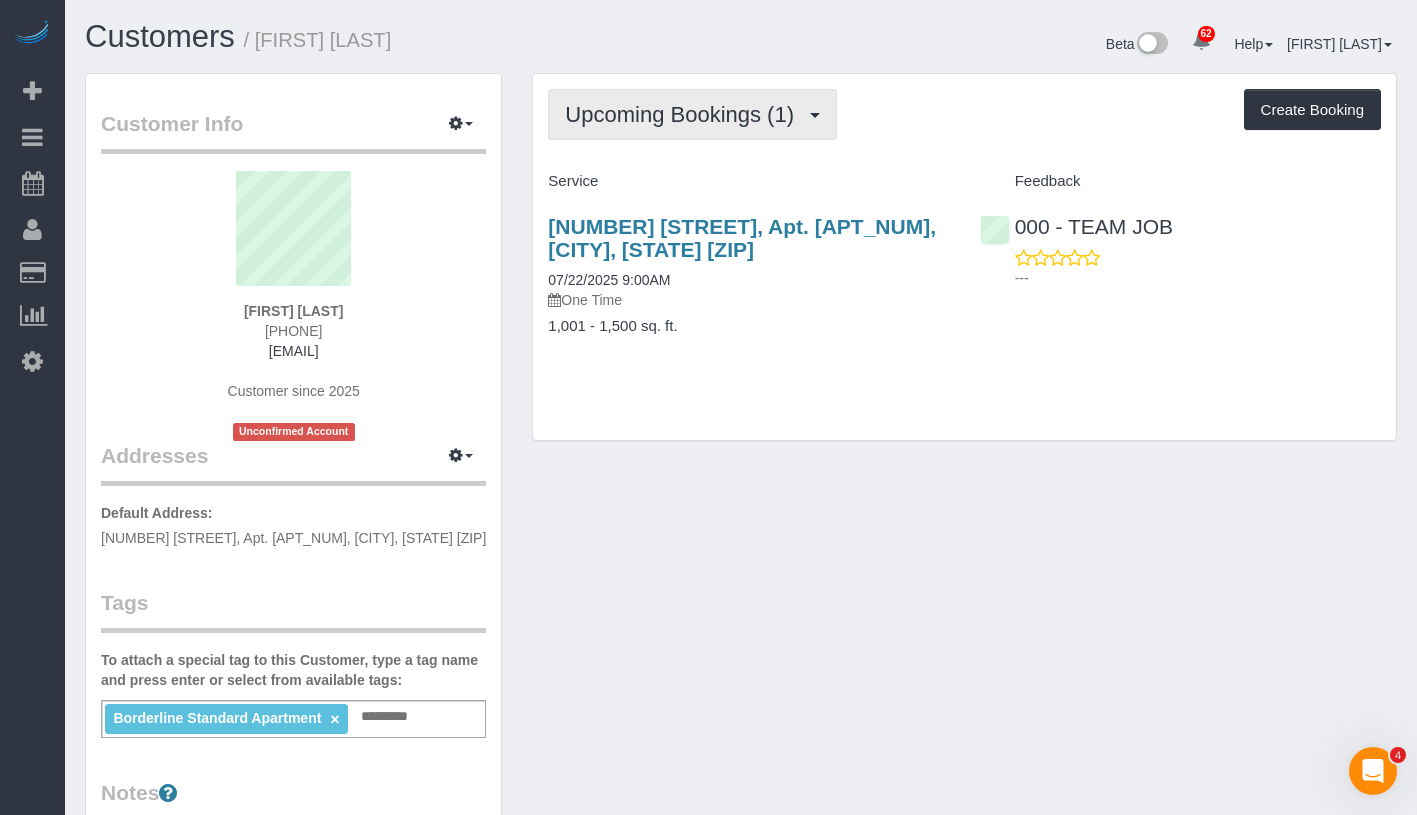 copy on "07/22/2025 9:00AM" 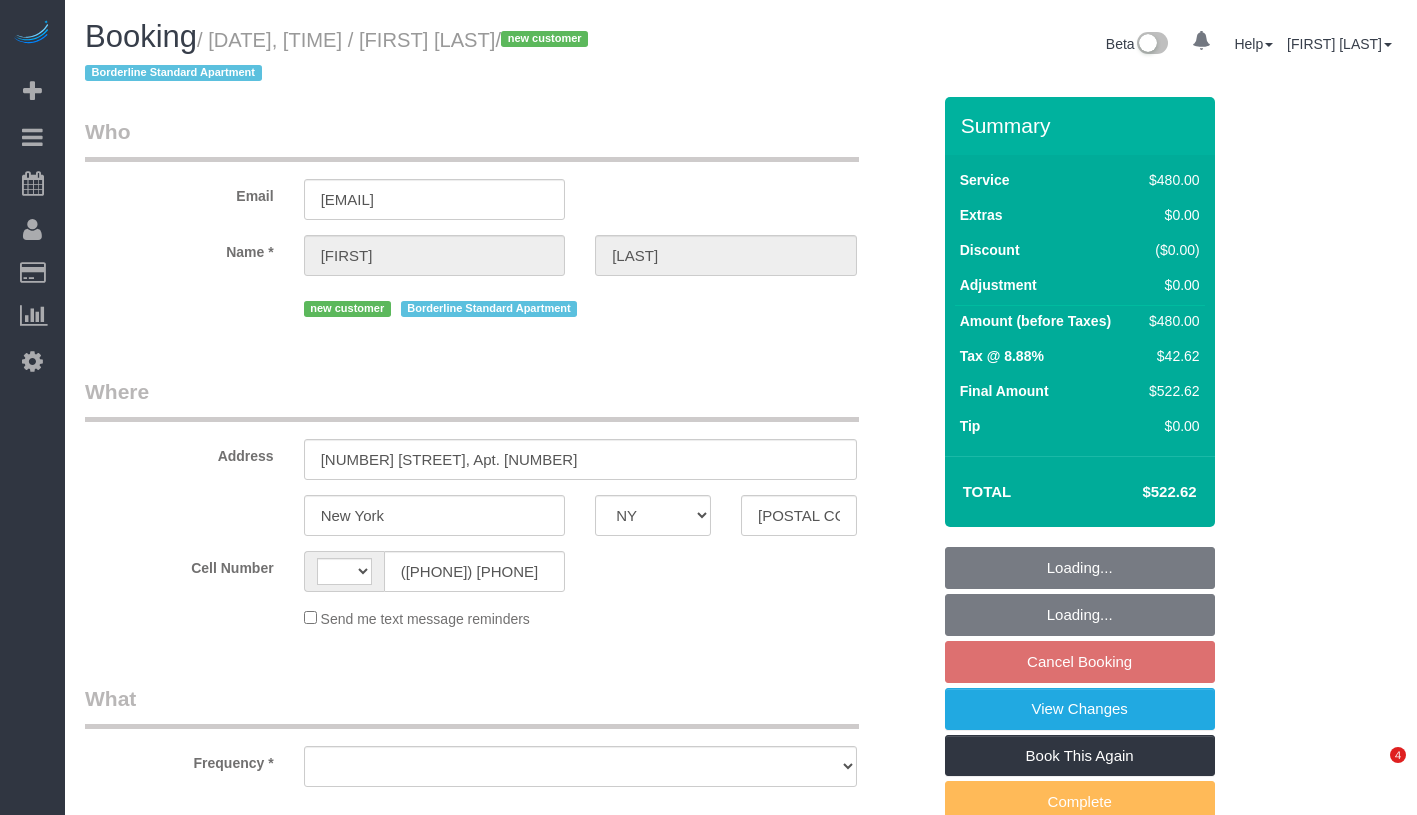 select on "NY" 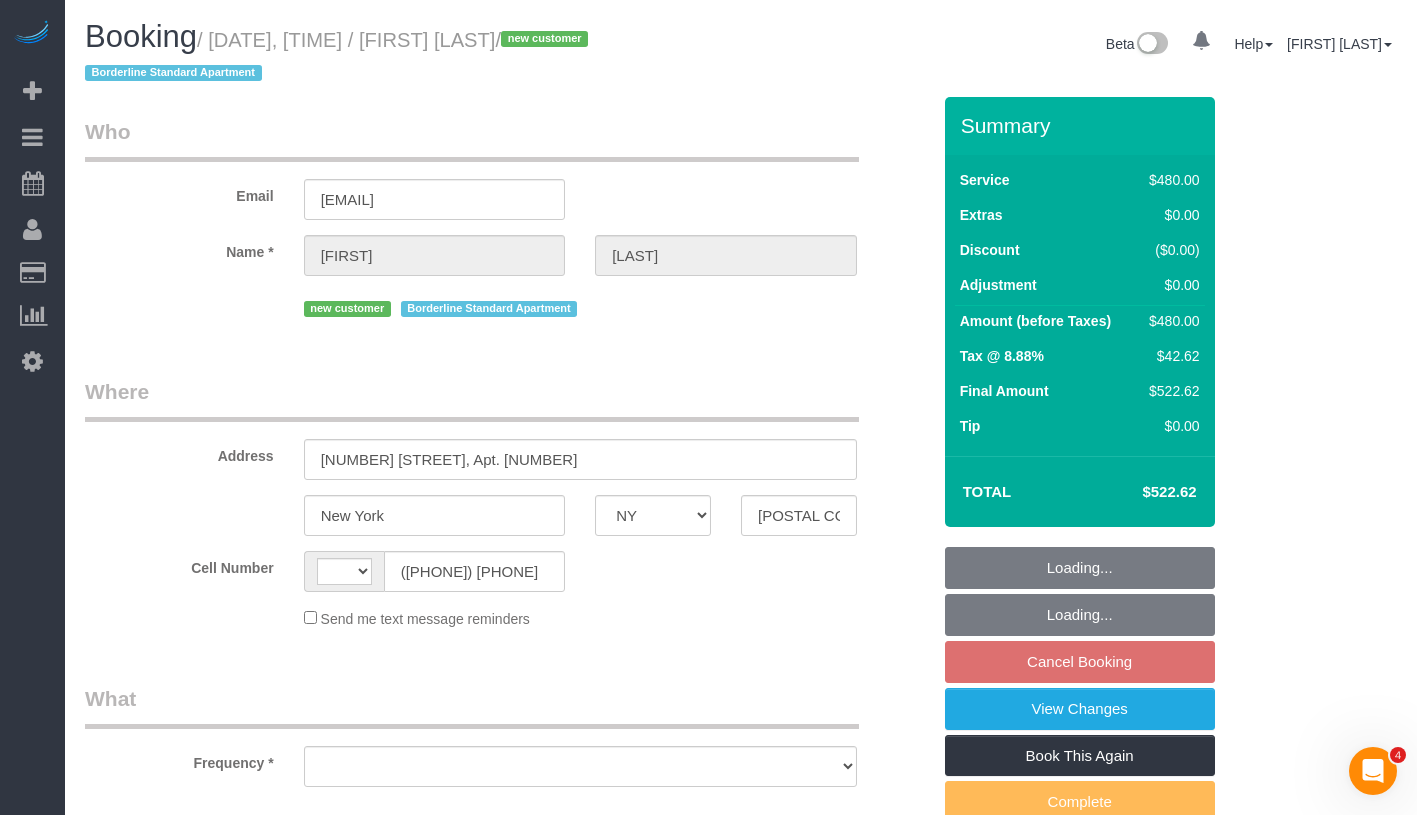 scroll, scrollTop: 0, scrollLeft: 0, axis: both 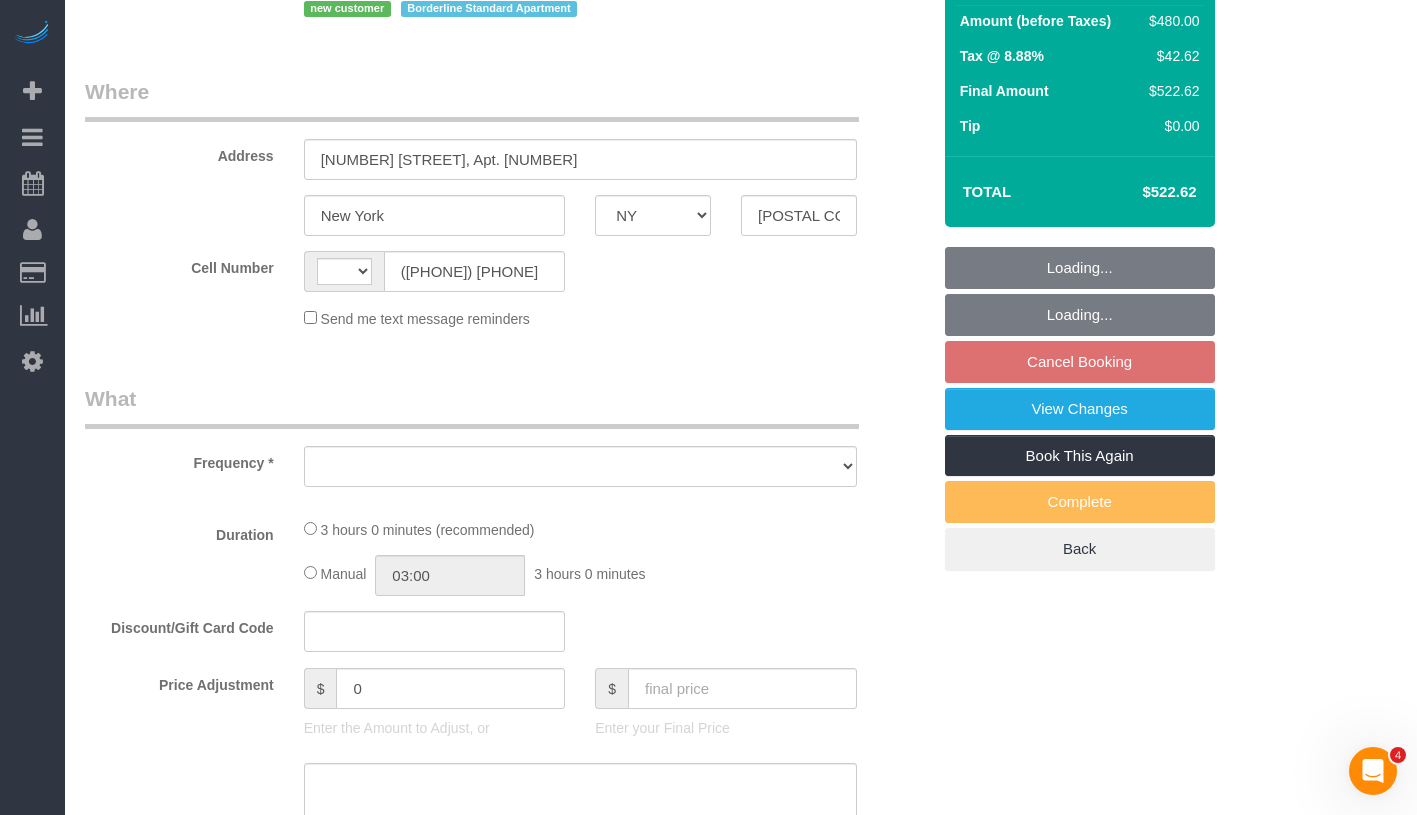 select on "number:89" 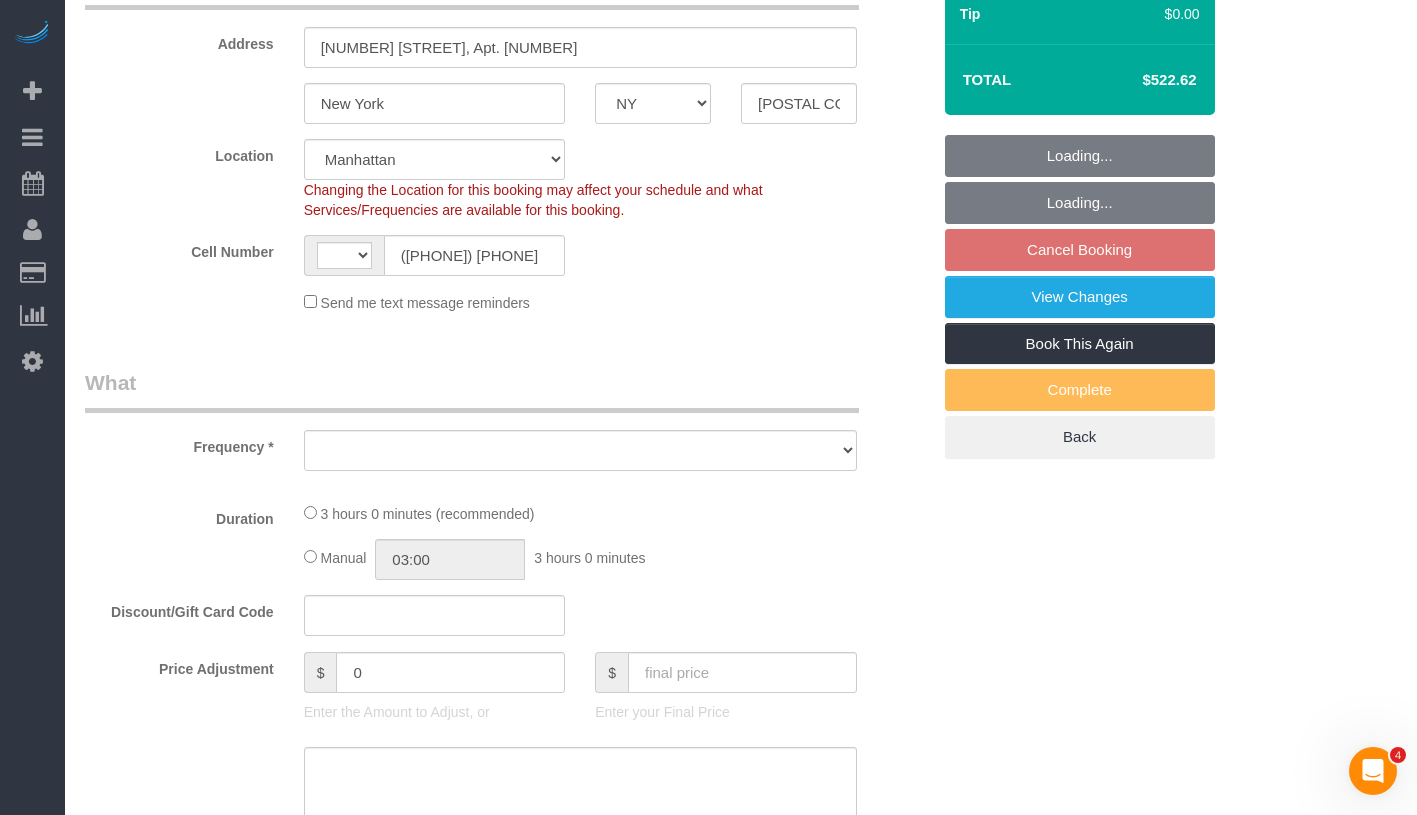 select on "string:US" 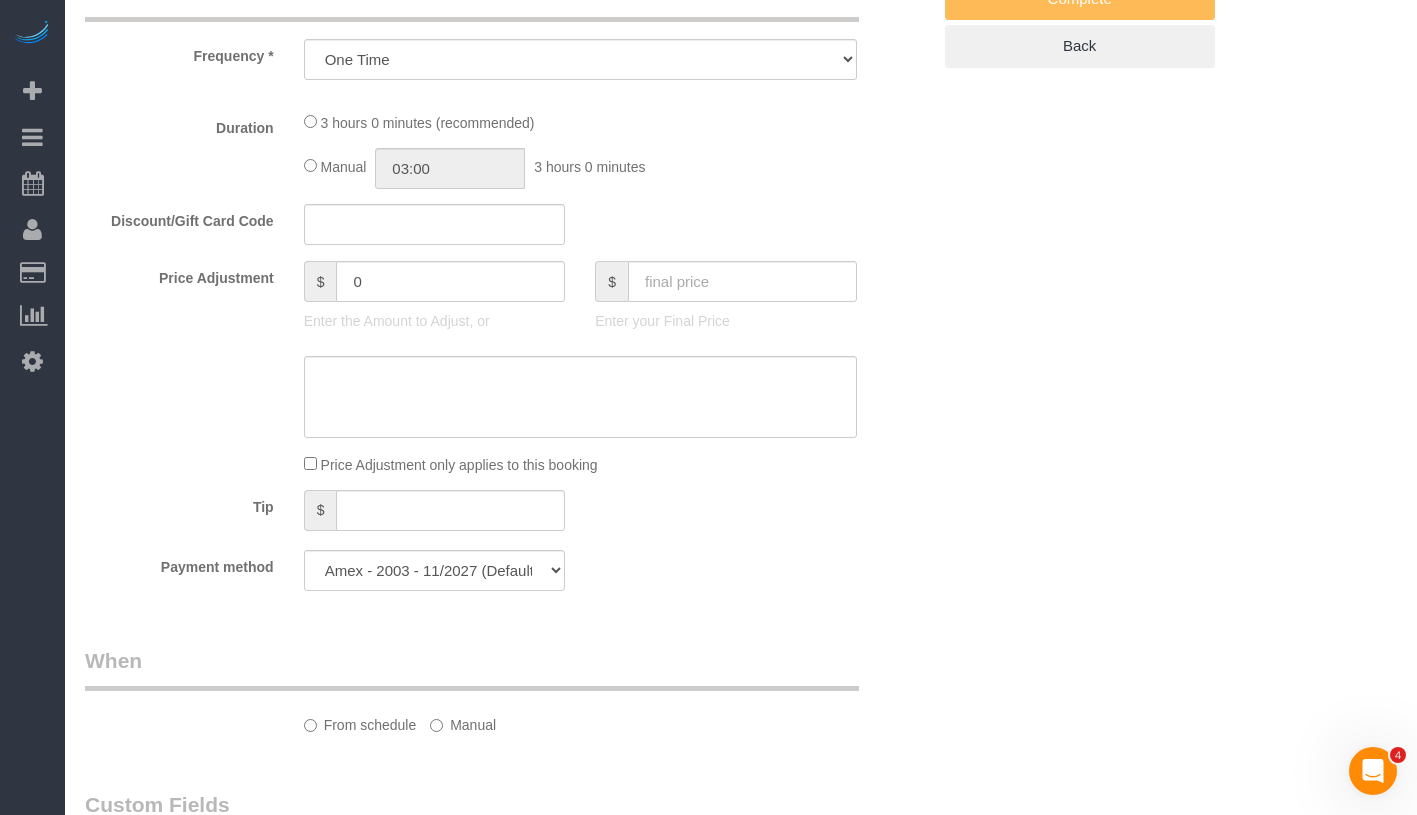select on "object:1056" 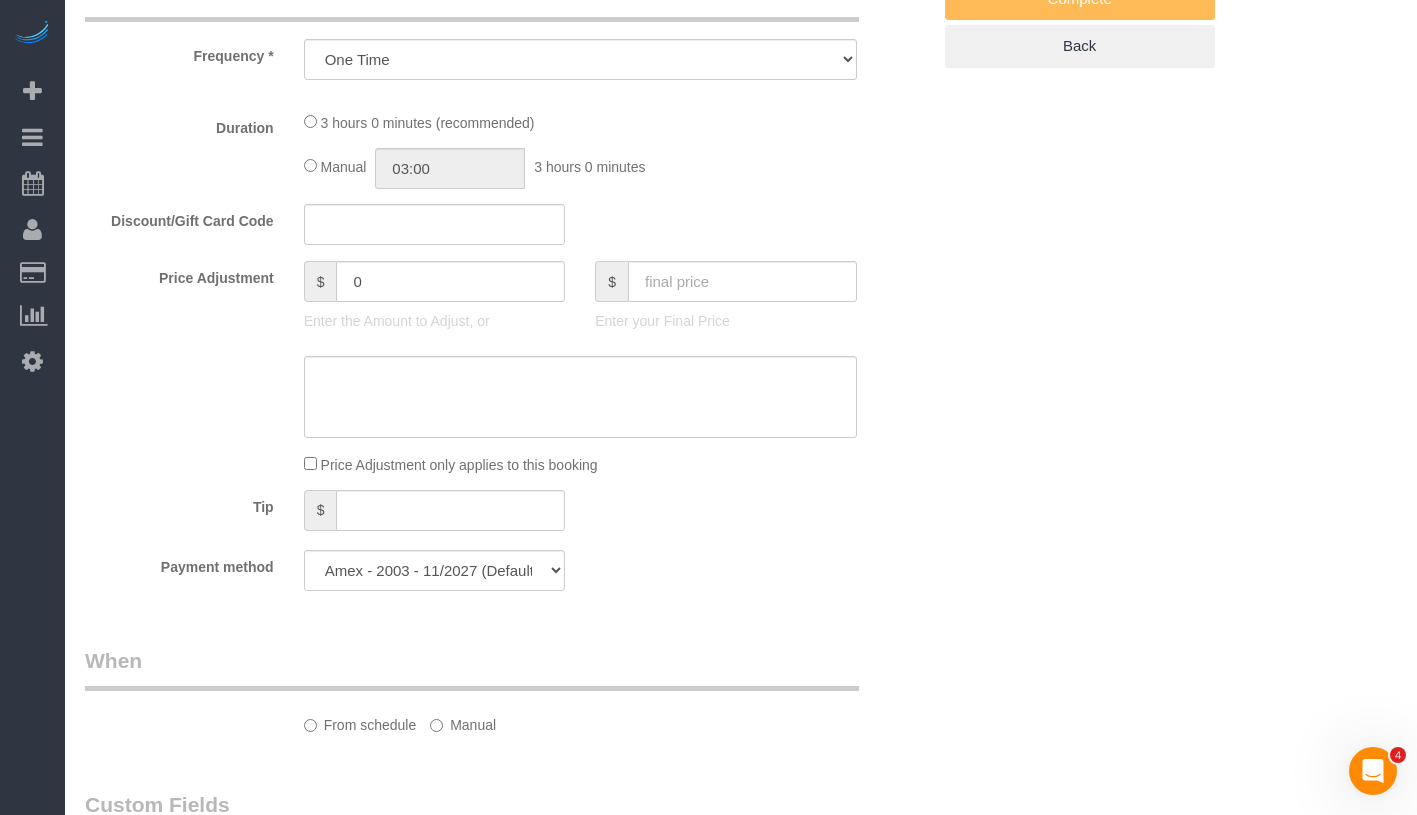 select on "2" 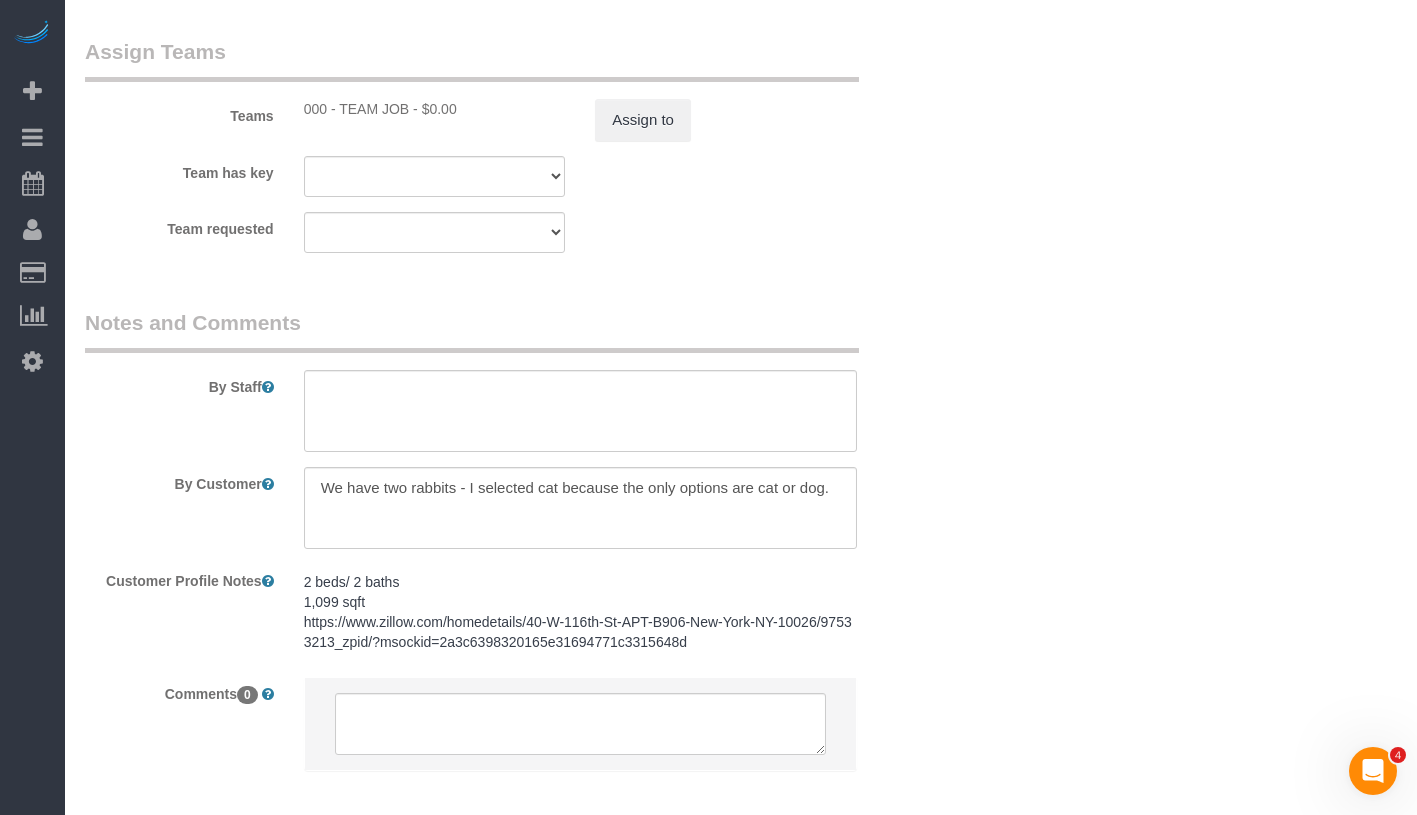 scroll, scrollTop: 2360, scrollLeft: 0, axis: vertical 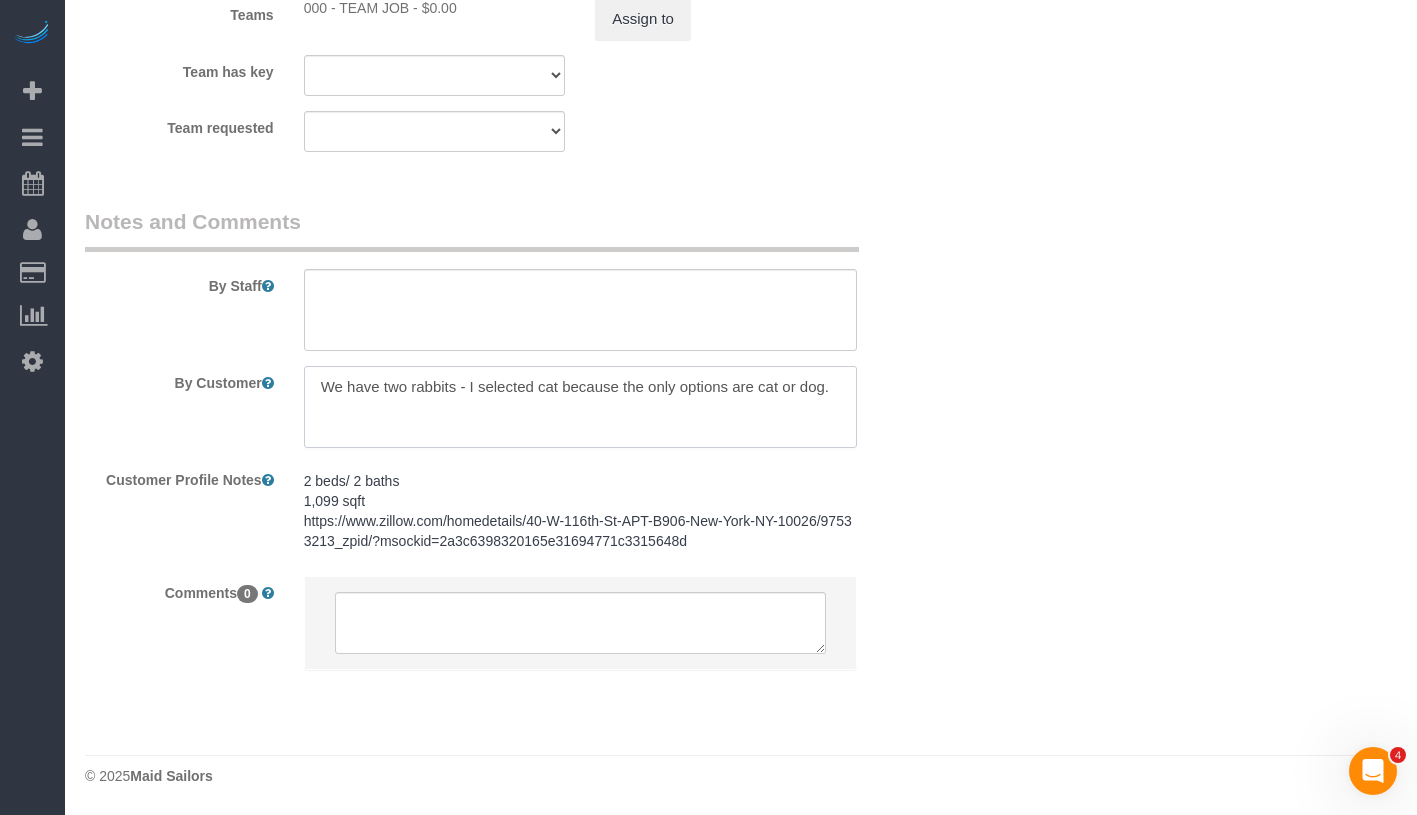 click at bounding box center [580, 407] 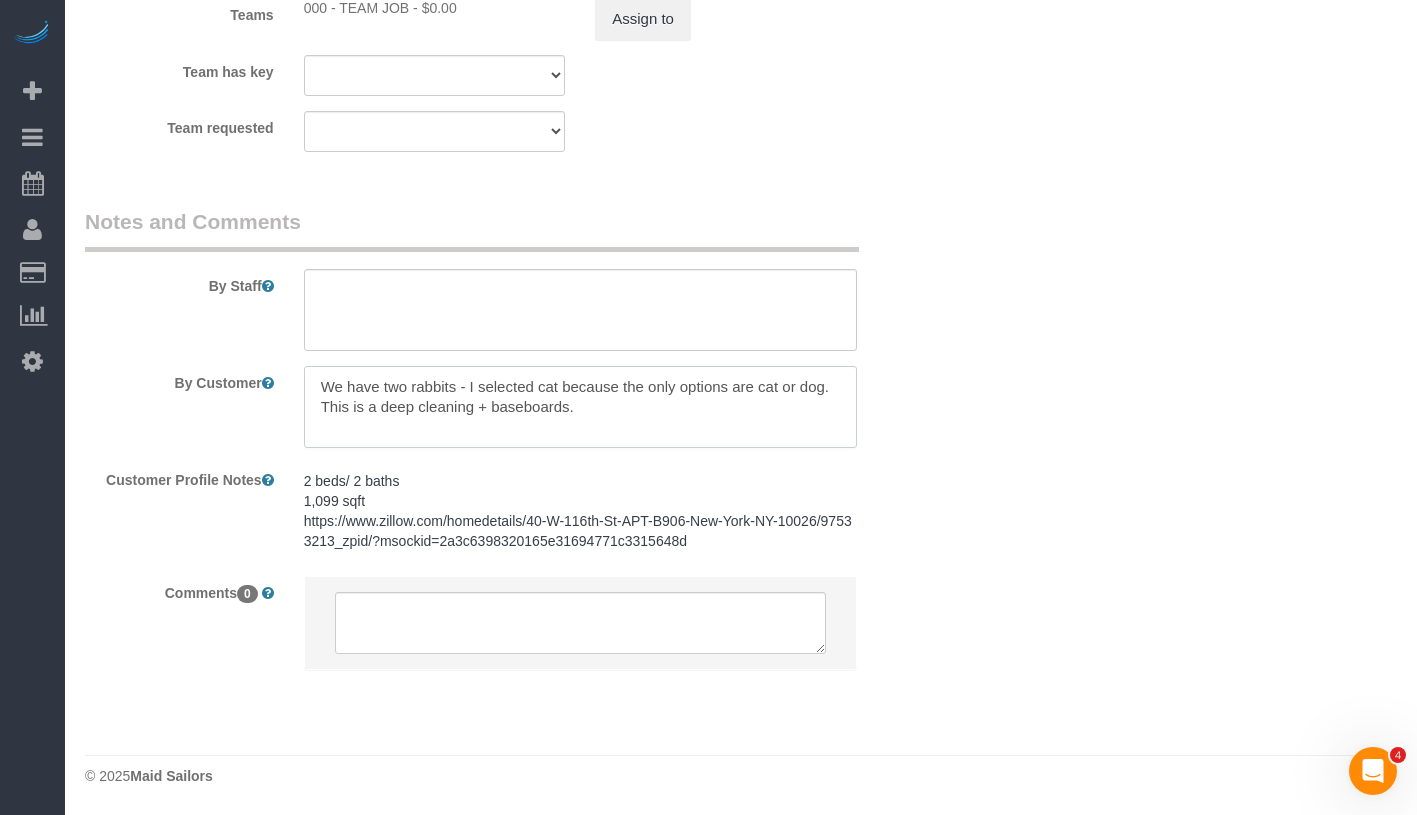 type on "We have two rabbits - I selected cat because the only options are cat or dog. This is a deep cleaning + baseboards." 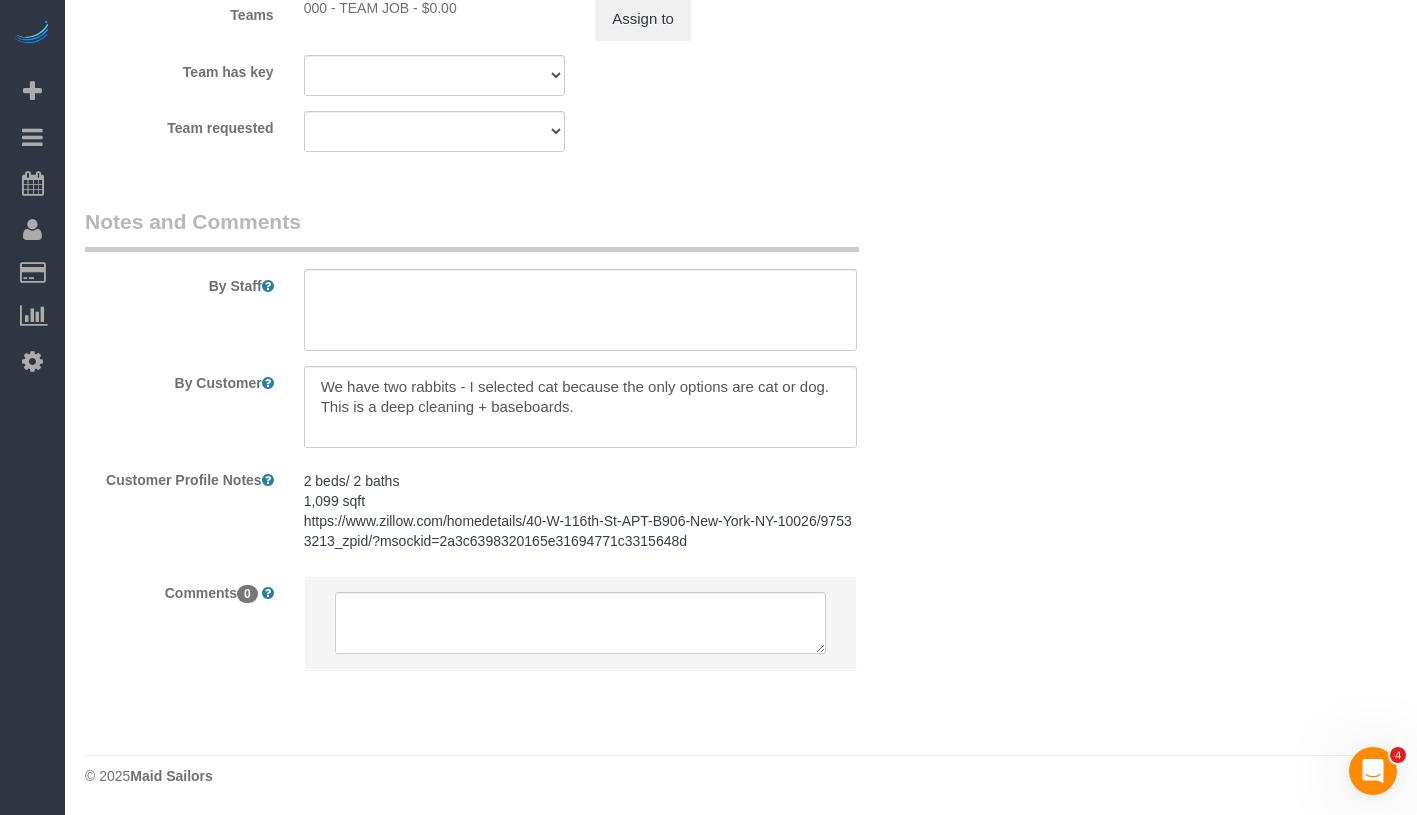 drag, startPoint x: 1132, startPoint y: 367, endPoint x: 1122, endPoint y: 360, distance: 12.206555 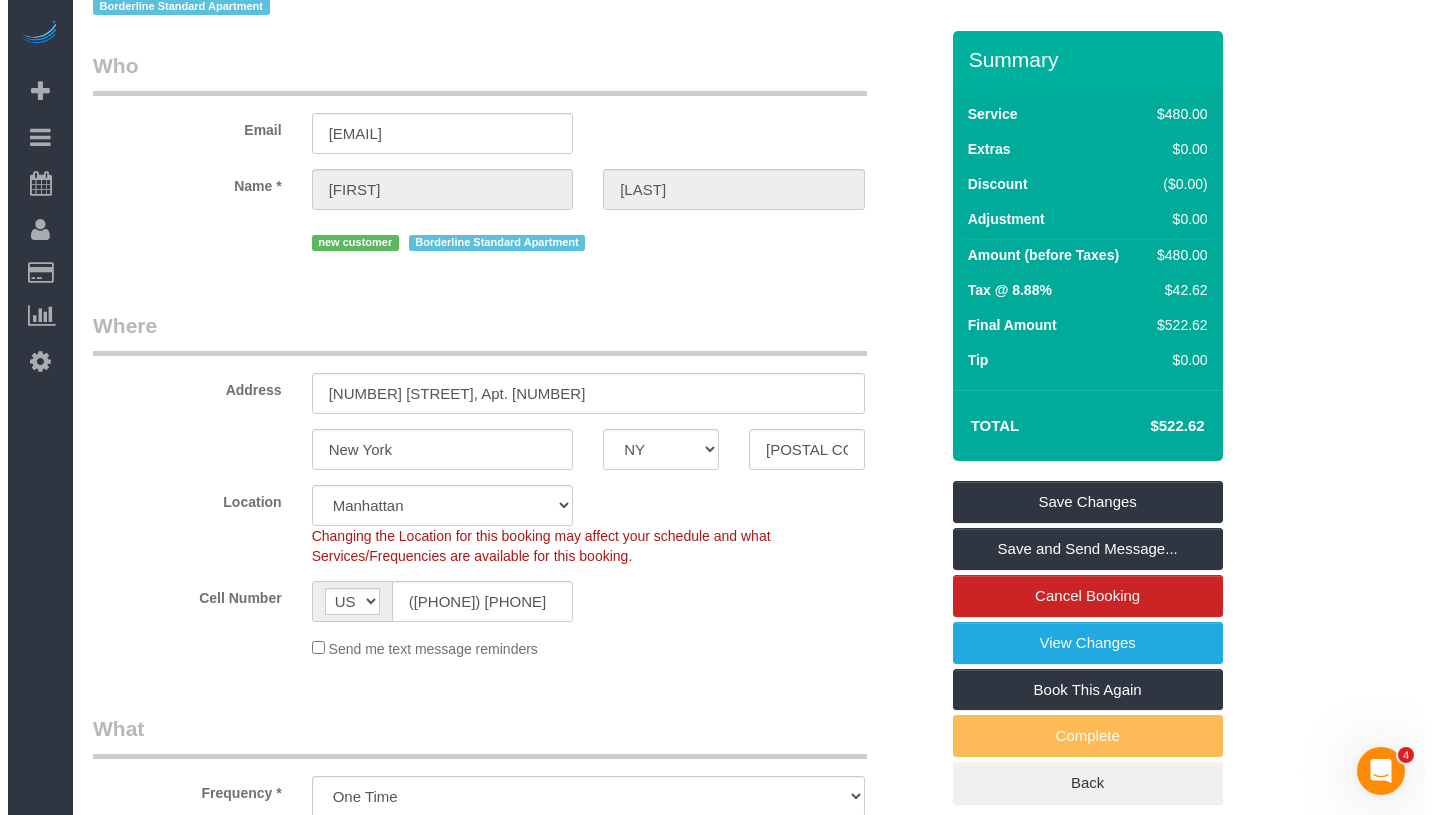 scroll, scrollTop: 0, scrollLeft: 0, axis: both 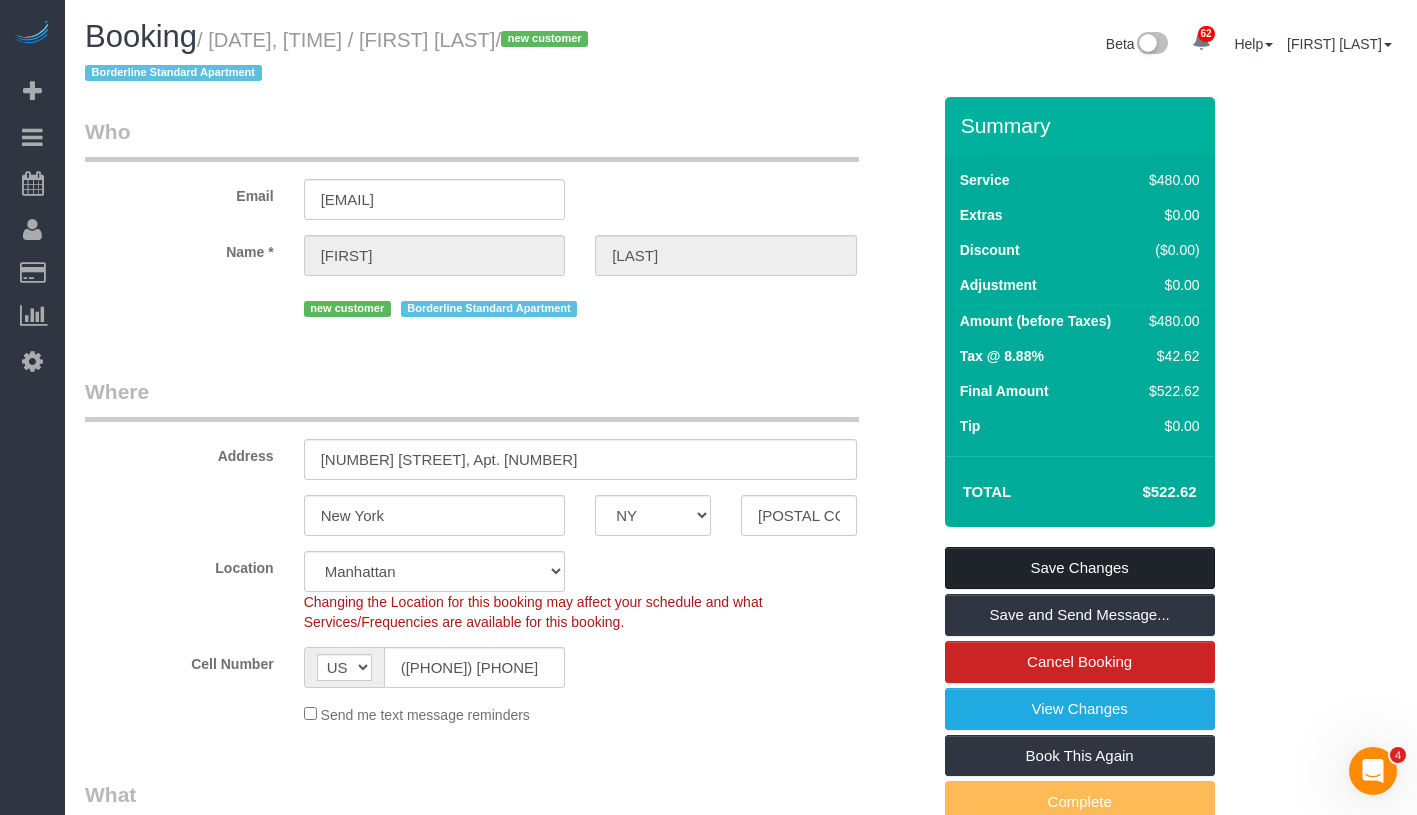 click on "Save Changes" at bounding box center (1080, 568) 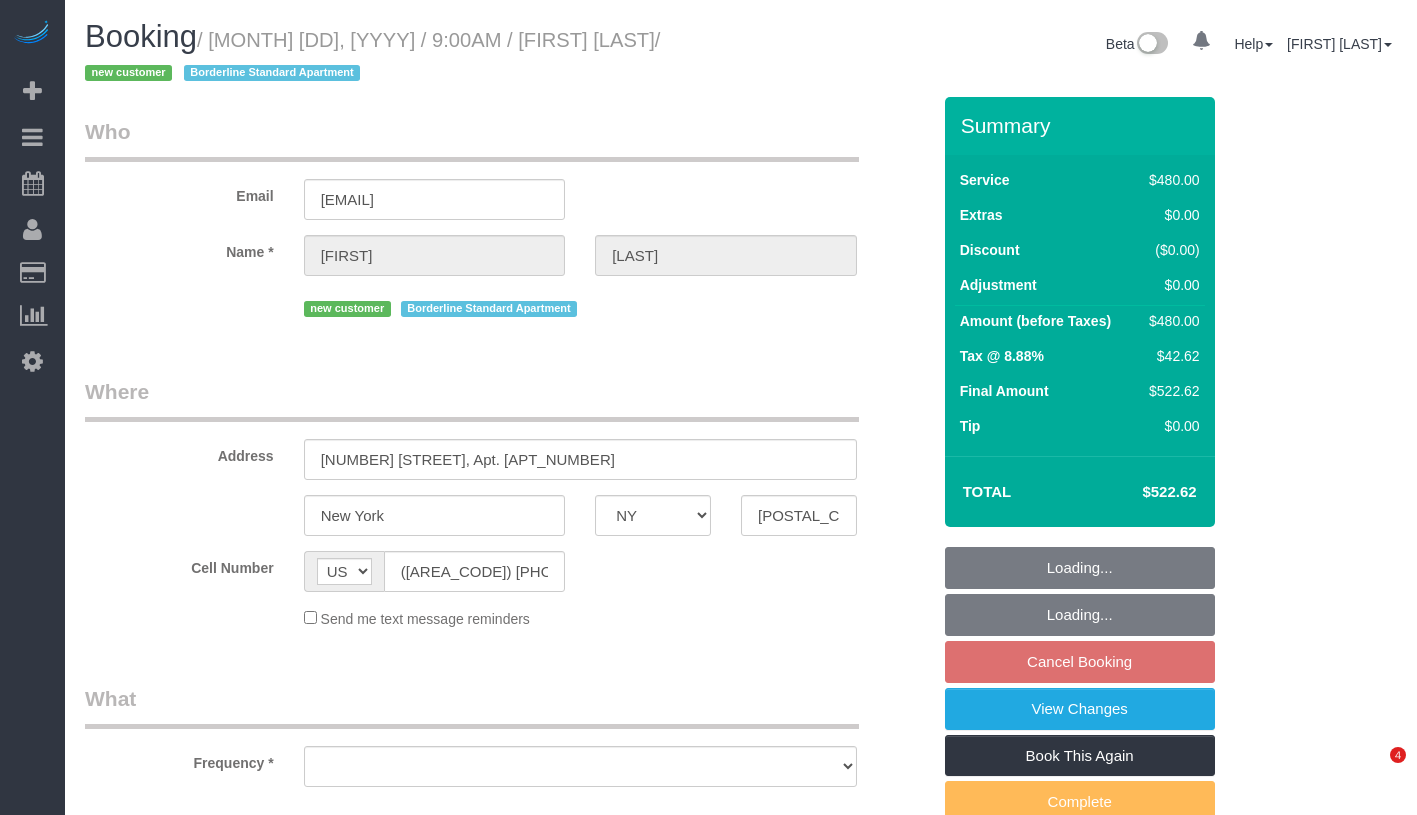 select on "NY" 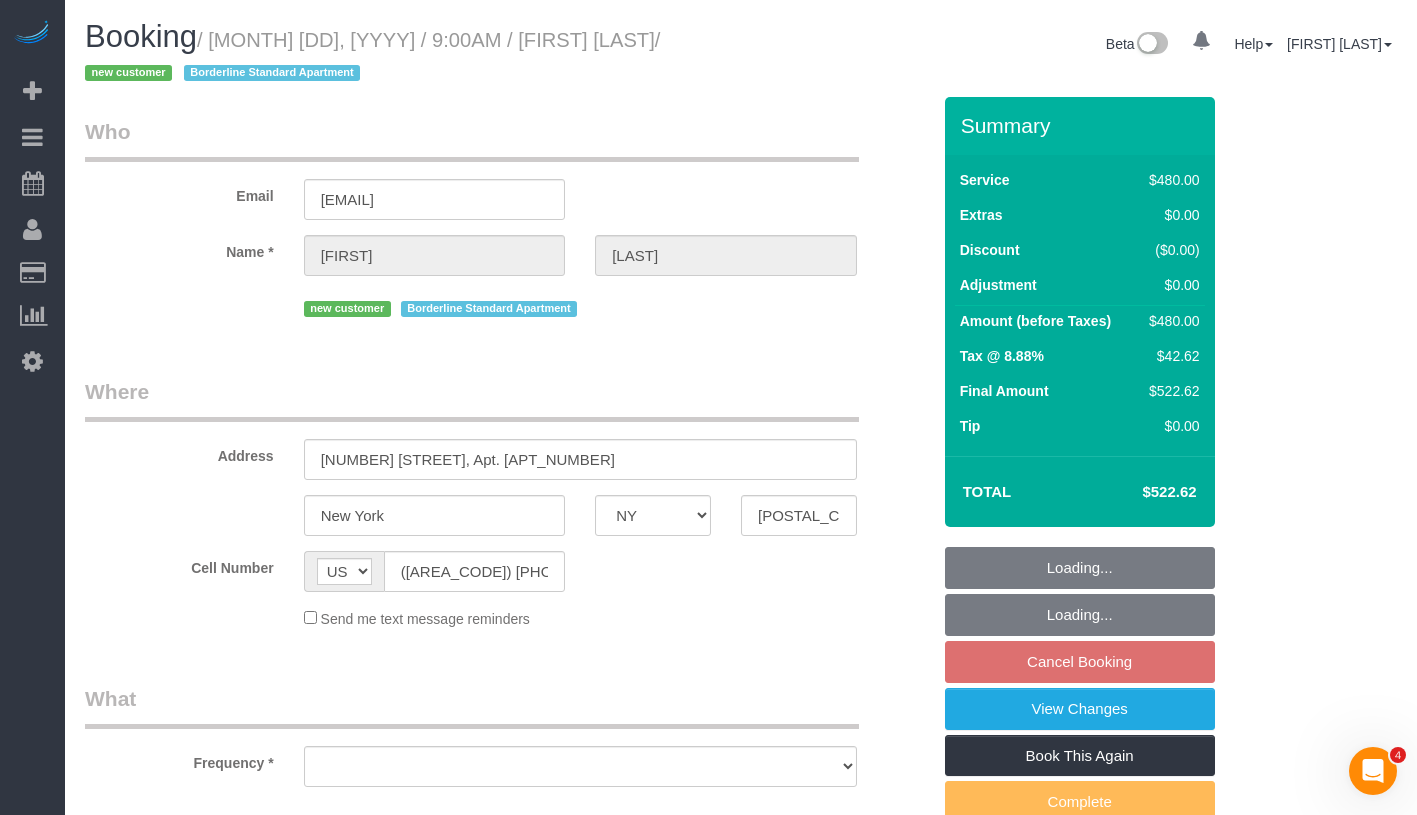 scroll, scrollTop: 0, scrollLeft: 0, axis: both 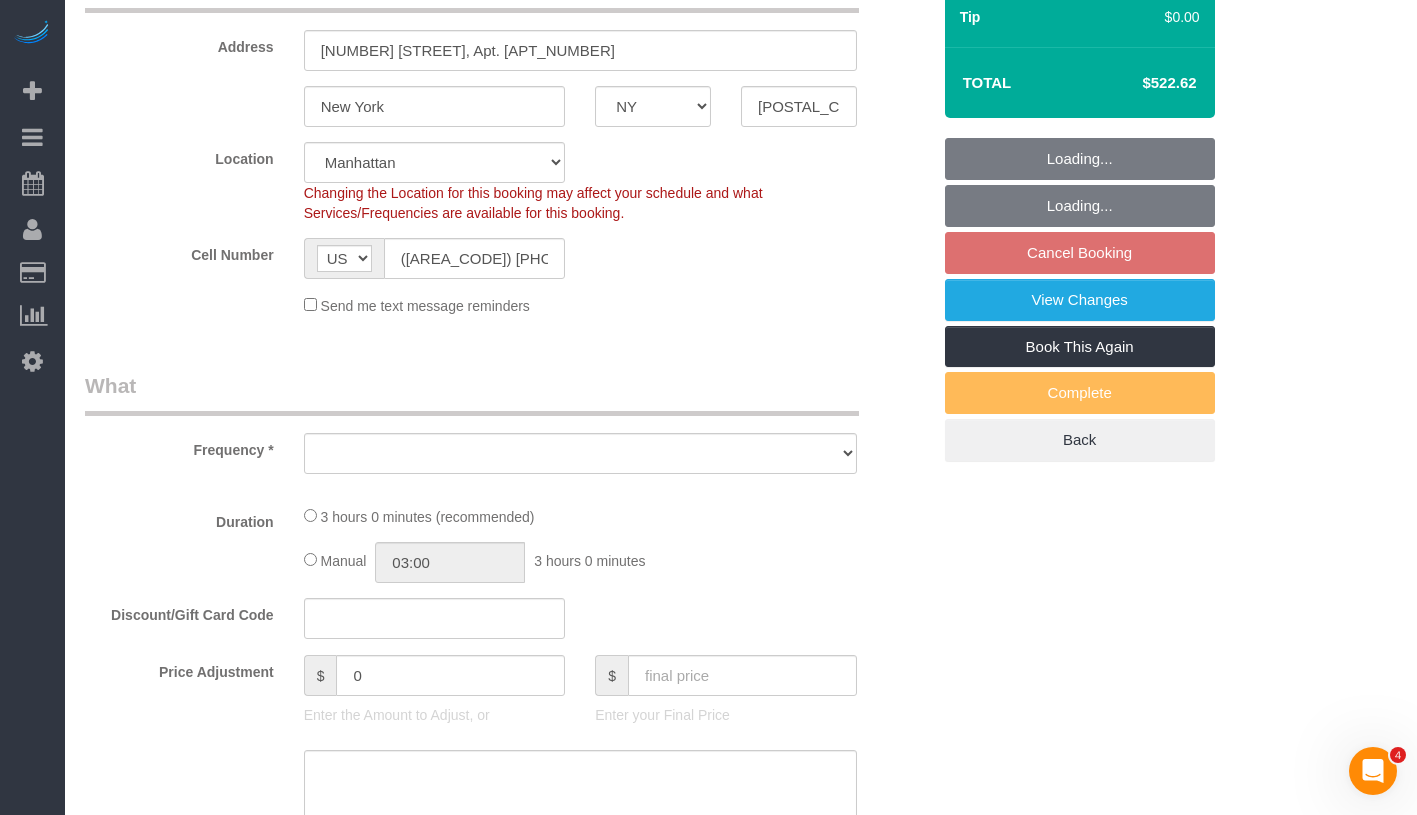select on "string:stripe-pm_1Rn4Kx4VGloSiKo7Q6qK8B32" 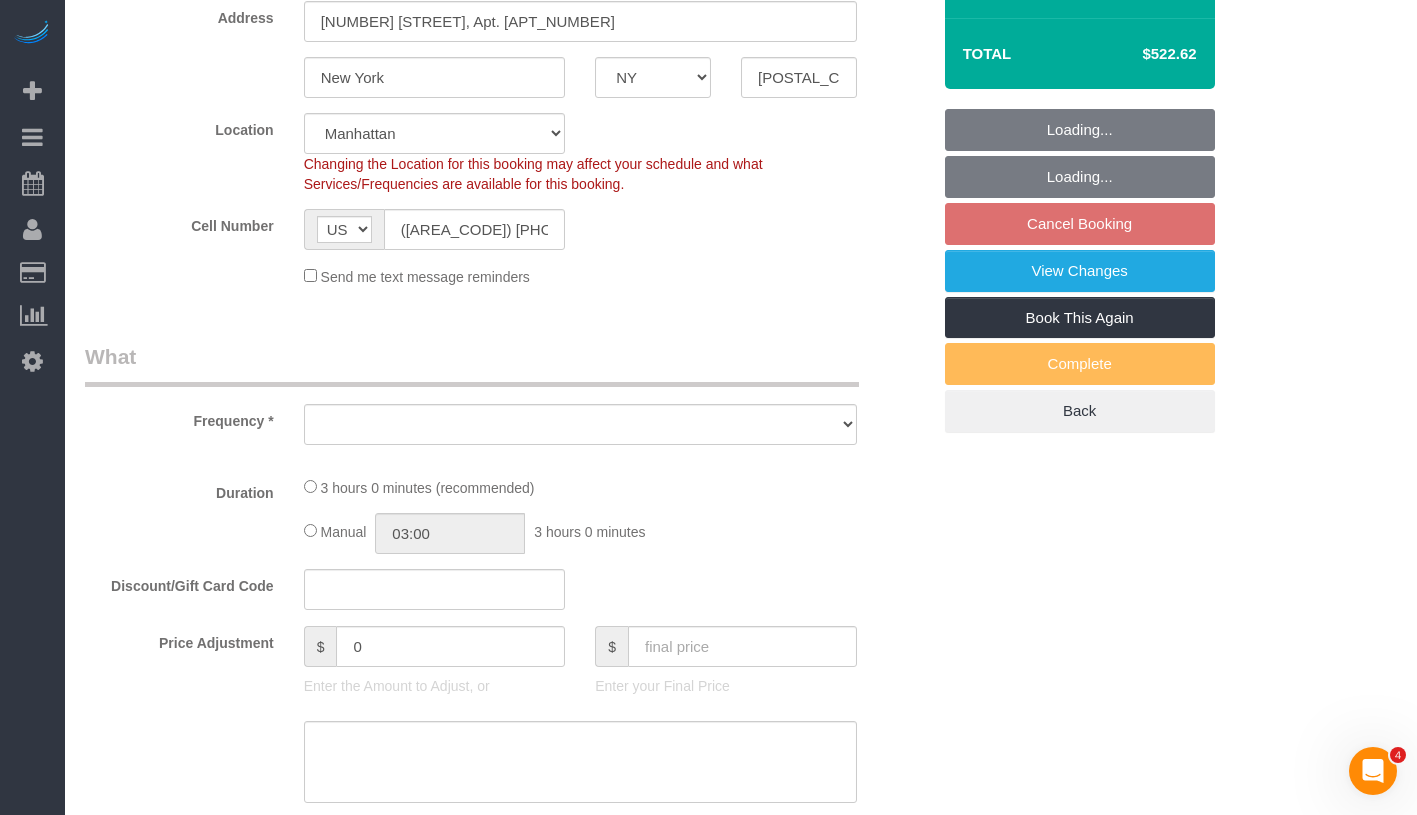 select on "object:966" 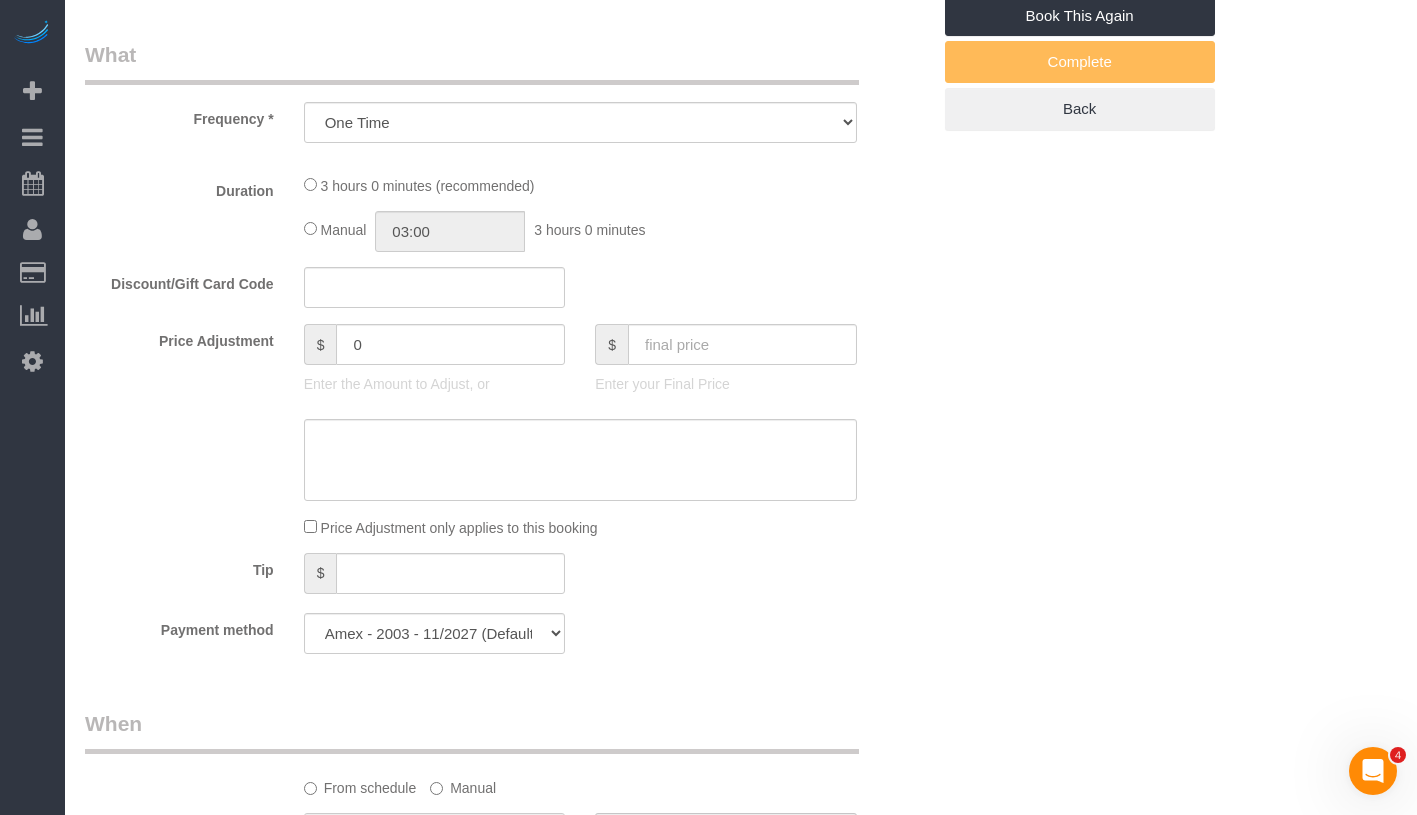 select on "object:1434" 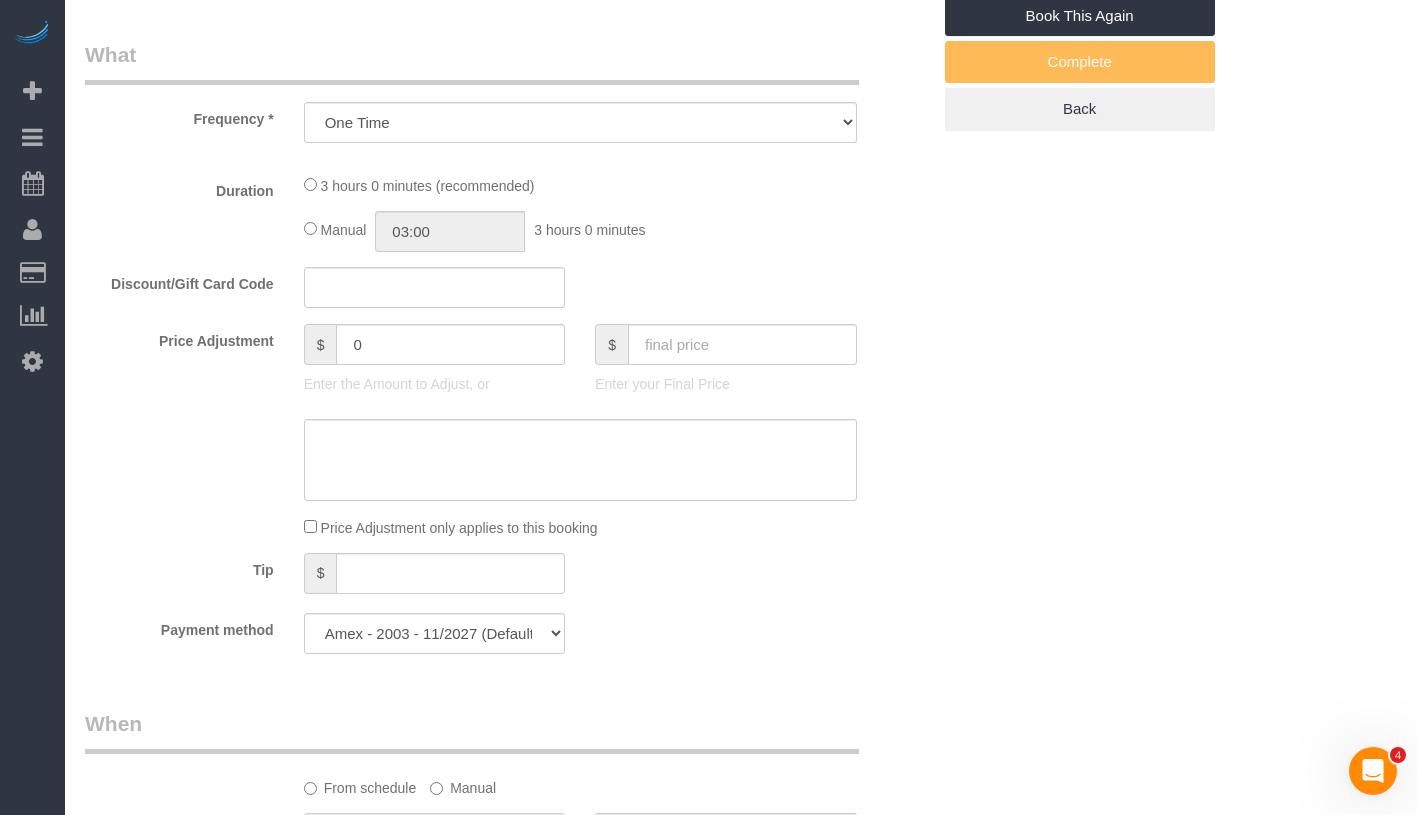 select on "2" 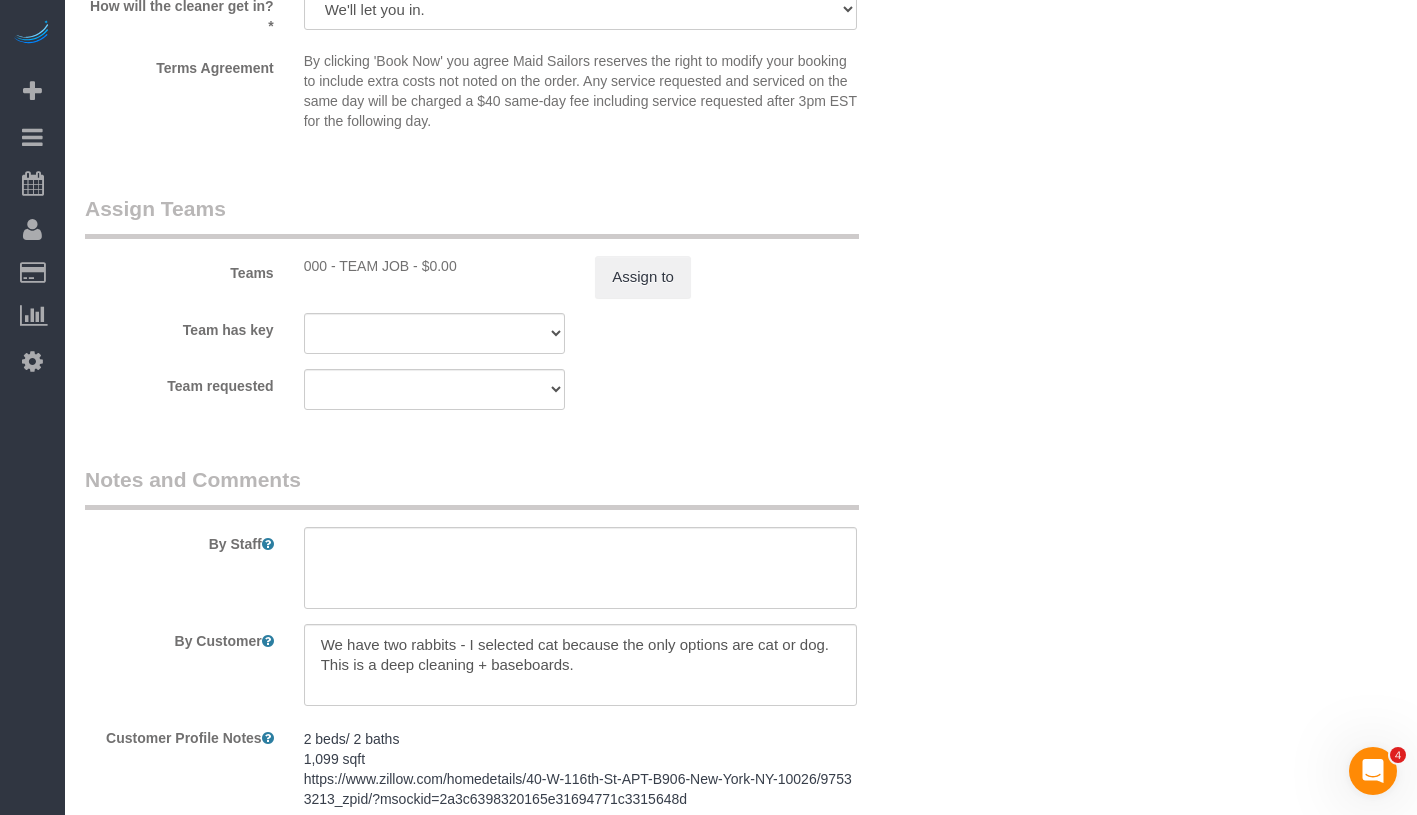 scroll, scrollTop: 2193, scrollLeft: 0, axis: vertical 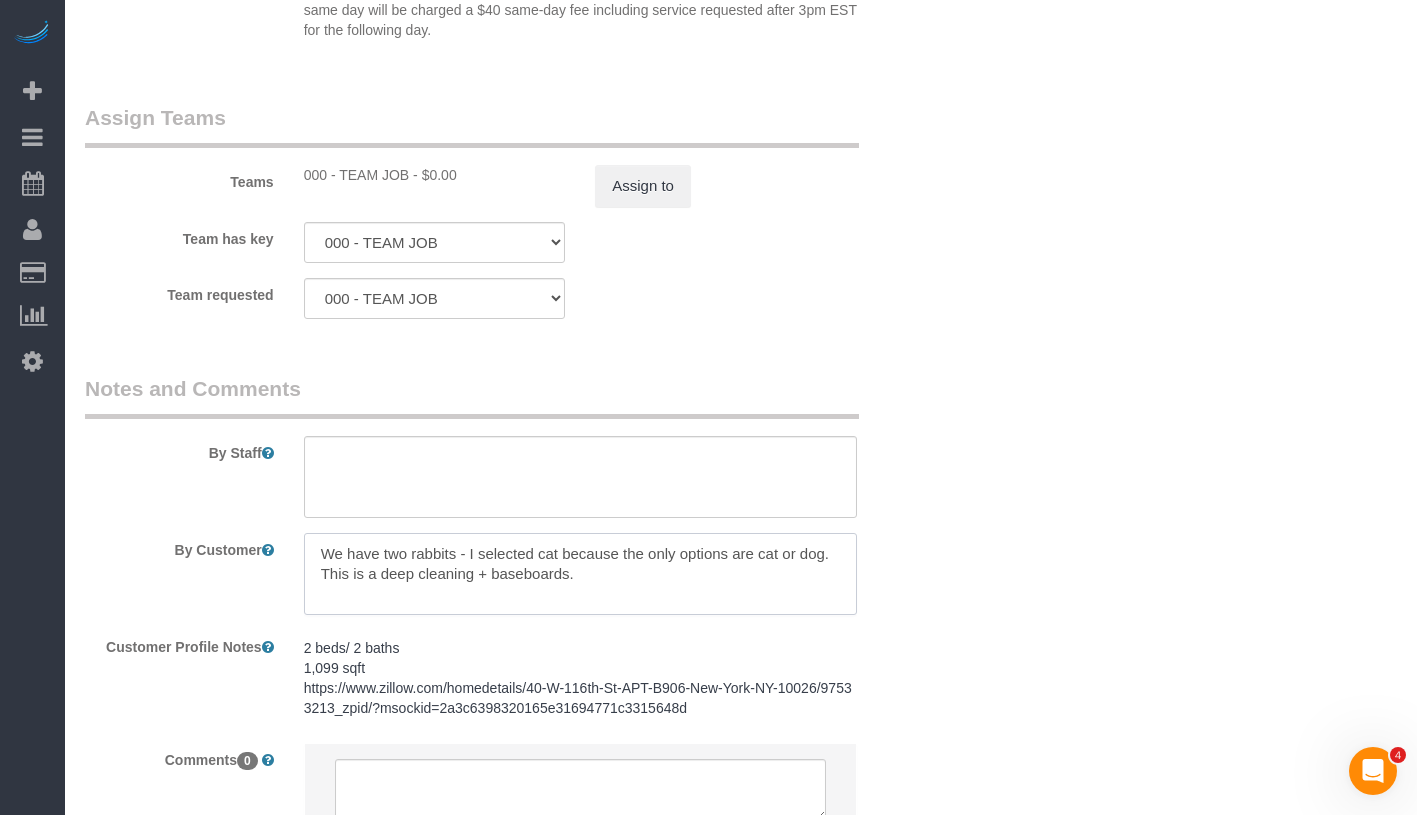 drag, startPoint x: 459, startPoint y: 556, endPoint x: 862, endPoint y: 556, distance: 403 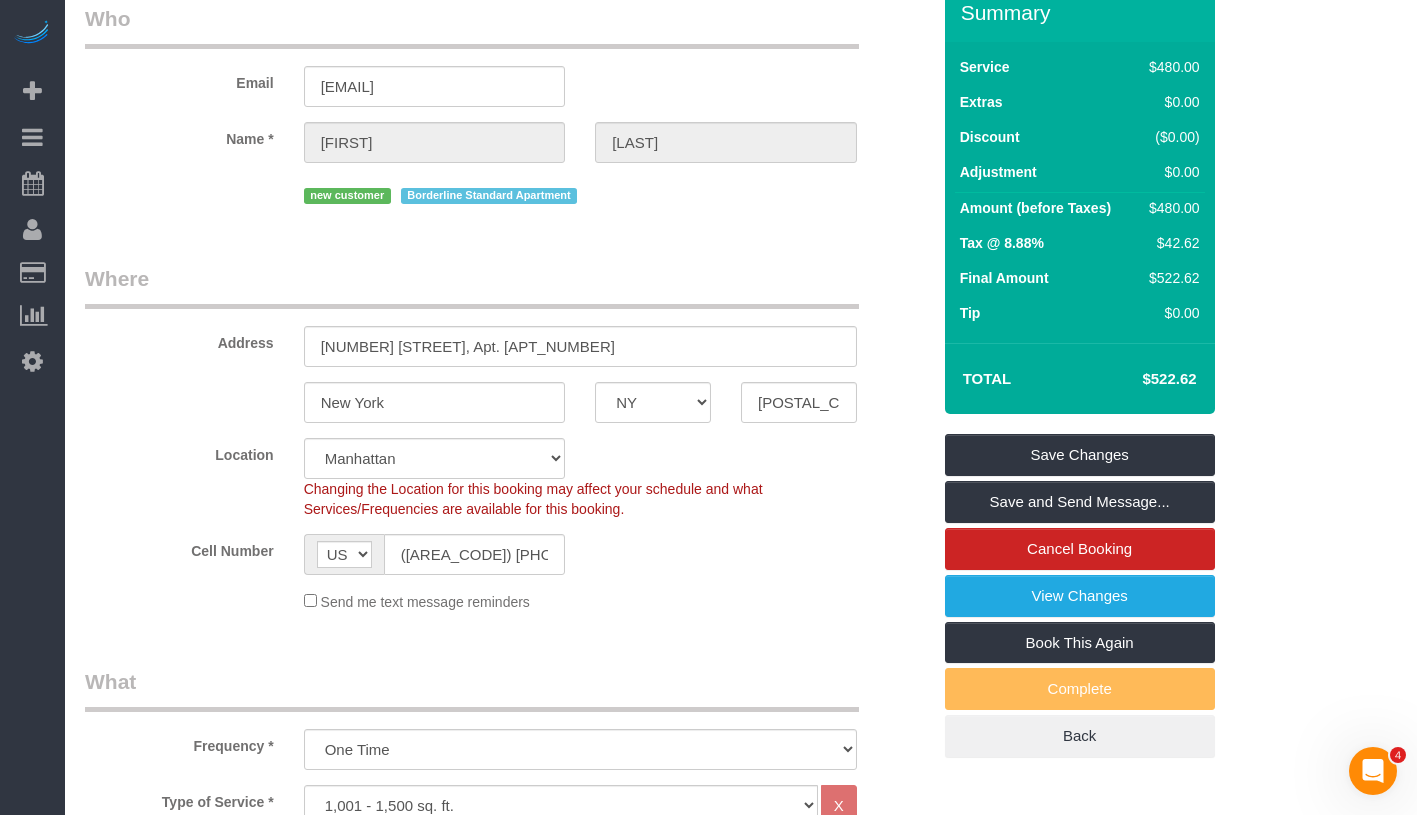 scroll, scrollTop: 0, scrollLeft: 0, axis: both 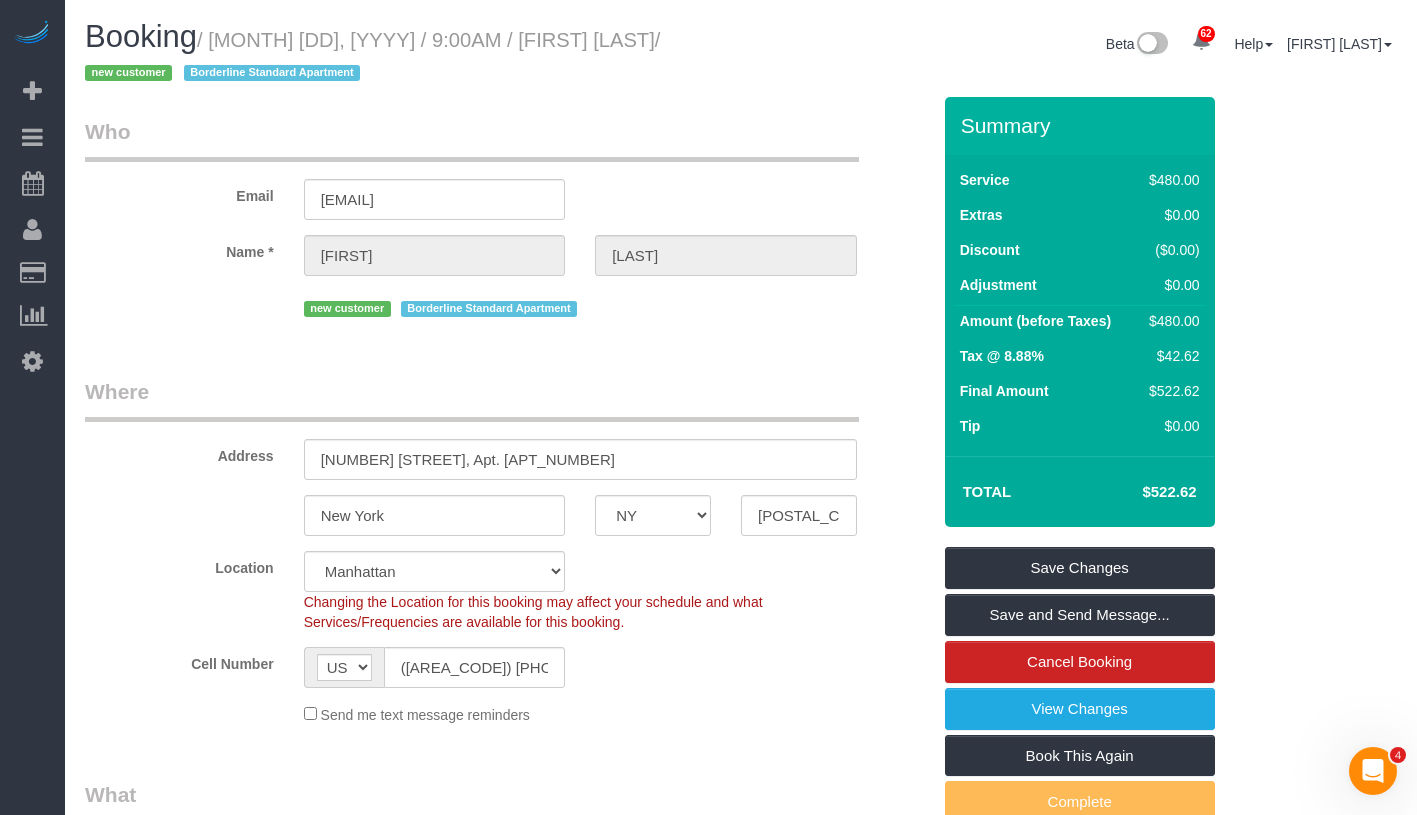 type on "We have two rabbits. This is a deep cleaning + baseboards." 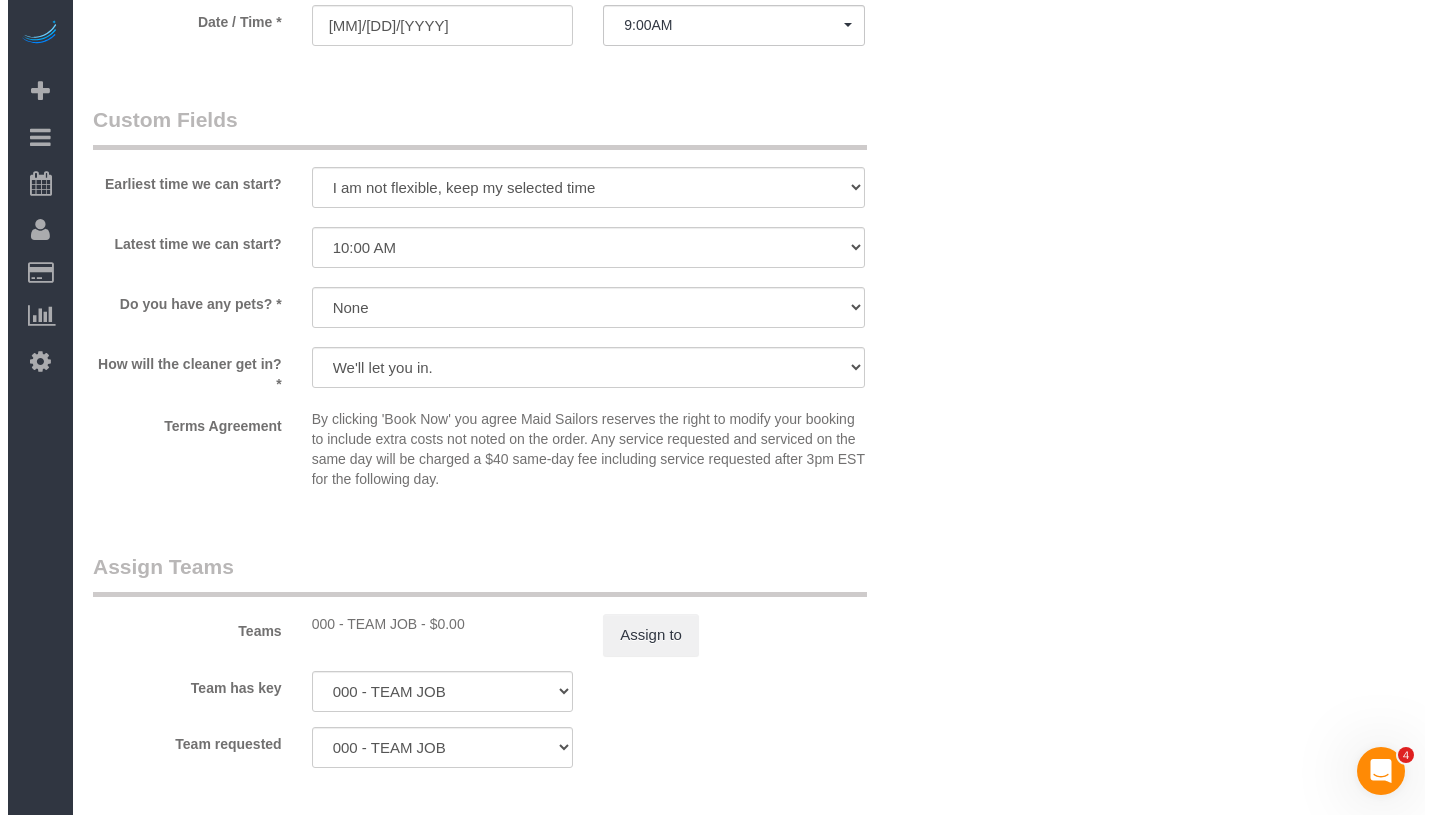 scroll, scrollTop: 1999, scrollLeft: 0, axis: vertical 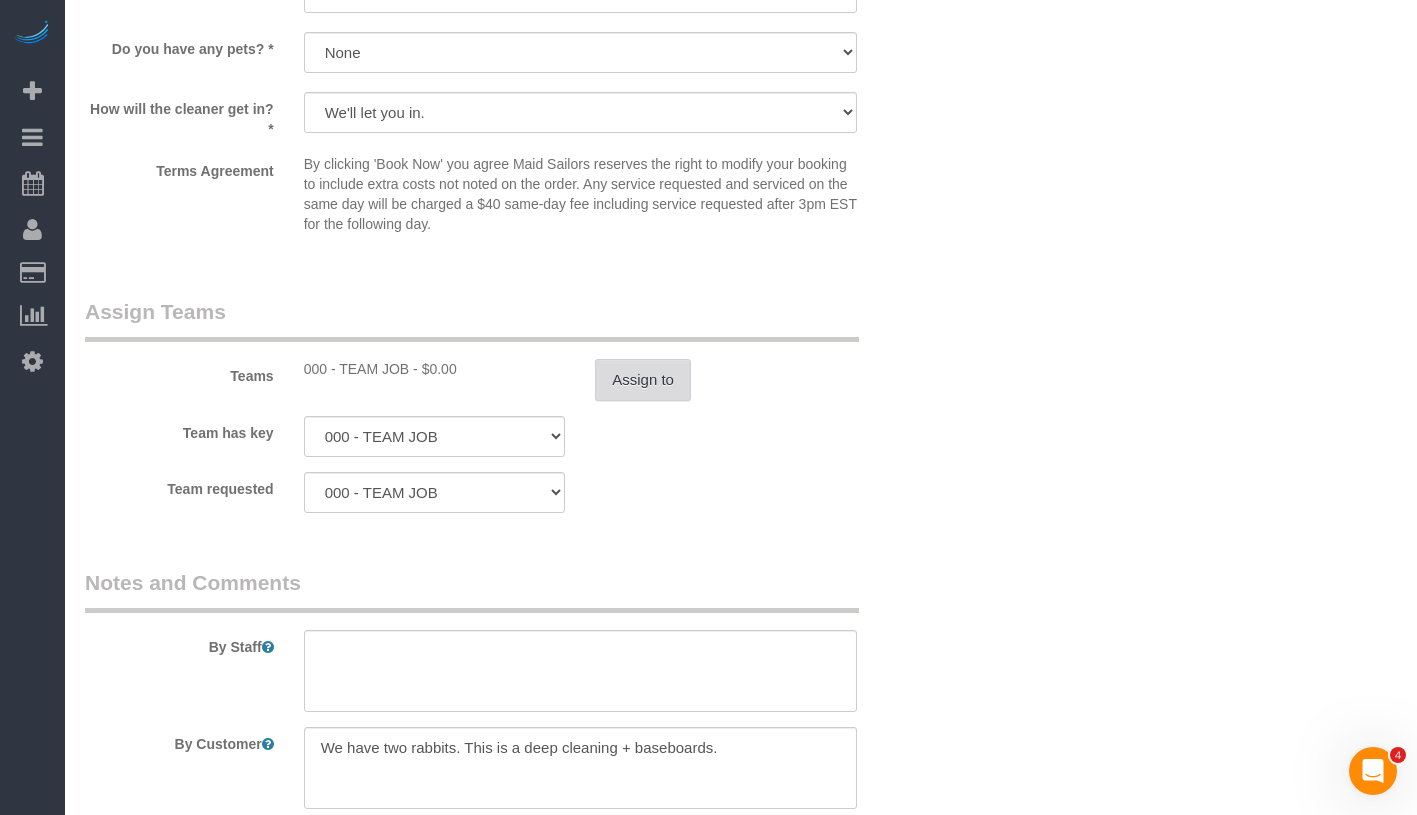 click on "Assign to" at bounding box center (643, 380) 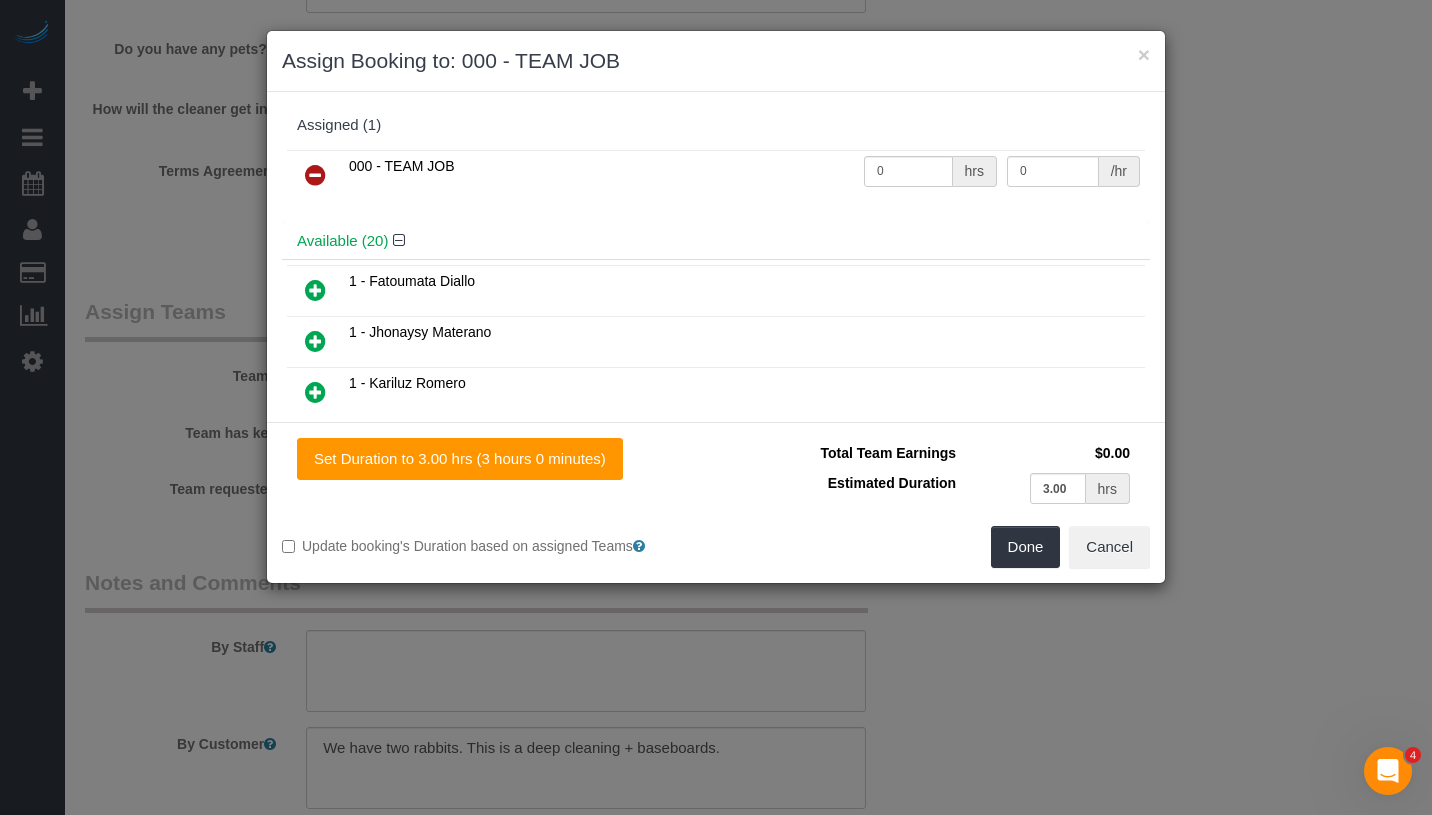 click at bounding box center (315, 175) 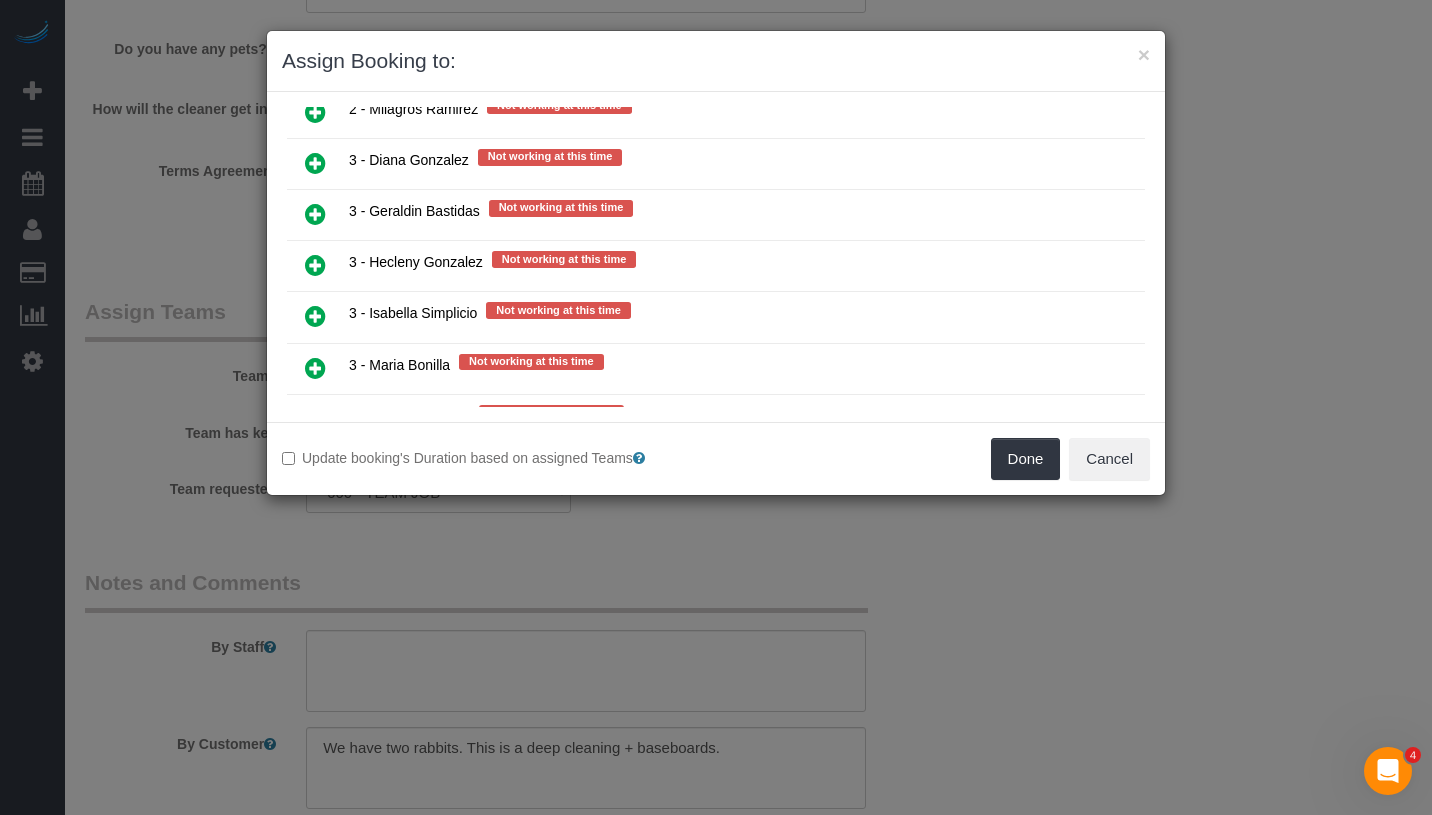 scroll, scrollTop: 2613, scrollLeft: 0, axis: vertical 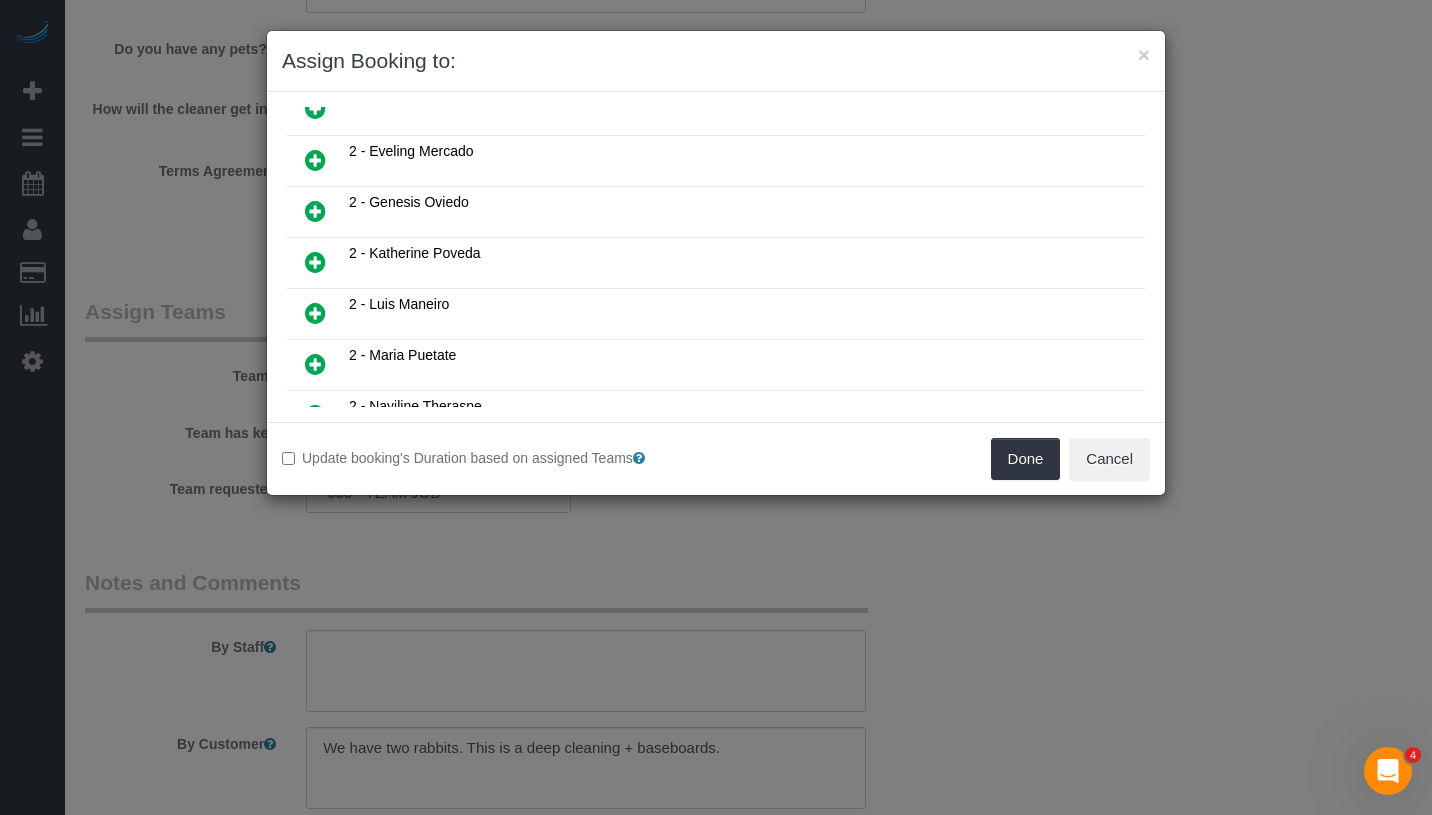 click at bounding box center (315, 364) 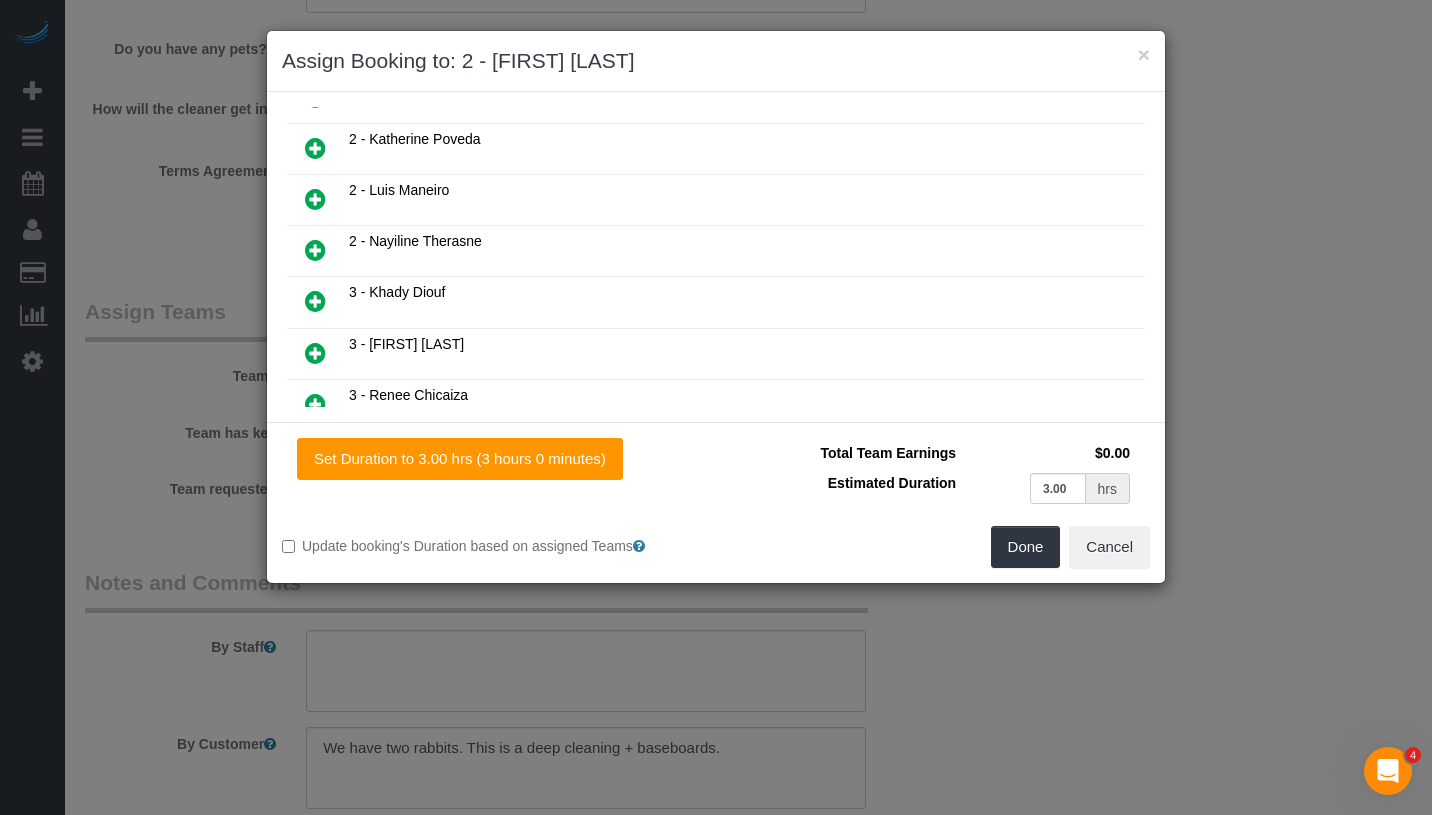 scroll, scrollTop: 902, scrollLeft: 0, axis: vertical 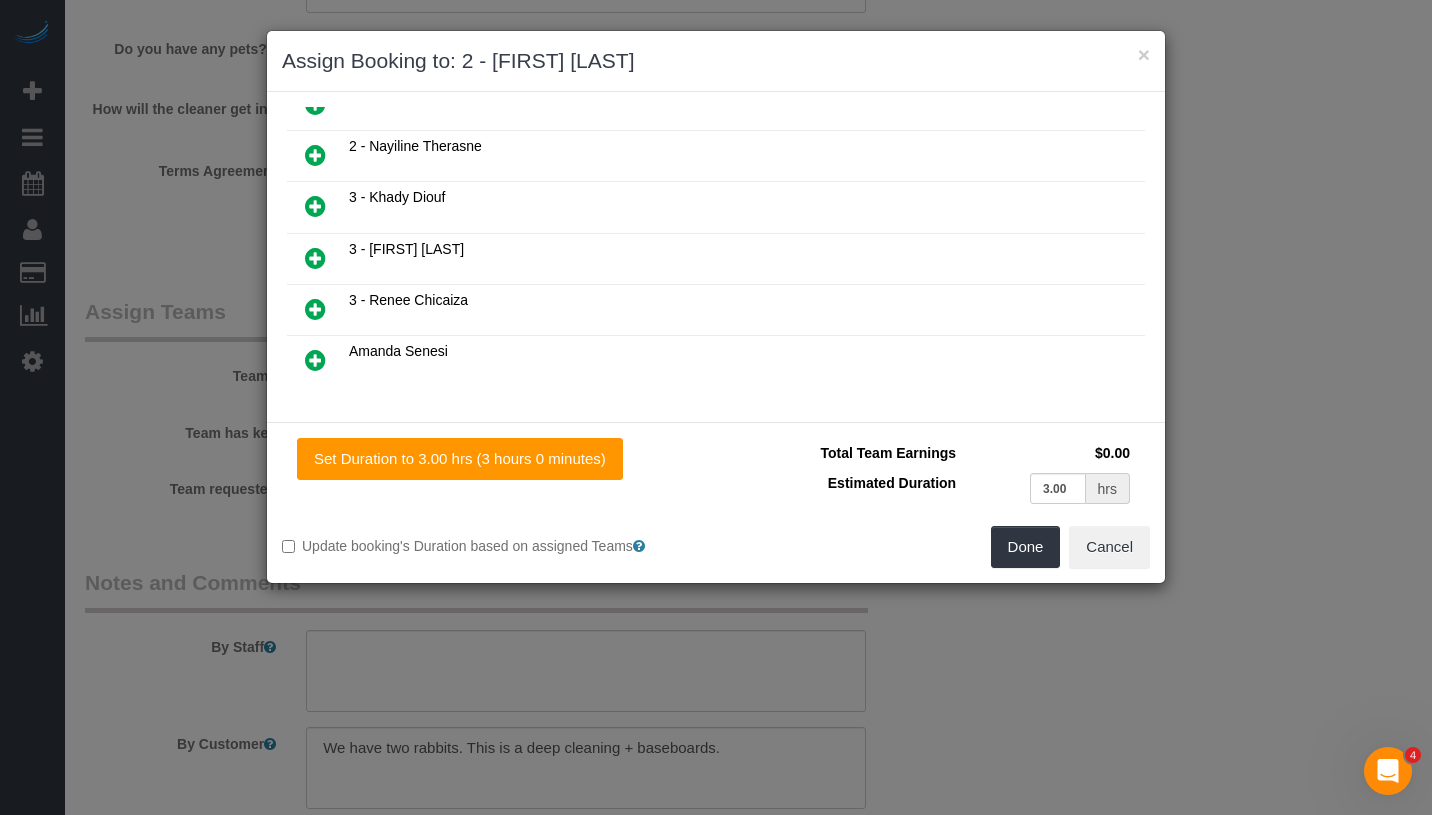 click at bounding box center [315, 309] 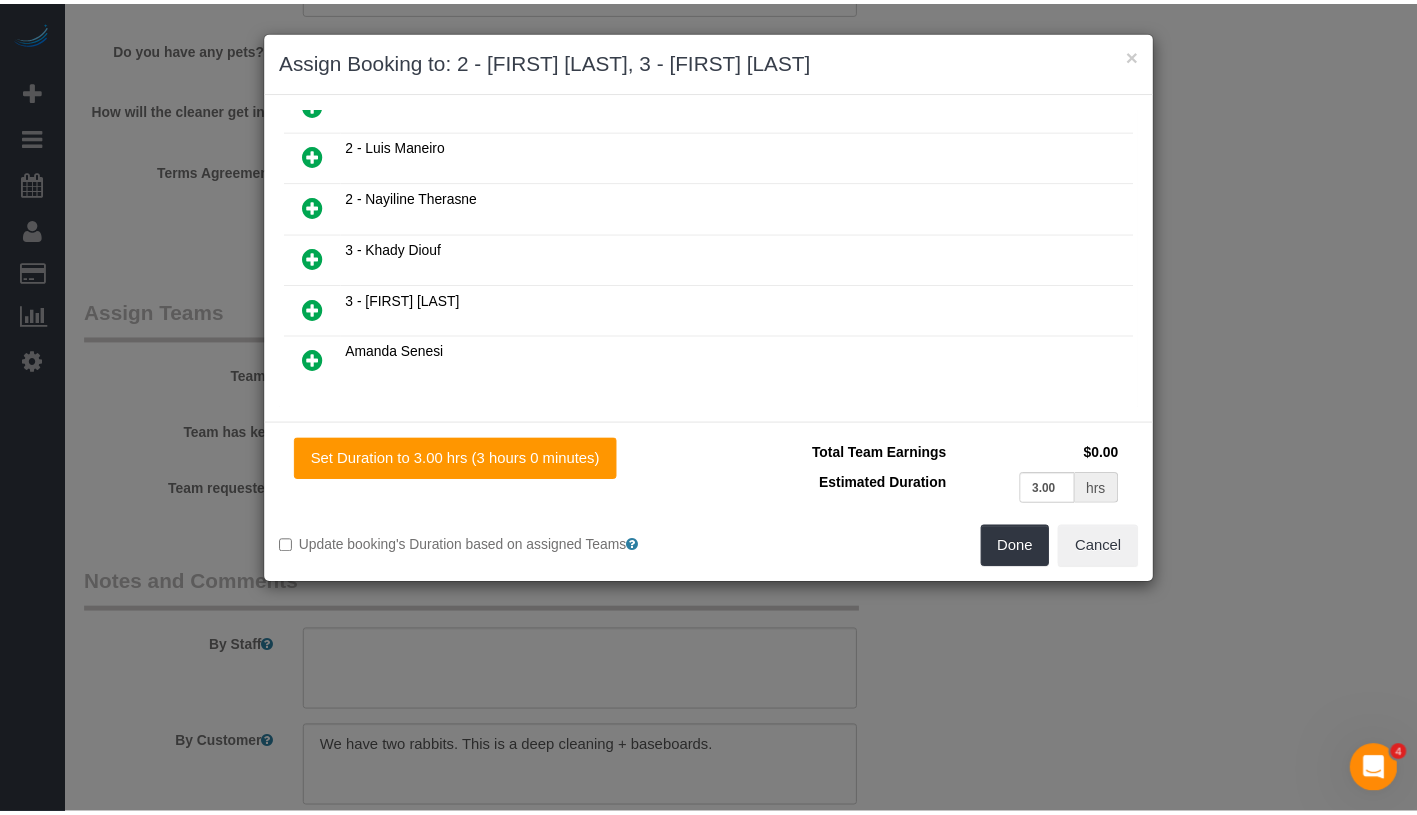 scroll, scrollTop: 952, scrollLeft: 0, axis: vertical 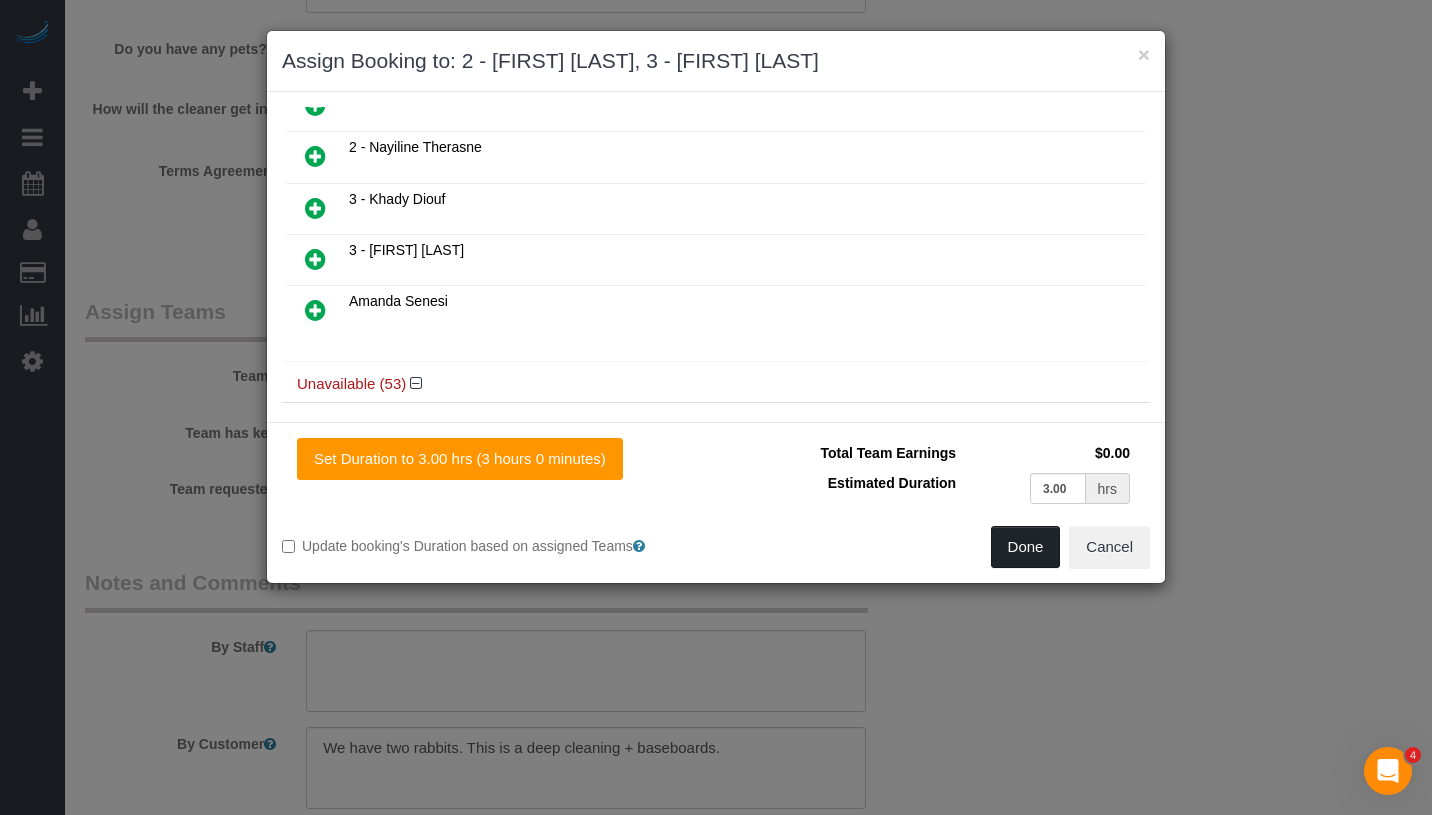 click on "Done" at bounding box center (1026, 547) 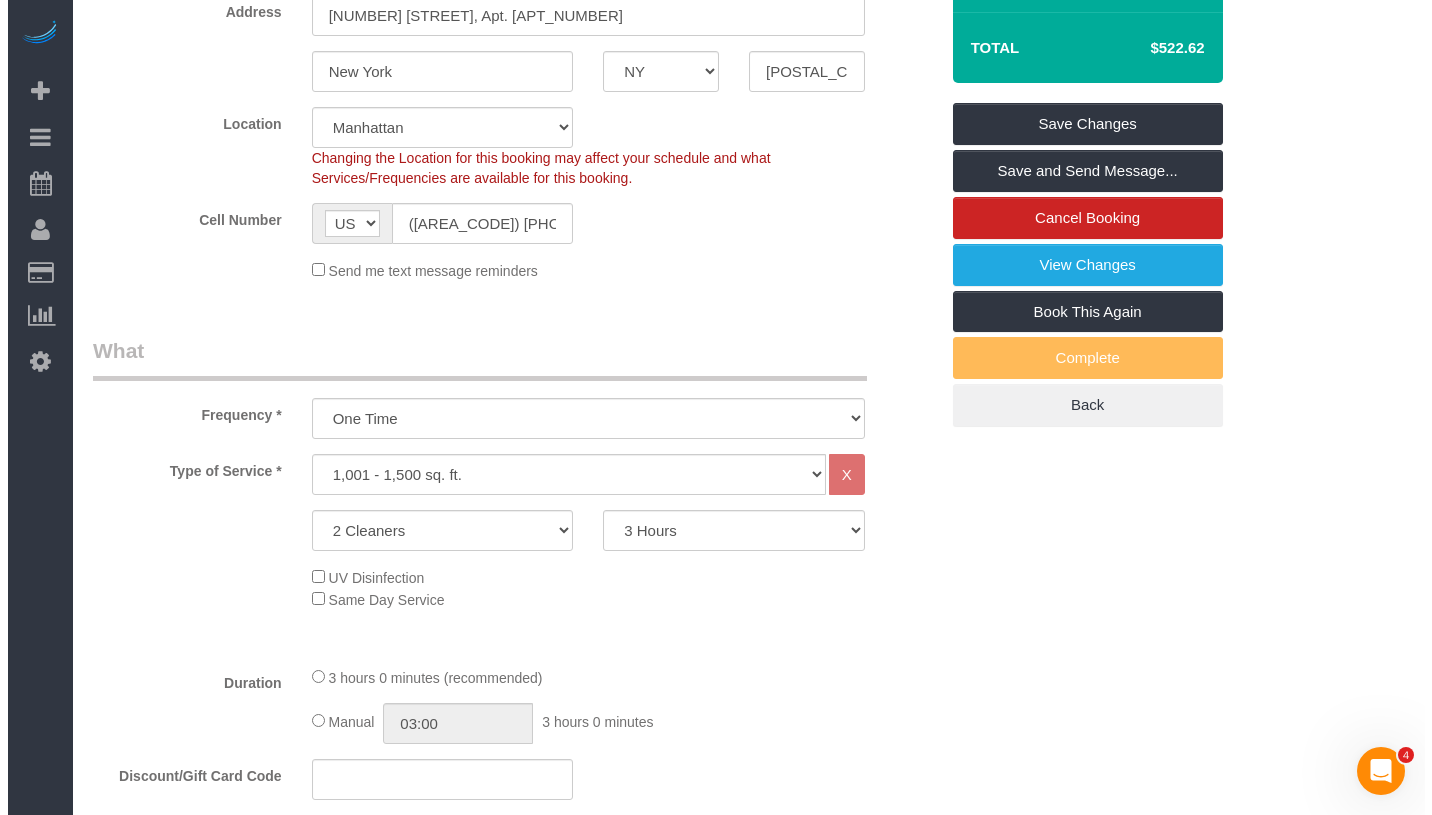 scroll, scrollTop: 0, scrollLeft: 0, axis: both 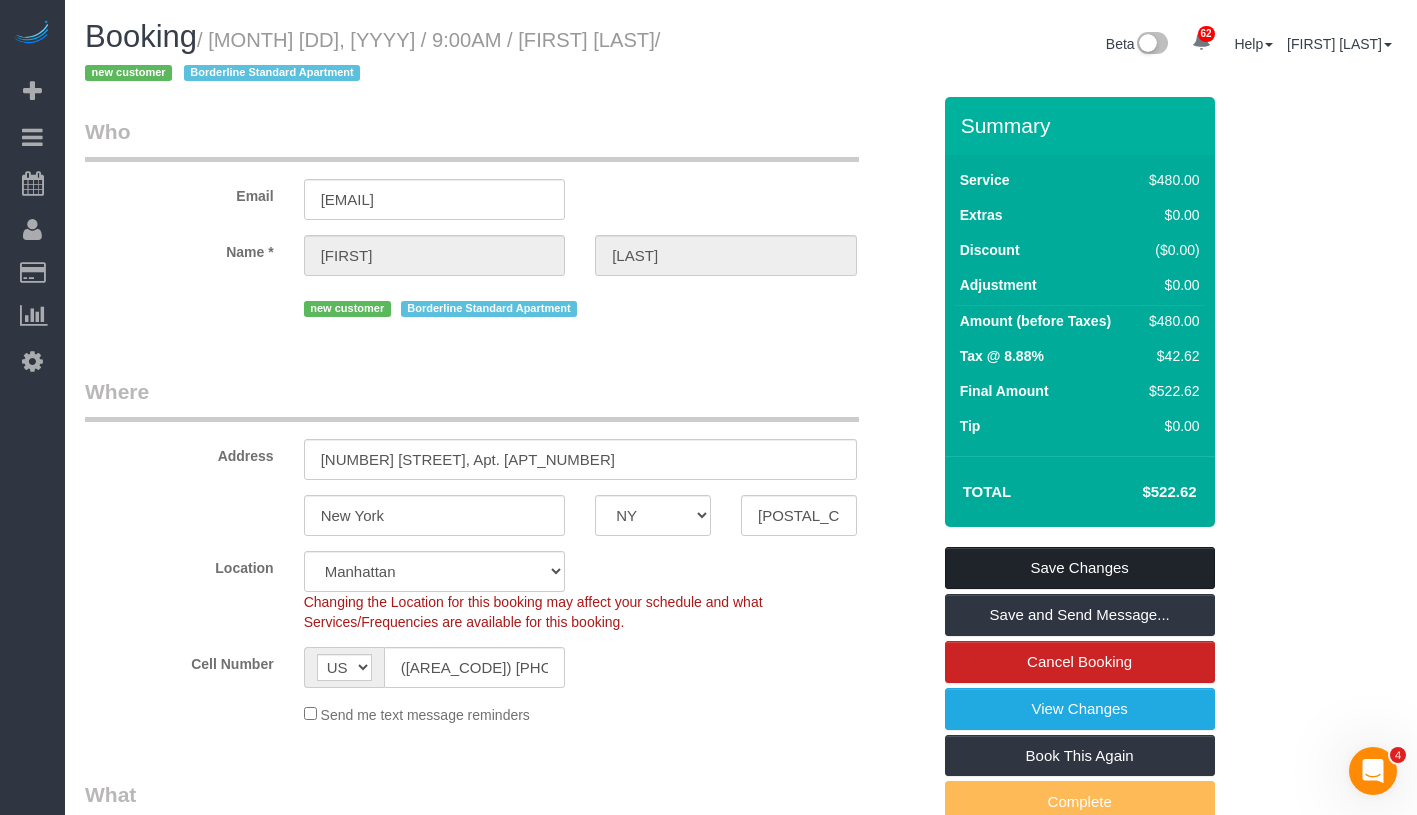 click on "Save Changes" at bounding box center [1080, 568] 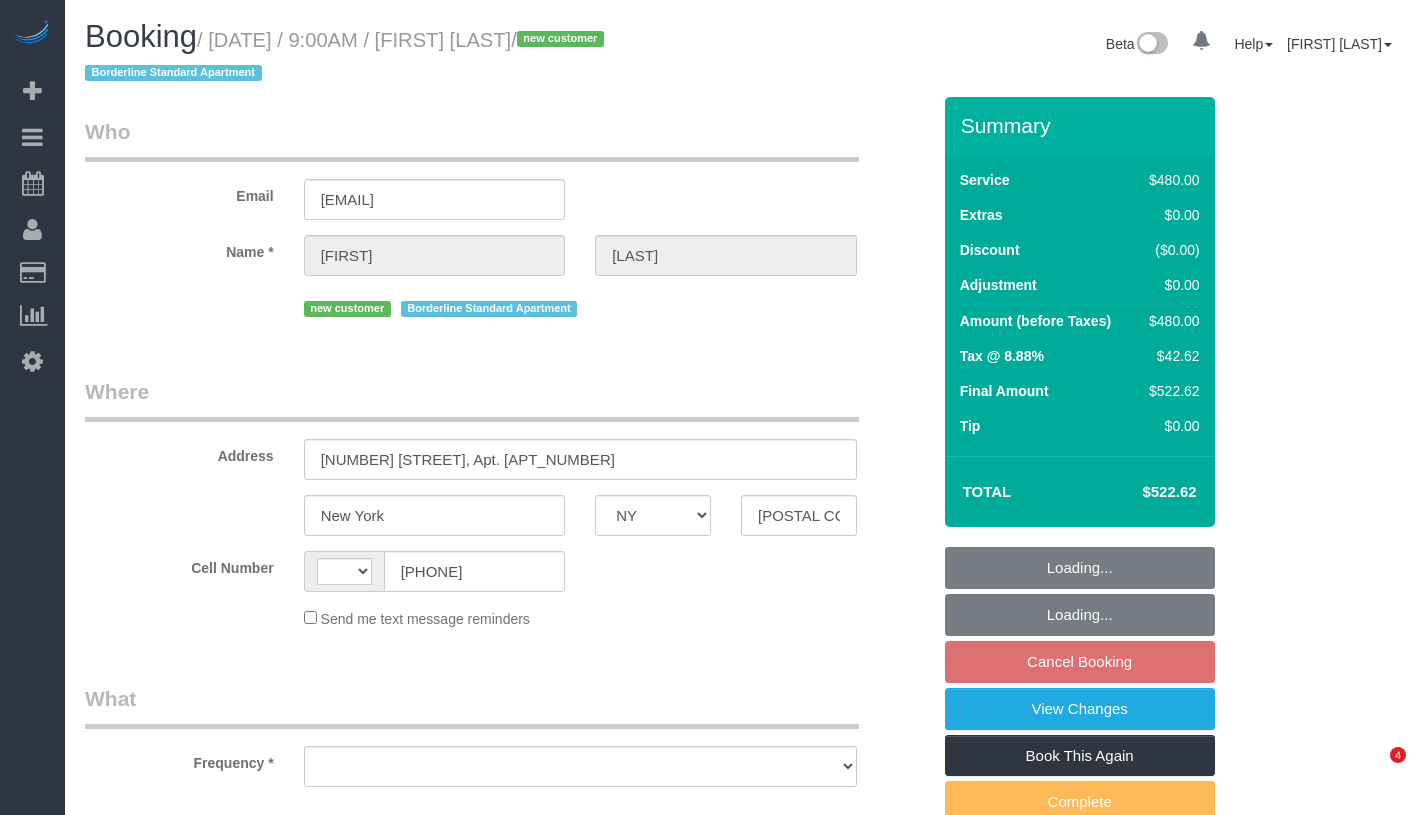 select on "NY" 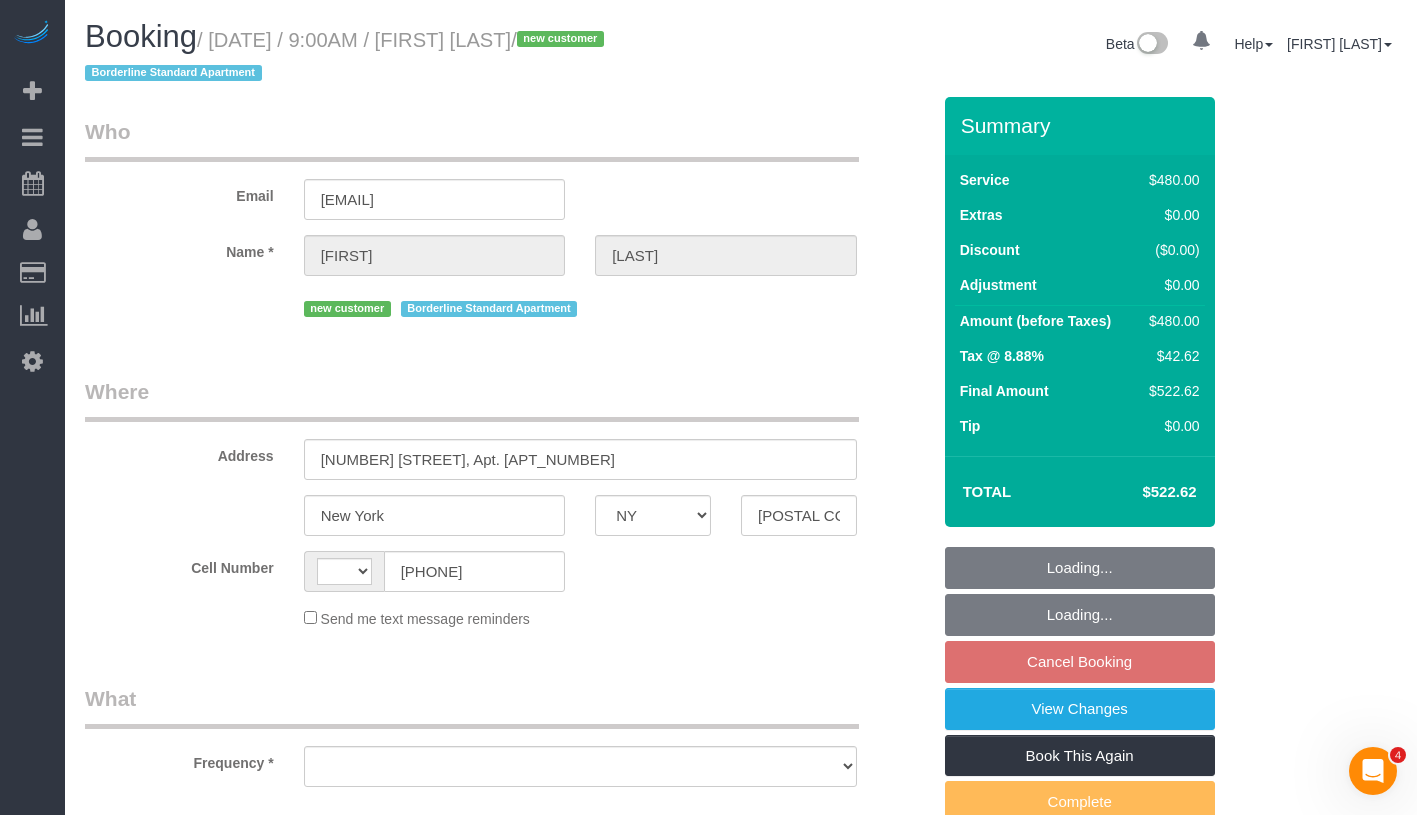 scroll, scrollTop: 0, scrollLeft: 0, axis: both 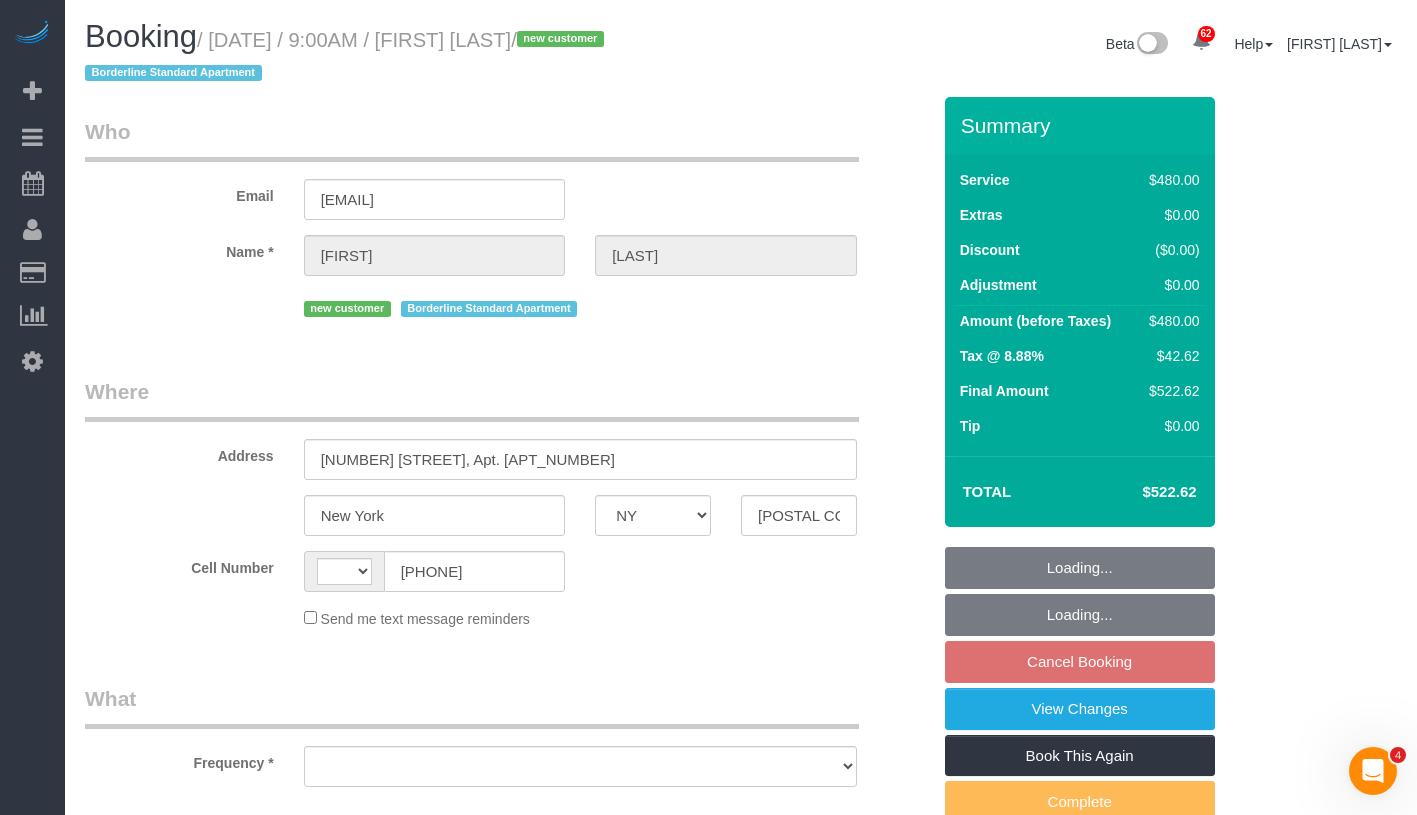 select on "string:stripe-pm_1Rn4Kx4VGloSiKo7Q6qK8B32" 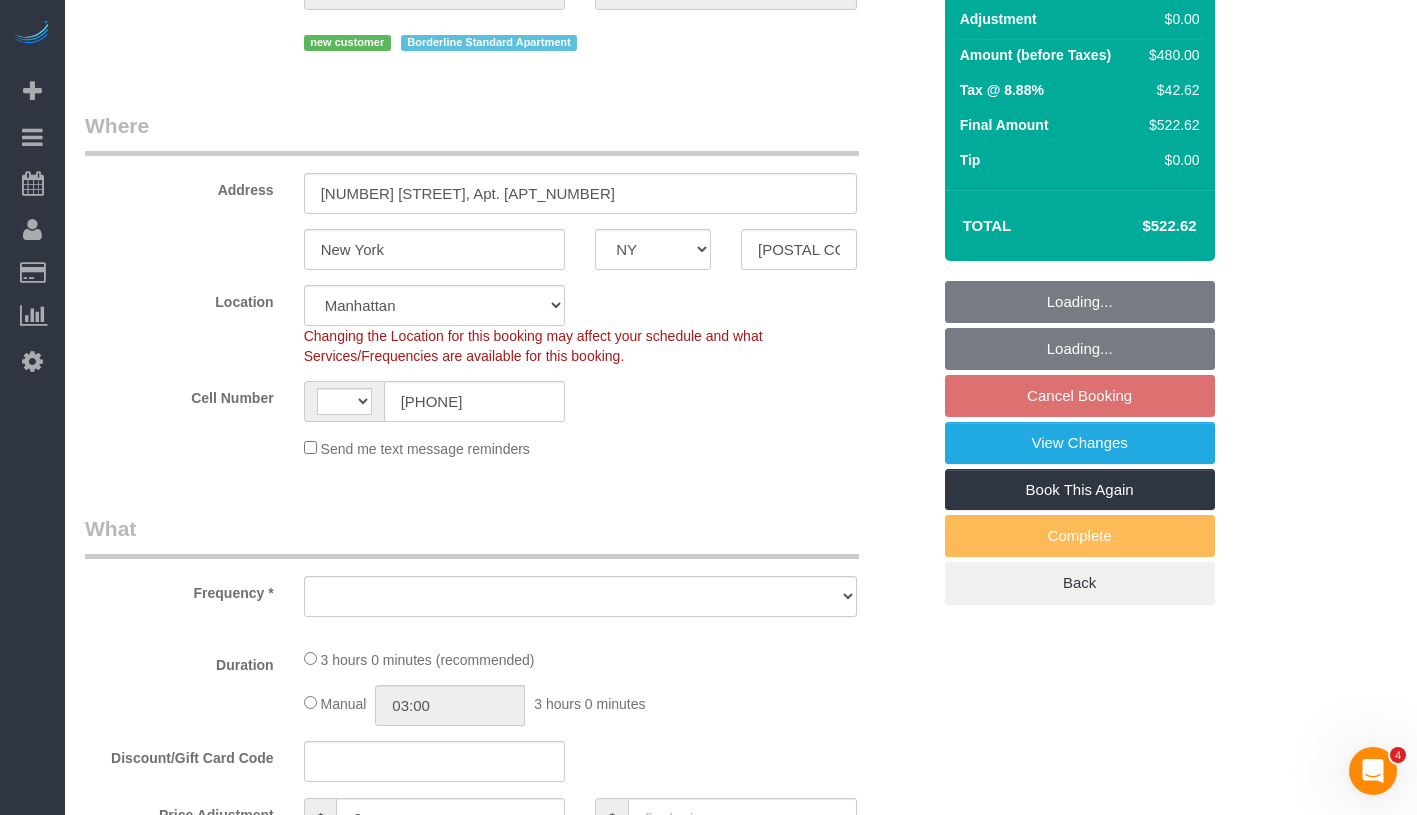 scroll, scrollTop: 613, scrollLeft: 0, axis: vertical 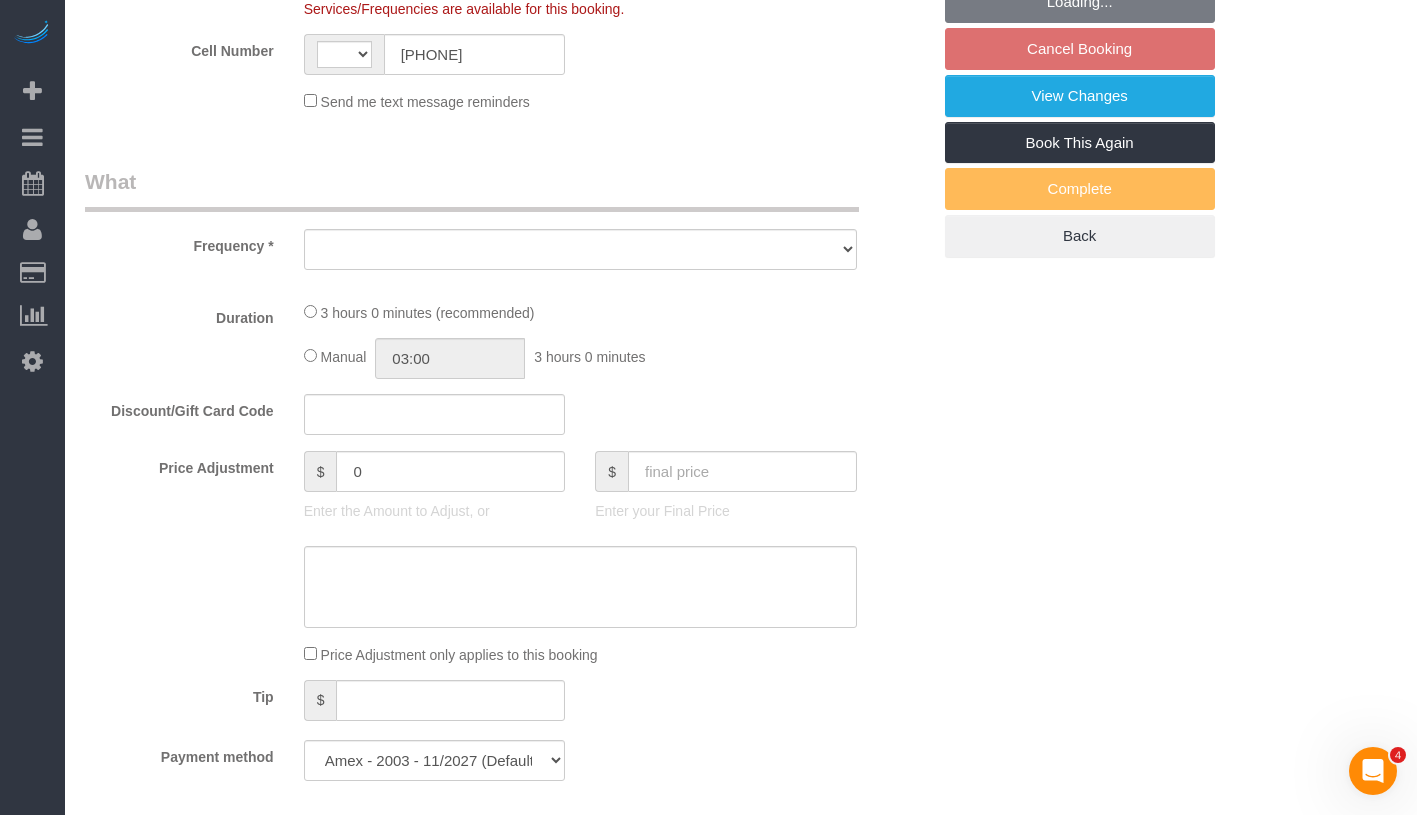 select on "string:US" 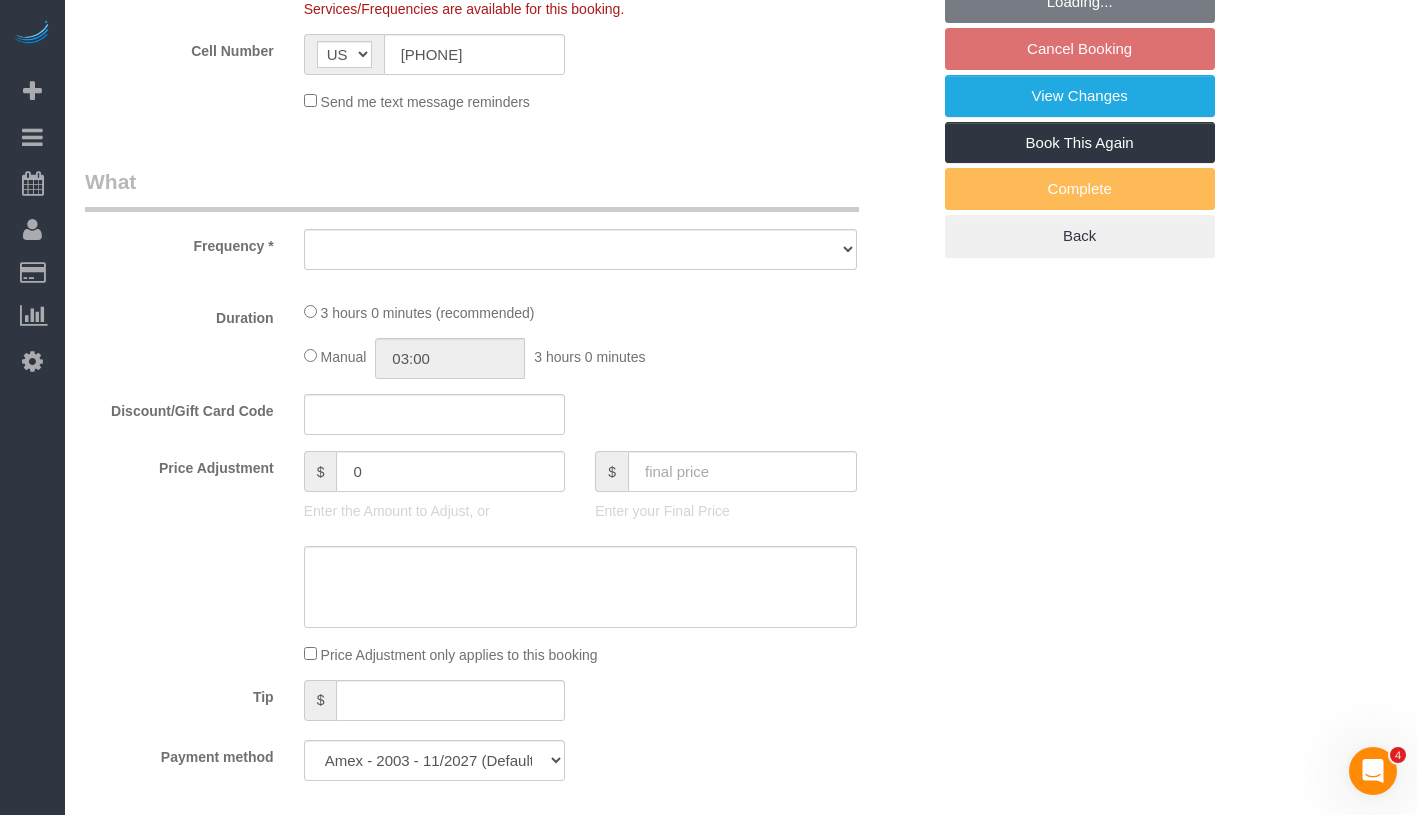 select on "object:825" 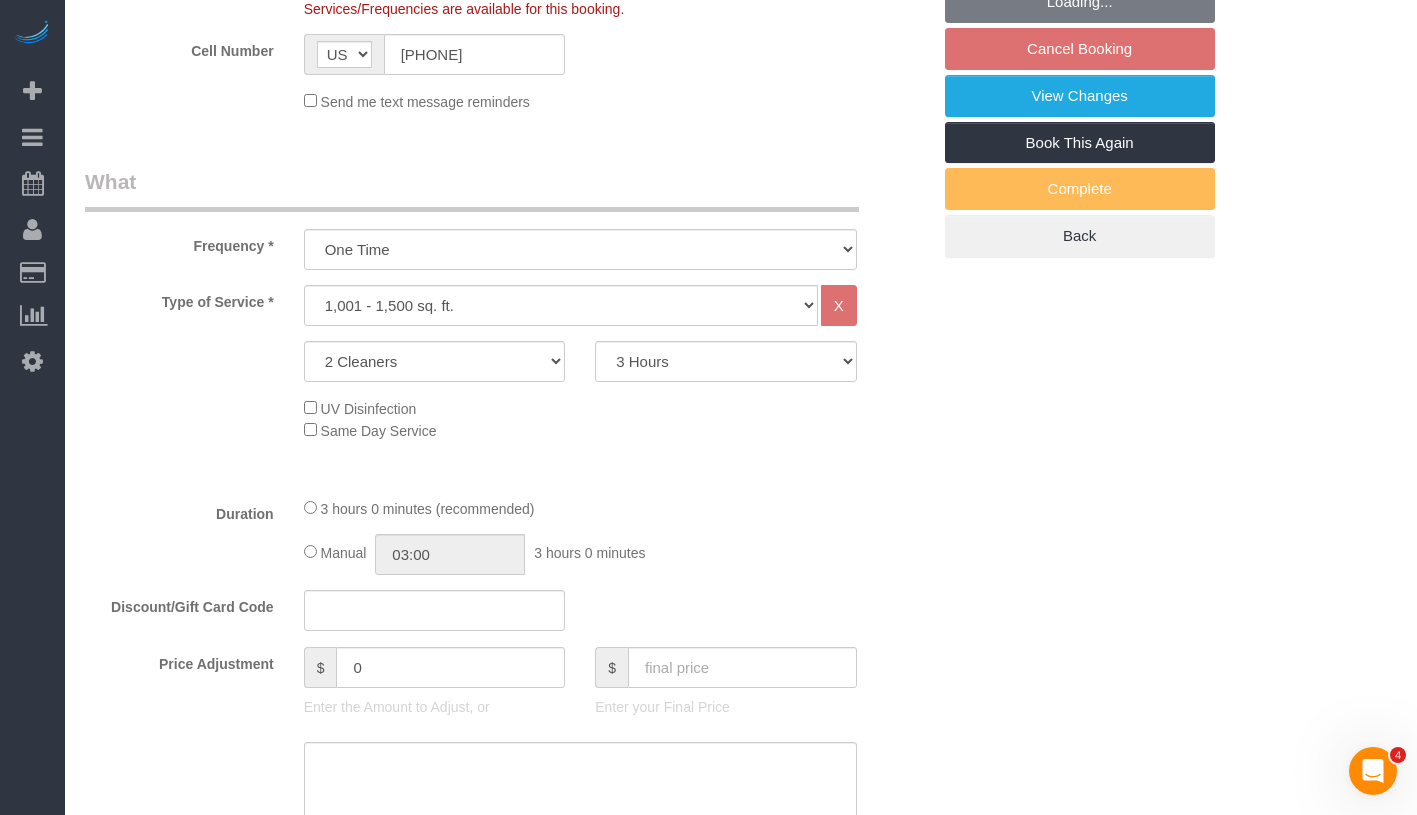 select on "object:1060" 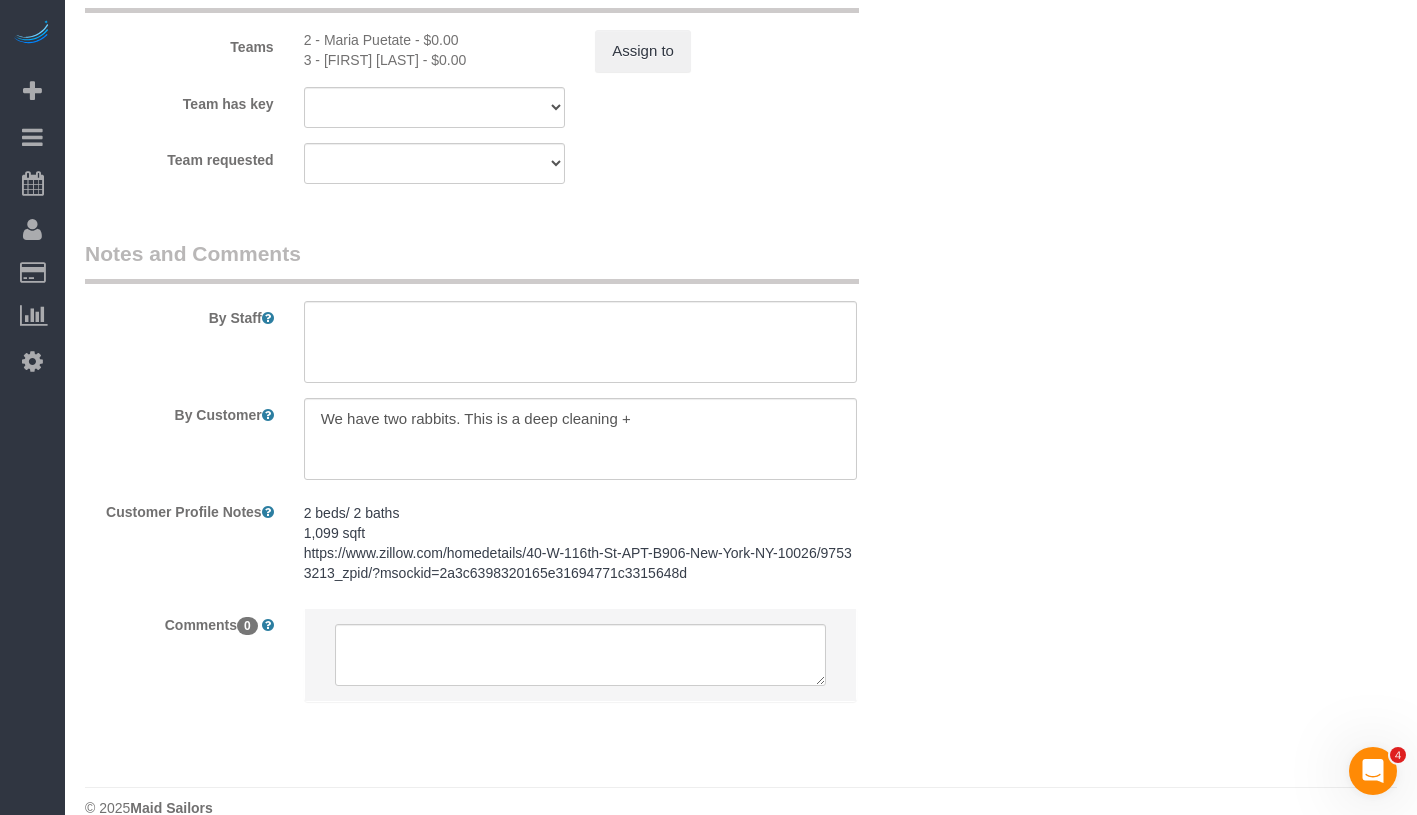 scroll, scrollTop: 2329, scrollLeft: 0, axis: vertical 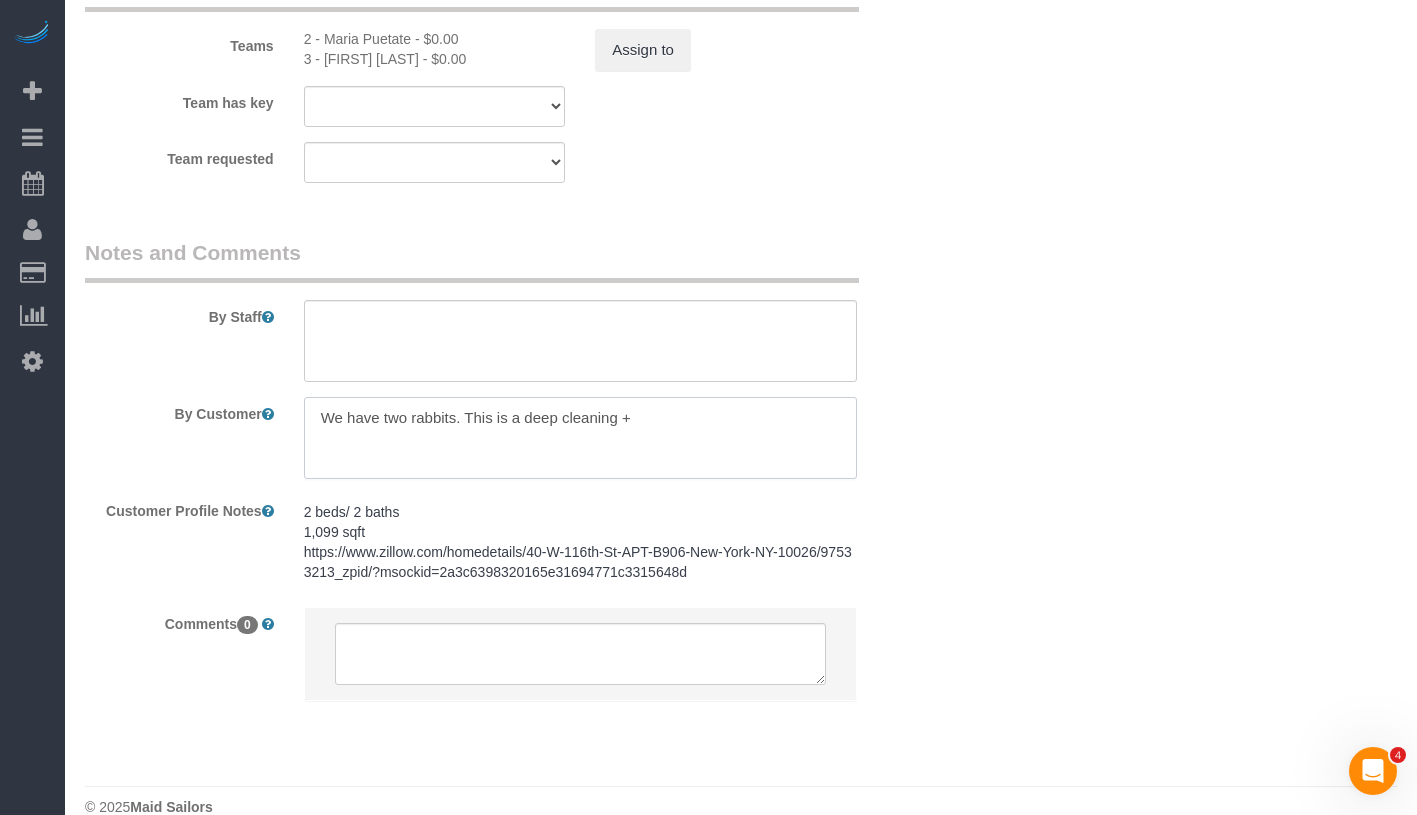 click at bounding box center (580, 438) 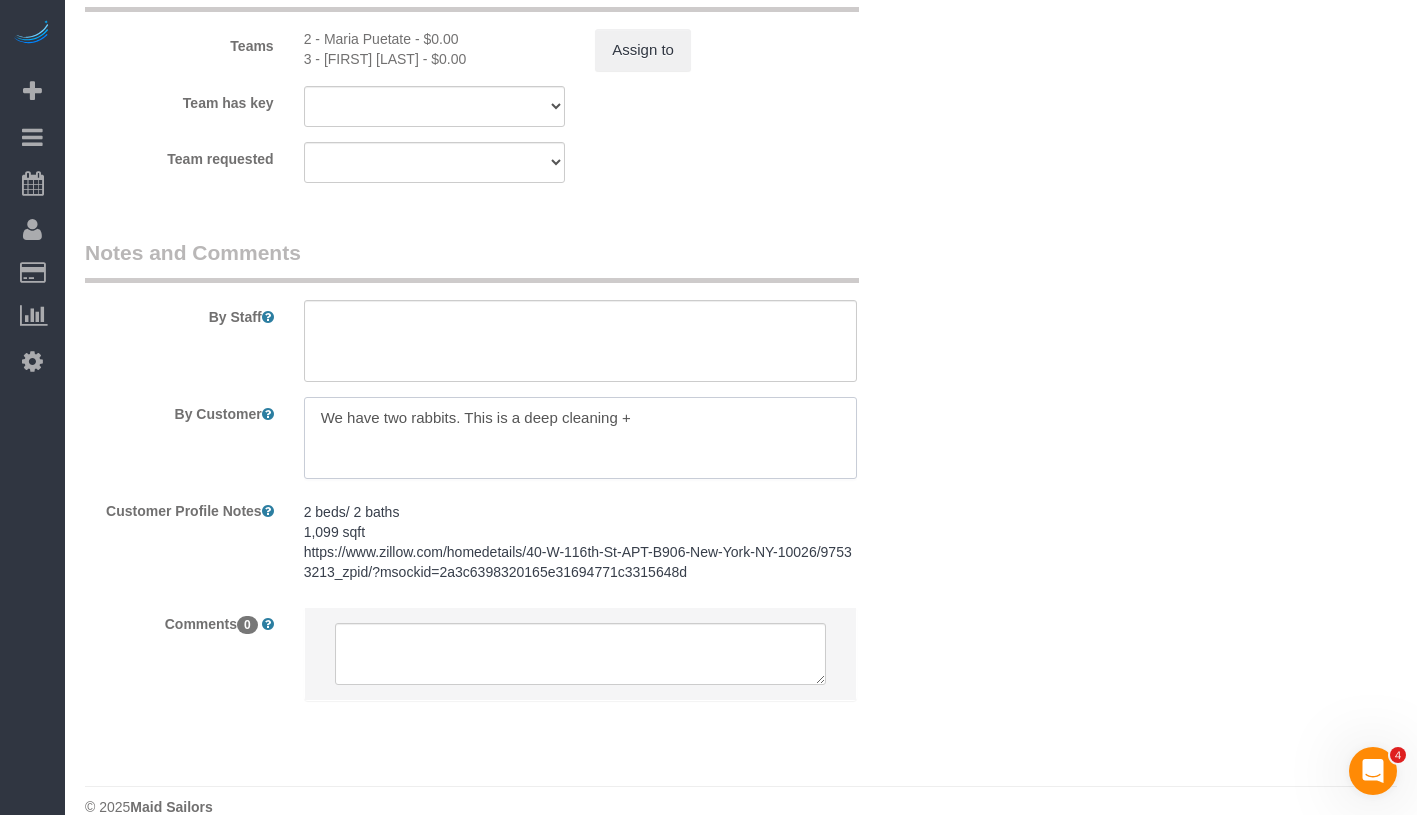 click at bounding box center [580, 438] 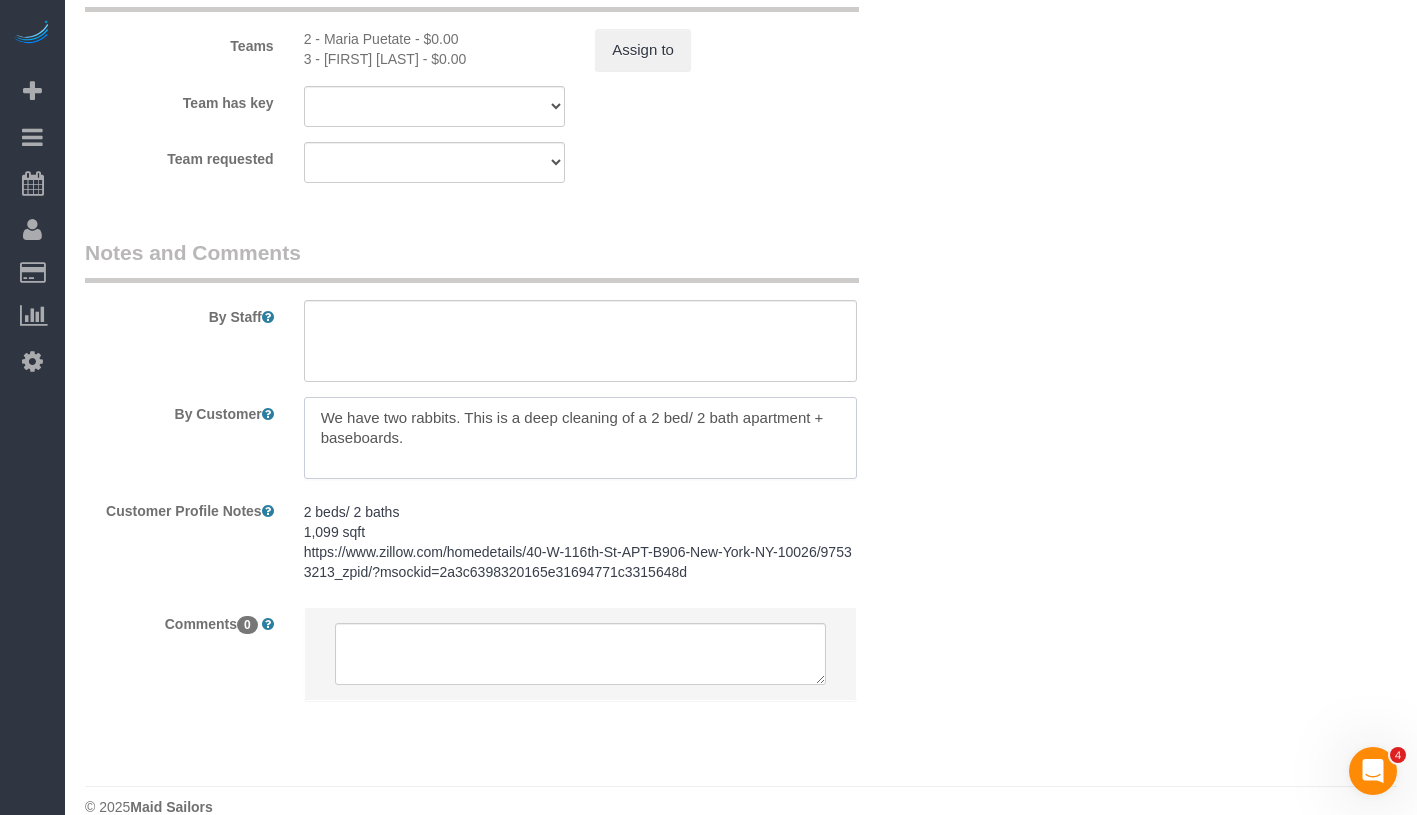 click at bounding box center [580, 438] 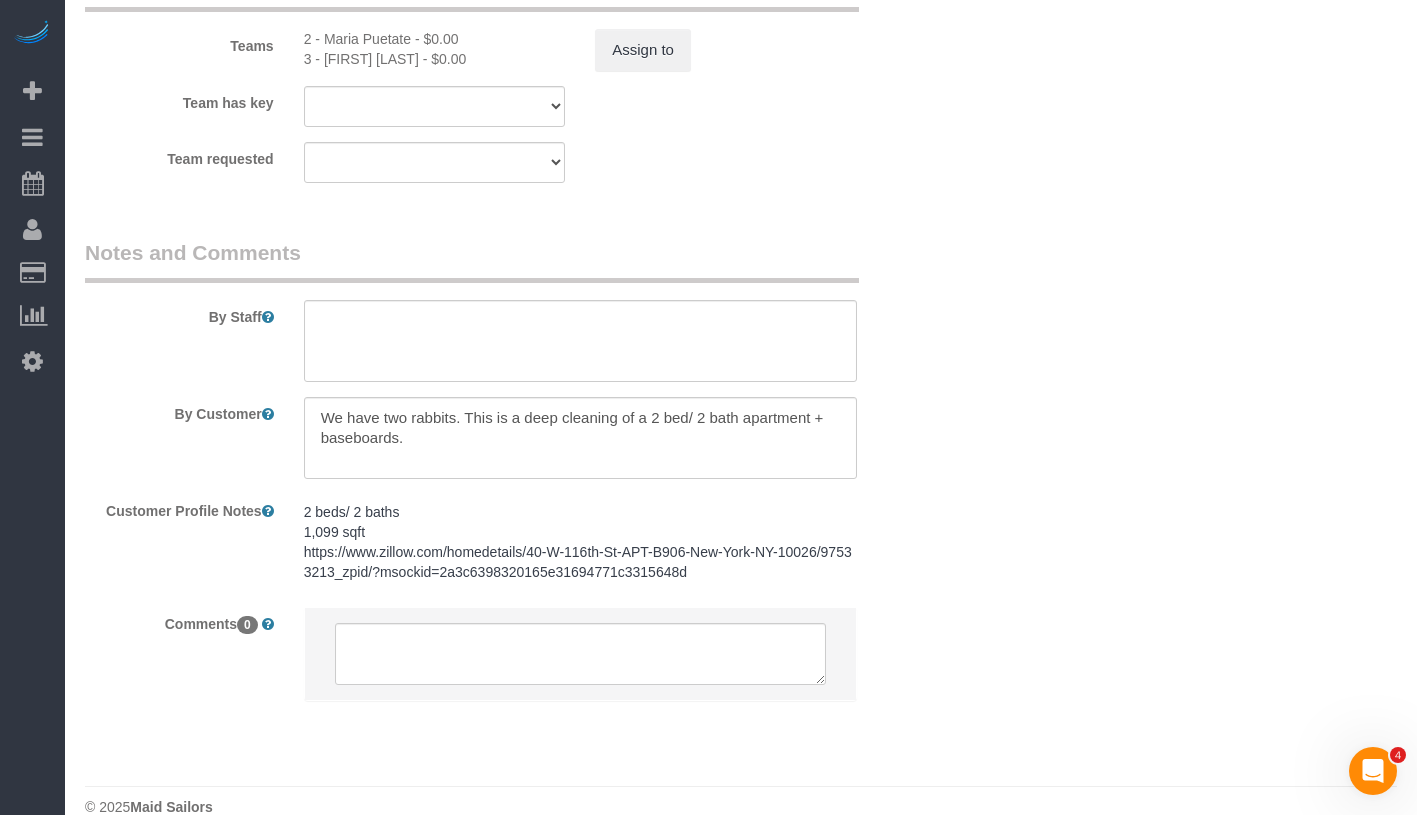 click on "Who
Email
[EMAIL]
Name *
[FIRST]
[LAST]
new customer
Borderline Standard Apartment
Where
Address
[NUMBER] [STREET], Apt. [APT_NUMBER]
New York
AK
AL
AR
AZ
CA
CO
CT
DC
DE
FL
GA
HI
IA
ID
IL
IN
KS
KY
LA
MA
MD
ME
MI
MN
MO
MS" at bounding box center (741, -728) 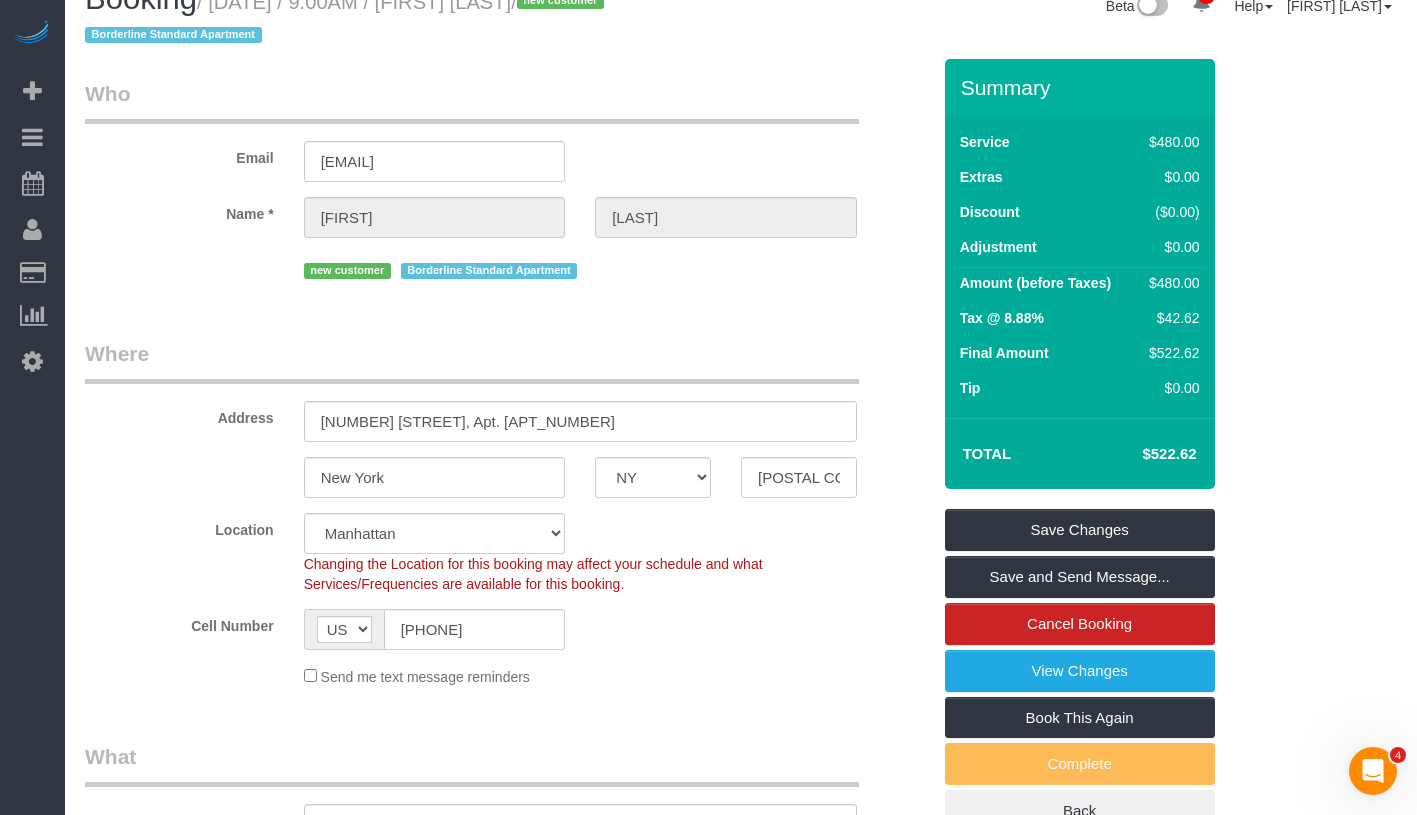 scroll, scrollTop: 0, scrollLeft: 0, axis: both 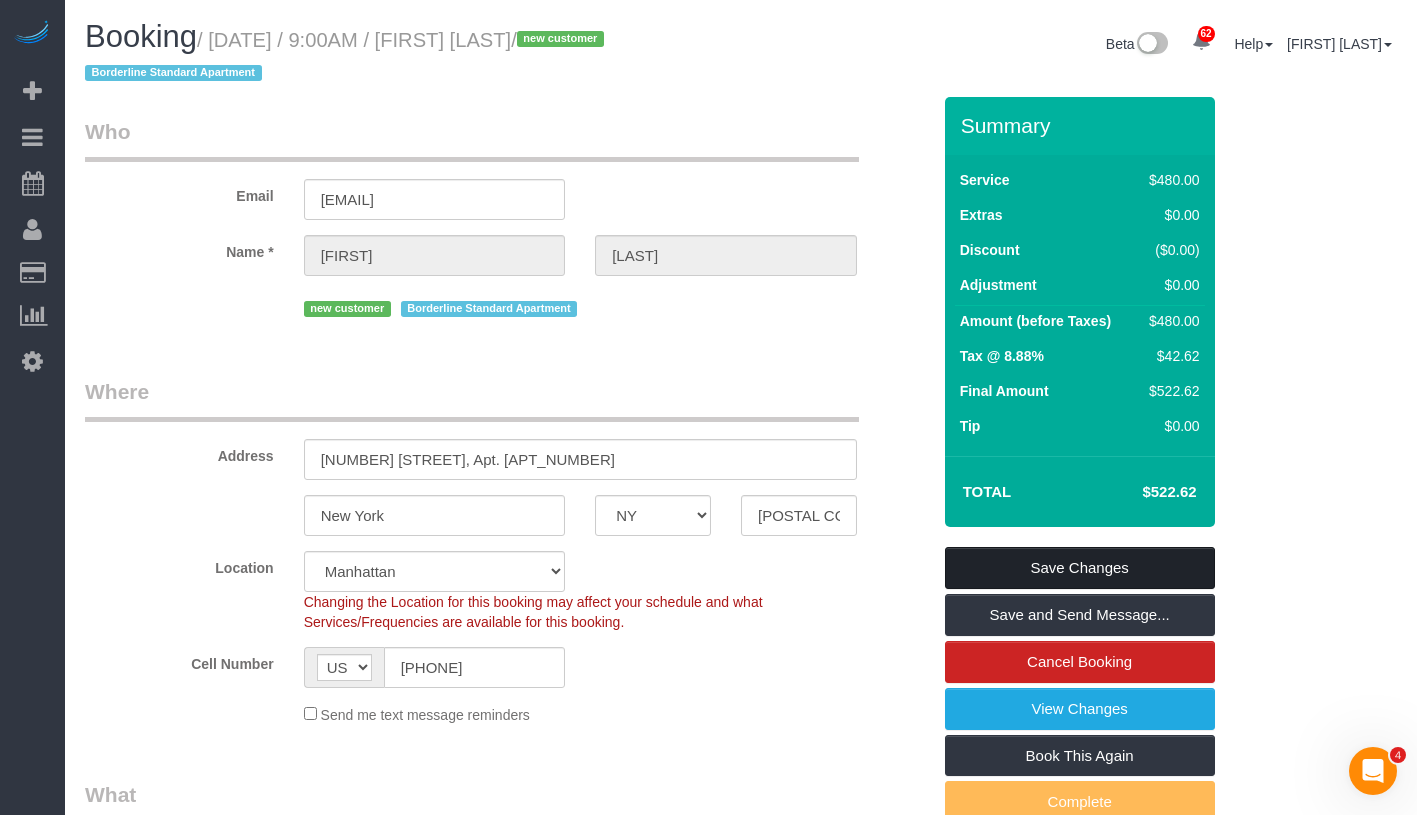 click on "Save Changes" at bounding box center (1080, 568) 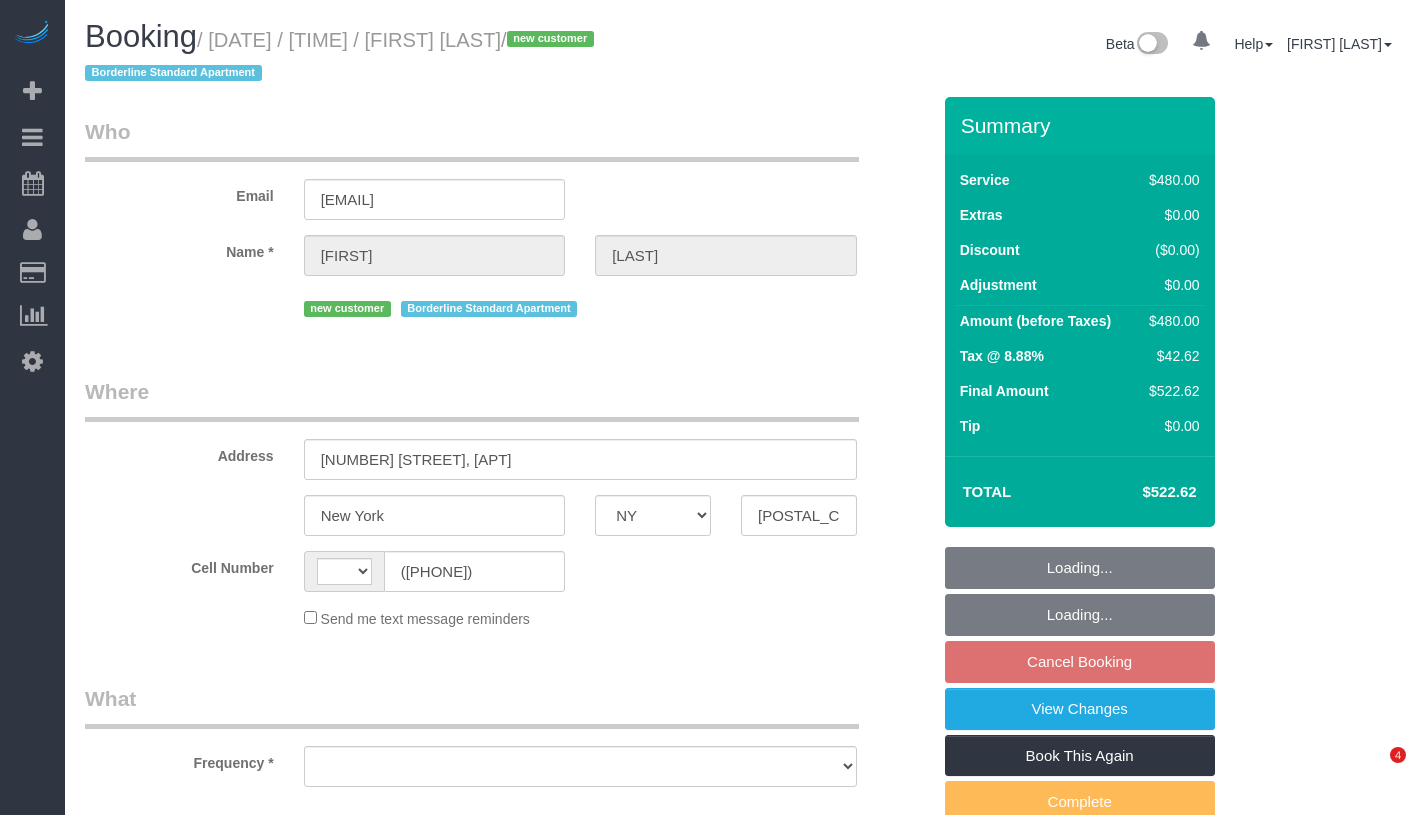 select on "NY" 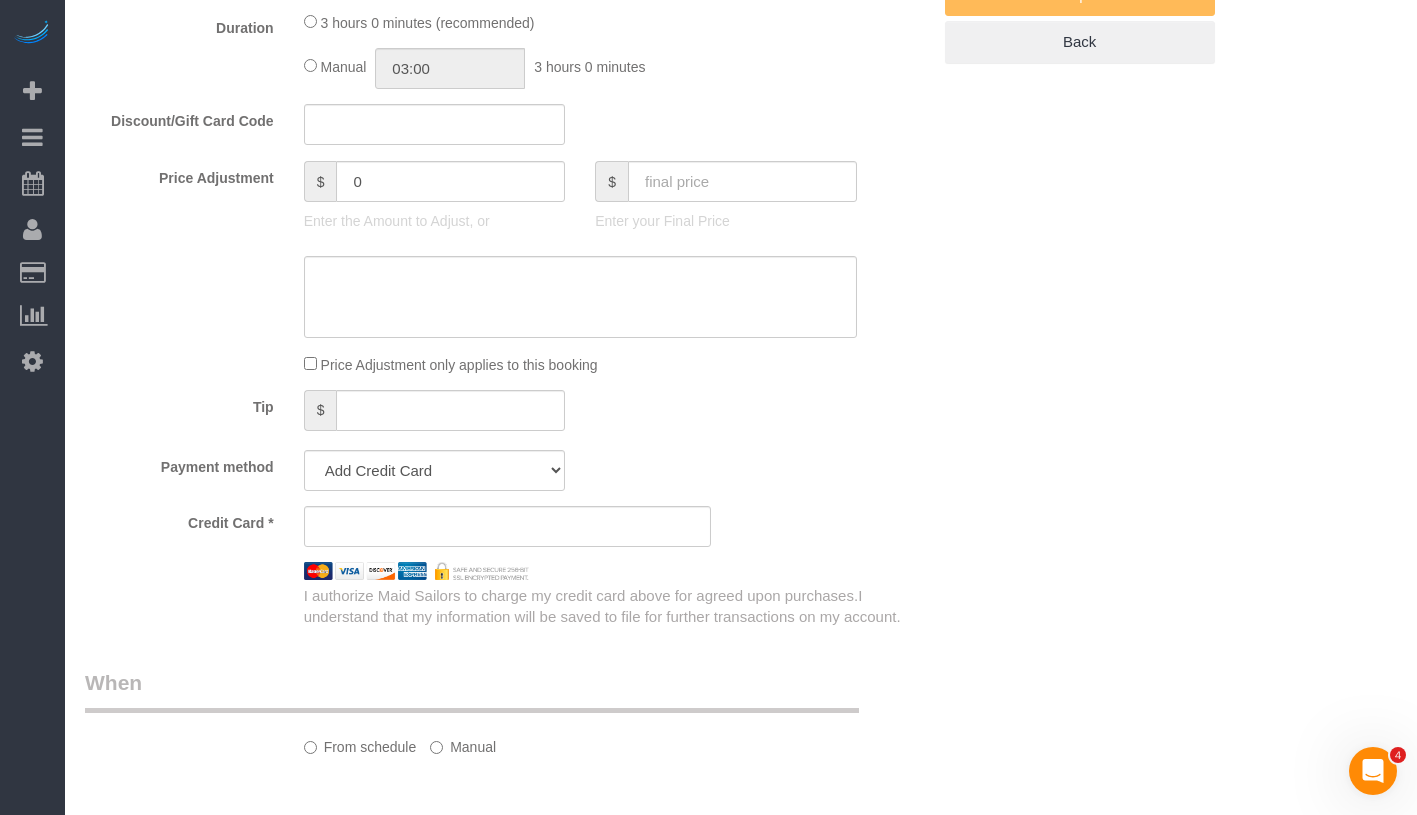 scroll, scrollTop: 0, scrollLeft: 0, axis: both 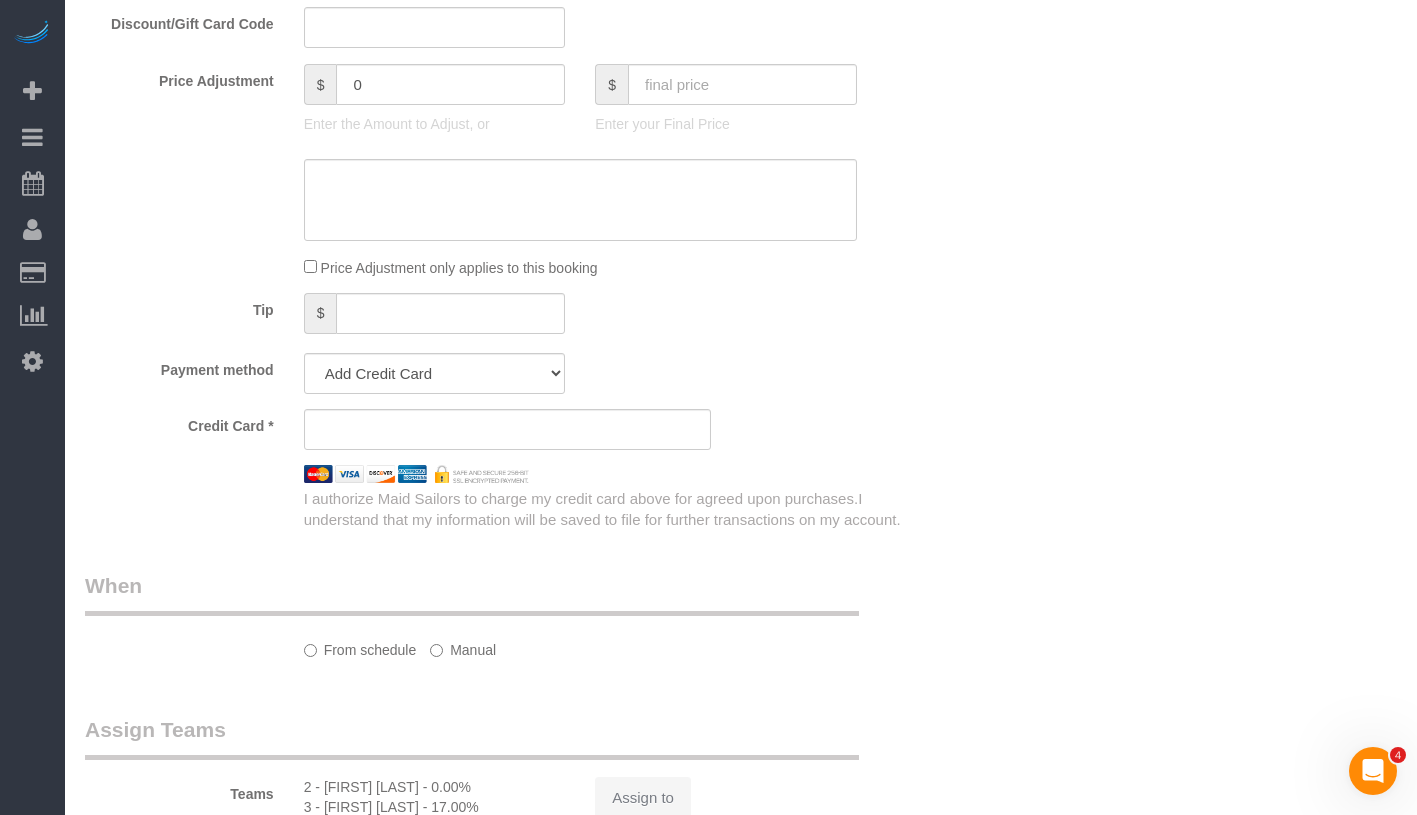 select on "object:576" 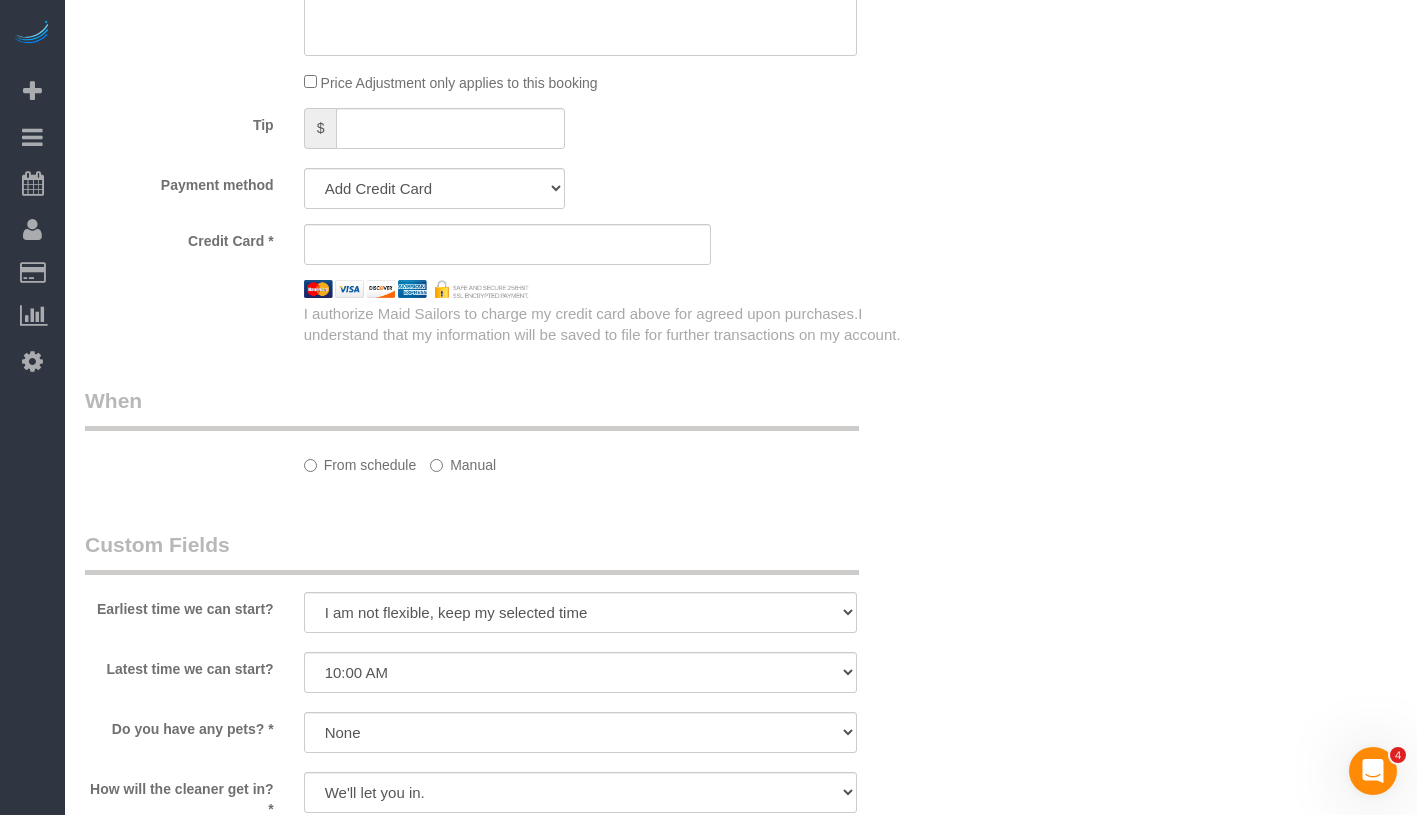 select on "object:808" 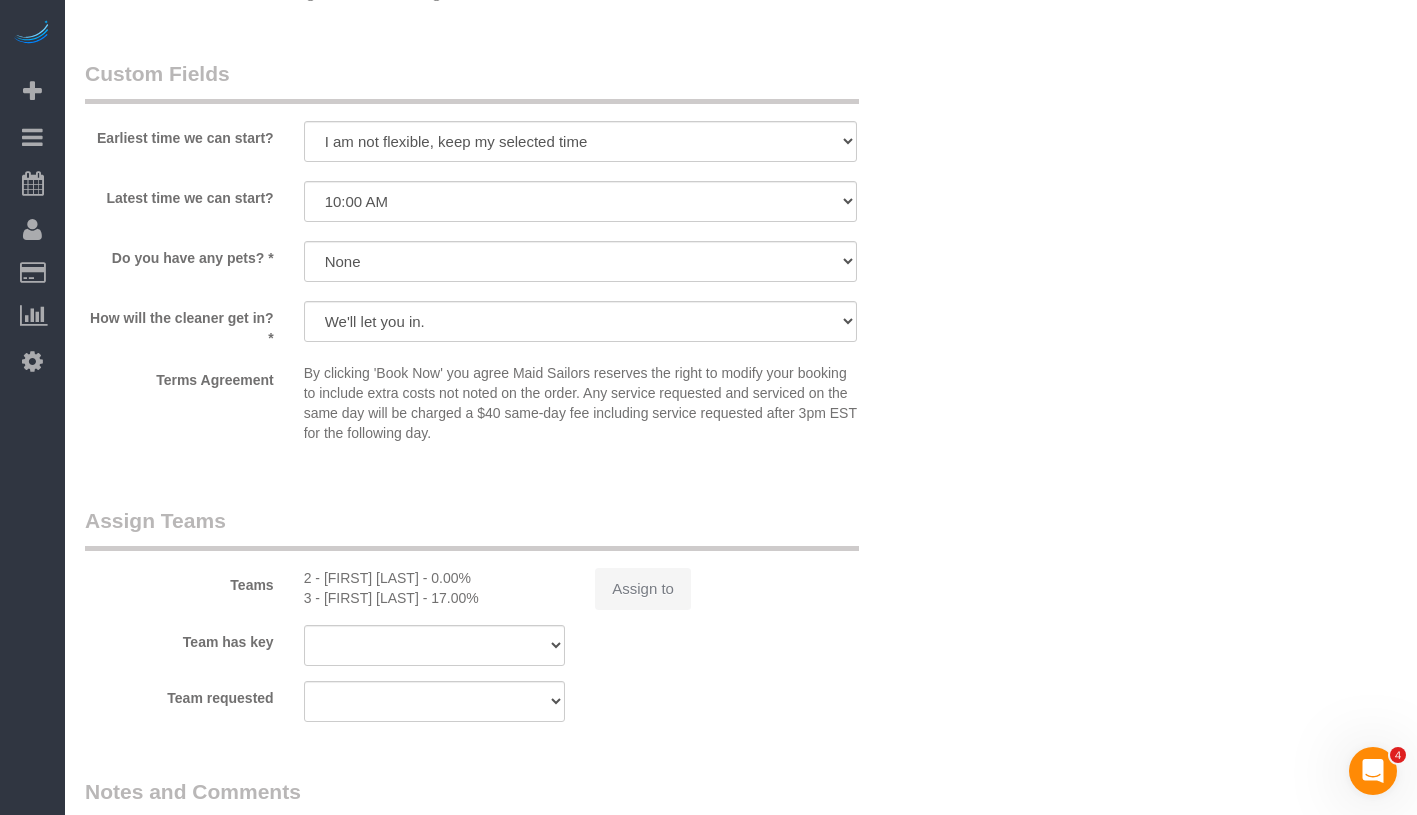 select on "string:US" 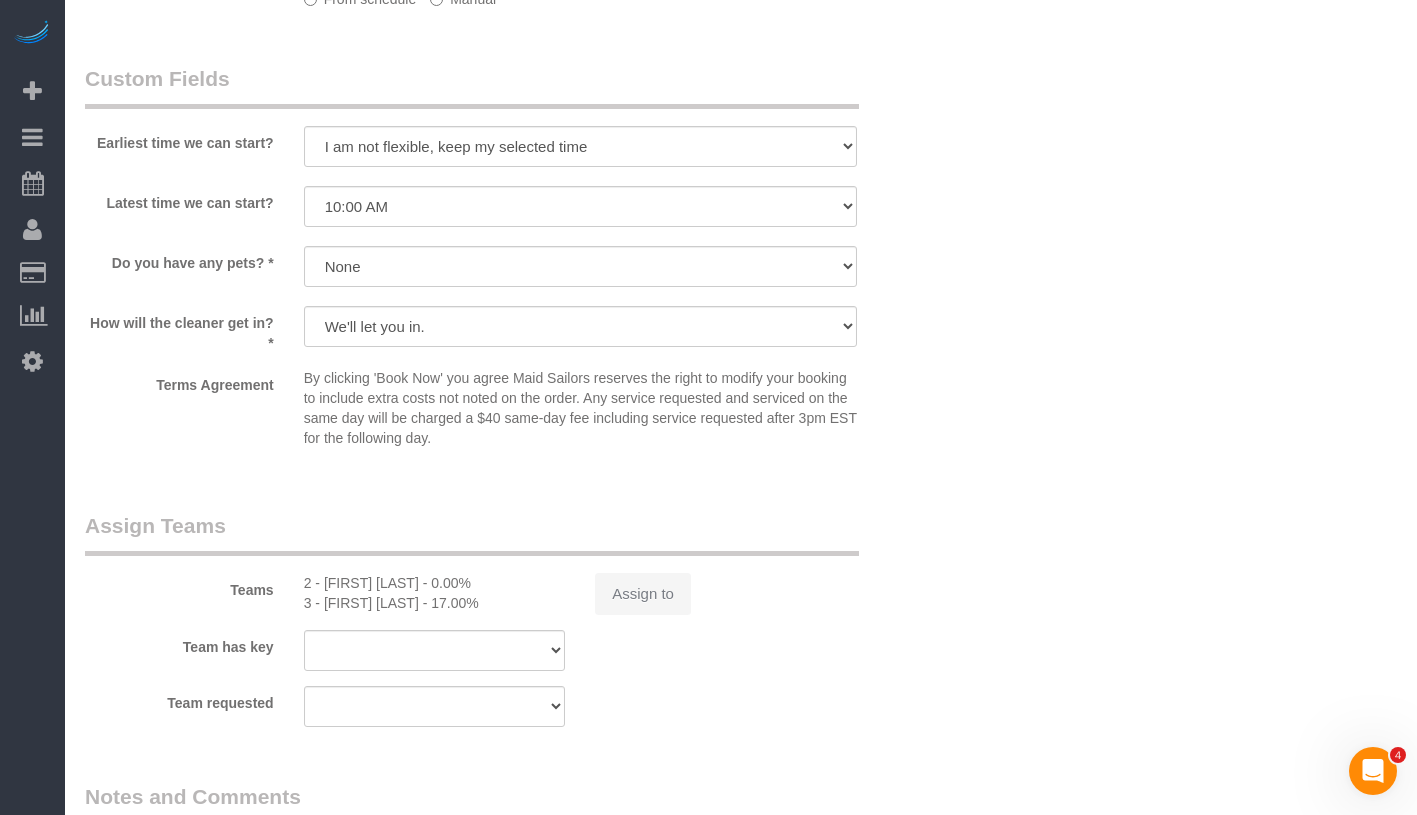 scroll, scrollTop: 2240, scrollLeft: 0, axis: vertical 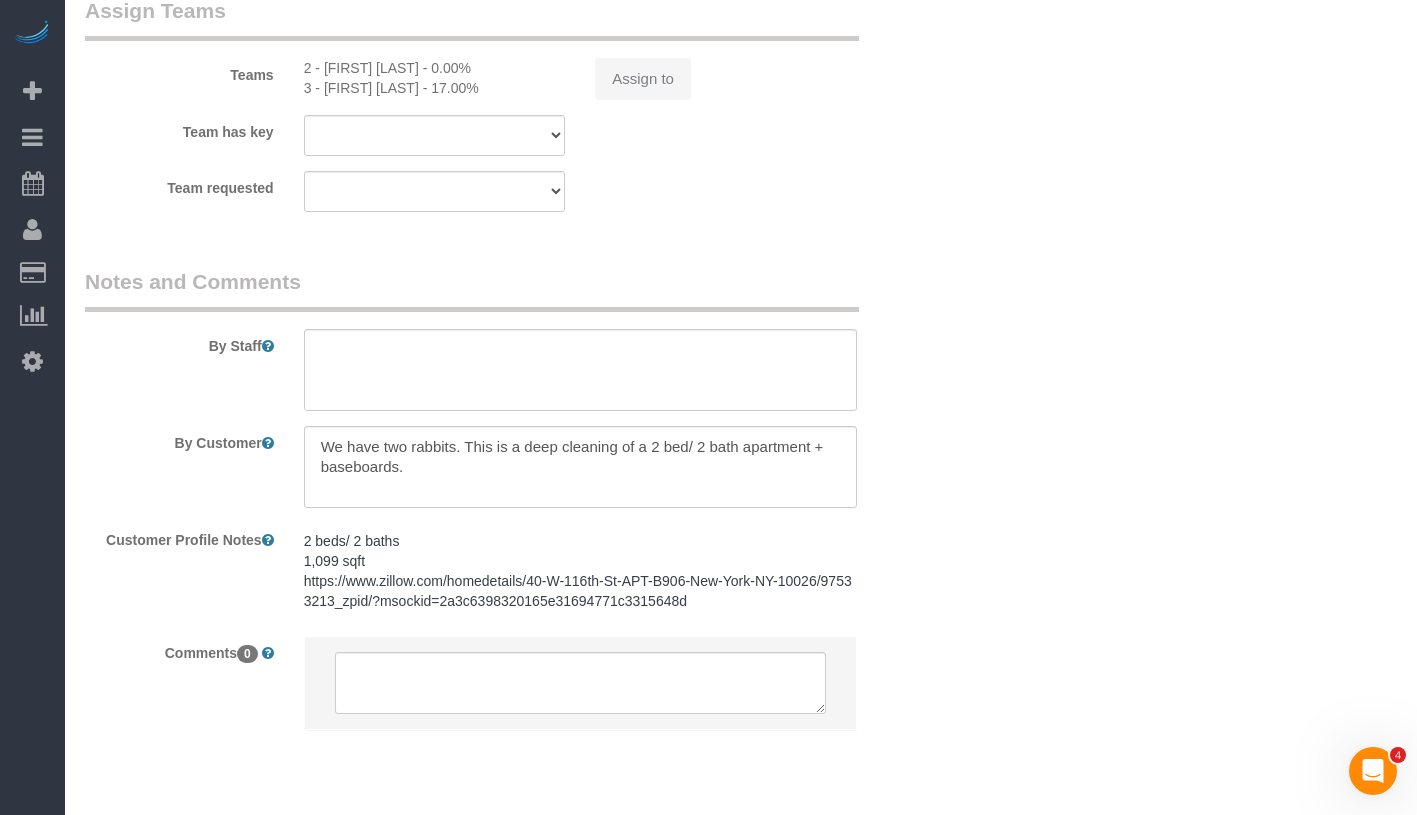 select on "spot2" 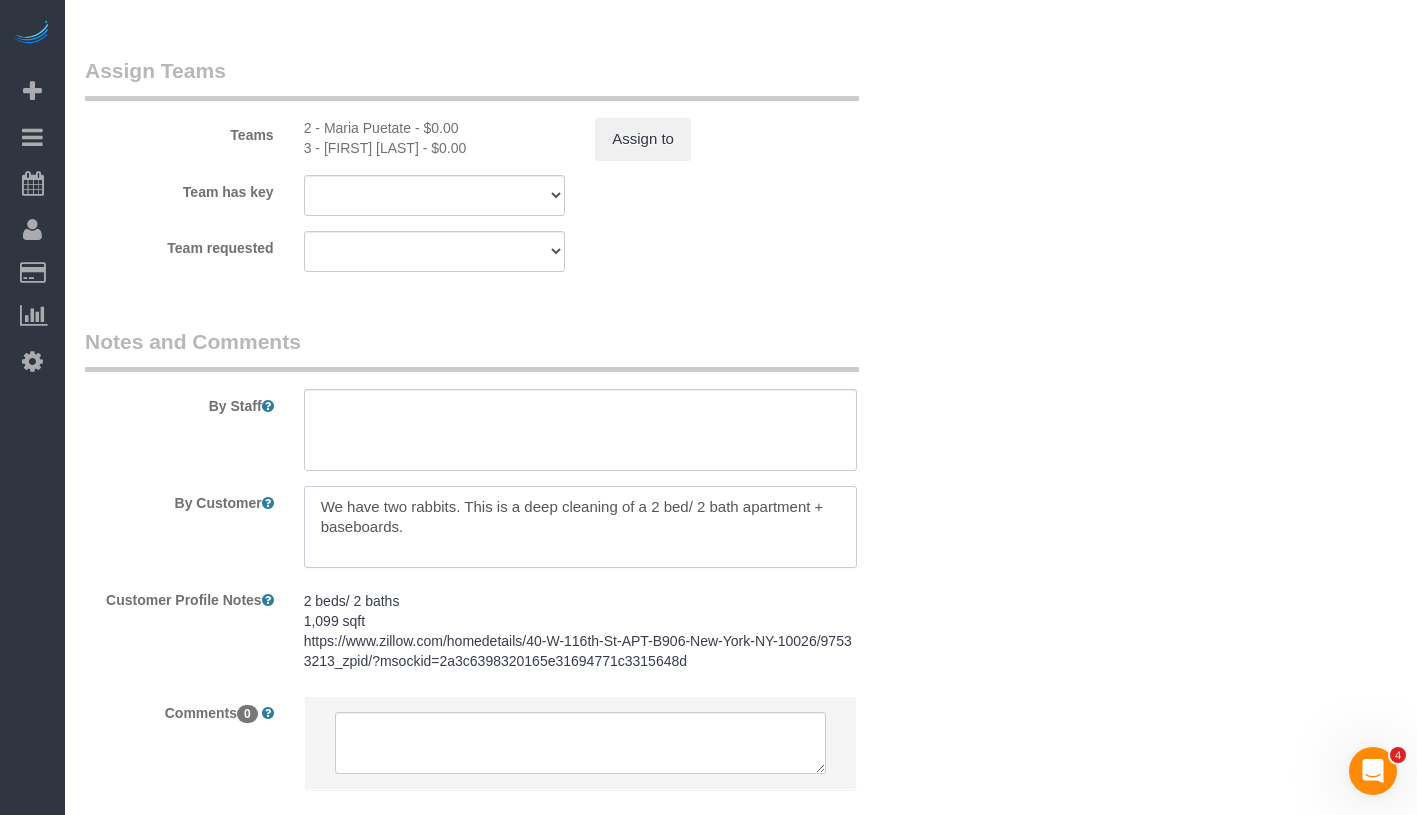 click at bounding box center [580, 527] 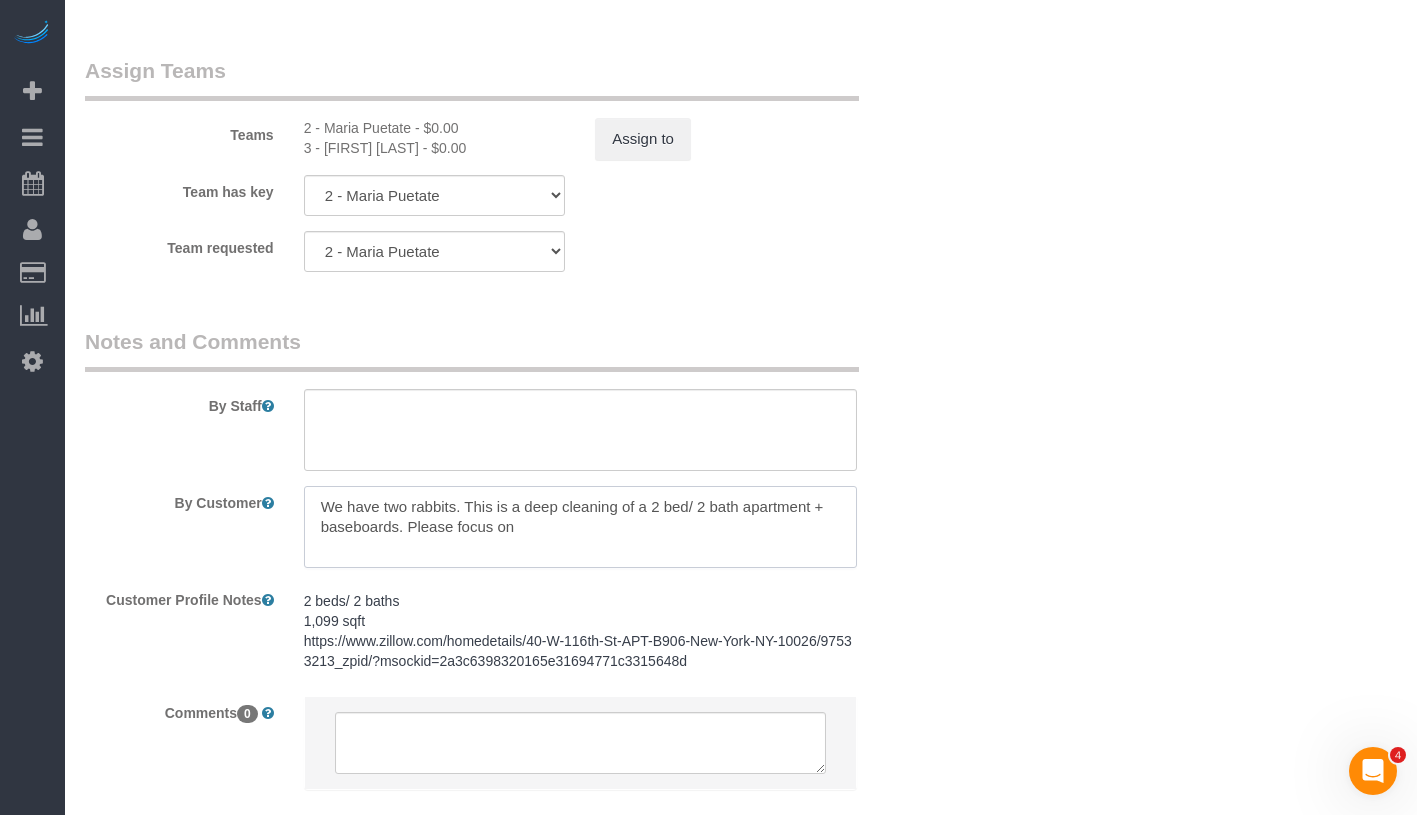paste on "Bathrooms and kitchen please
And dusting shelves/surface
I will keep our rabbits in the second bedroom until they are ready to clean that area." 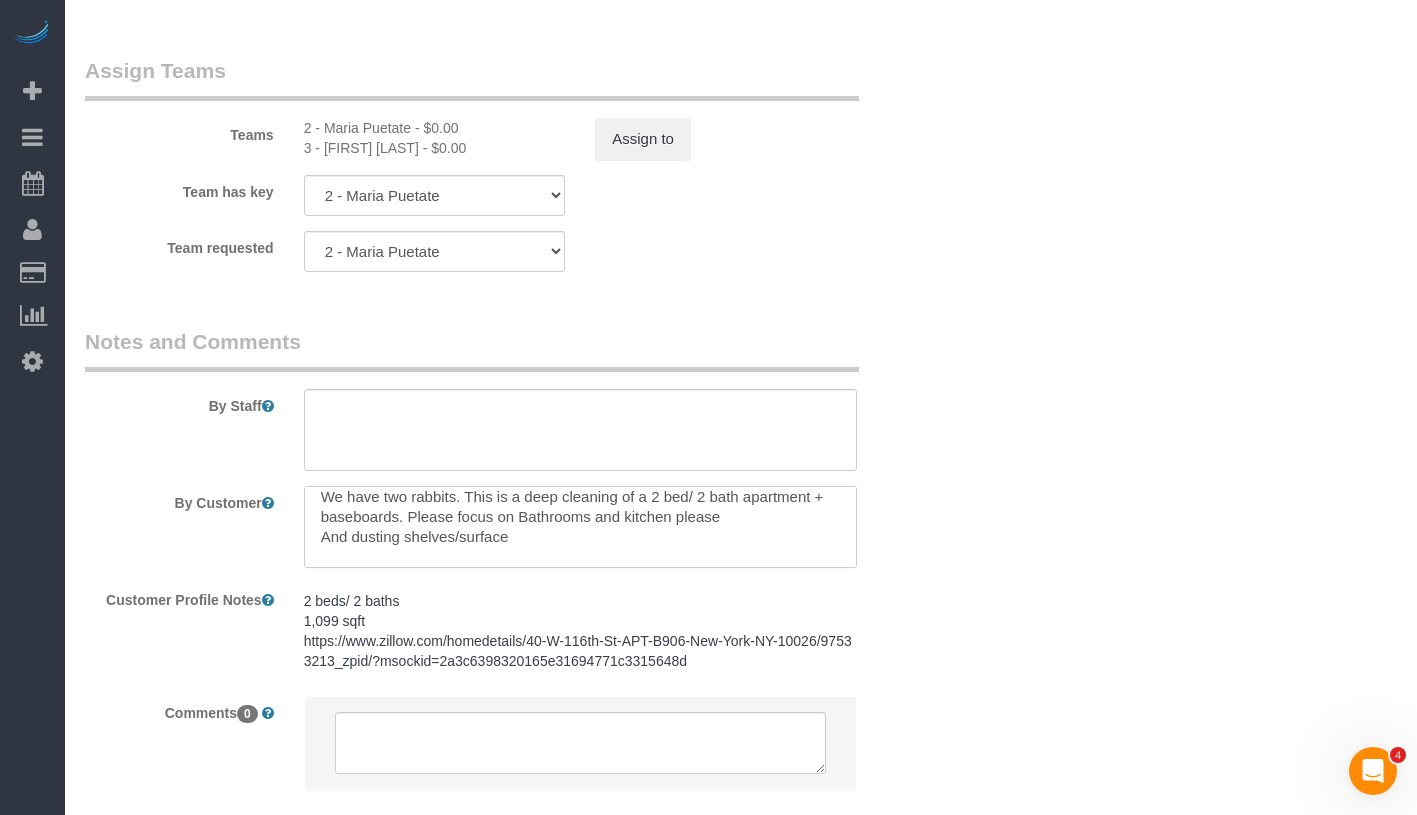 scroll, scrollTop: 0, scrollLeft: 0, axis: both 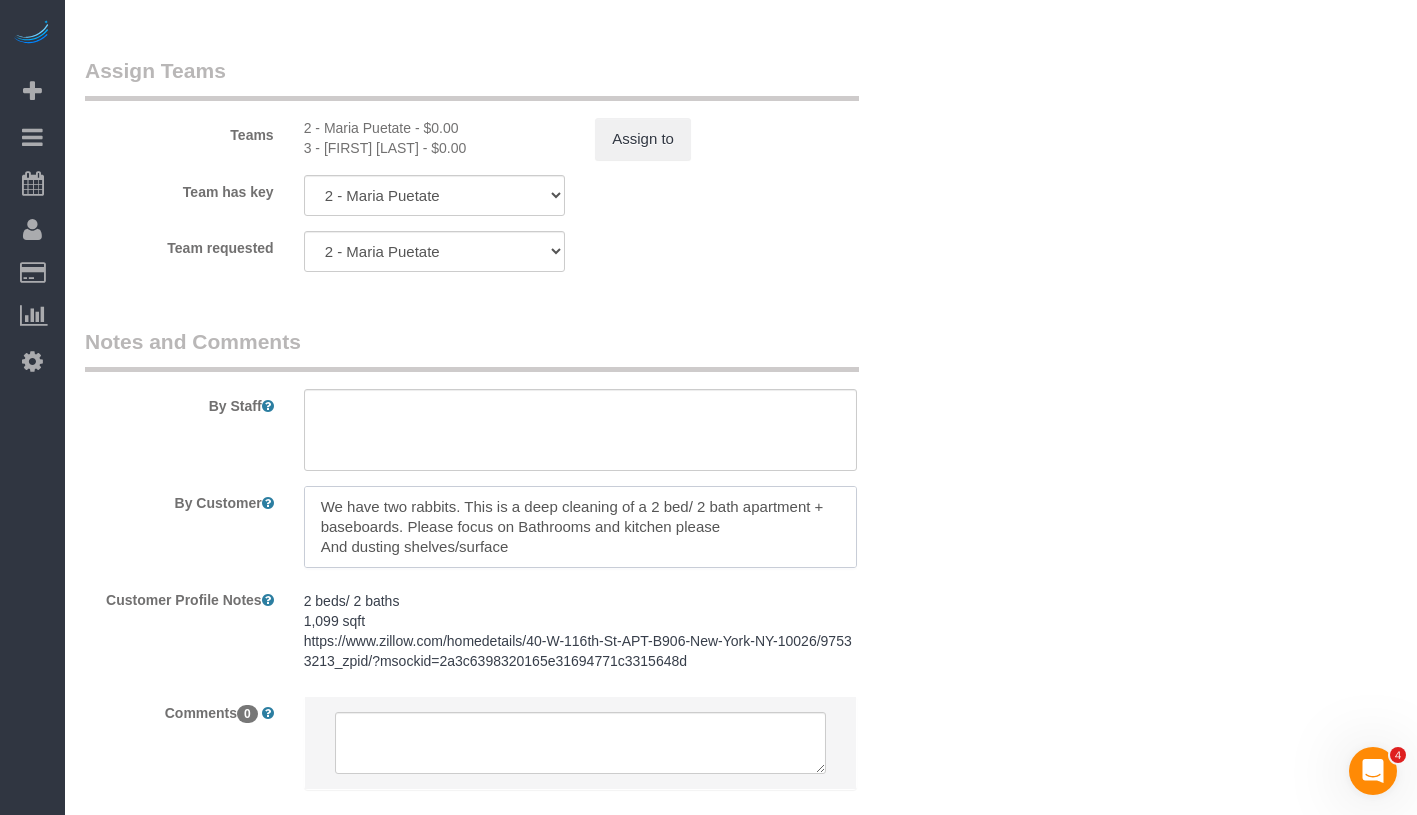 click at bounding box center [580, 527] 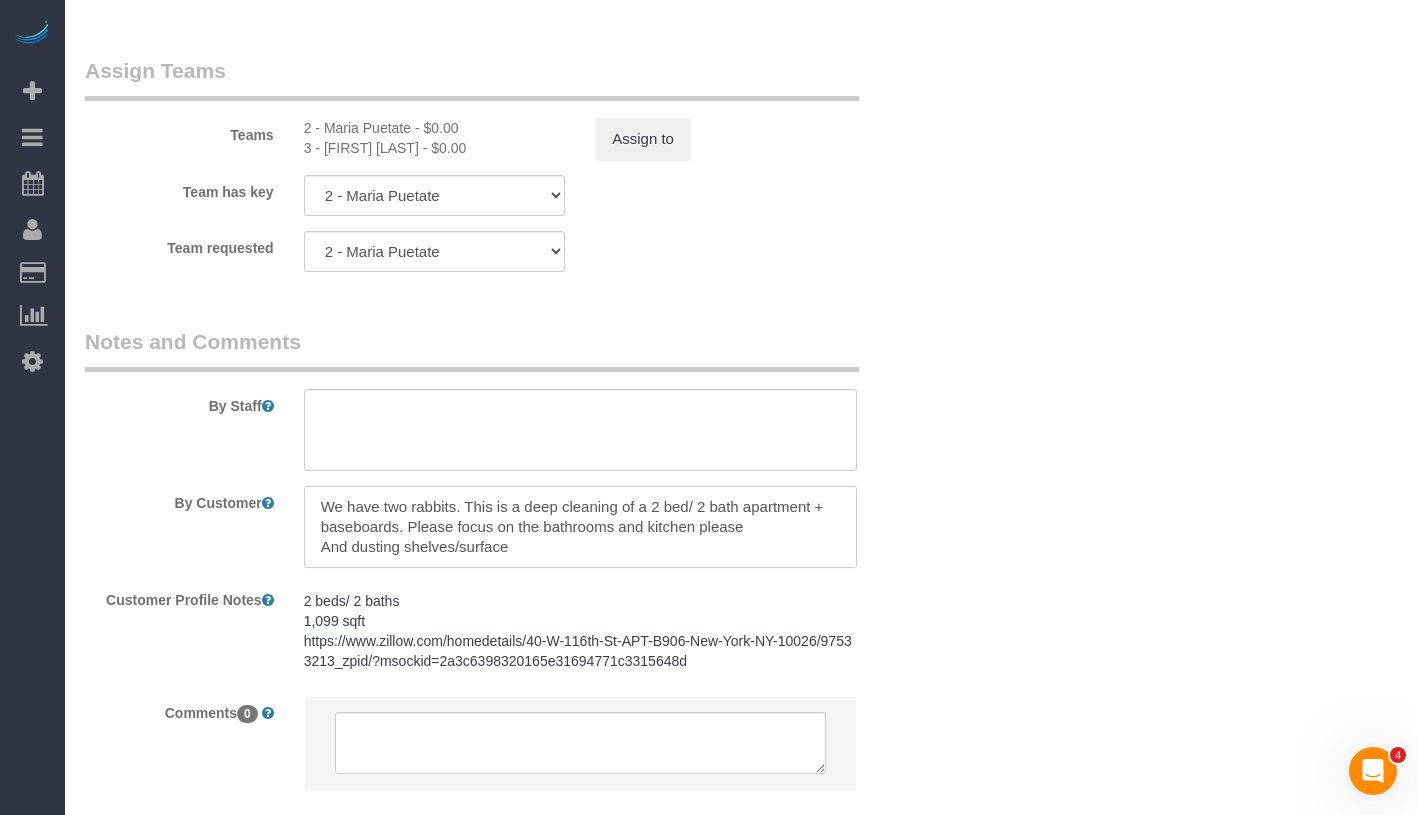 click at bounding box center (580, 527) 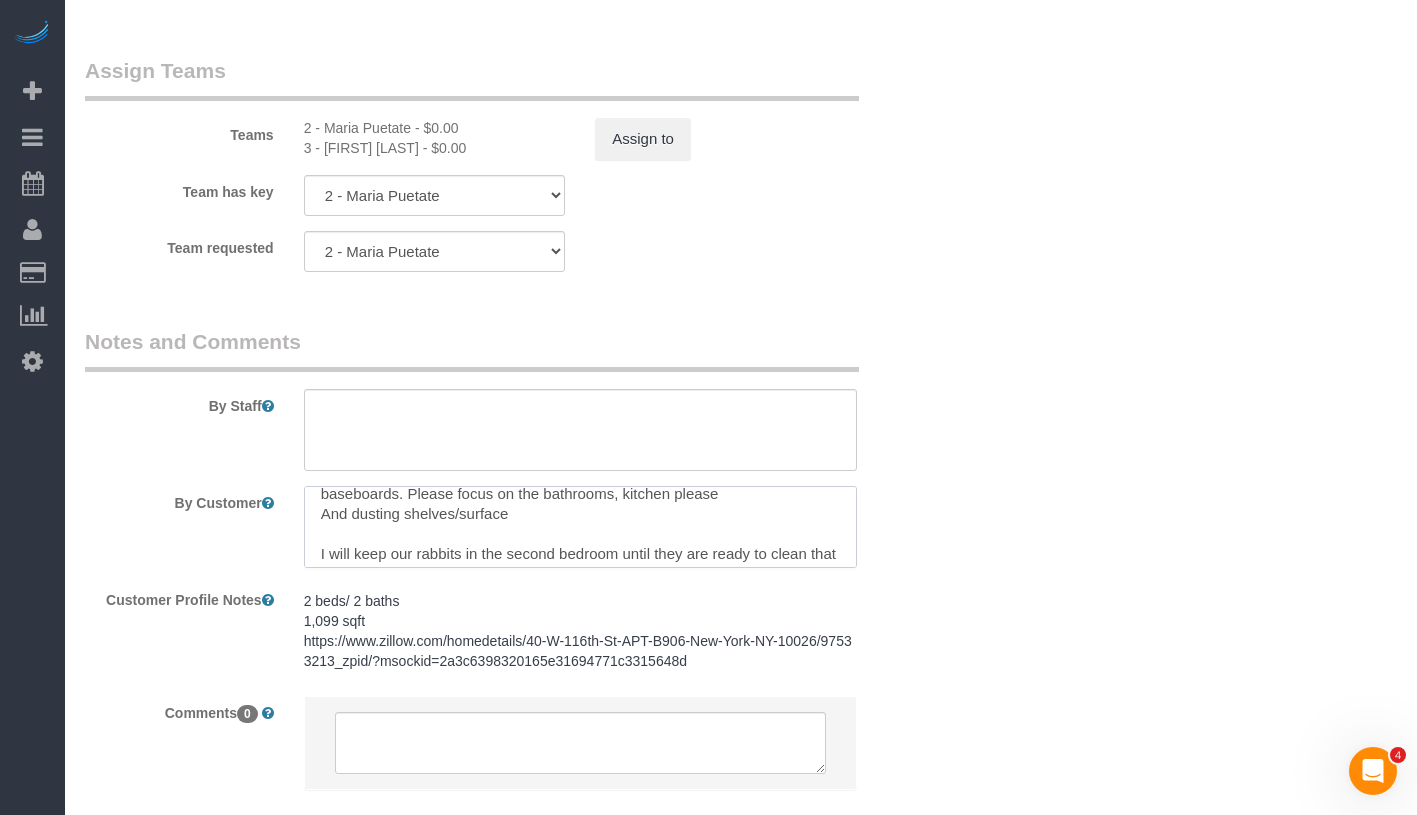 scroll, scrollTop: 36, scrollLeft: 0, axis: vertical 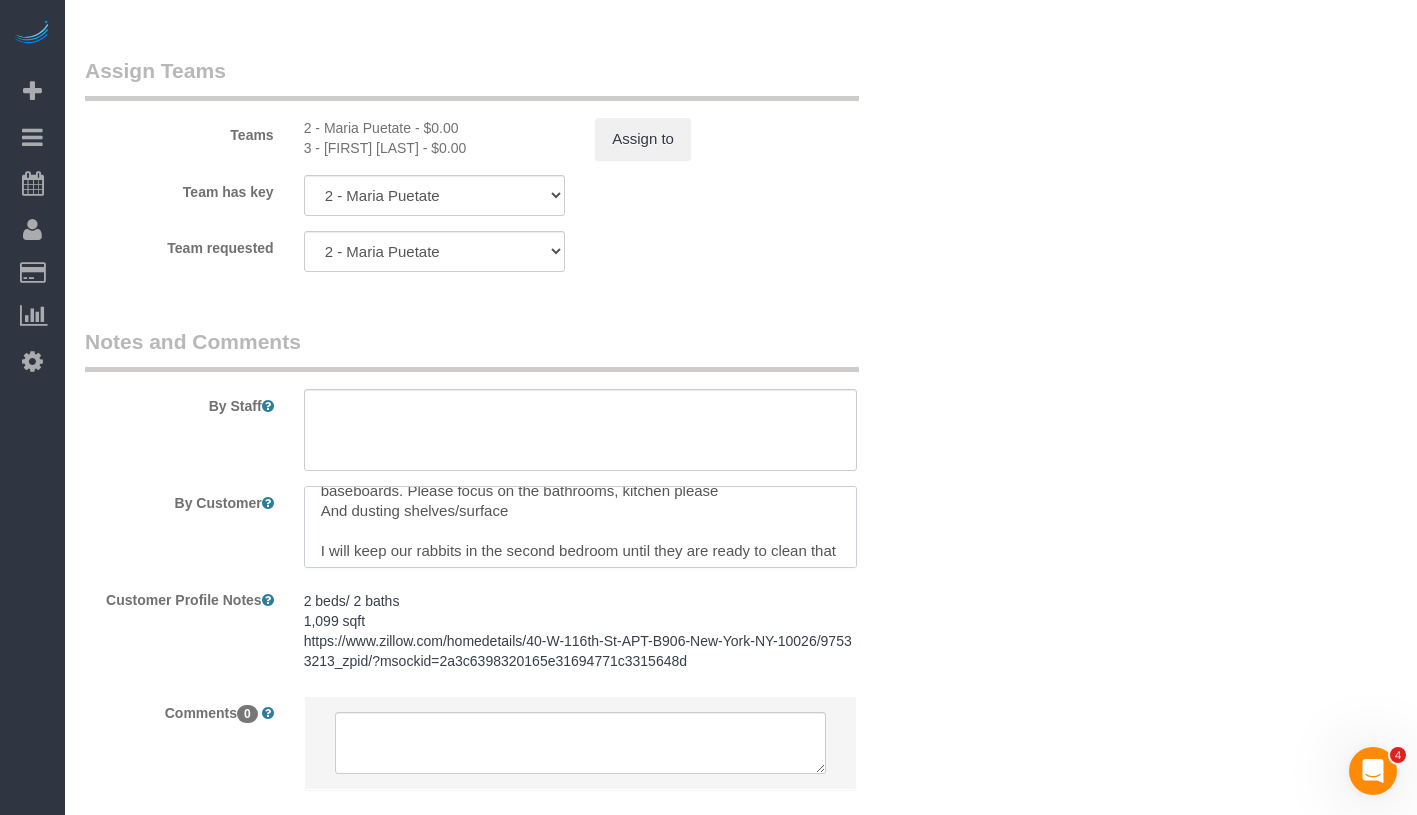 drag, startPoint x: 693, startPoint y: 528, endPoint x: 349, endPoint y: 514, distance: 344.28476 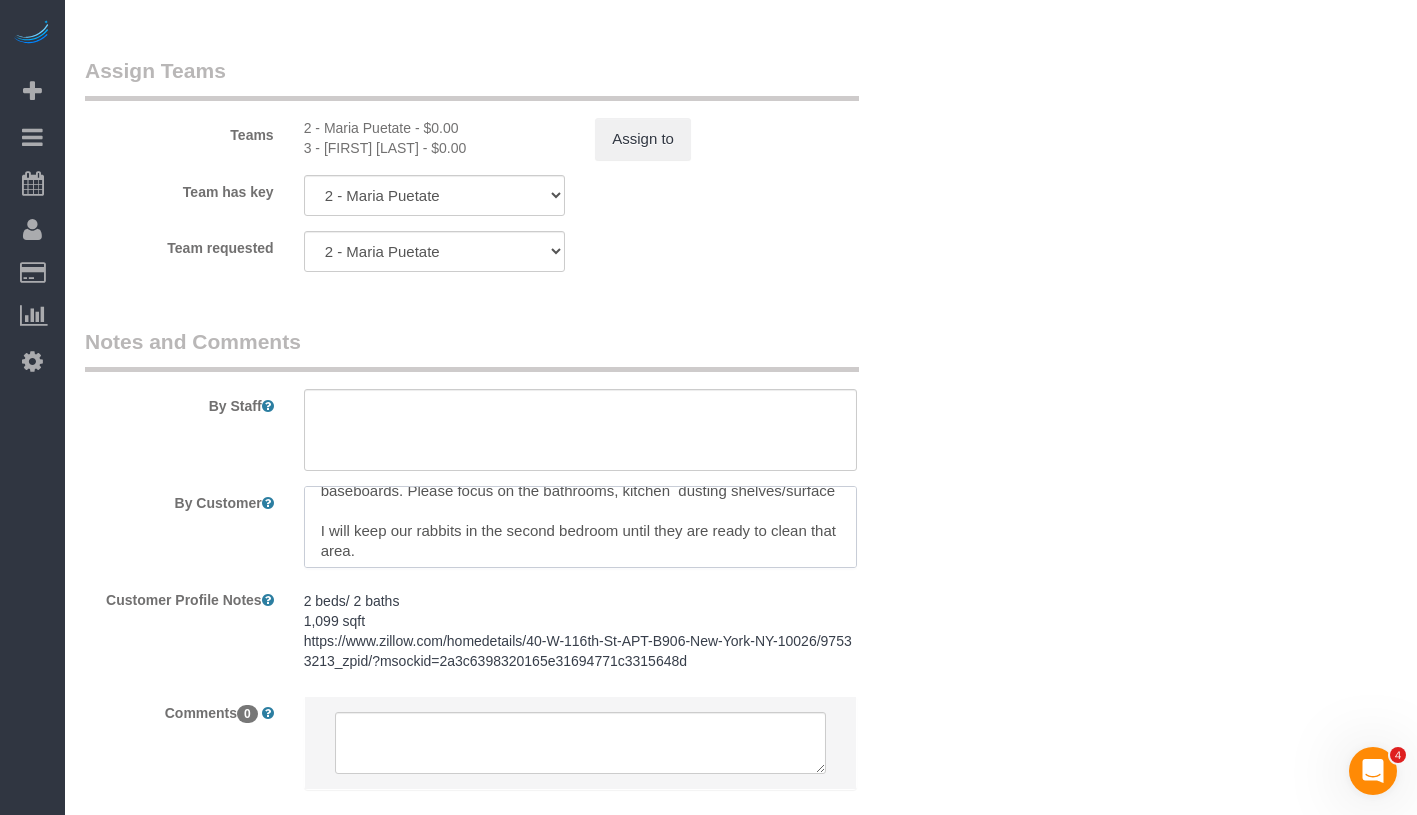 scroll, scrollTop: 30, scrollLeft: 0, axis: vertical 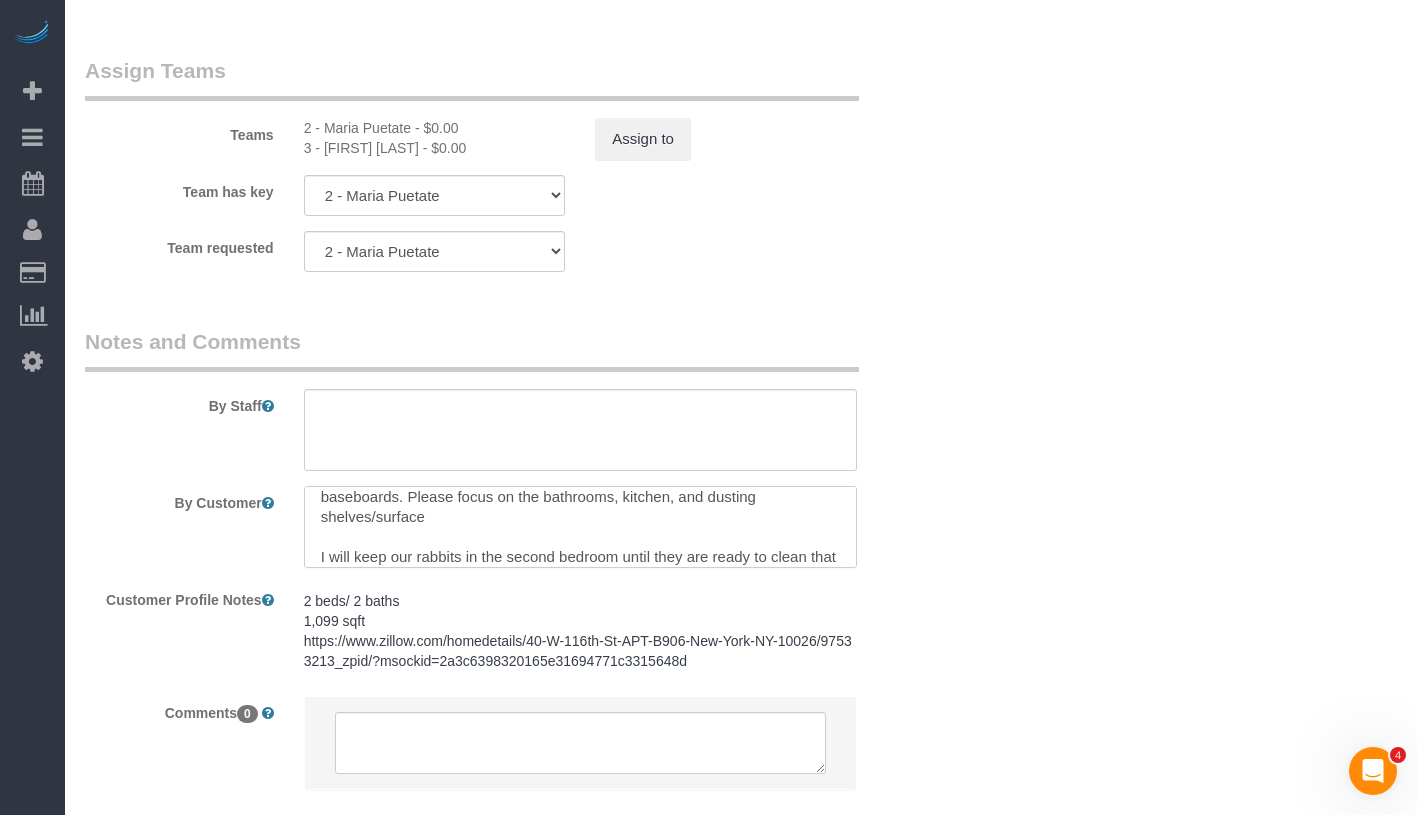 click at bounding box center [580, 527] 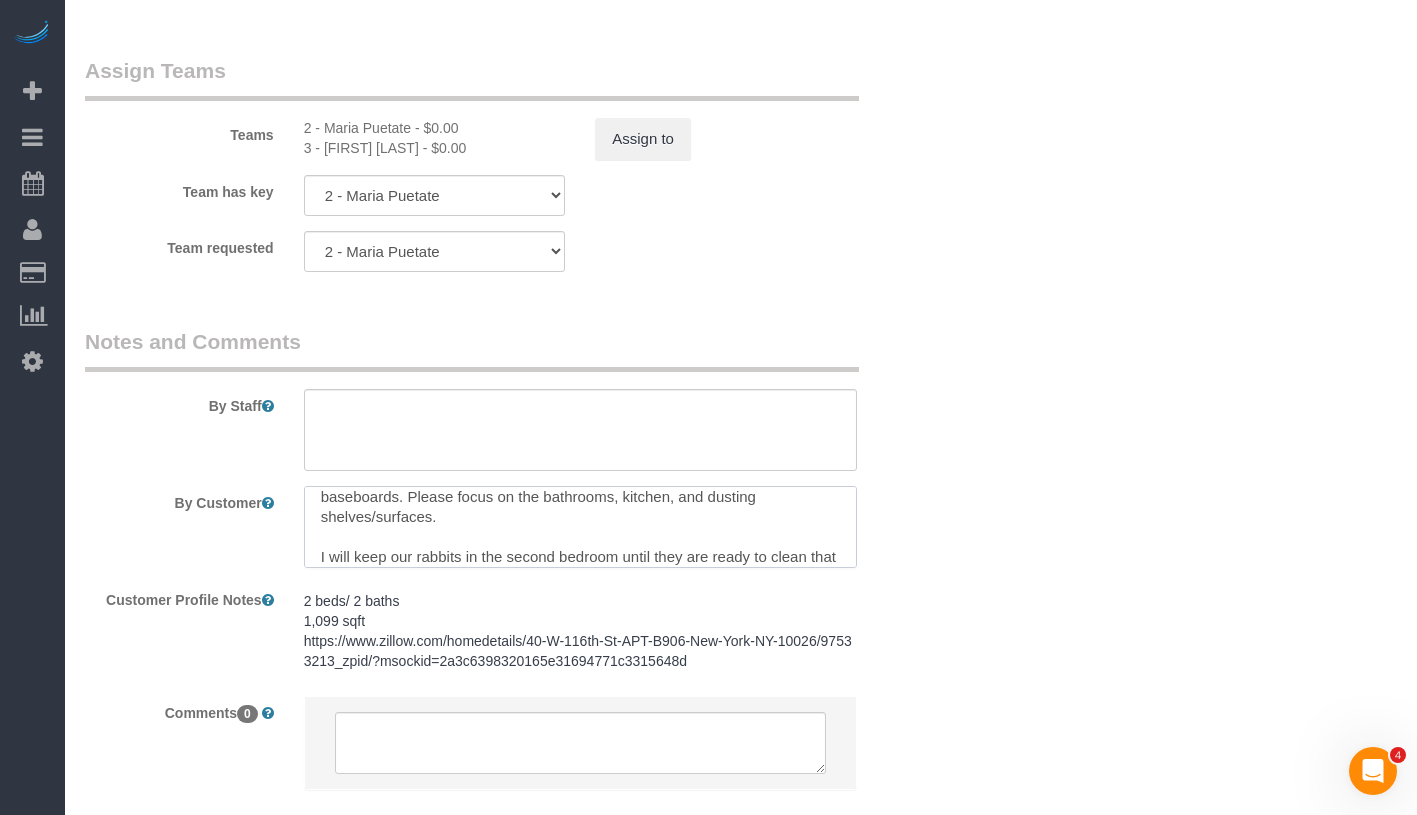 drag, startPoint x: 352, startPoint y: 557, endPoint x: 294, endPoint y: 557, distance: 58 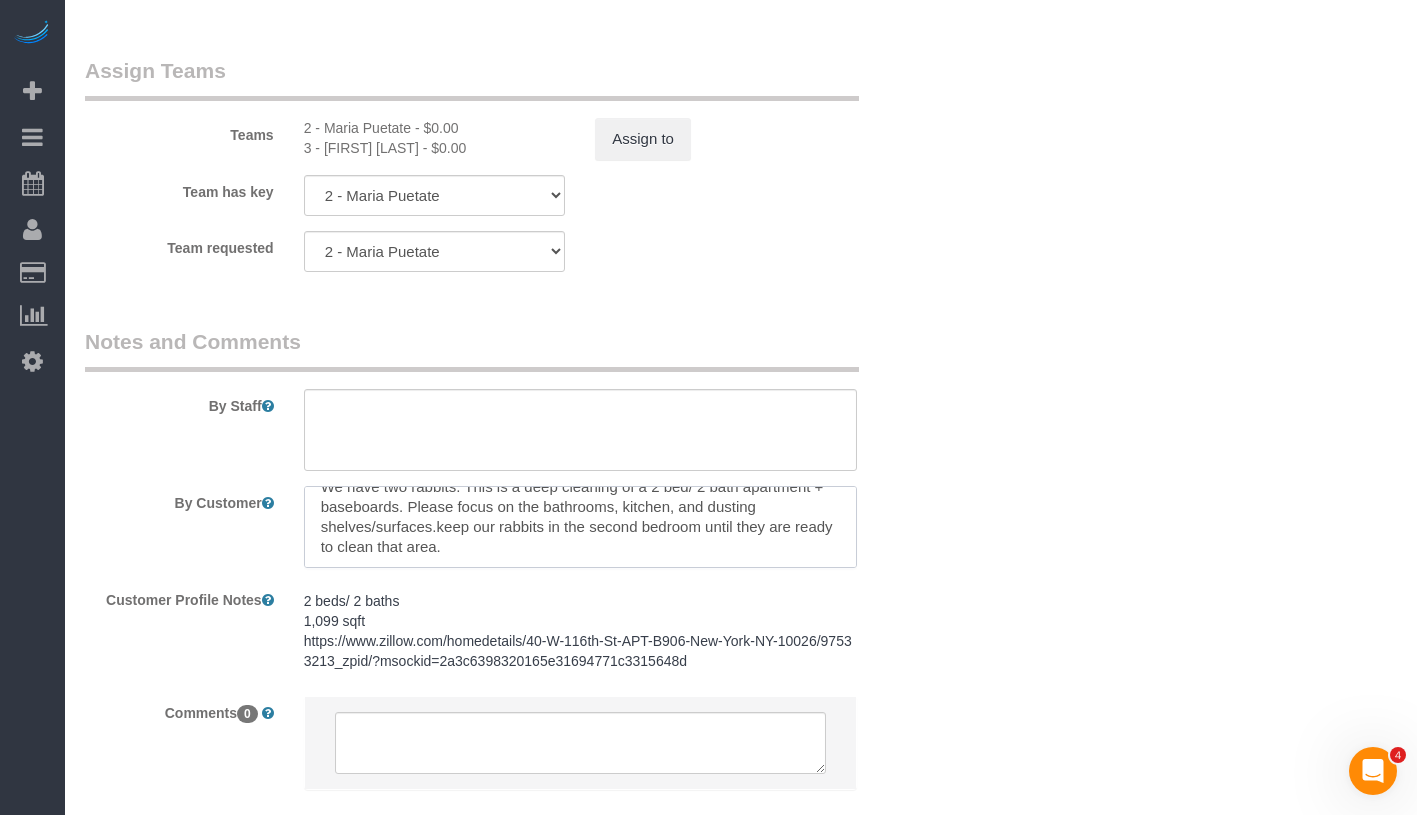 scroll, scrollTop: 20, scrollLeft: 0, axis: vertical 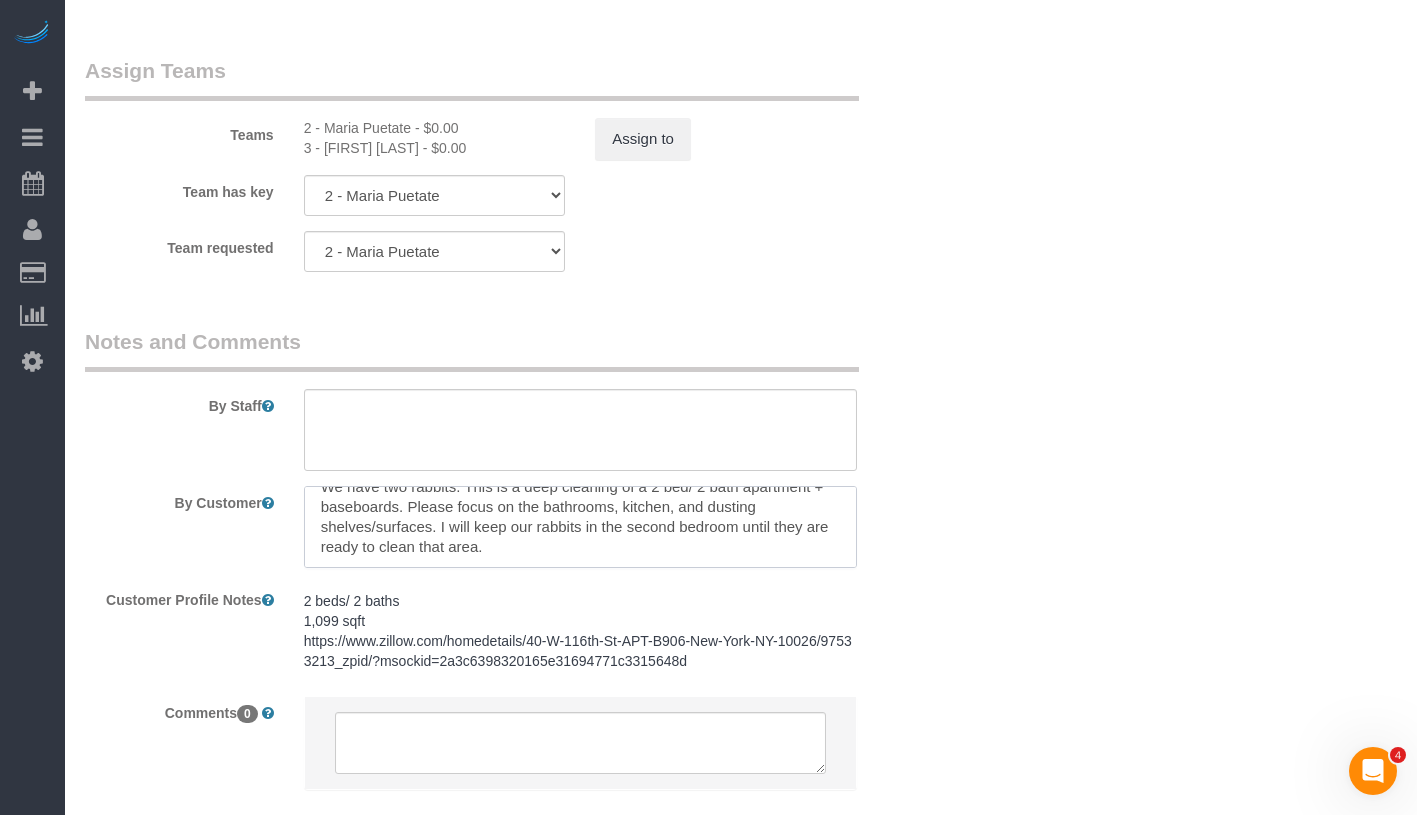 click at bounding box center [580, 527] 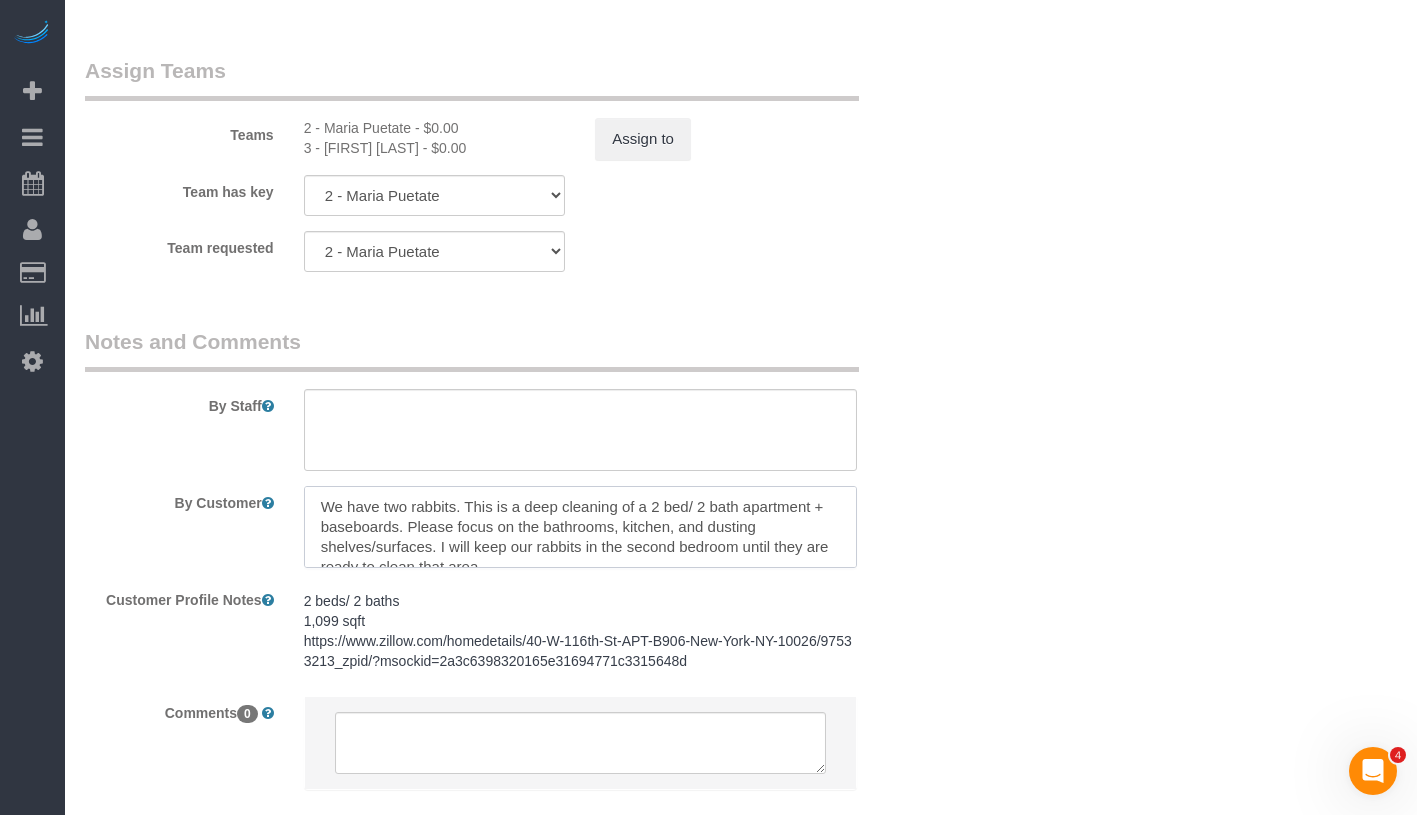 drag, startPoint x: 465, startPoint y: 504, endPoint x: 441, endPoint y: 553, distance: 54.56189 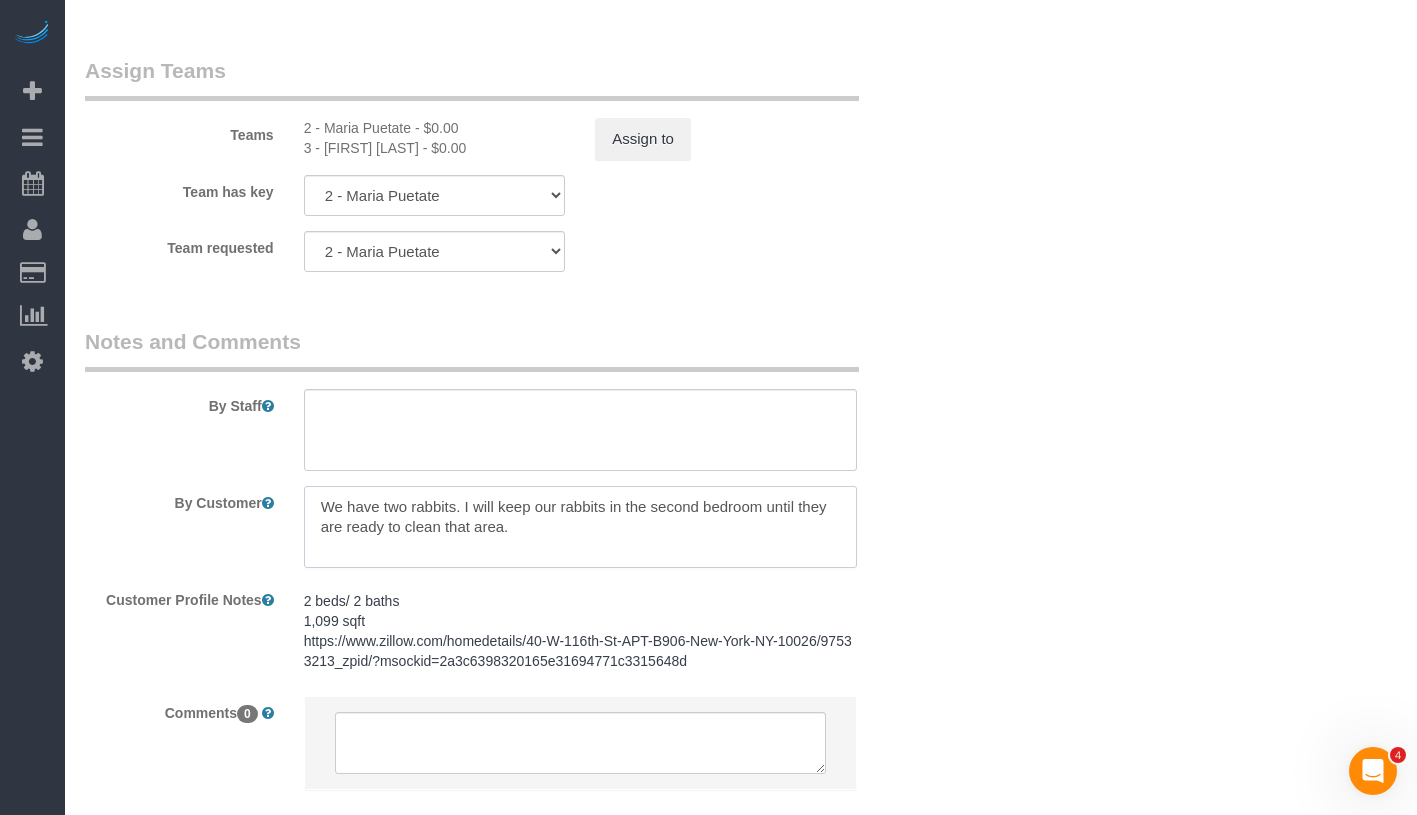 click at bounding box center [580, 527] 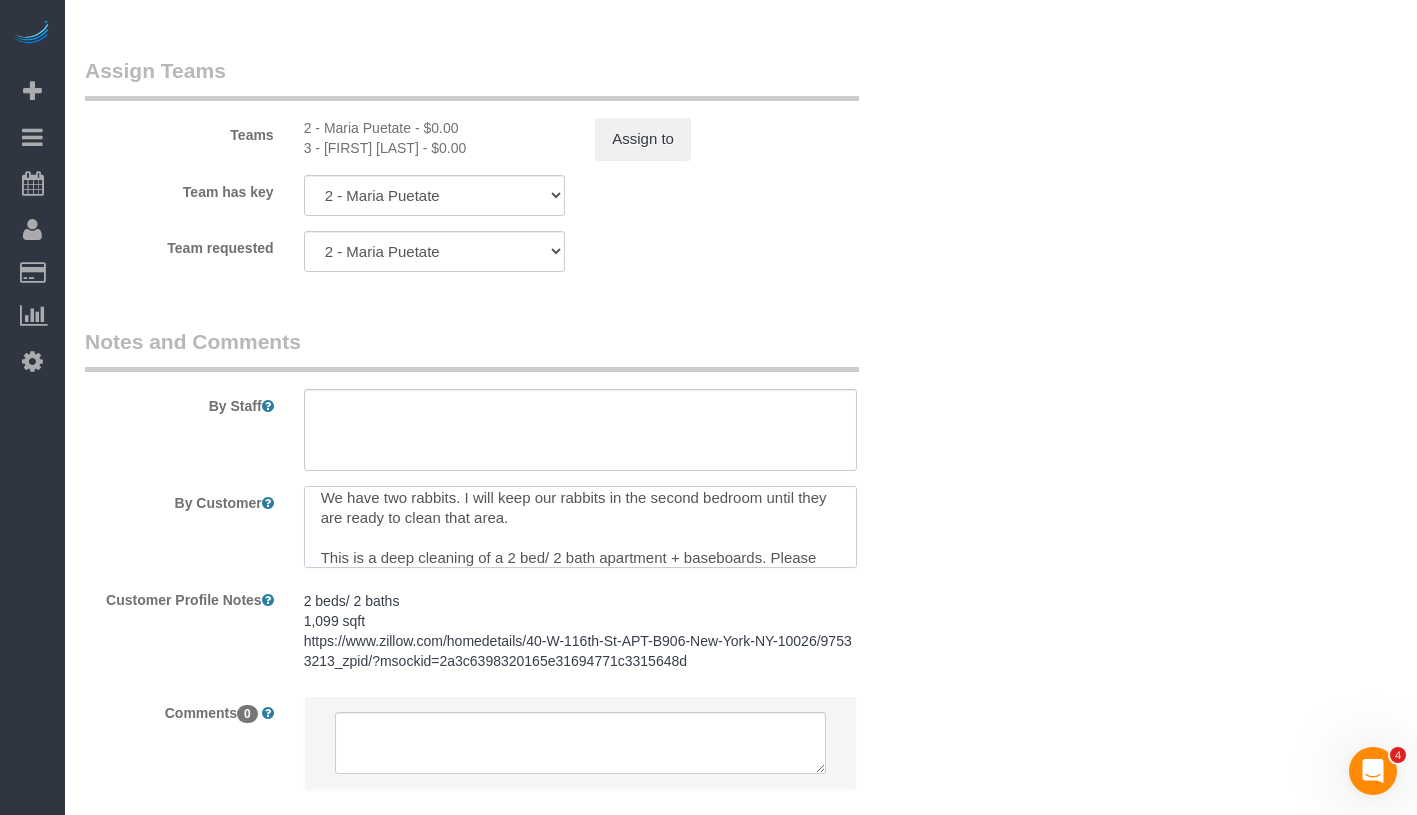 scroll, scrollTop: 29, scrollLeft: 0, axis: vertical 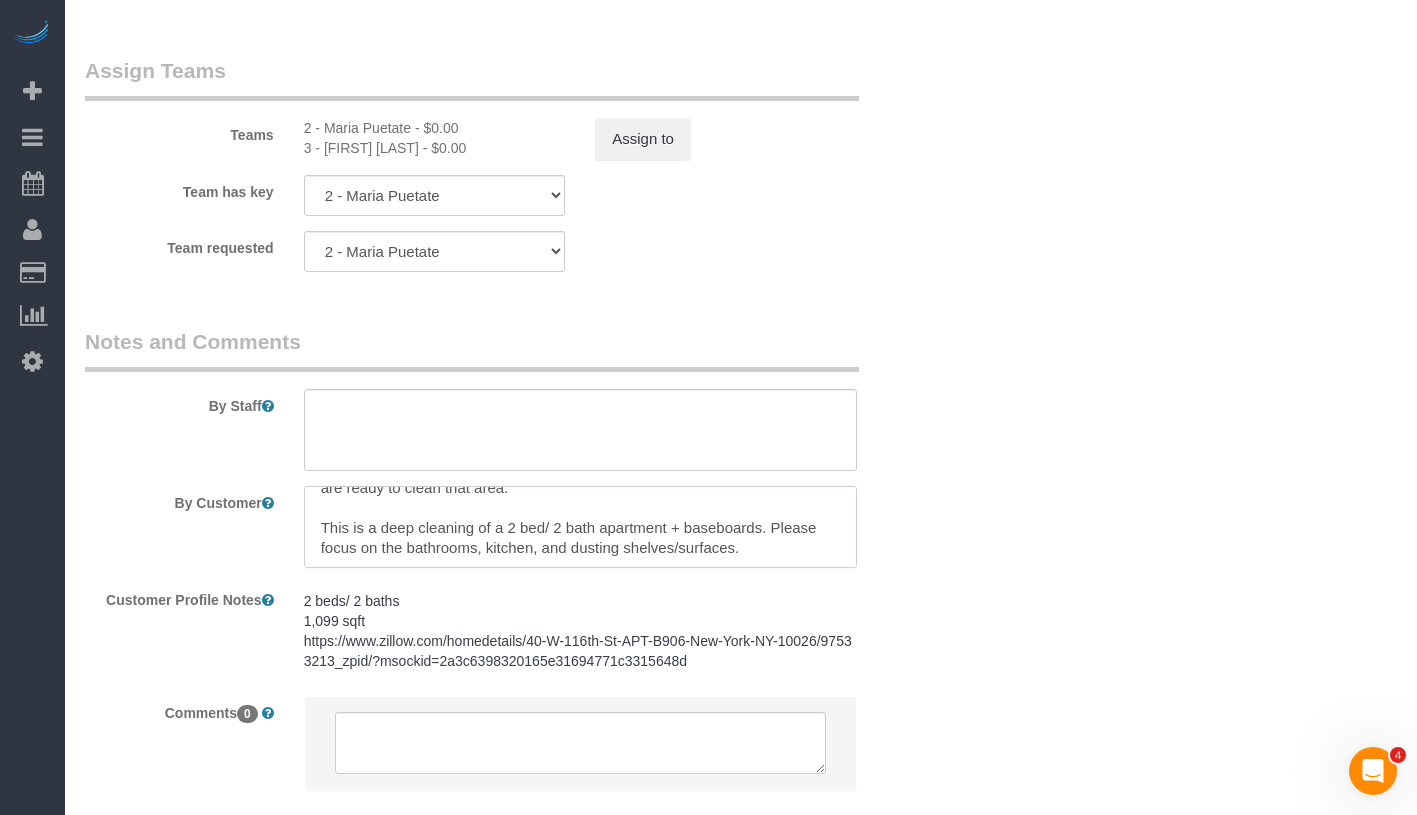 drag, startPoint x: 325, startPoint y: 526, endPoint x: 841, endPoint y: 556, distance: 516.87134 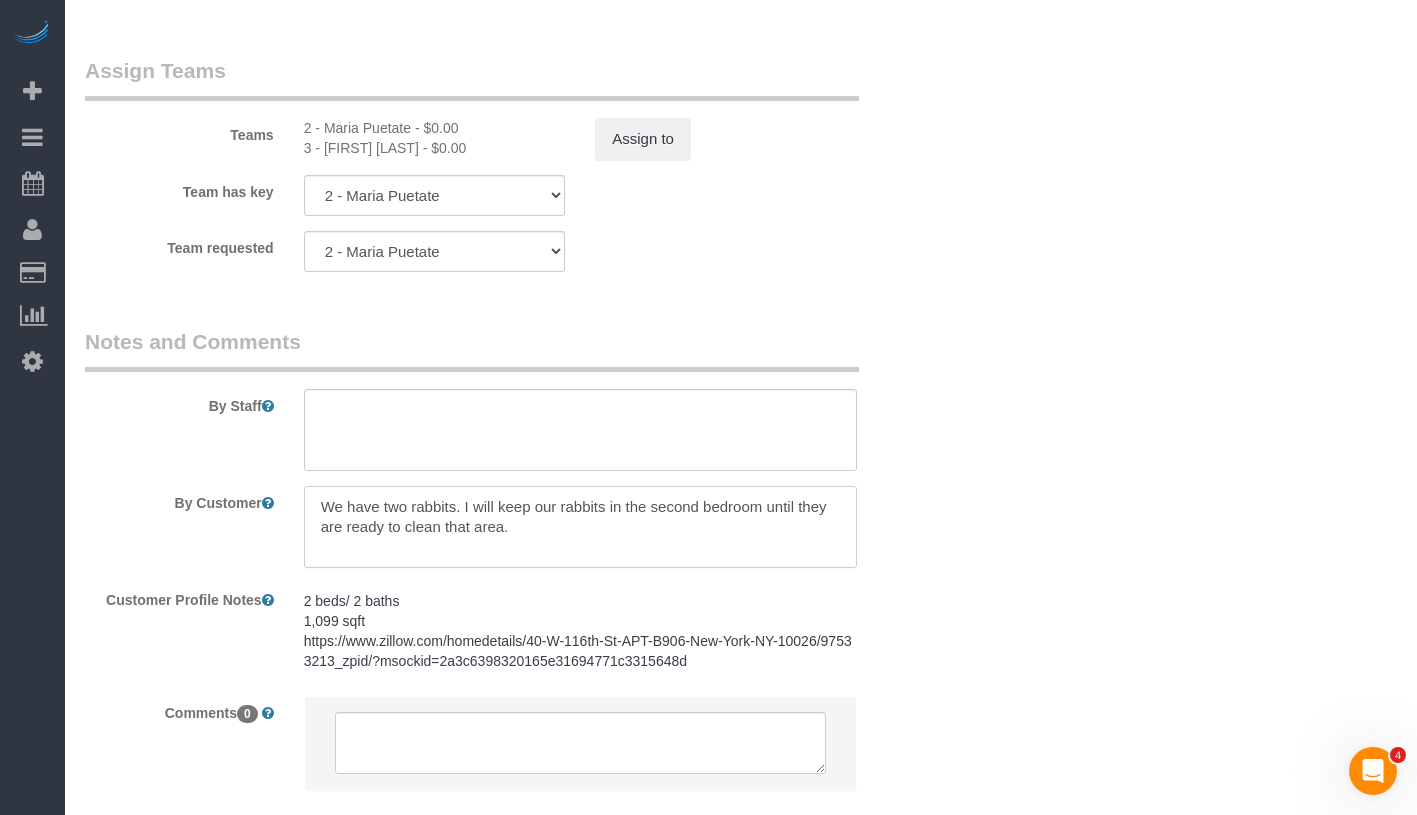 scroll, scrollTop: 0, scrollLeft: 0, axis: both 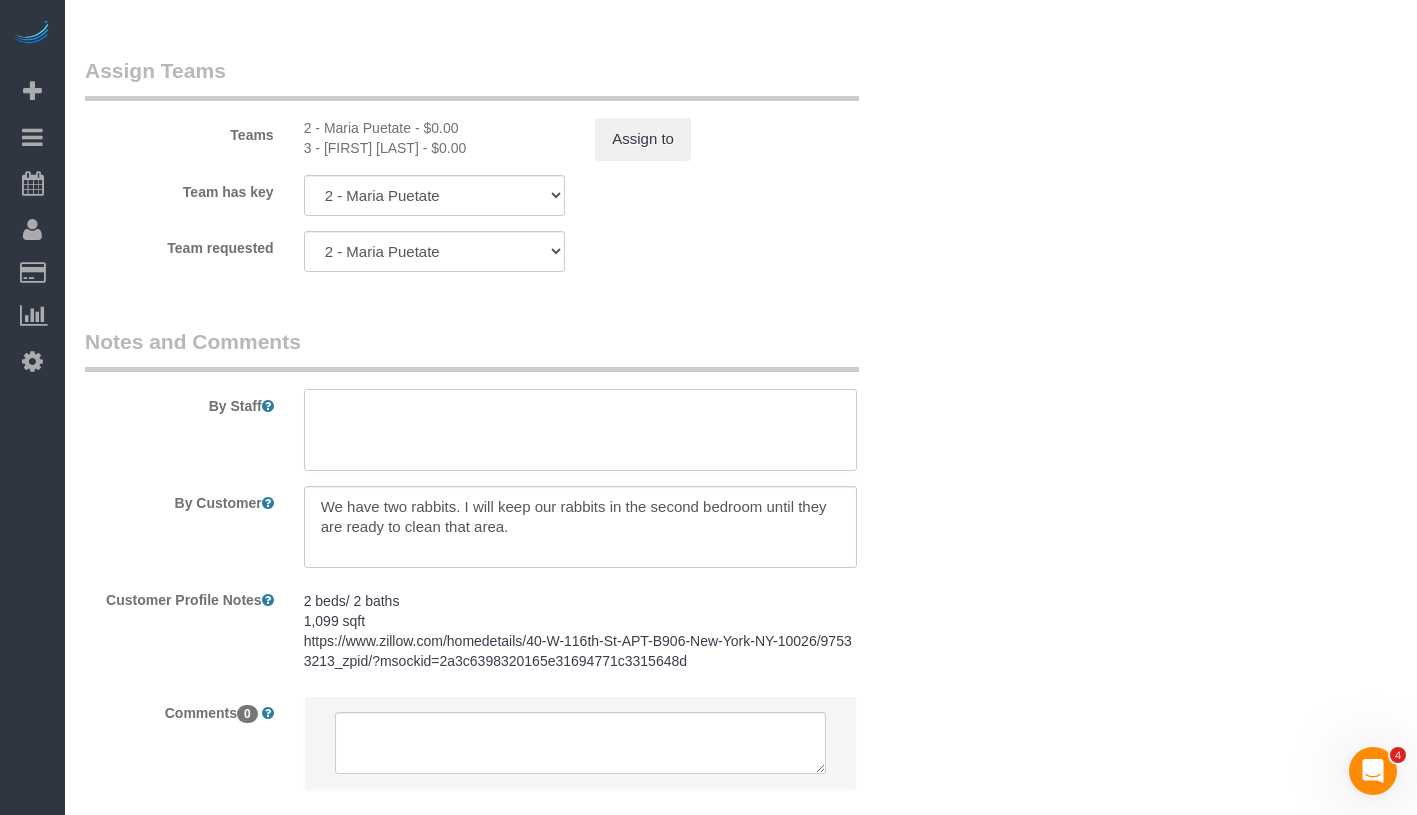 click at bounding box center (580, 430) 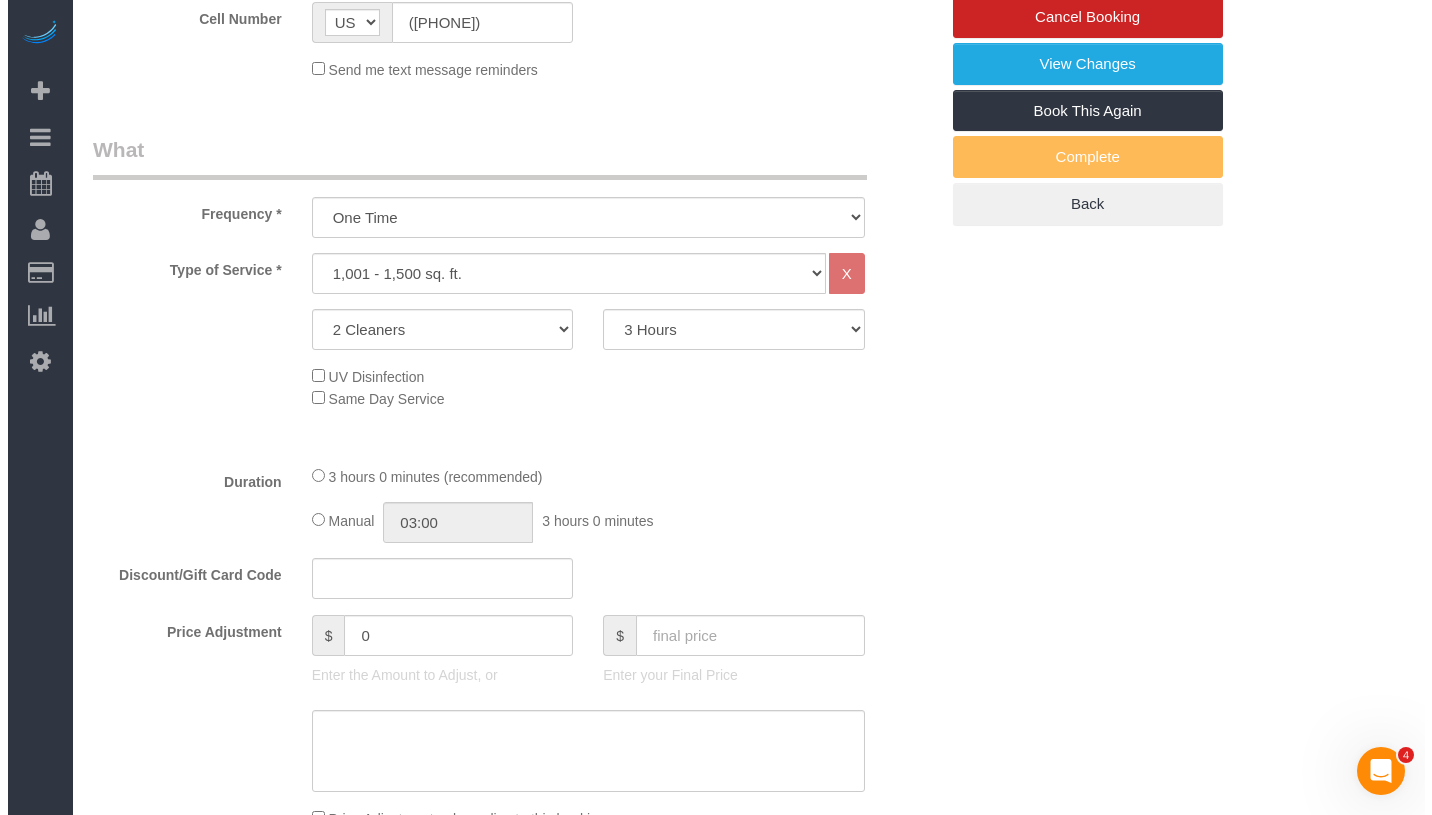 scroll, scrollTop: 0, scrollLeft: 0, axis: both 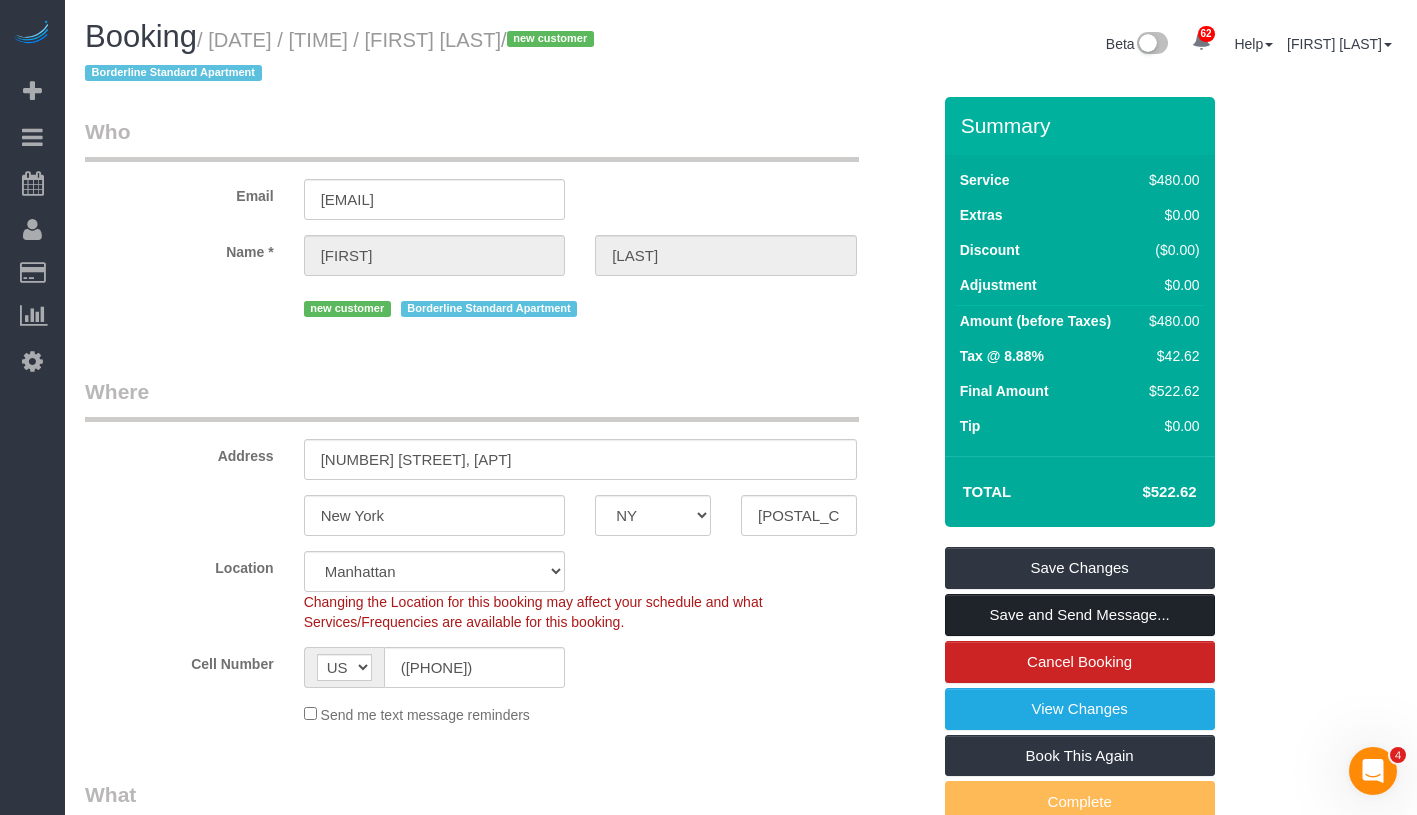 type on "This is a deep cleaning of a 2 bed/ 2 bath apartment + baseboards. Please focus on the bathrooms, kitchen, and dusting shelves/surfaces." 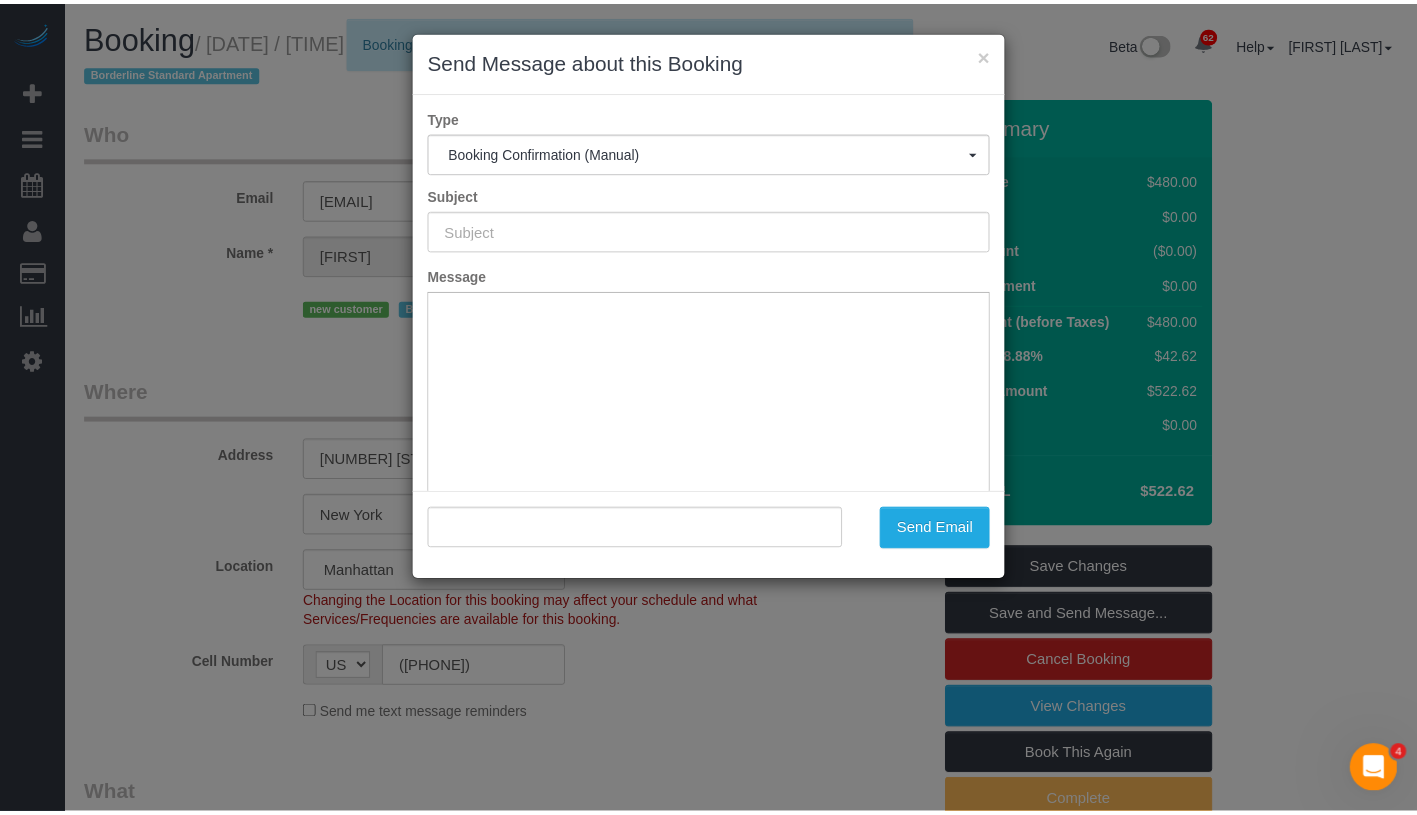 scroll, scrollTop: 0, scrollLeft: 0, axis: both 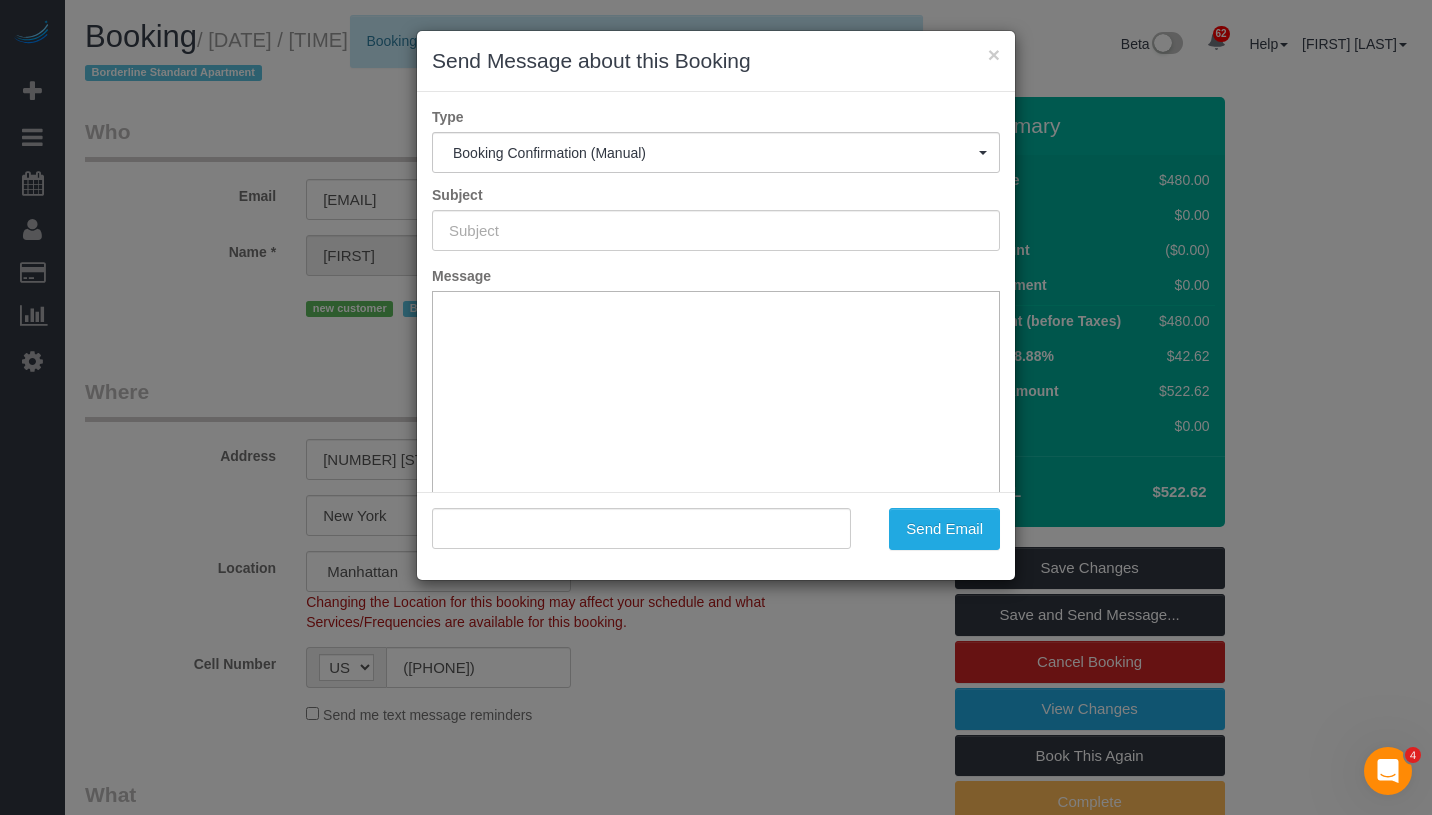 type on "Cleaning Confirmed for 07/22/2025 at 9:00am" 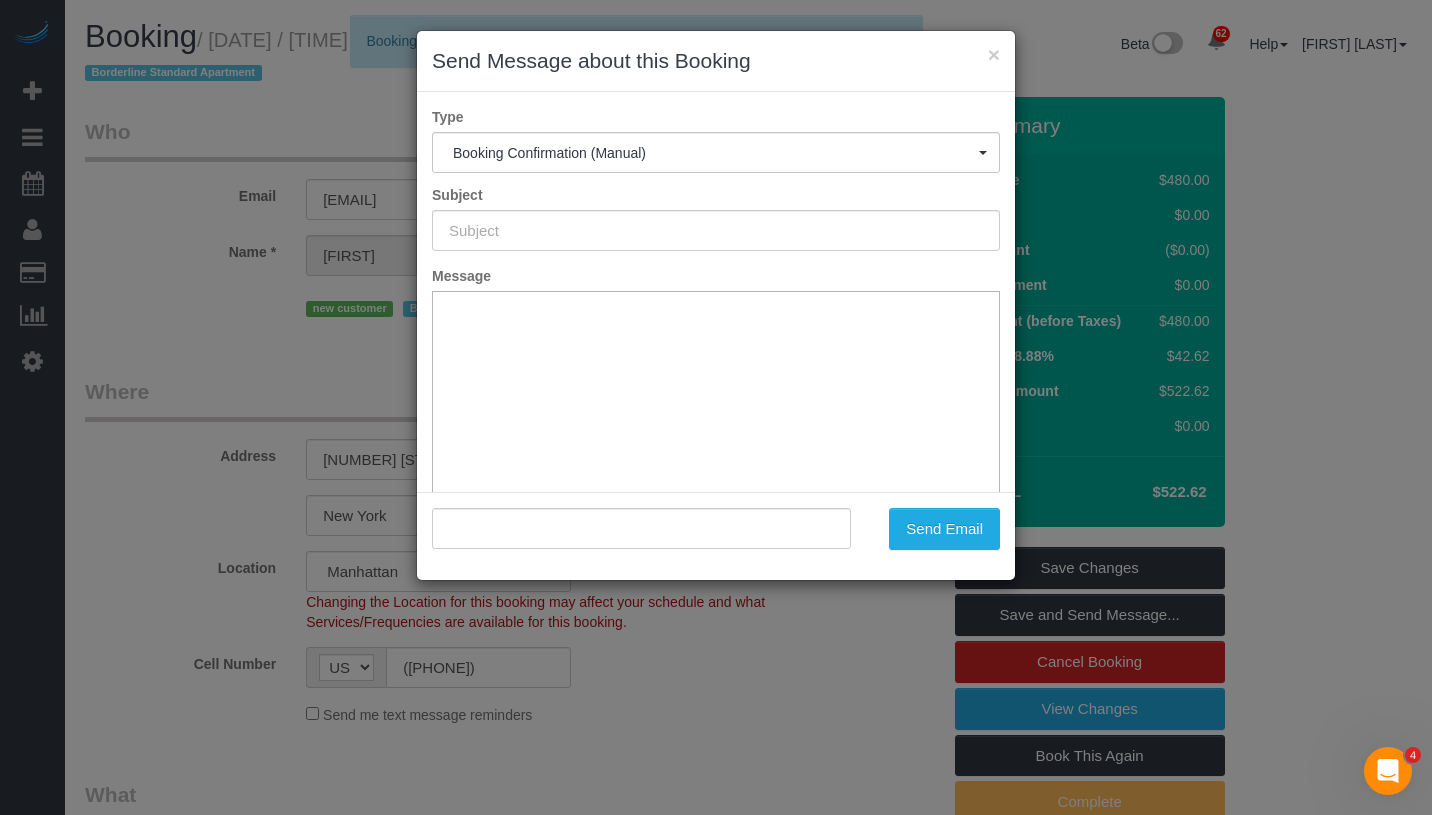 type on ""Sarah hansen" <rinsky@gmail.com>" 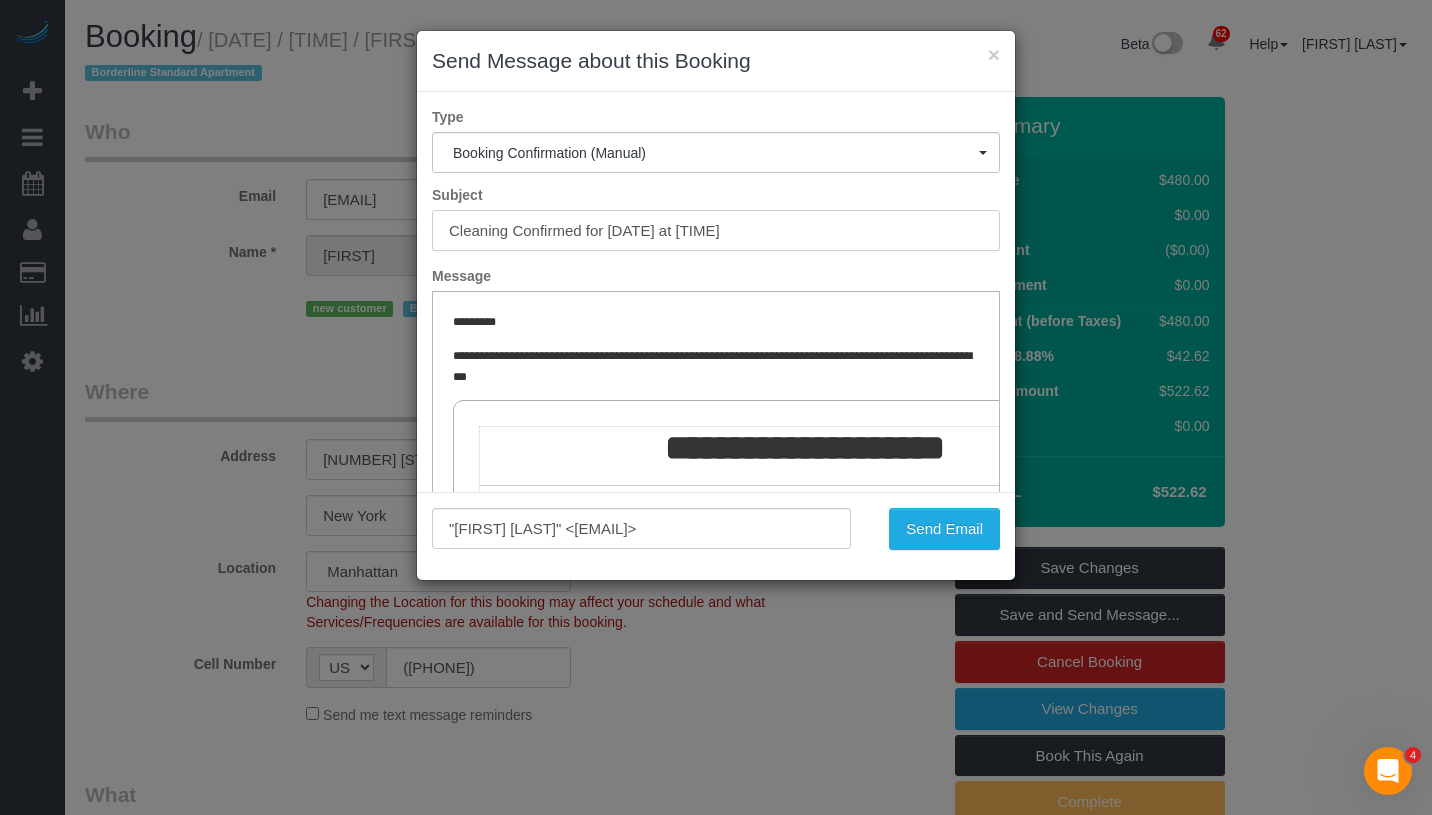 drag, startPoint x: 603, startPoint y: 233, endPoint x: 814, endPoint y: 233, distance: 211 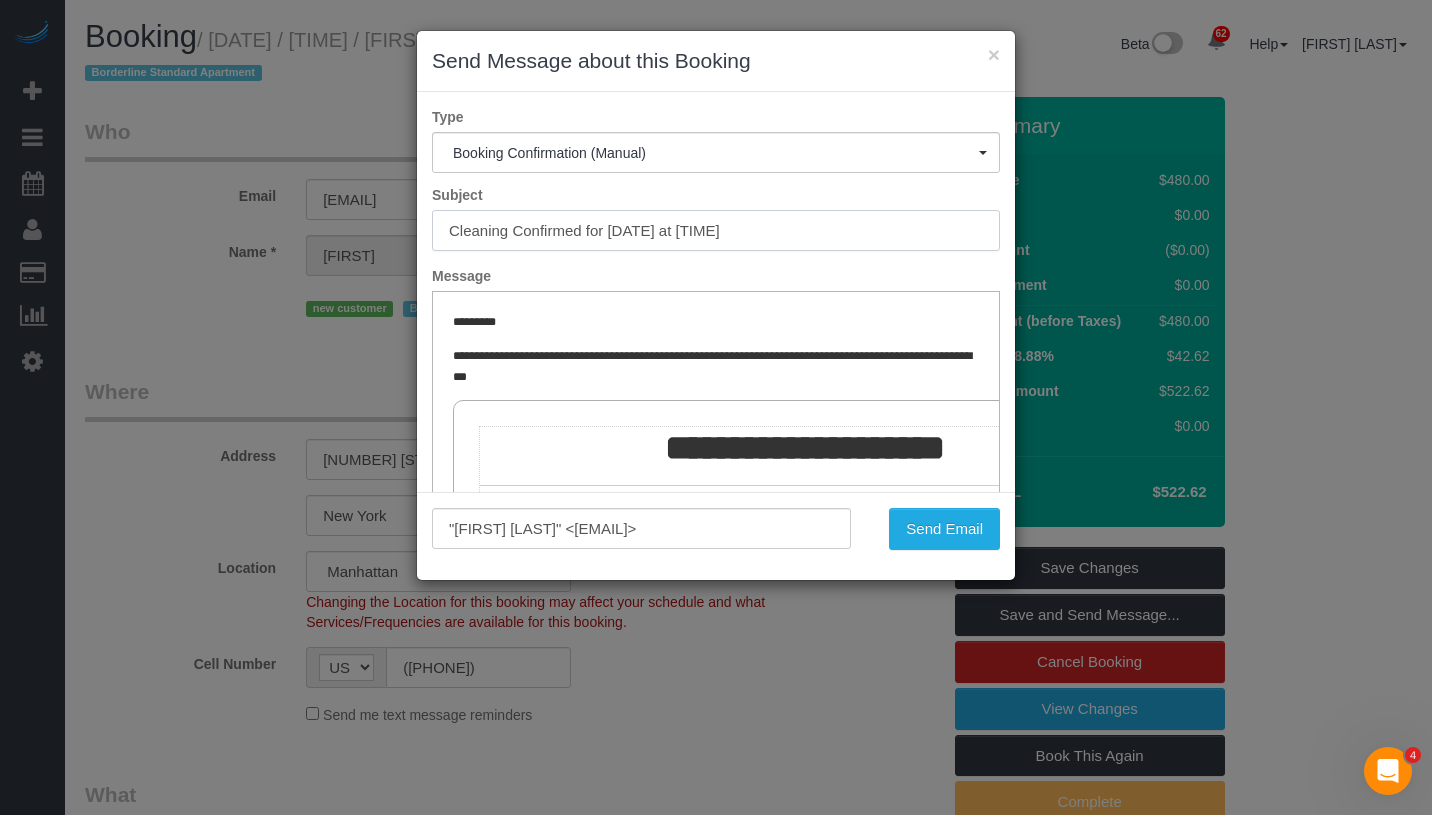 click on "Cleaning Confirmed for 07/22/2025 at 9:00am" at bounding box center (716, 230) 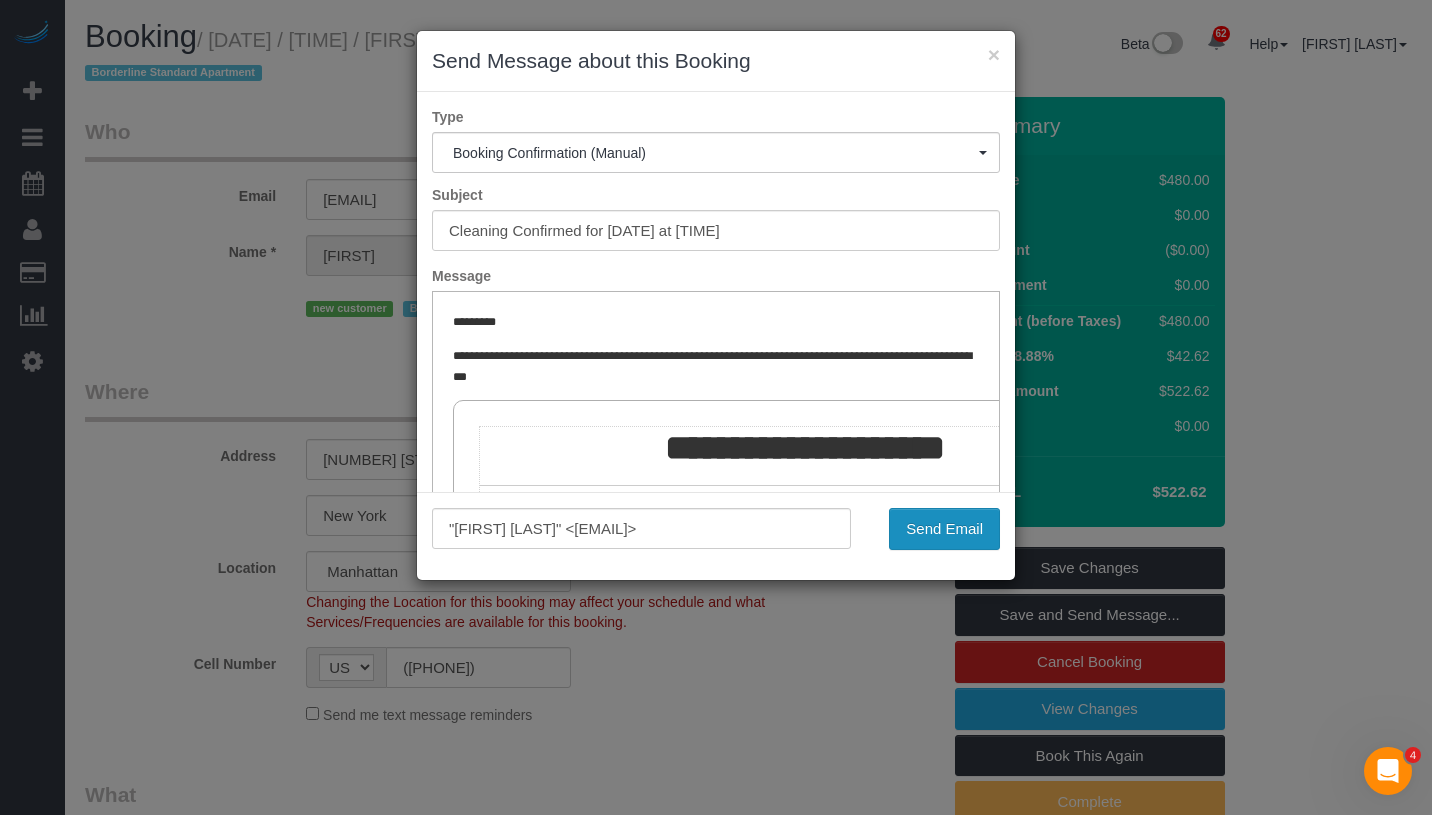 click on "Send Email" at bounding box center [944, 529] 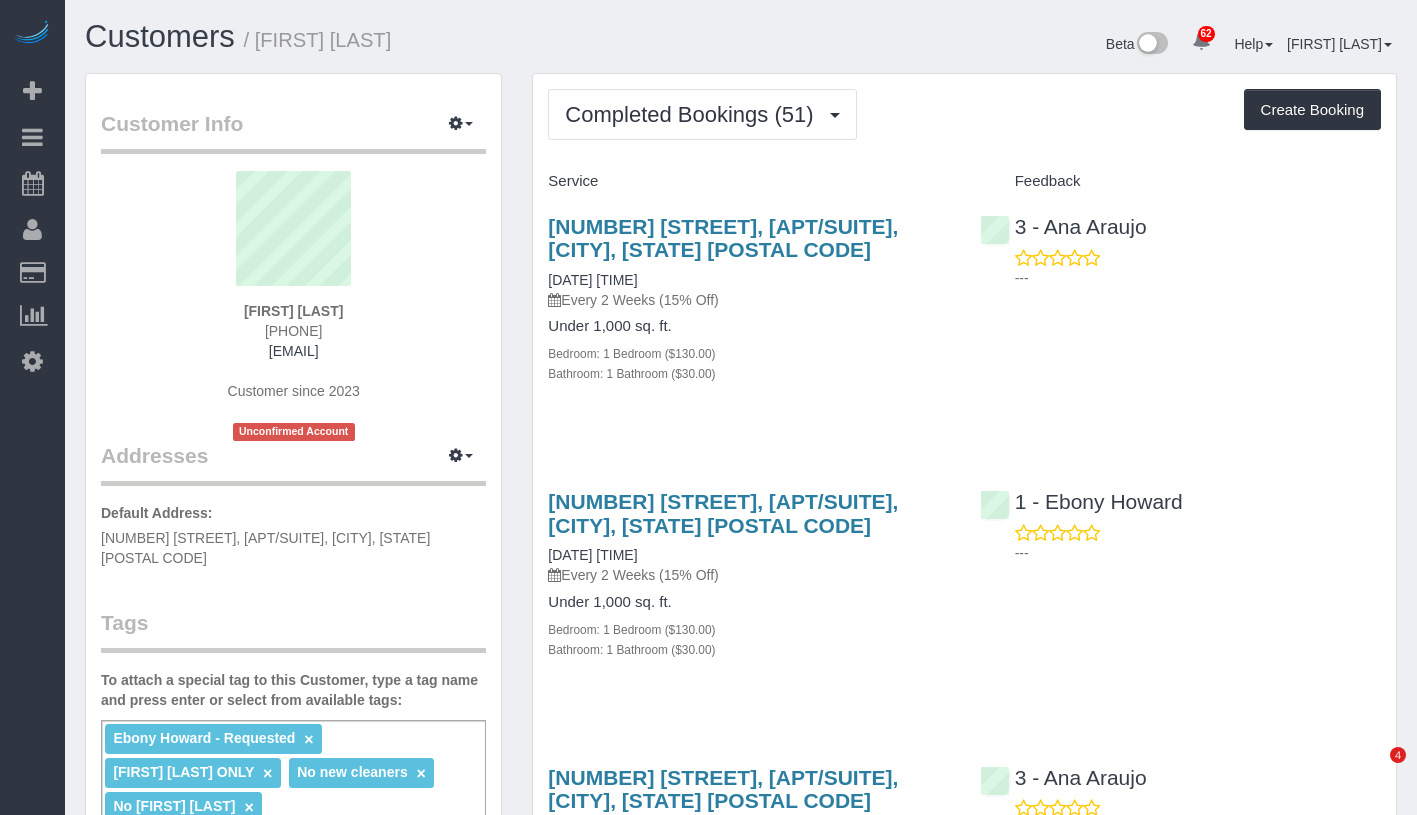 scroll, scrollTop: 0, scrollLeft: 0, axis: both 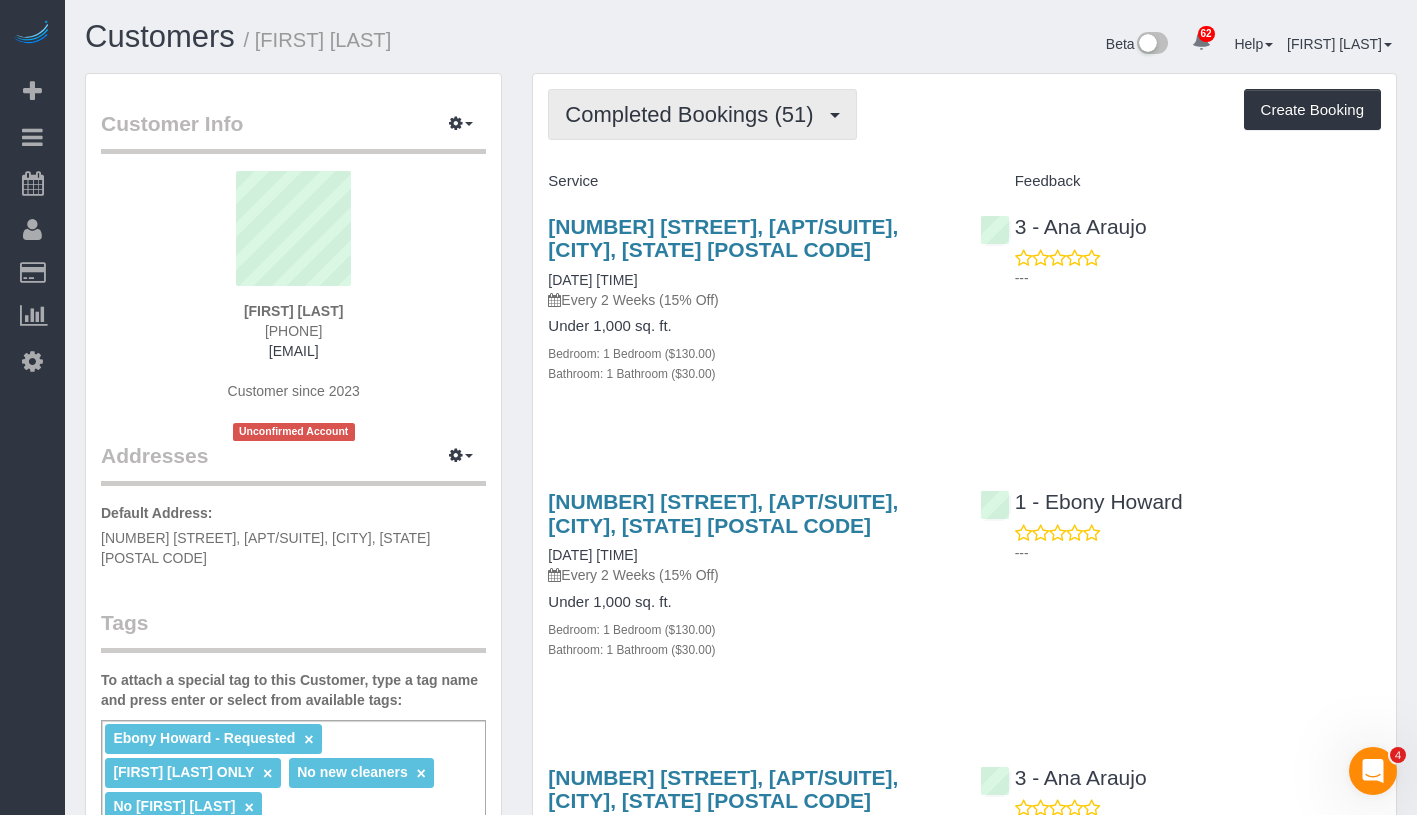 click on "Completed Bookings (51)" at bounding box center (694, 114) 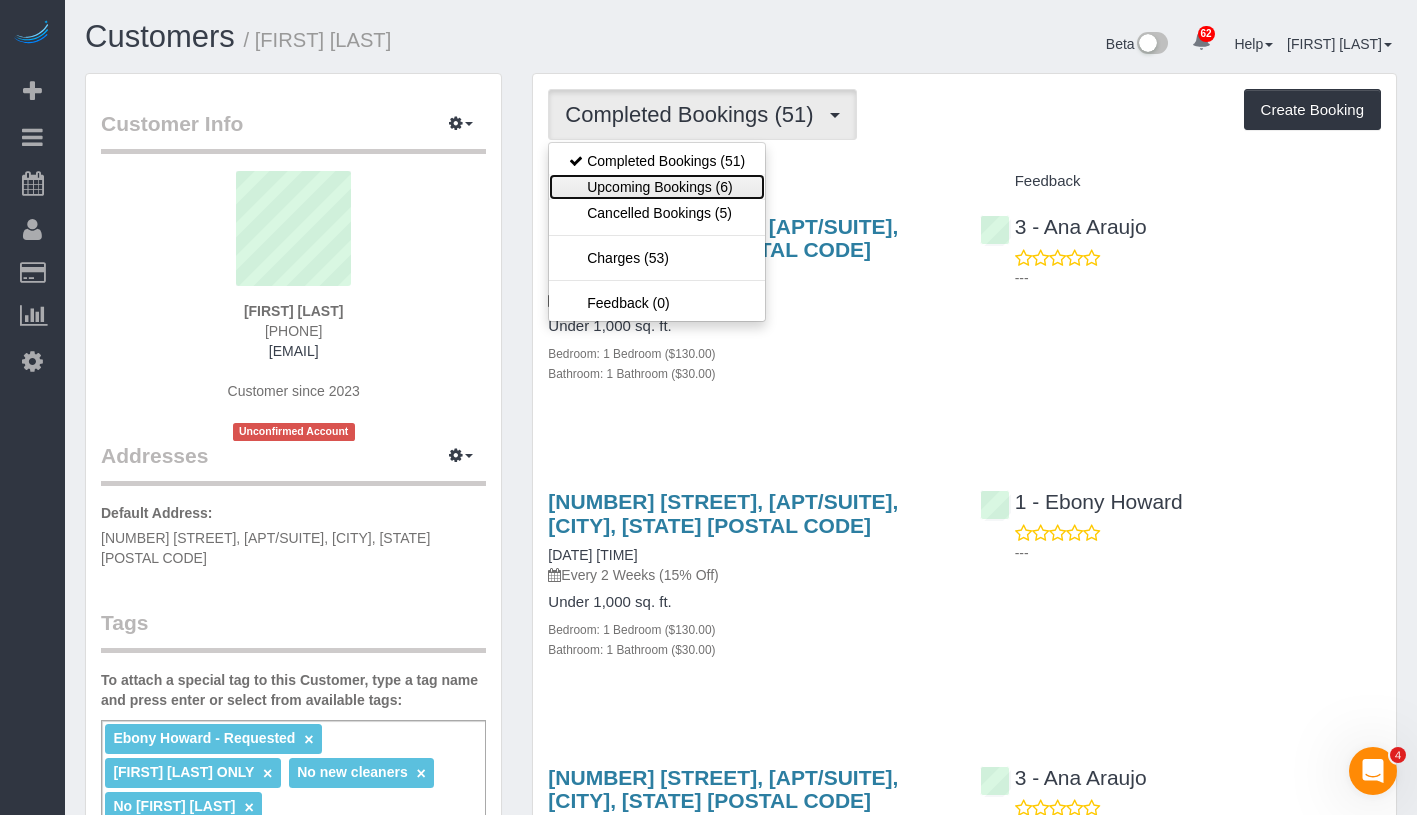click on "Upcoming Bookings (6)" at bounding box center [657, 187] 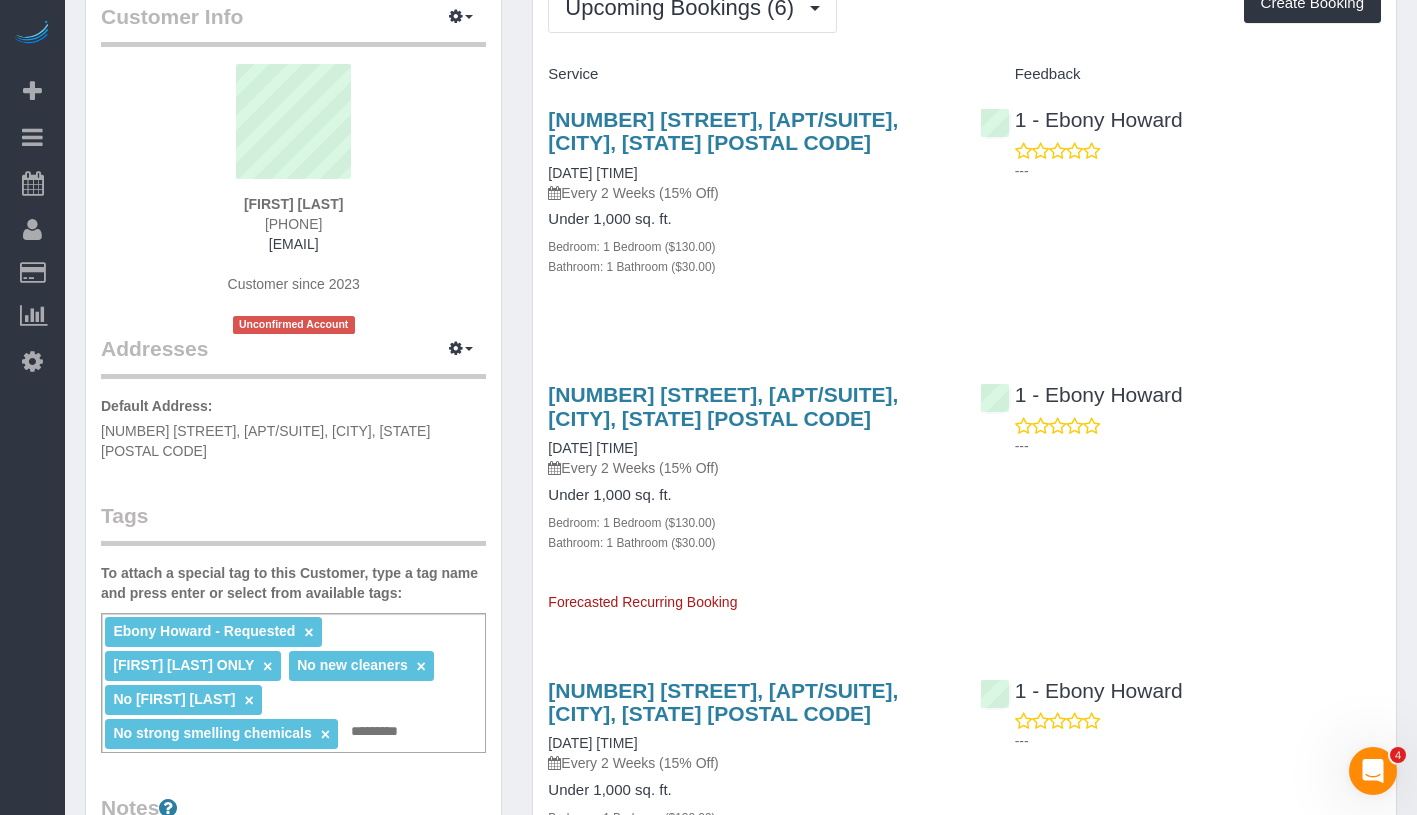 scroll, scrollTop: 0, scrollLeft: 0, axis: both 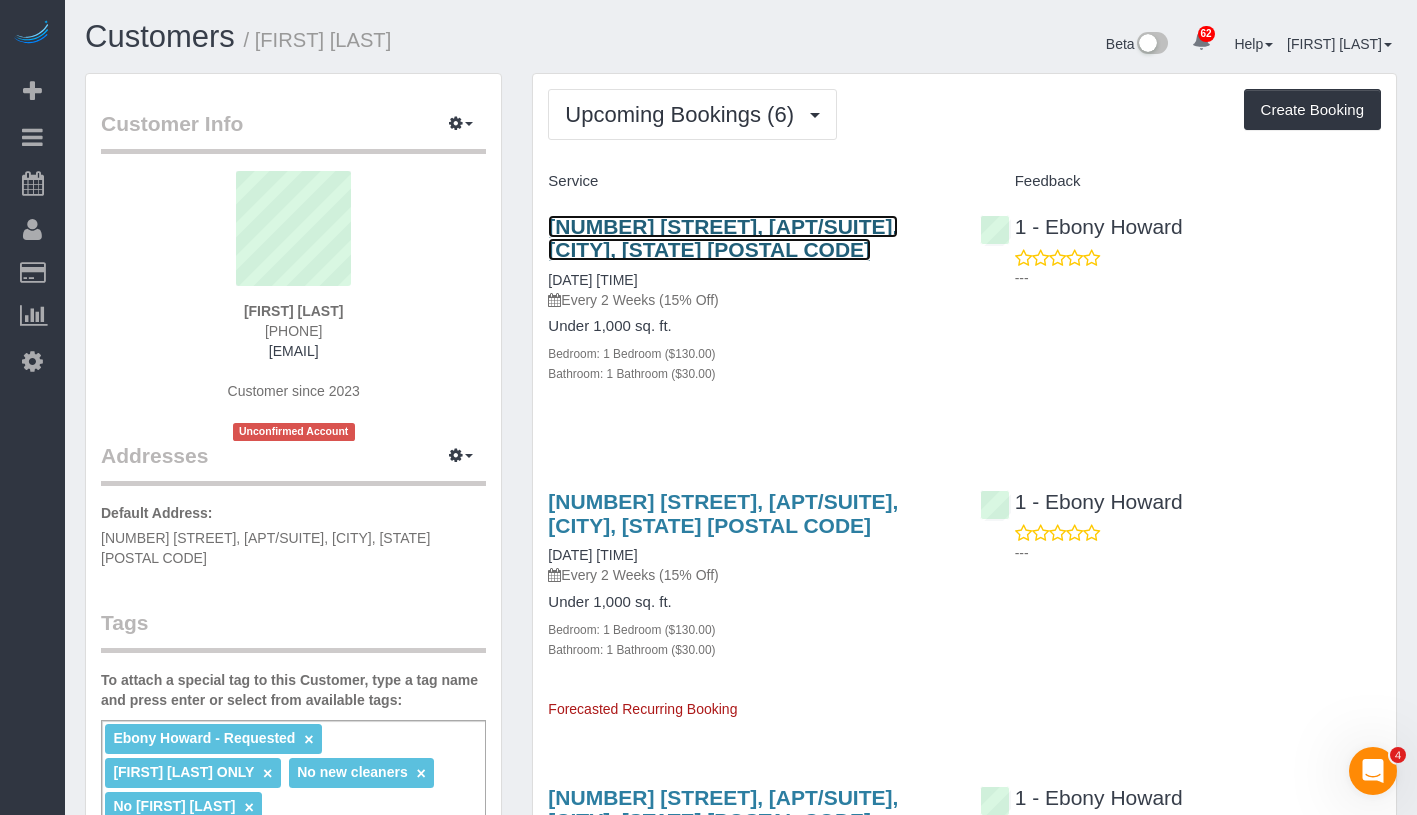 click on "[NUMBER] [STREET], [APT/SUITE], [CITY], [STATE] [POSTAL CODE]" at bounding box center [723, 238] 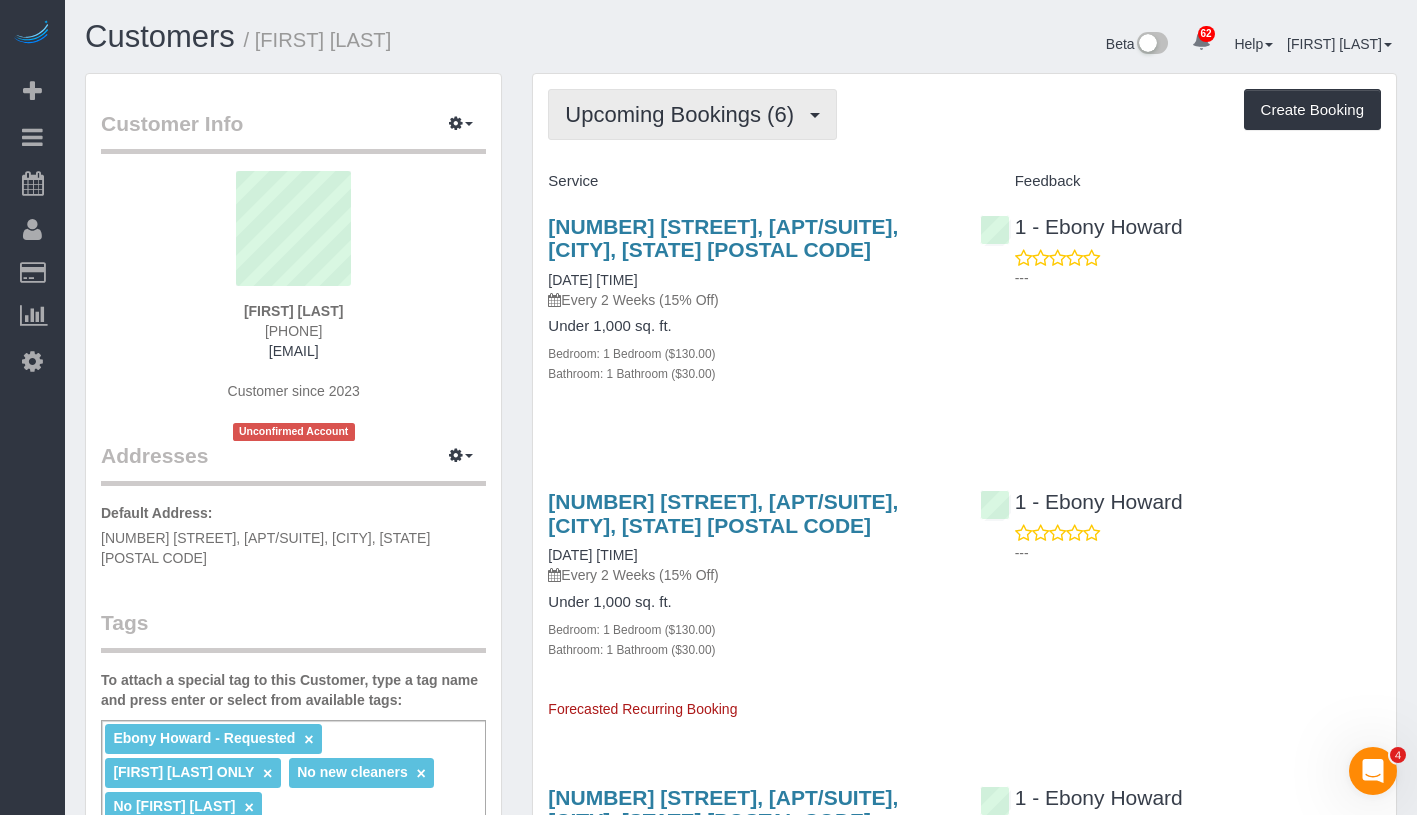 click on "Upcoming Bookings (6)" at bounding box center (684, 114) 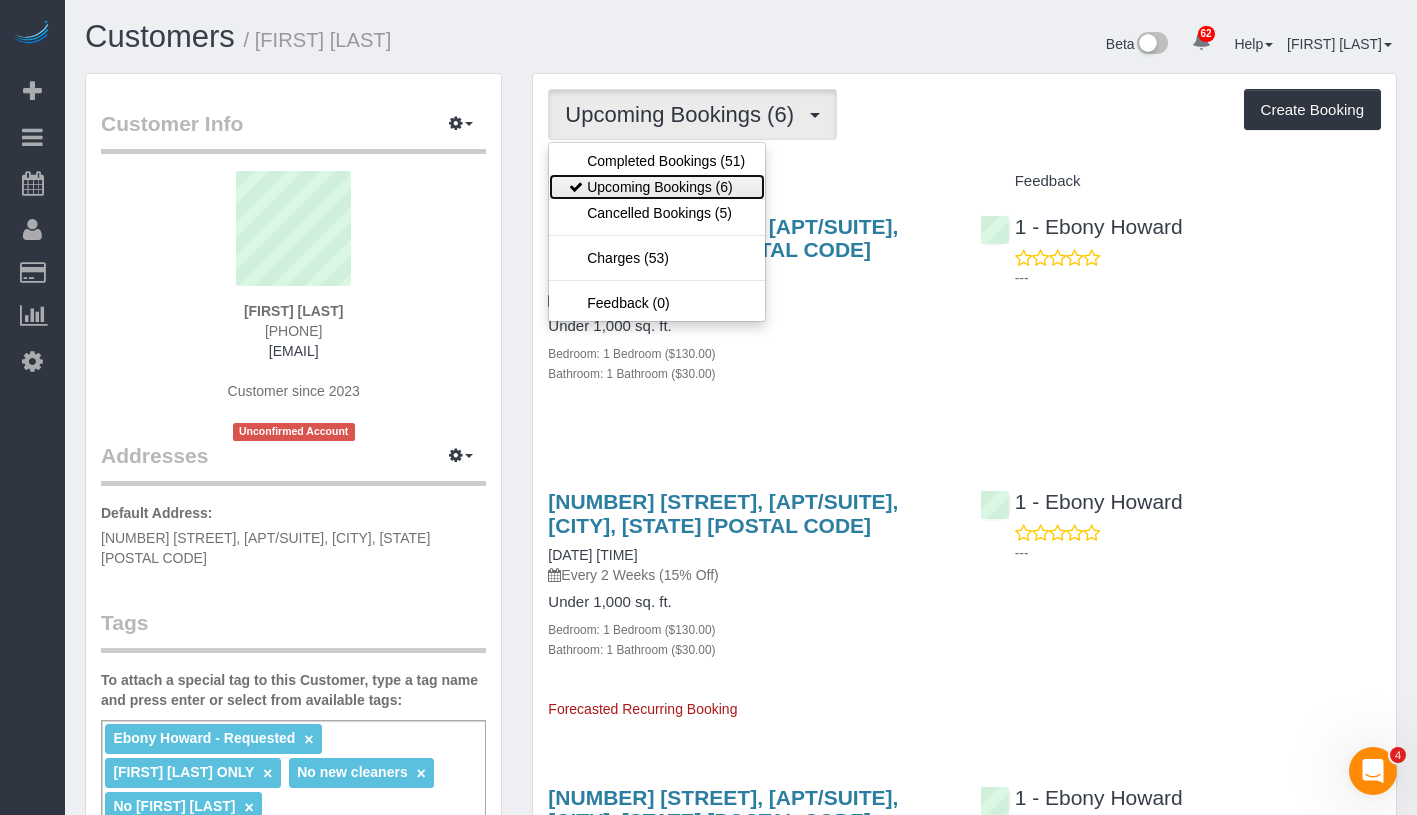 click on "Upcoming Bookings (6)" at bounding box center [657, 187] 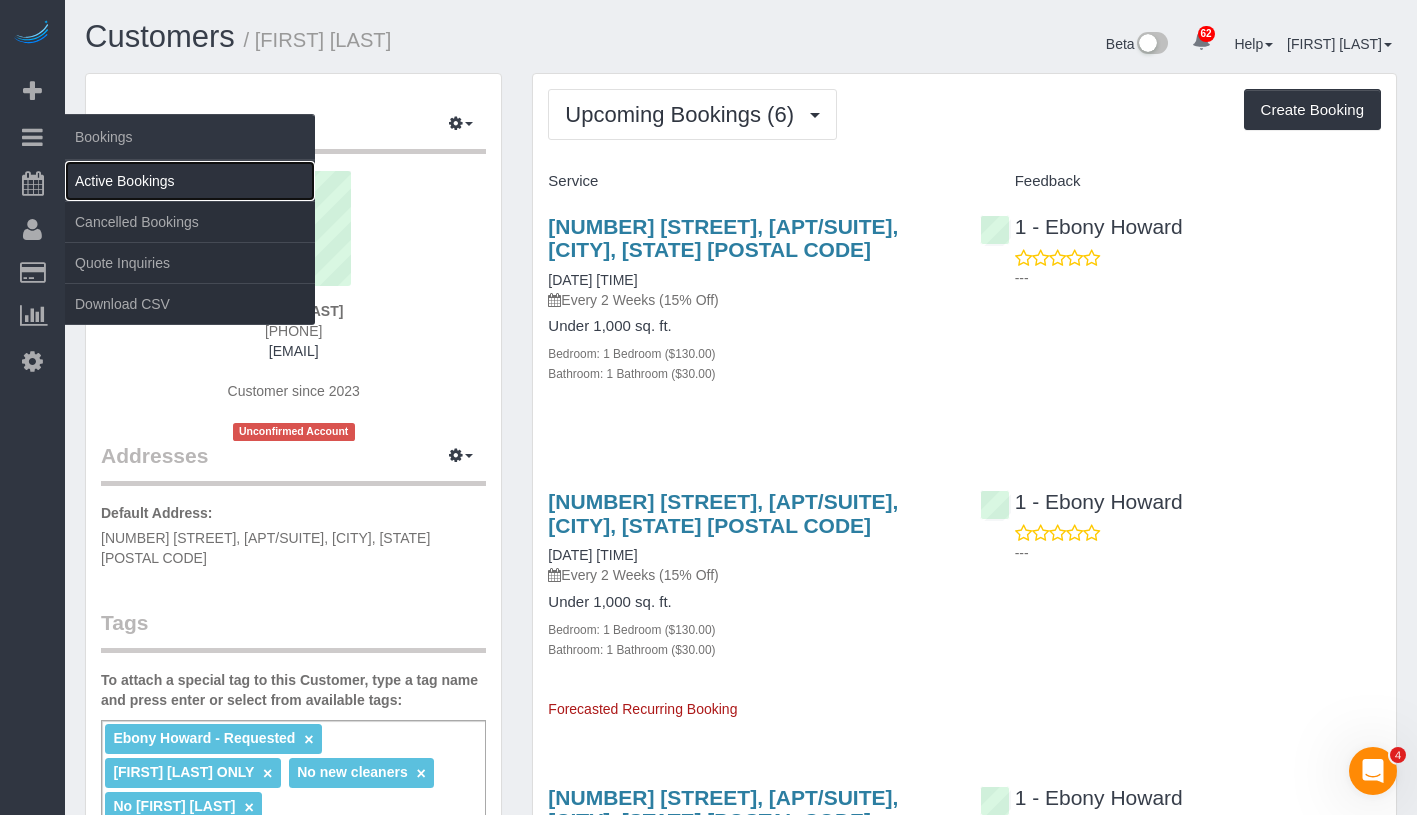 click on "Active Bookings" at bounding box center [190, 181] 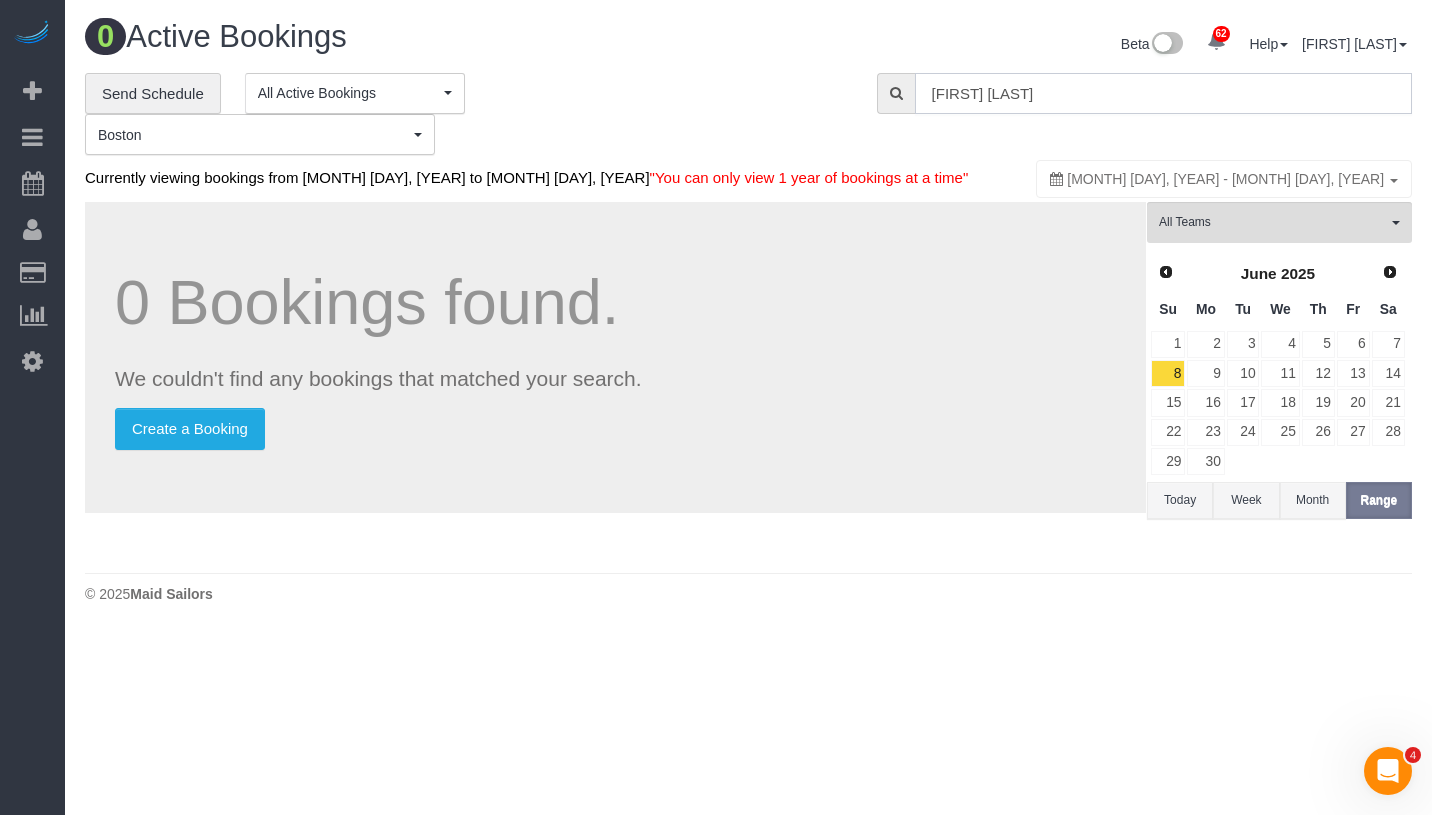 click on "[FIRST] [LAST]" at bounding box center (1163, 93) 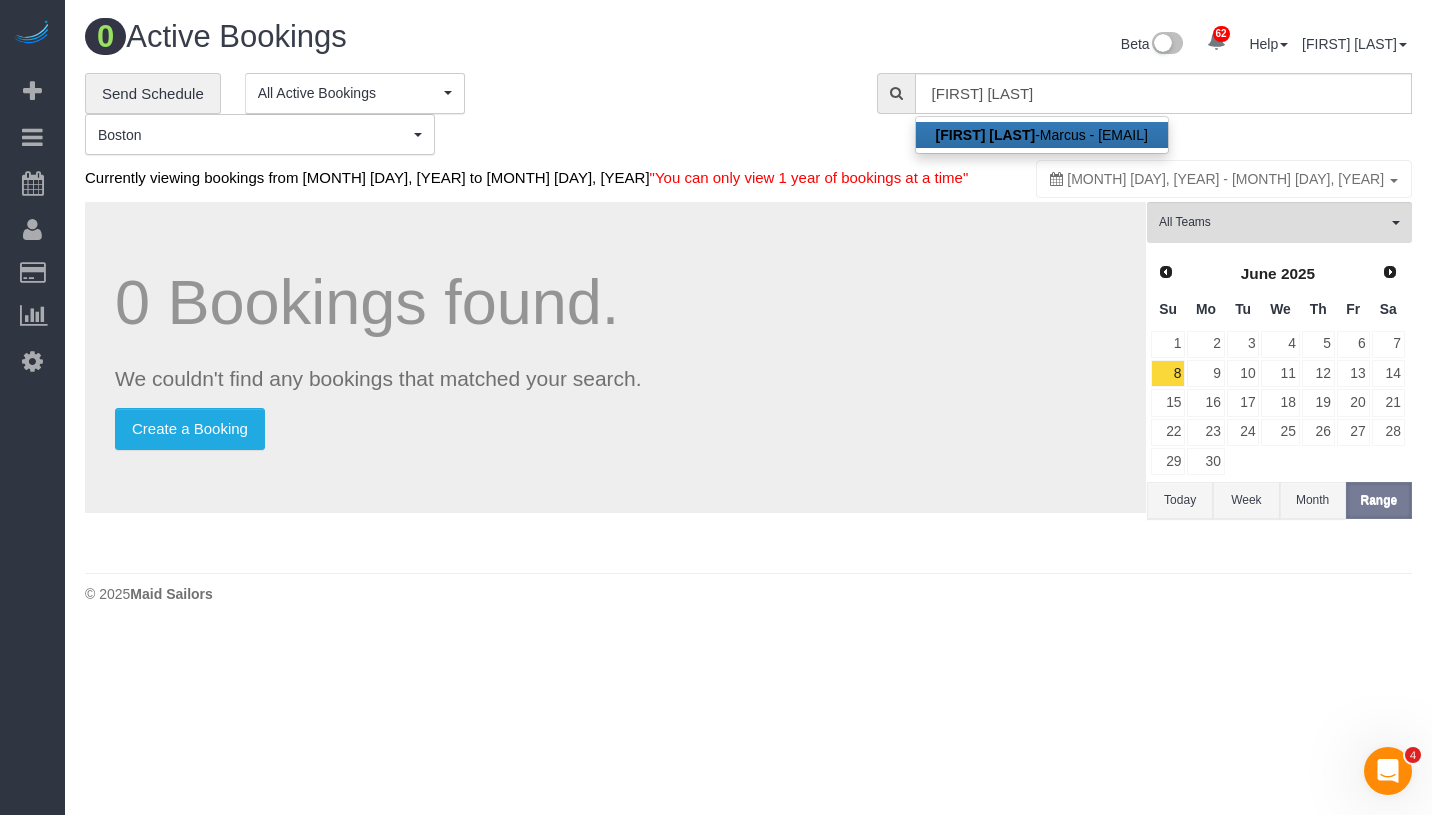 click on "Seth Schulman -Marcus - sethsmarcus@gmail.com" at bounding box center [1042, 135] 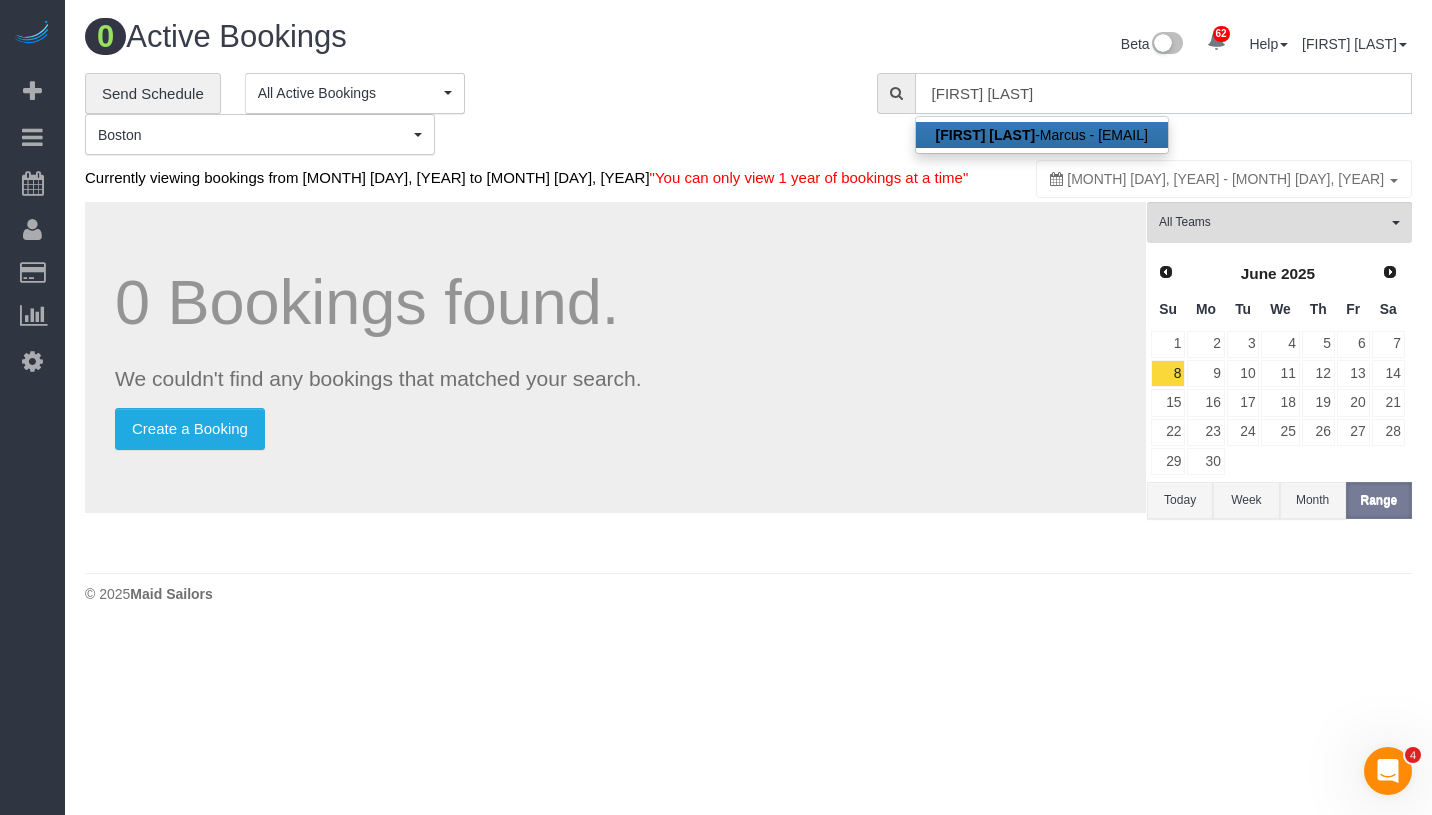type on "sethsmarcus@gmail.com" 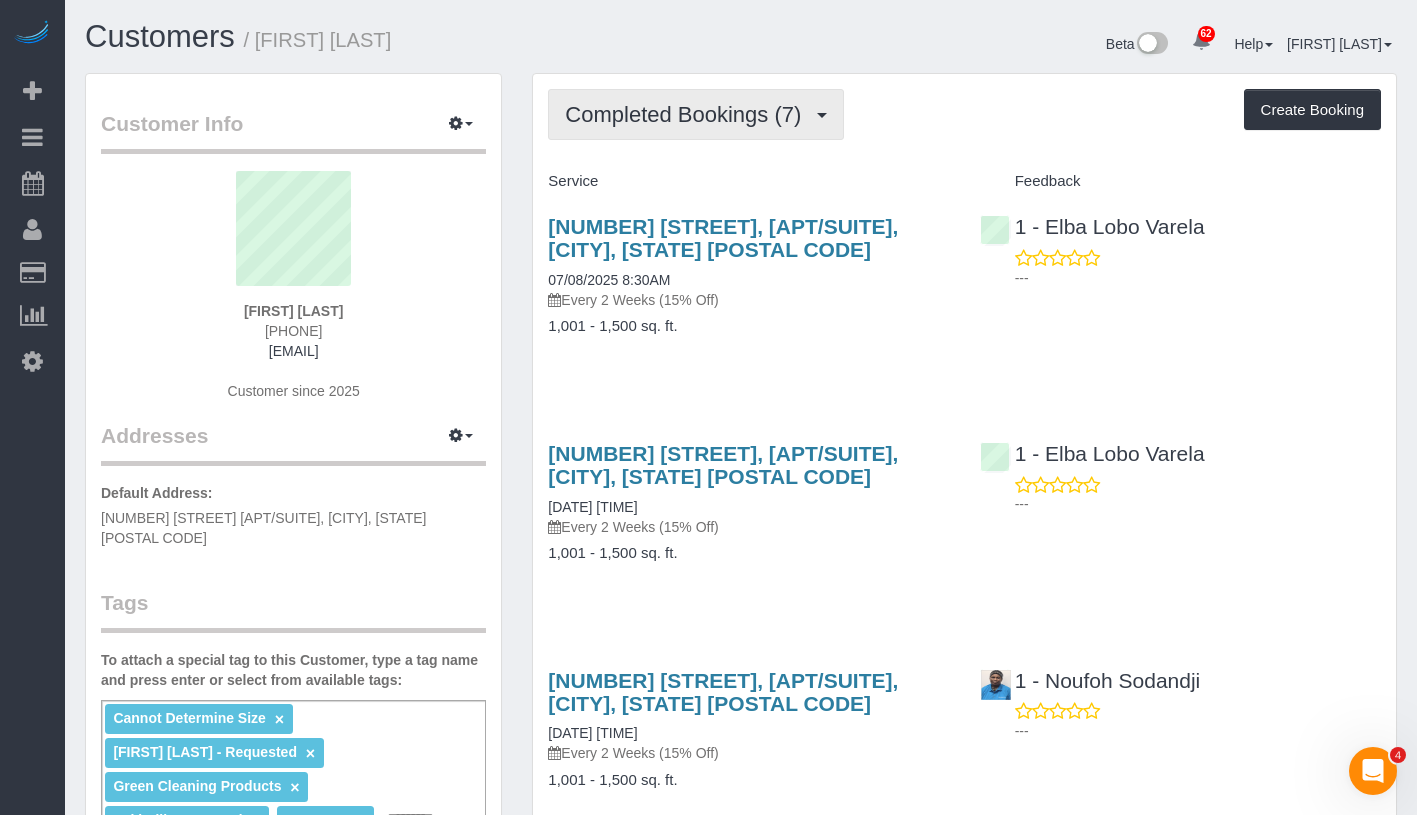 click on "Completed Bookings (7)" at bounding box center [688, 114] 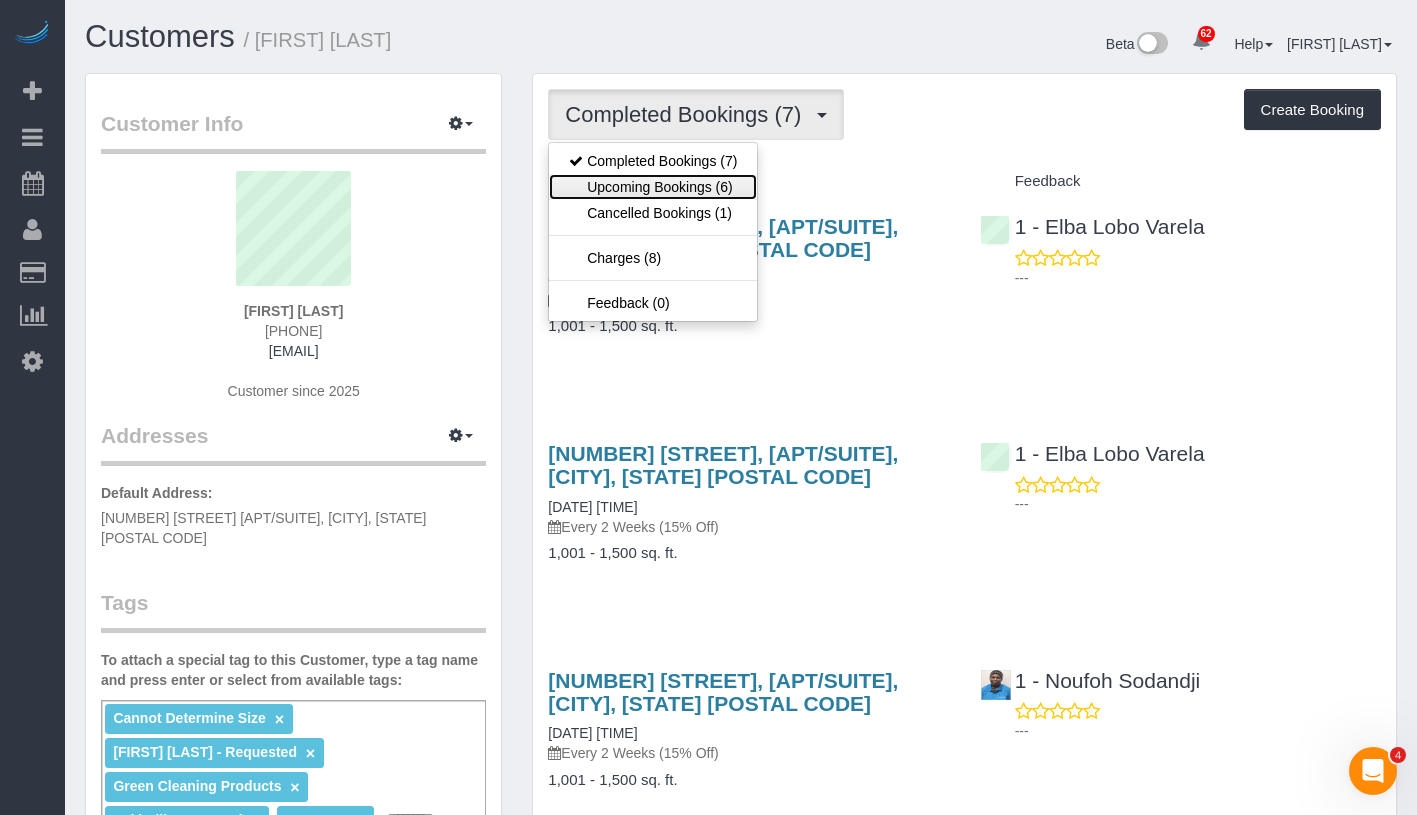 click on "Upcoming Bookings (6)" at bounding box center [653, 187] 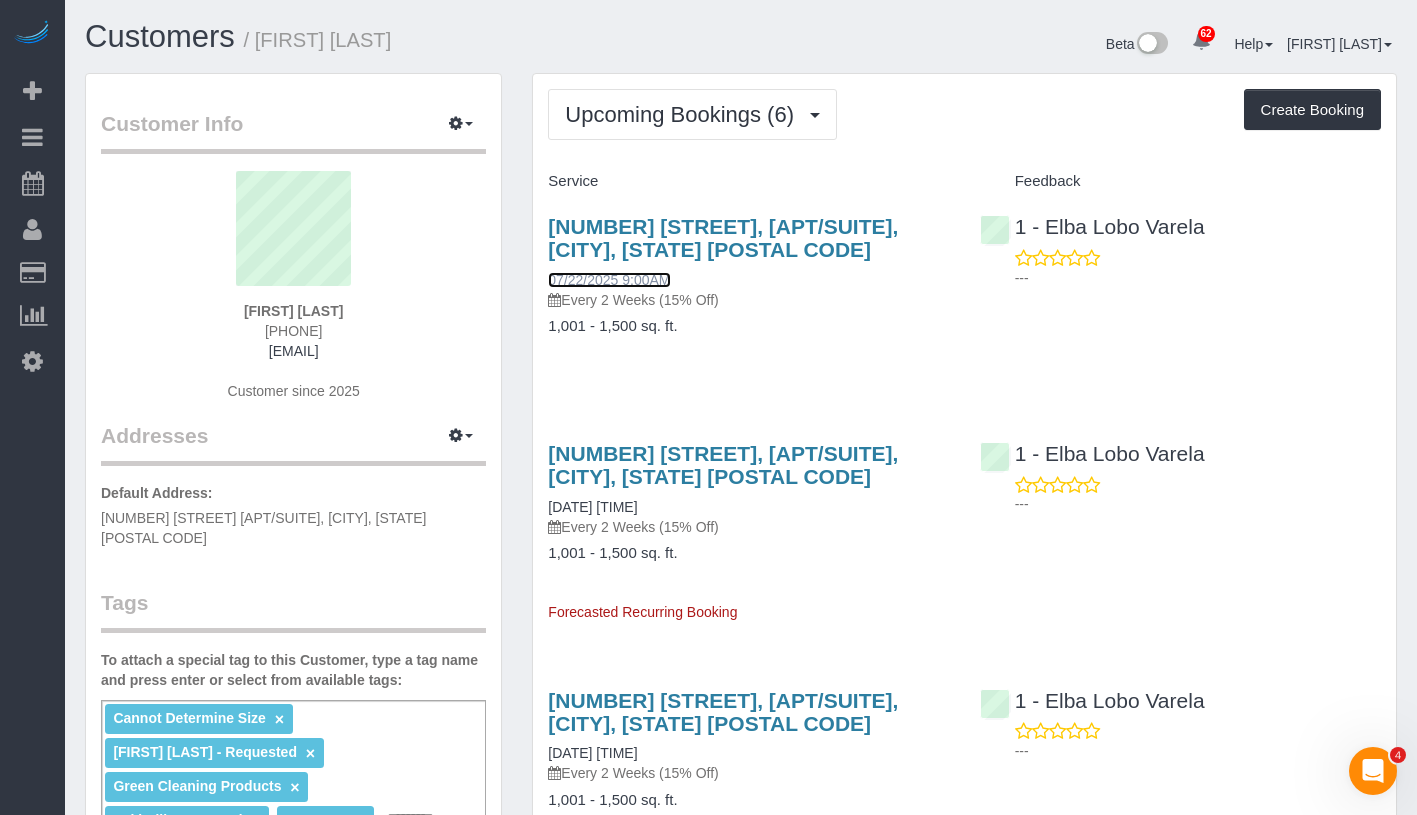 click on "07/22/2025 9:00AM" at bounding box center (609, 280) 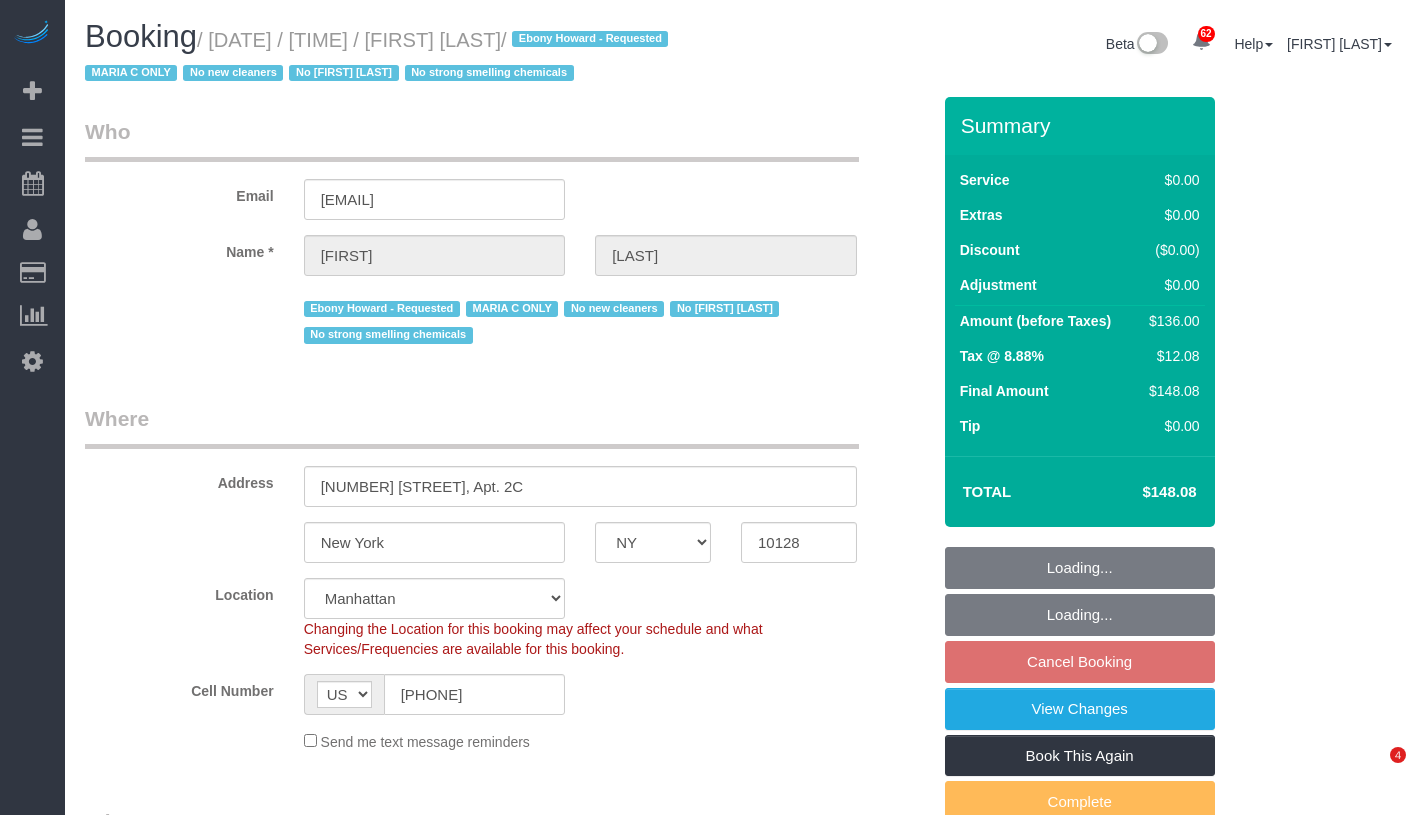 select on "NY" 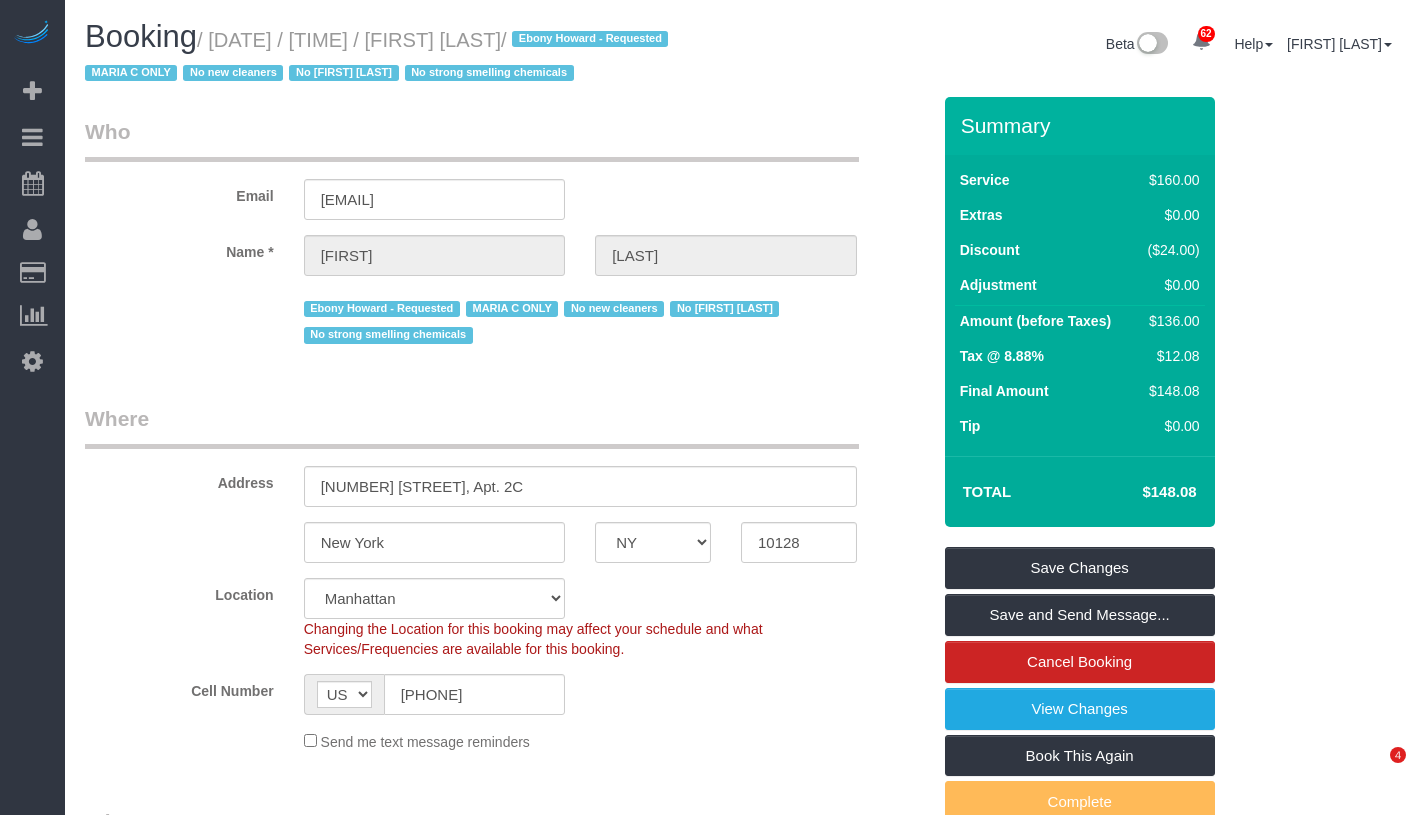 scroll, scrollTop: 0, scrollLeft: 0, axis: both 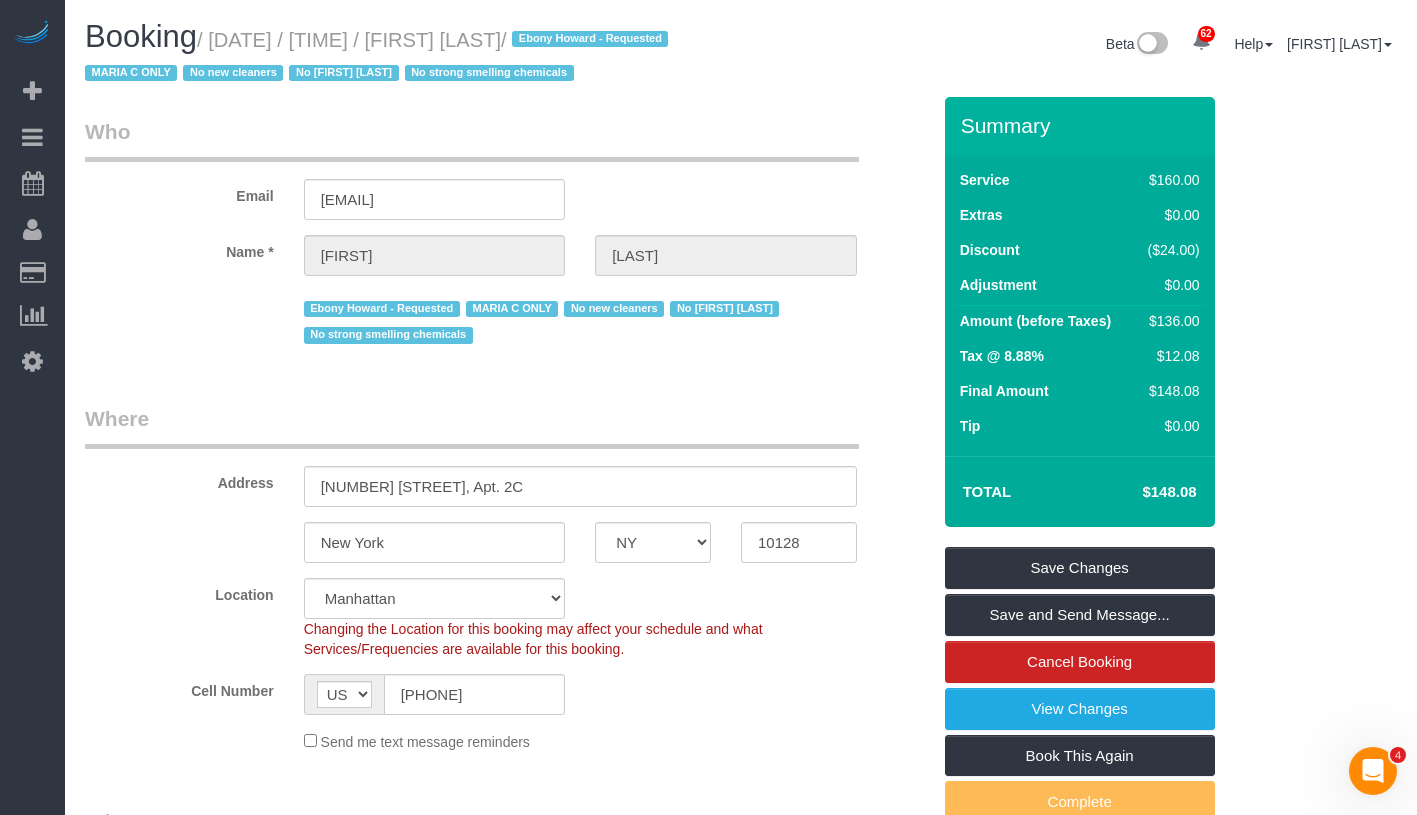 drag, startPoint x: 221, startPoint y: 40, endPoint x: 608, endPoint y: 48, distance: 387.08267 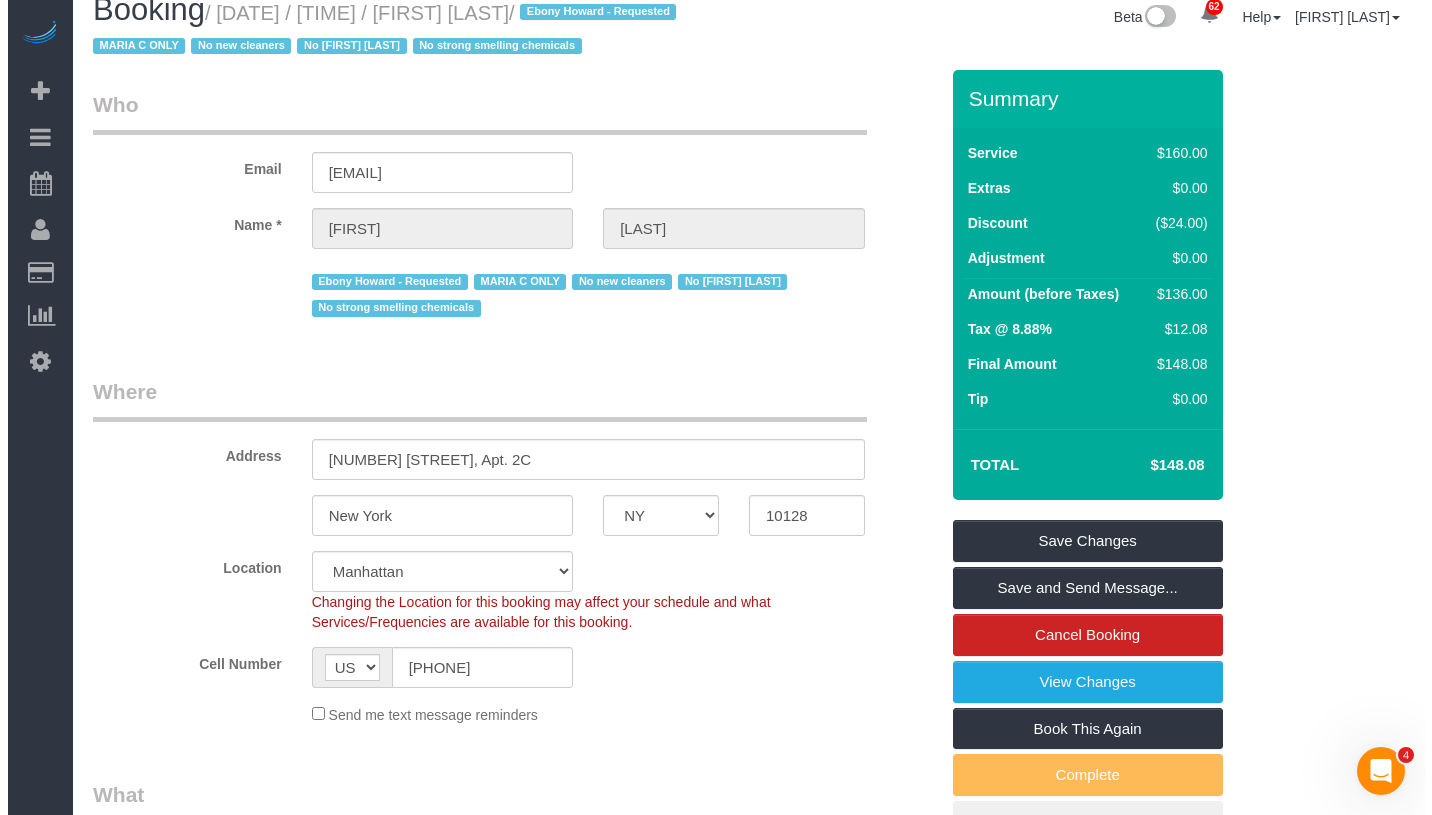 scroll, scrollTop: 0, scrollLeft: 0, axis: both 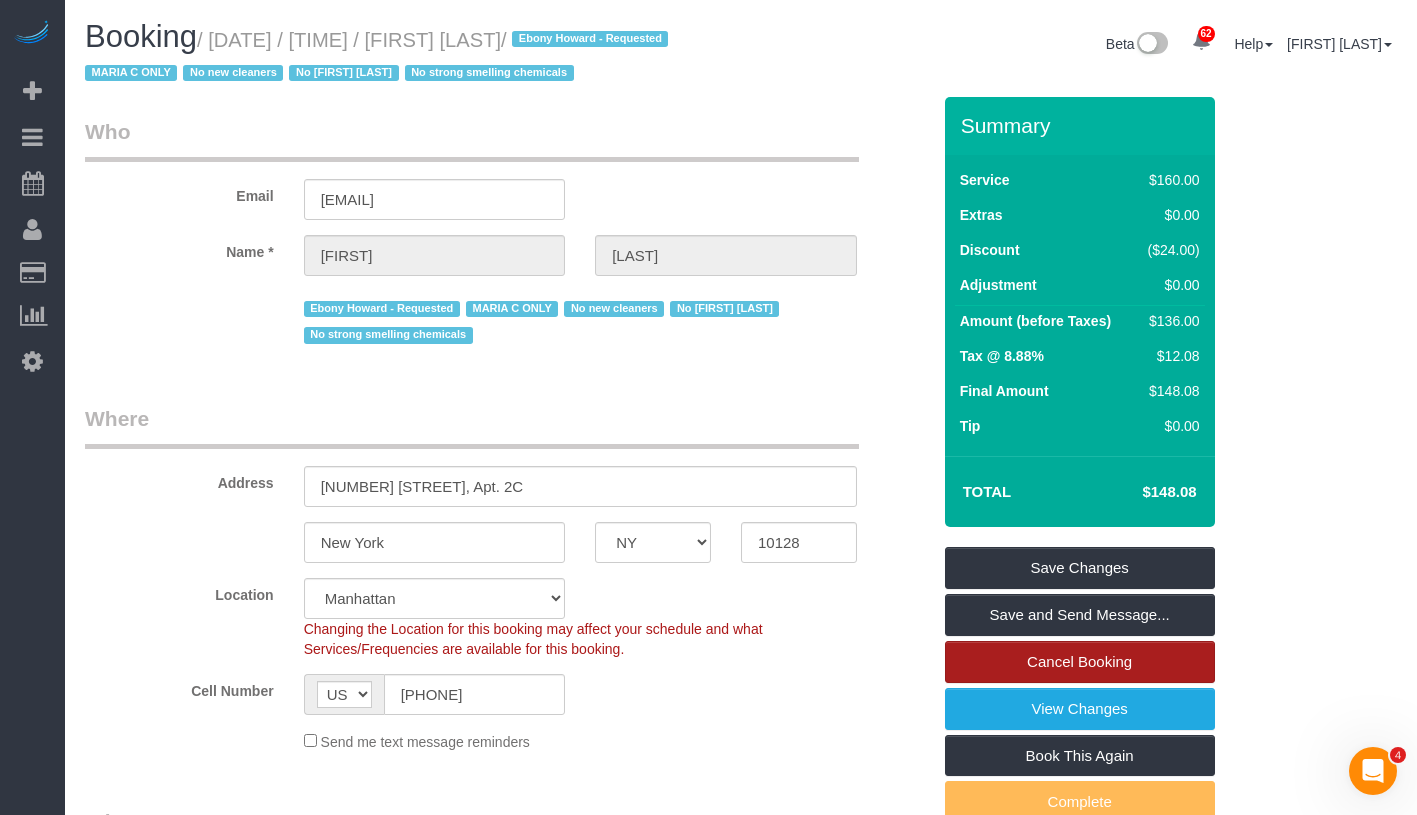 click on "Cancel Booking" at bounding box center [1080, 662] 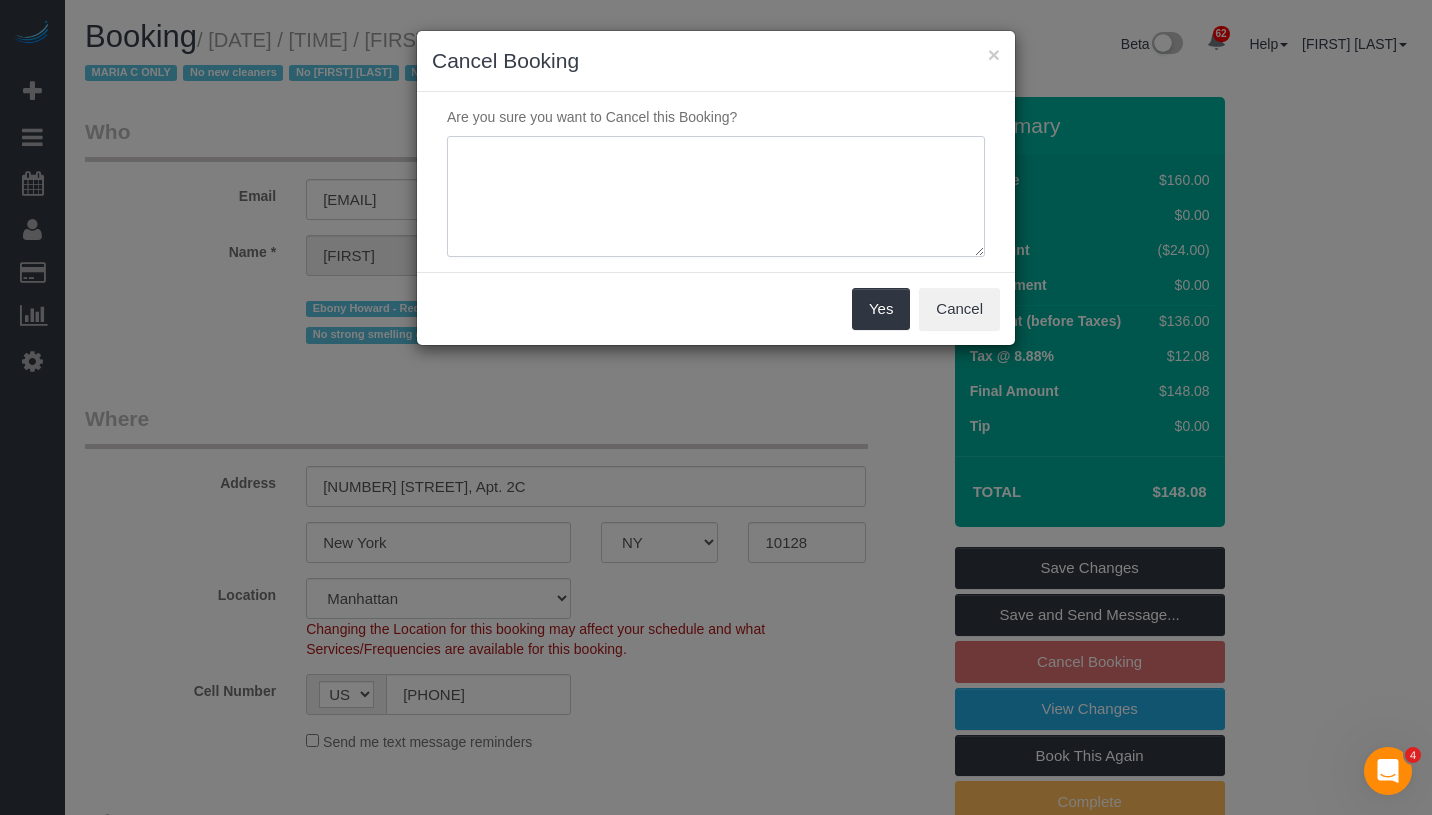 click at bounding box center [716, 197] 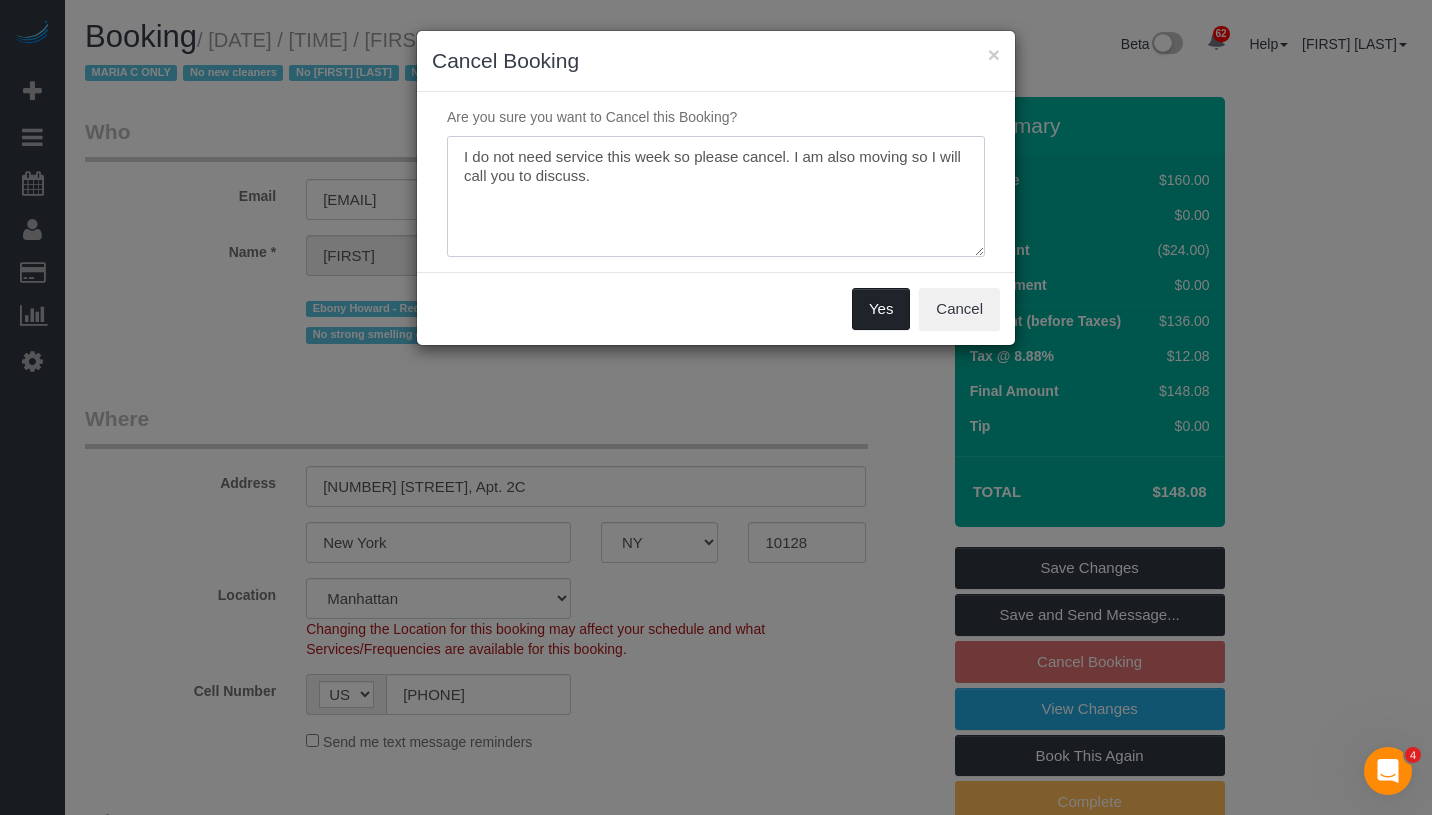 type on "I do not need service this week so please cancel. I am also moving so I will call you to discuss." 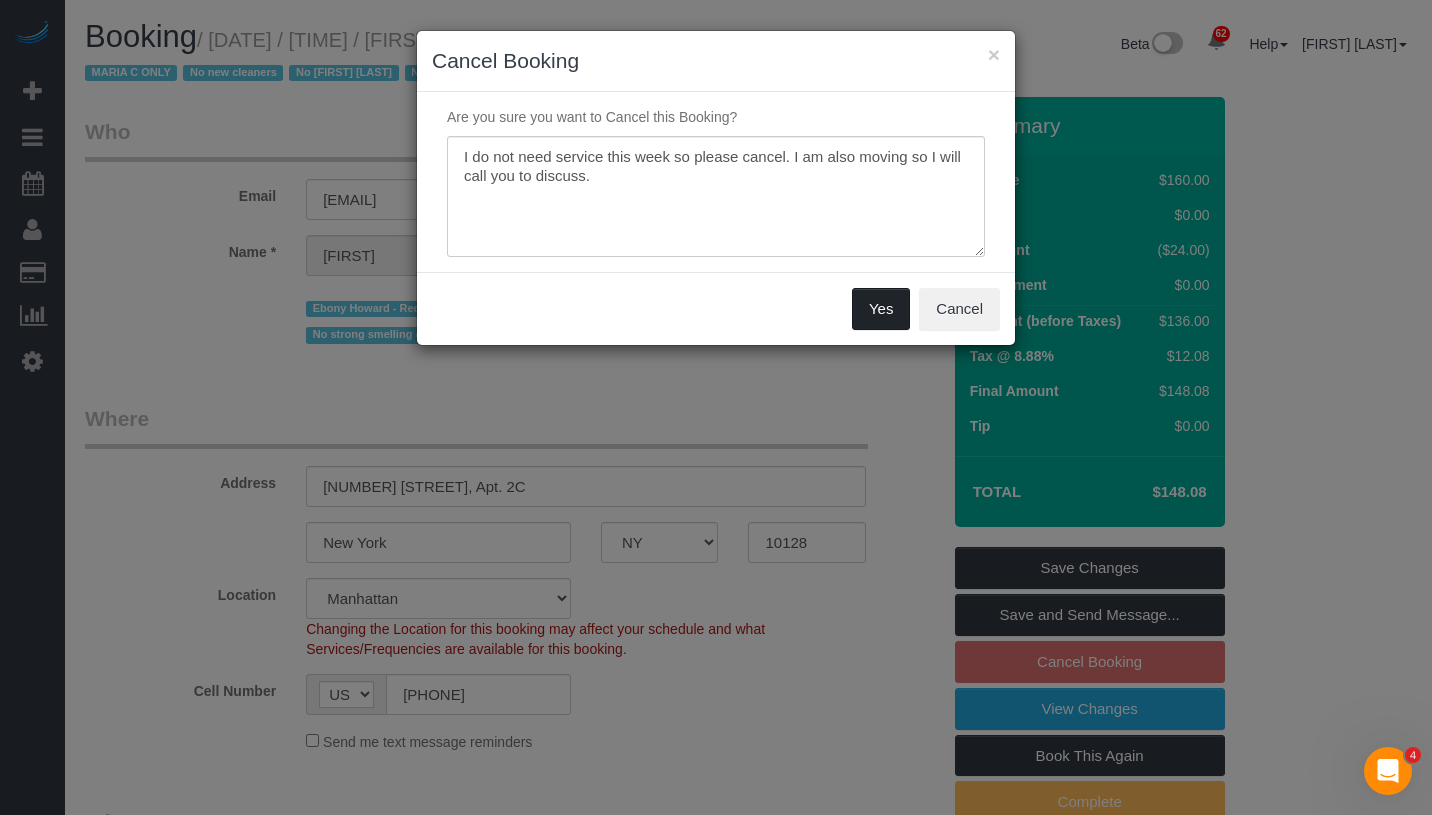 click on "Yes" at bounding box center [881, 309] 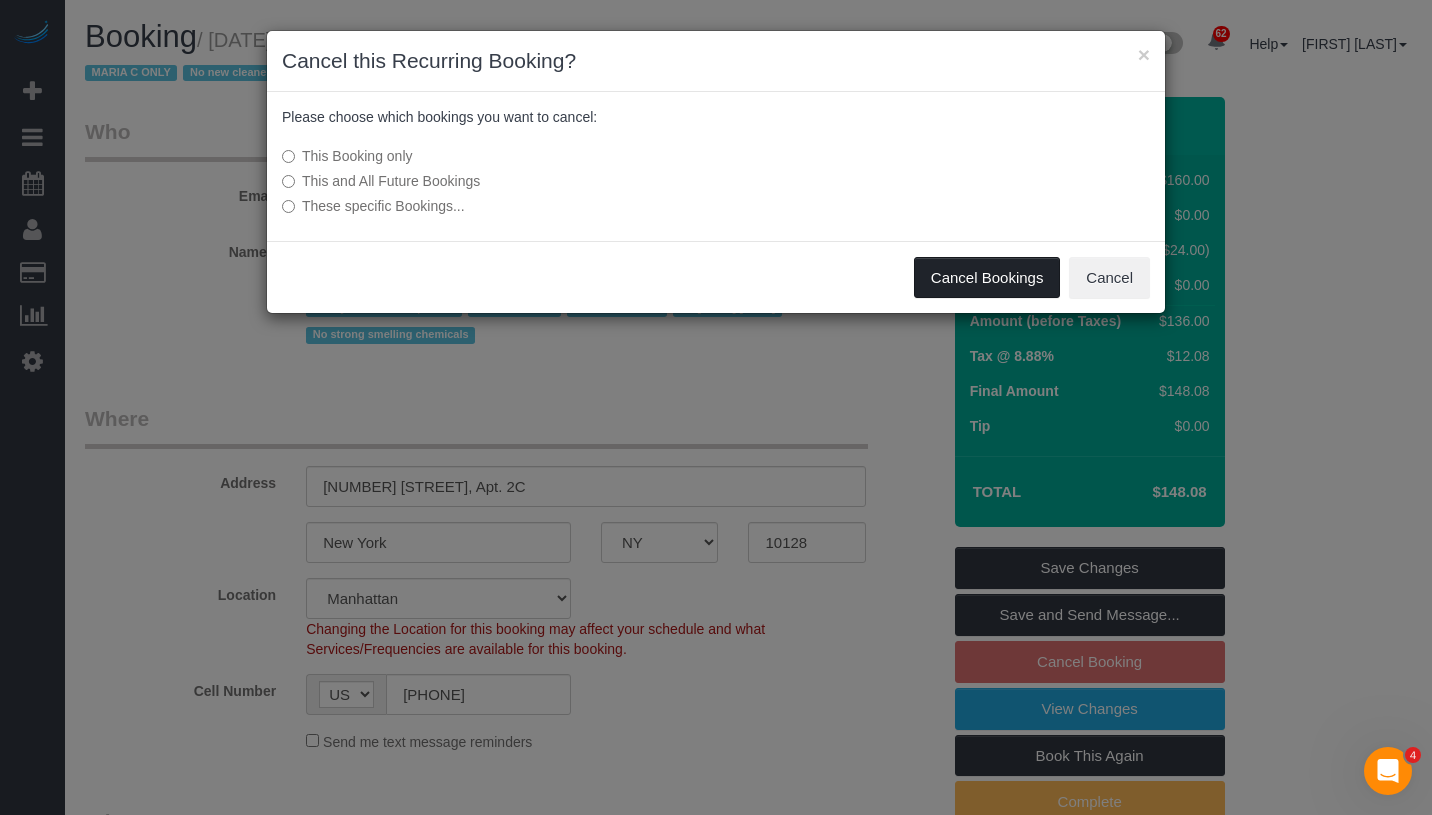 click on "Cancel Bookings" at bounding box center [987, 278] 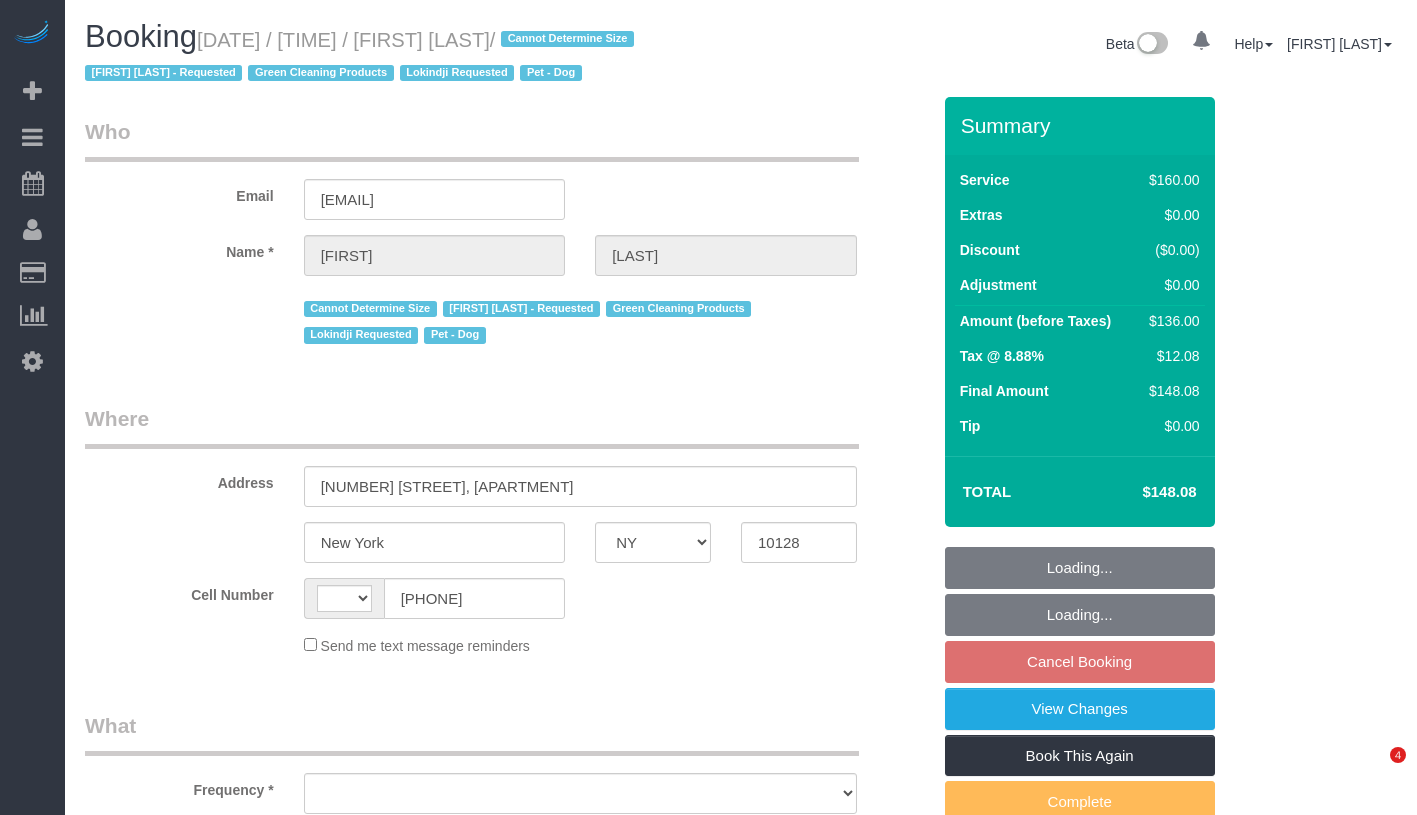 select on "NY" 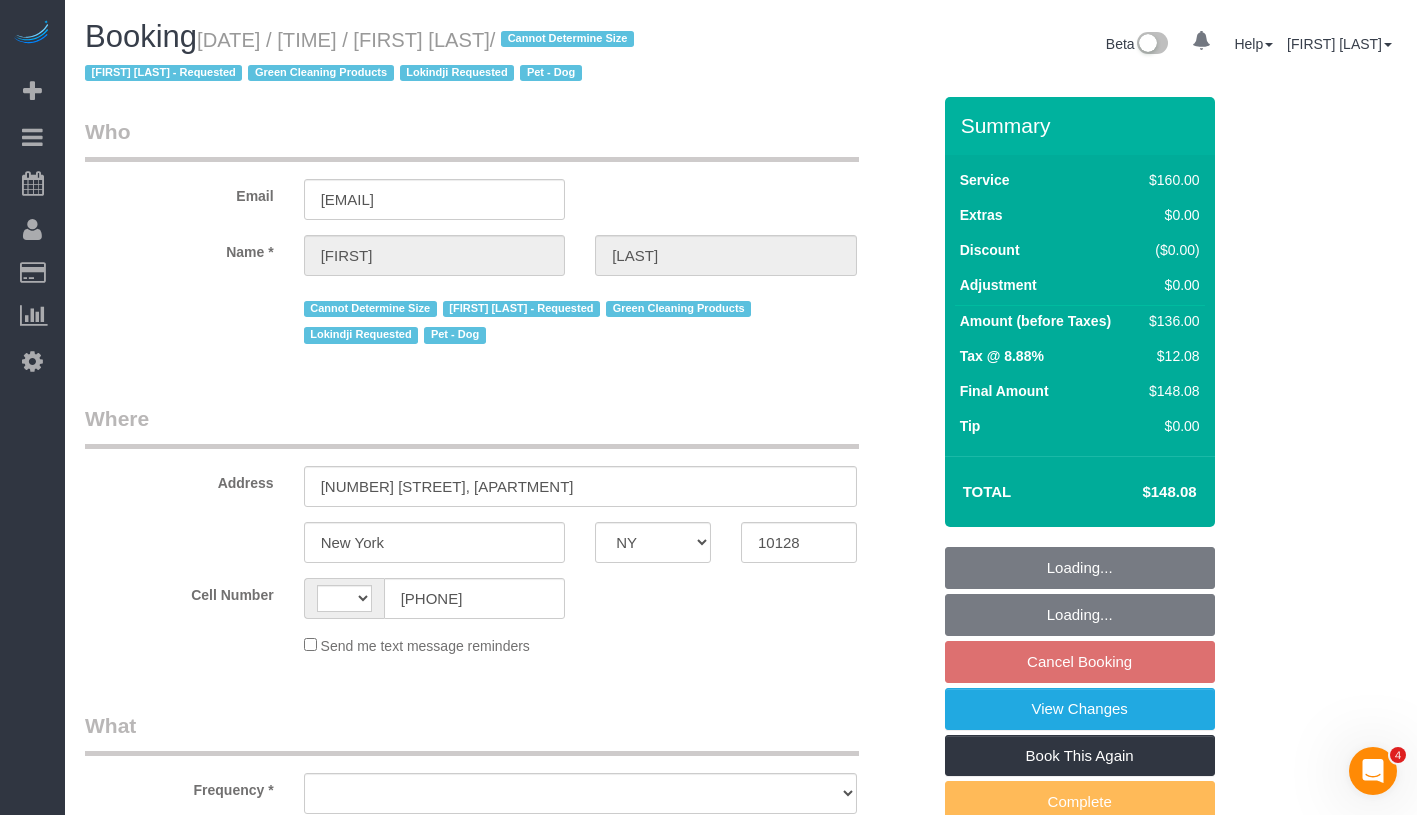 scroll, scrollTop: 0, scrollLeft: 0, axis: both 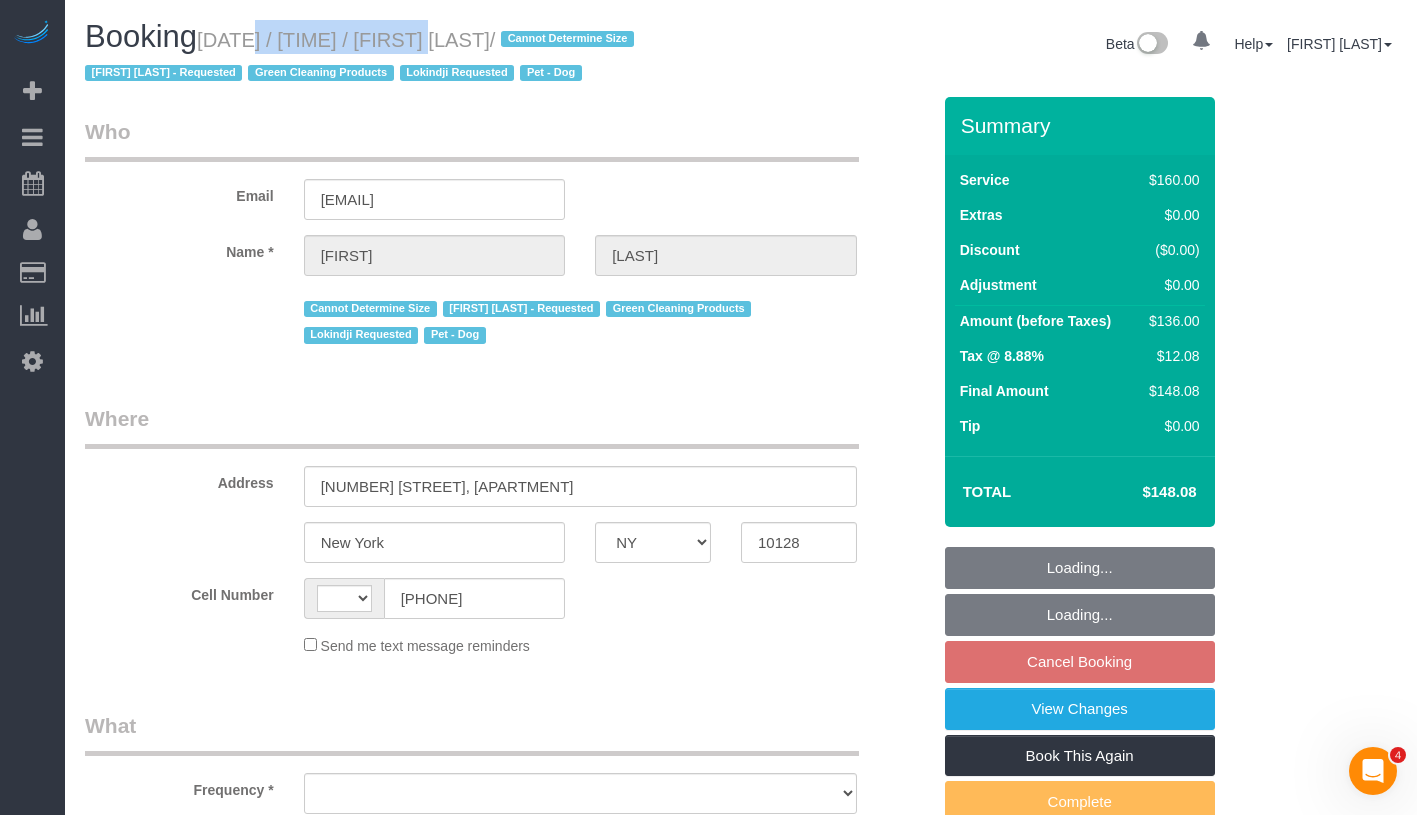 select on "string:US" 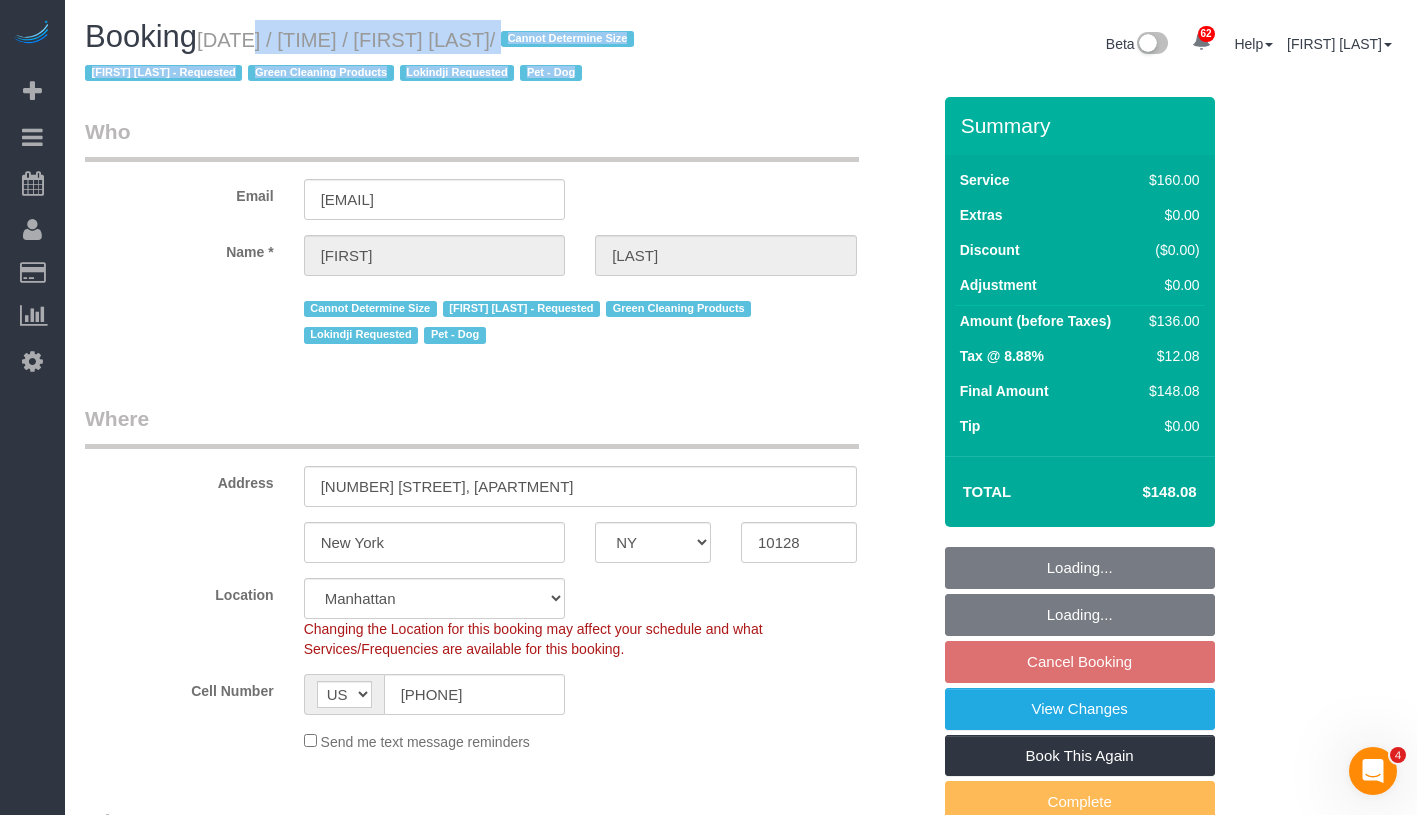 select on "object:1068" 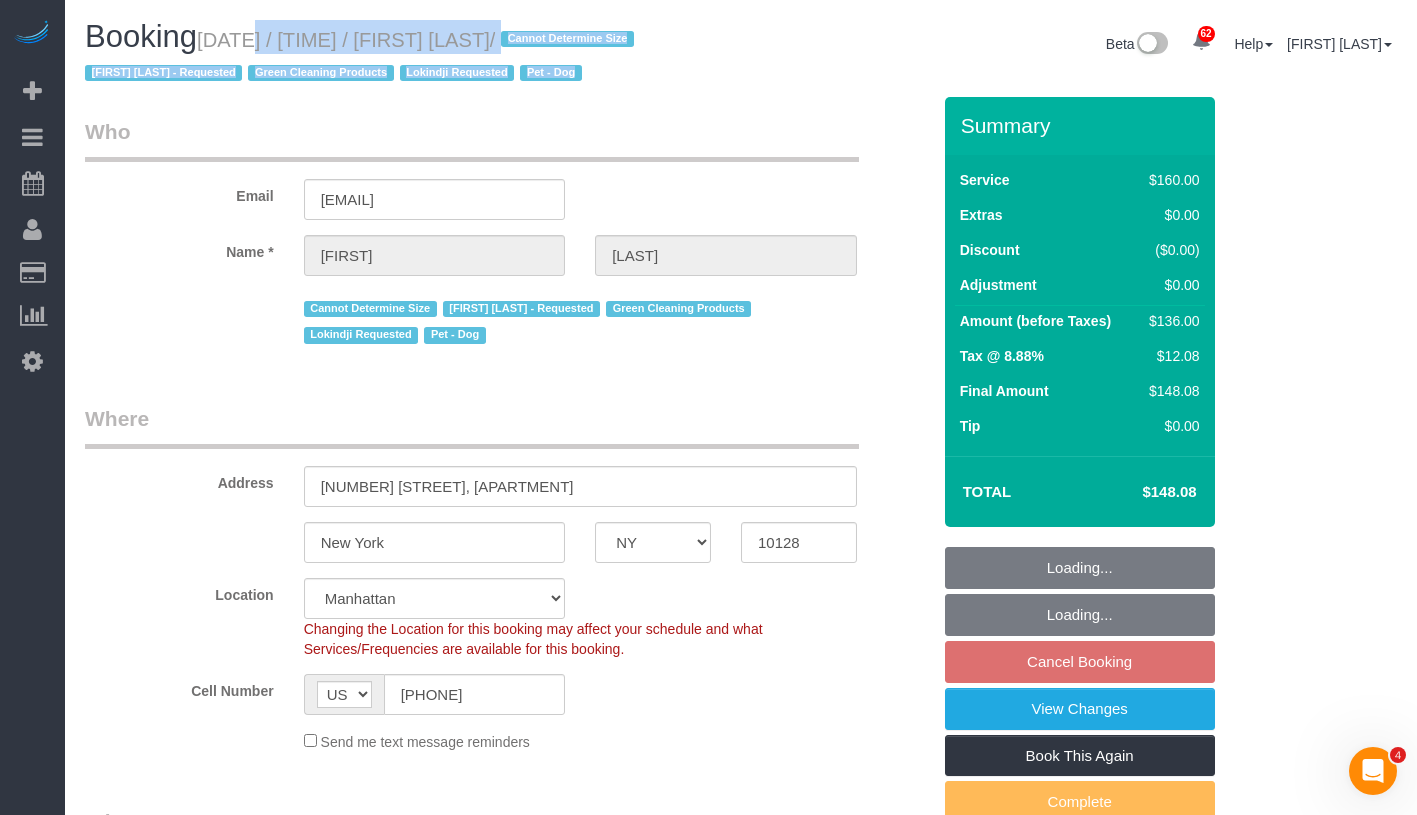 select on "string:stripe-pm_1RHEiV4VGloSiKo7LfsKSaxC" 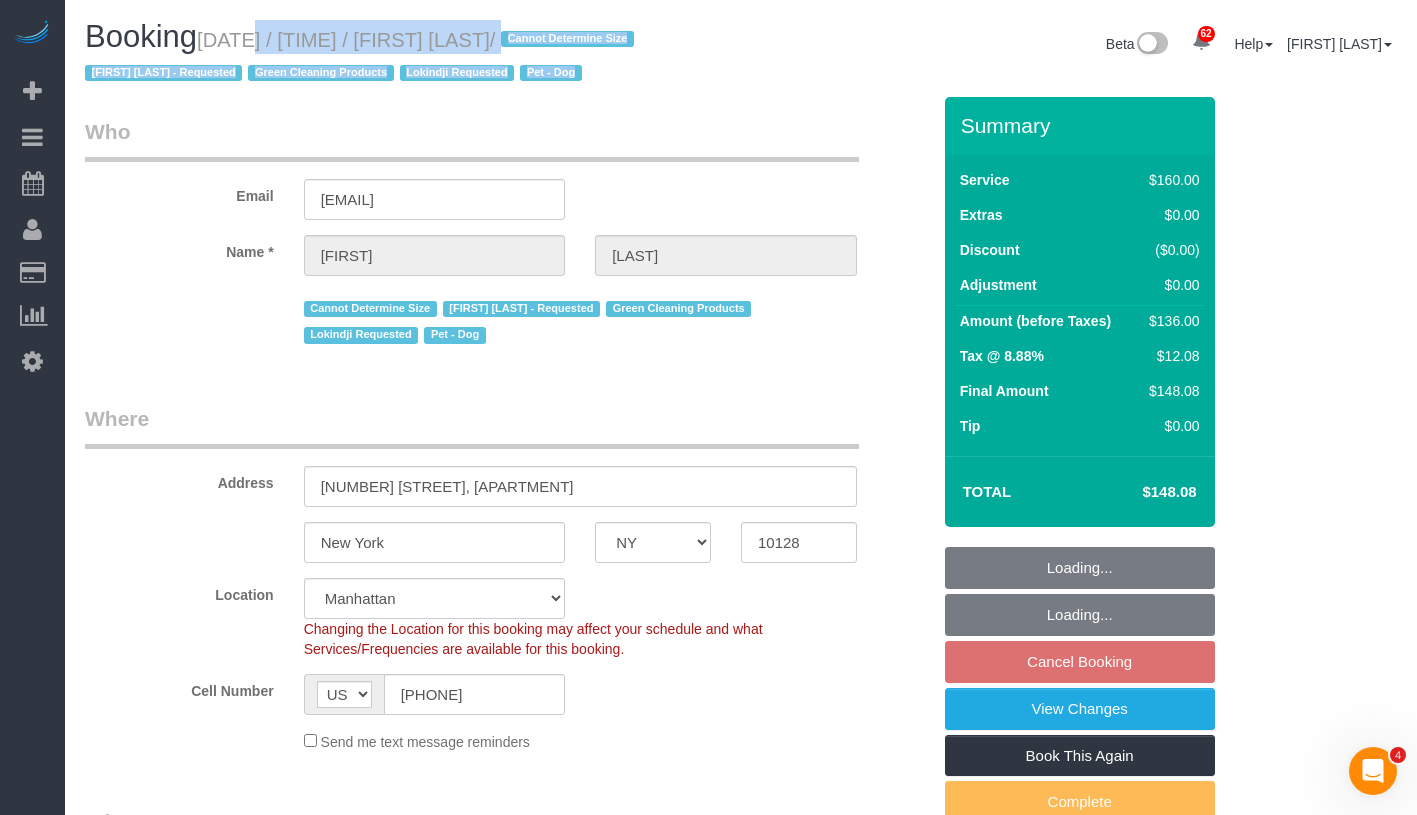 drag, startPoint x: 219, startPoint y: 41, endPoint x: 670, endPoint y: 40, distance: 451.0011 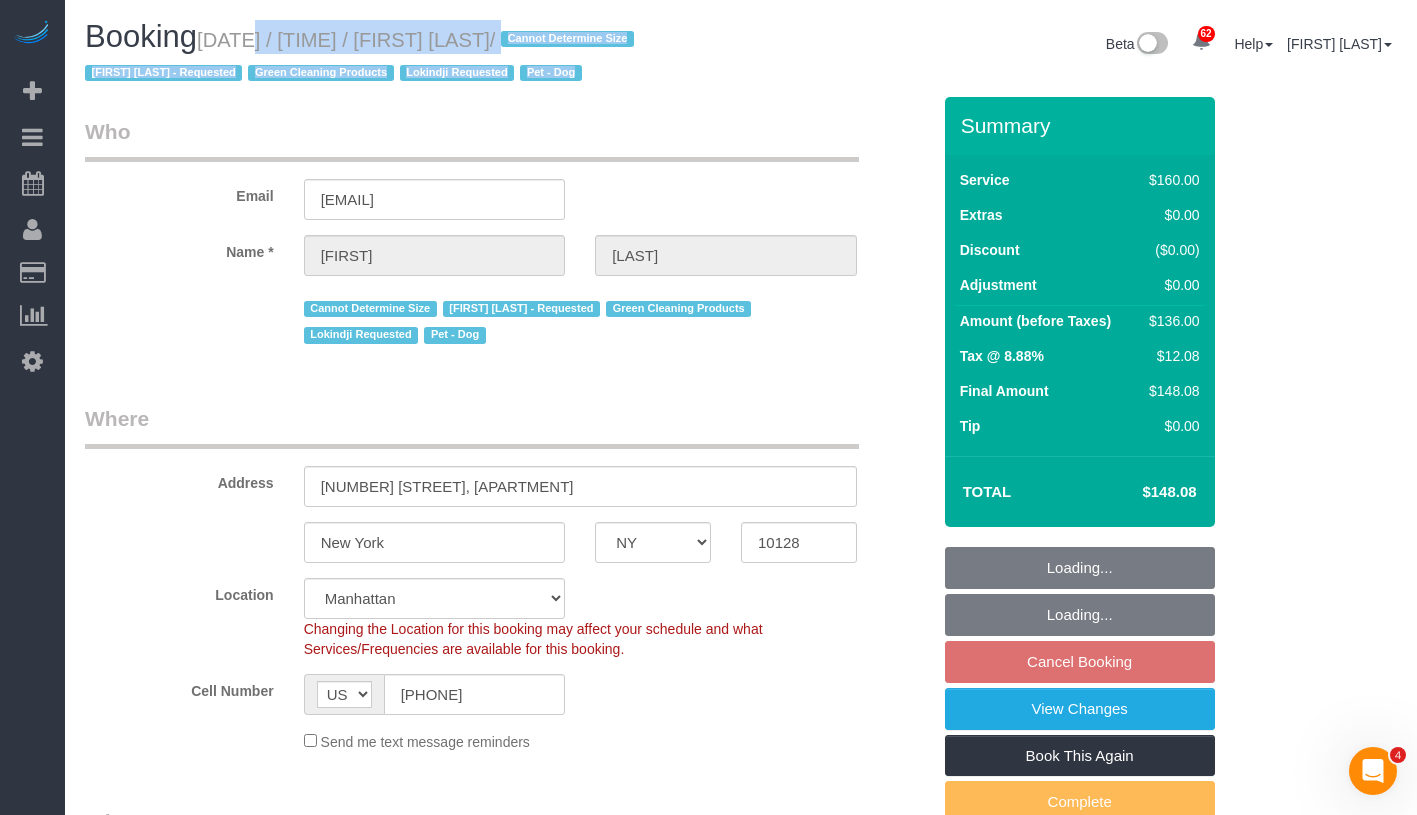 click on "/ July 22, 2025 / 9:00AM / Seth Schulman-Marcus
/
Cannot Determine Size
Elba Lobo Varela - Requested
Green Cleaning Products
Lokindji Requested
Pet - Dog" at bounding box center (362, 57) 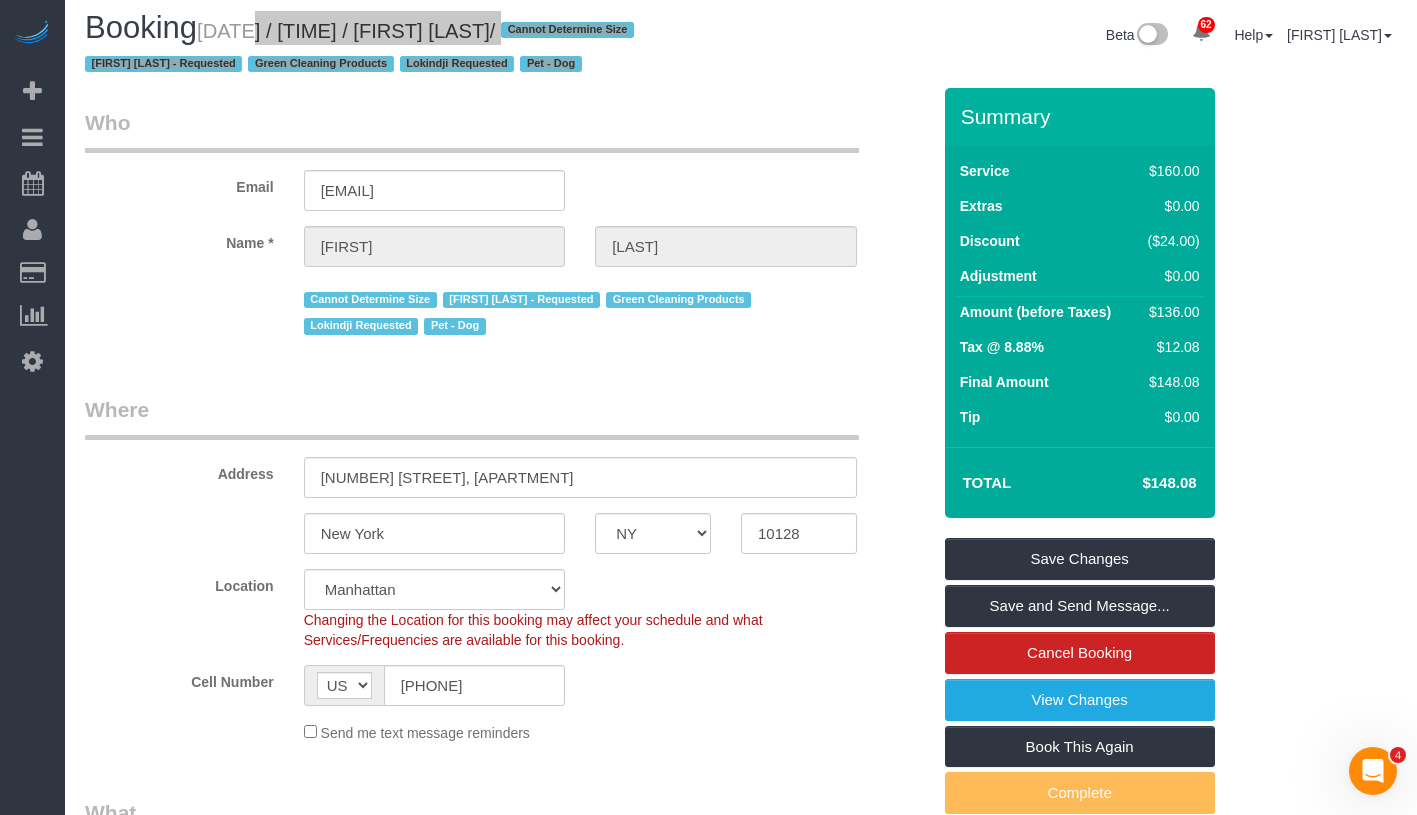 scroll, scrollTop: 0, scrollLeft: 0, axis: both 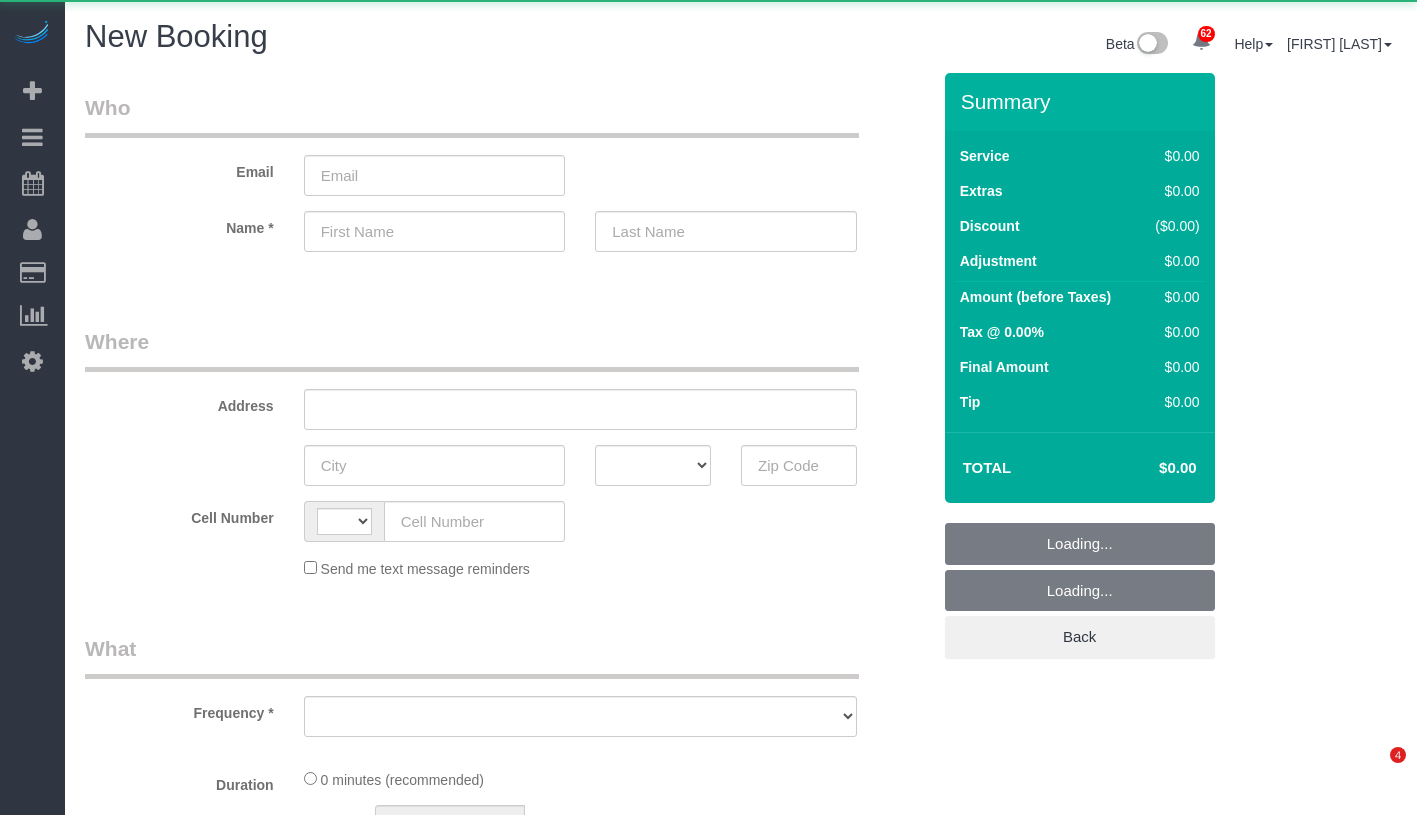 select on "number:89" 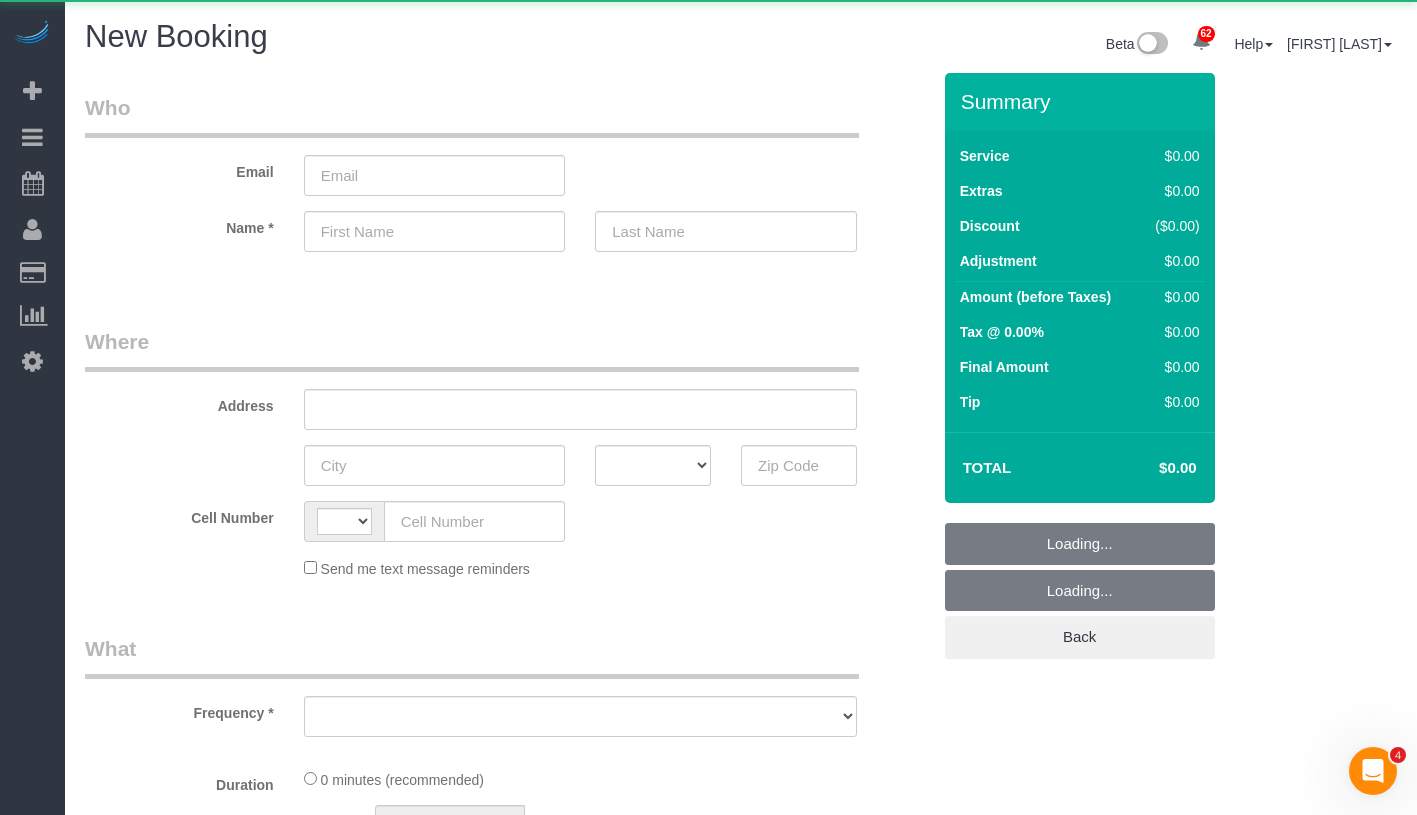 scroll, scrollTop: 0, scrollLeft: 0, axis: both 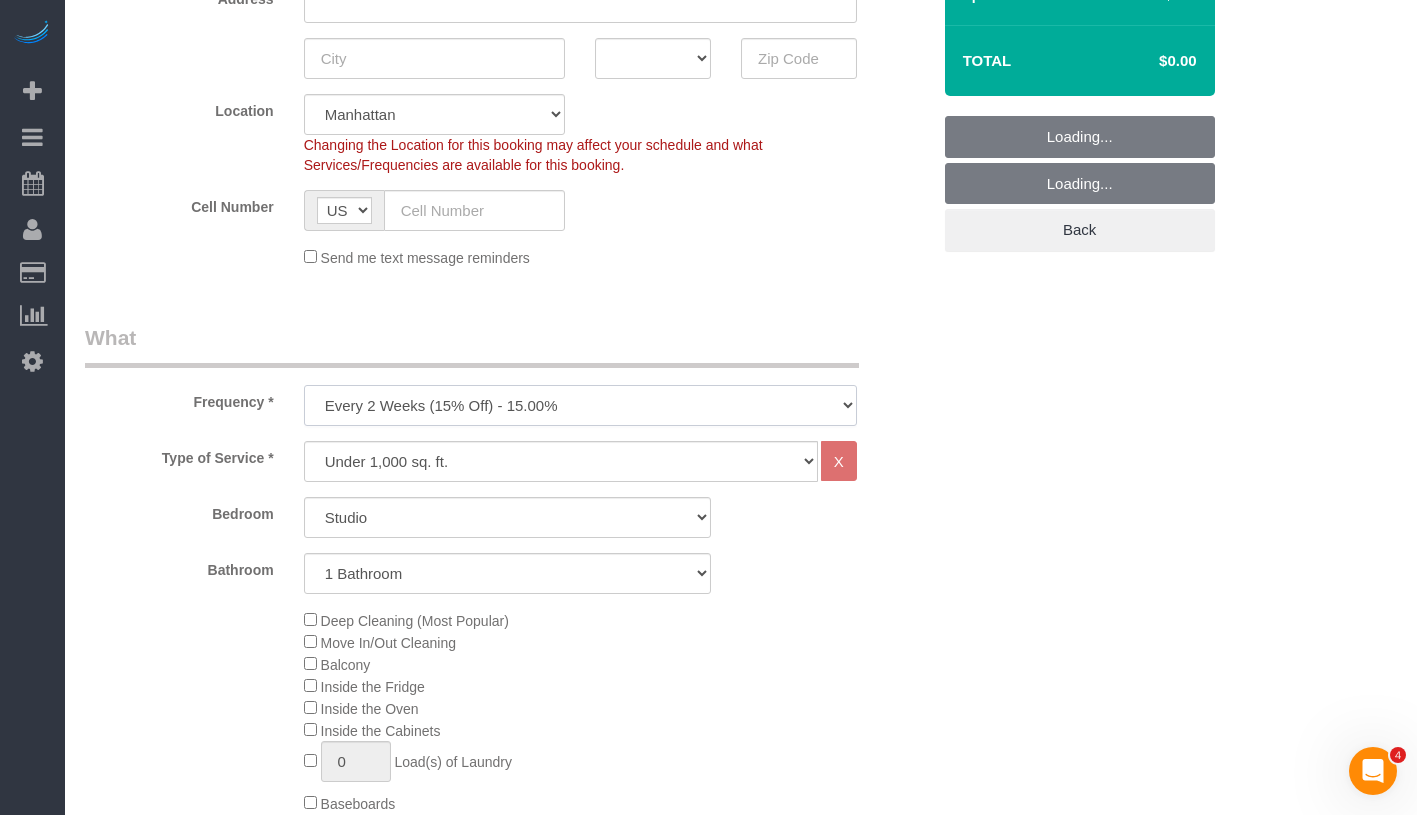 click on "One Time Weekly (20% Off) - 20.00% Every 2 Weeks (15% Off) - 15.00% Every 4 Weeks (10% Off) - 10.00%" at bounding box center [580, 405] 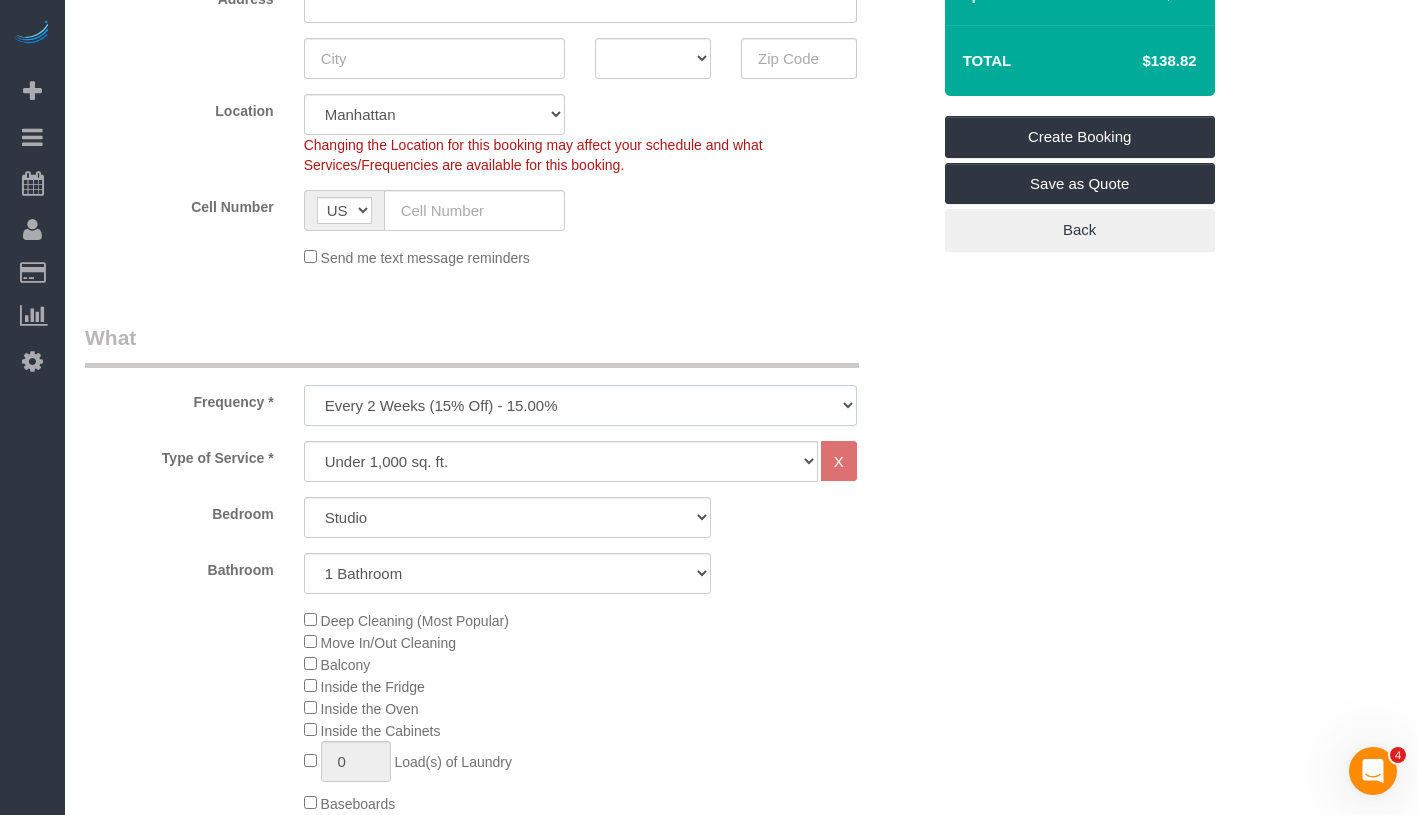 select on "object:1599" 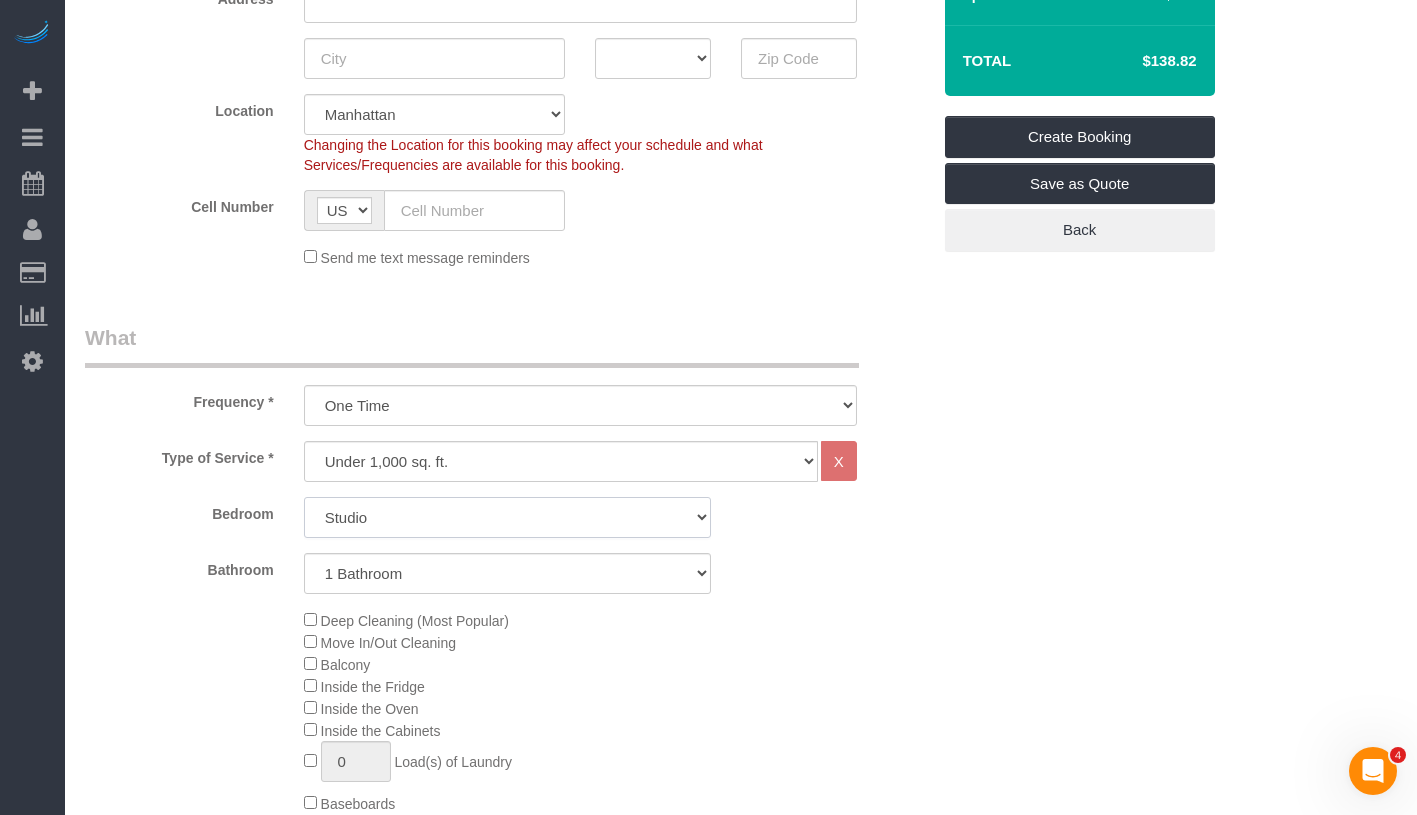 click on "Studio
1 Bedroom
2 Bedrooms
3 Bedrooms" 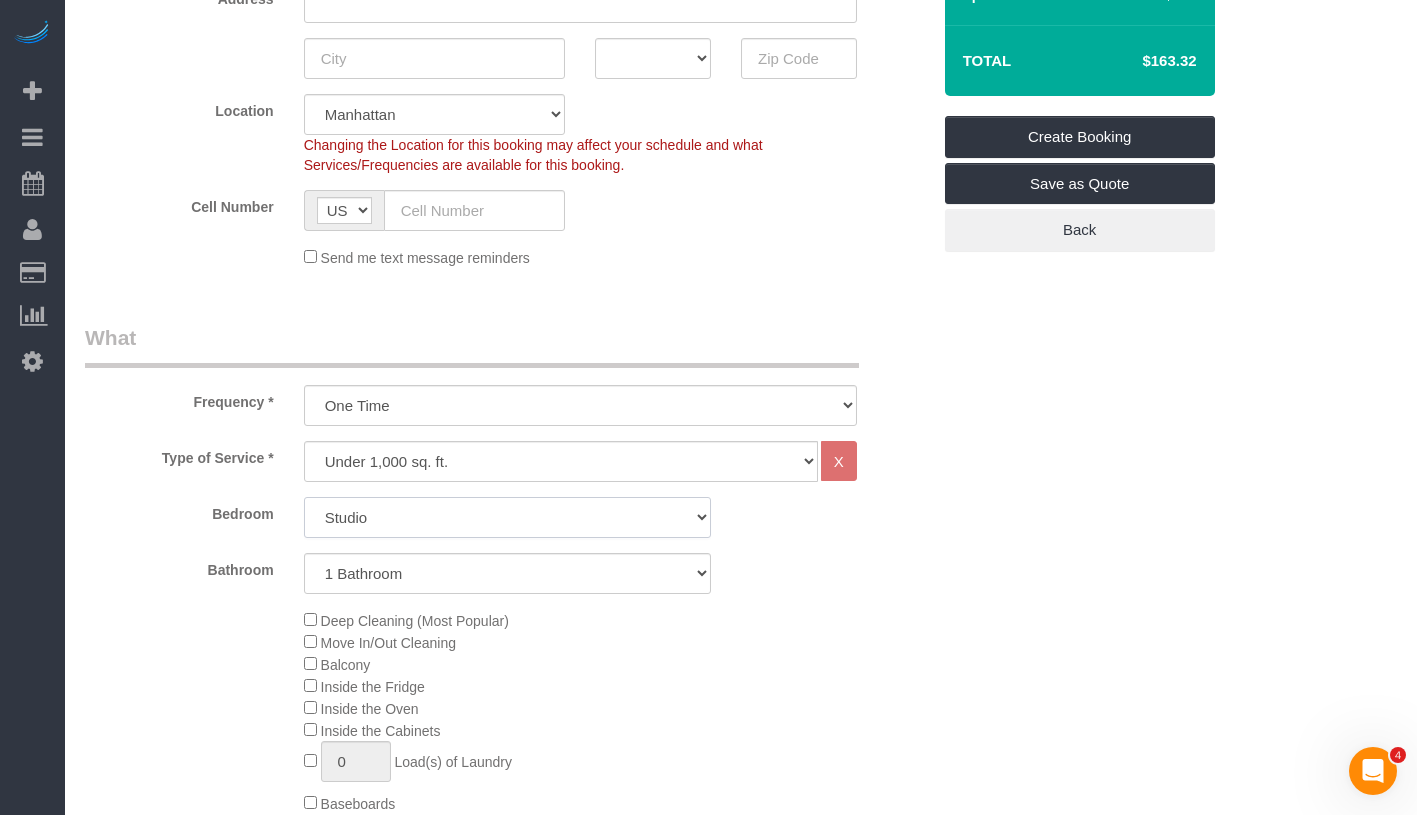 select on "1" 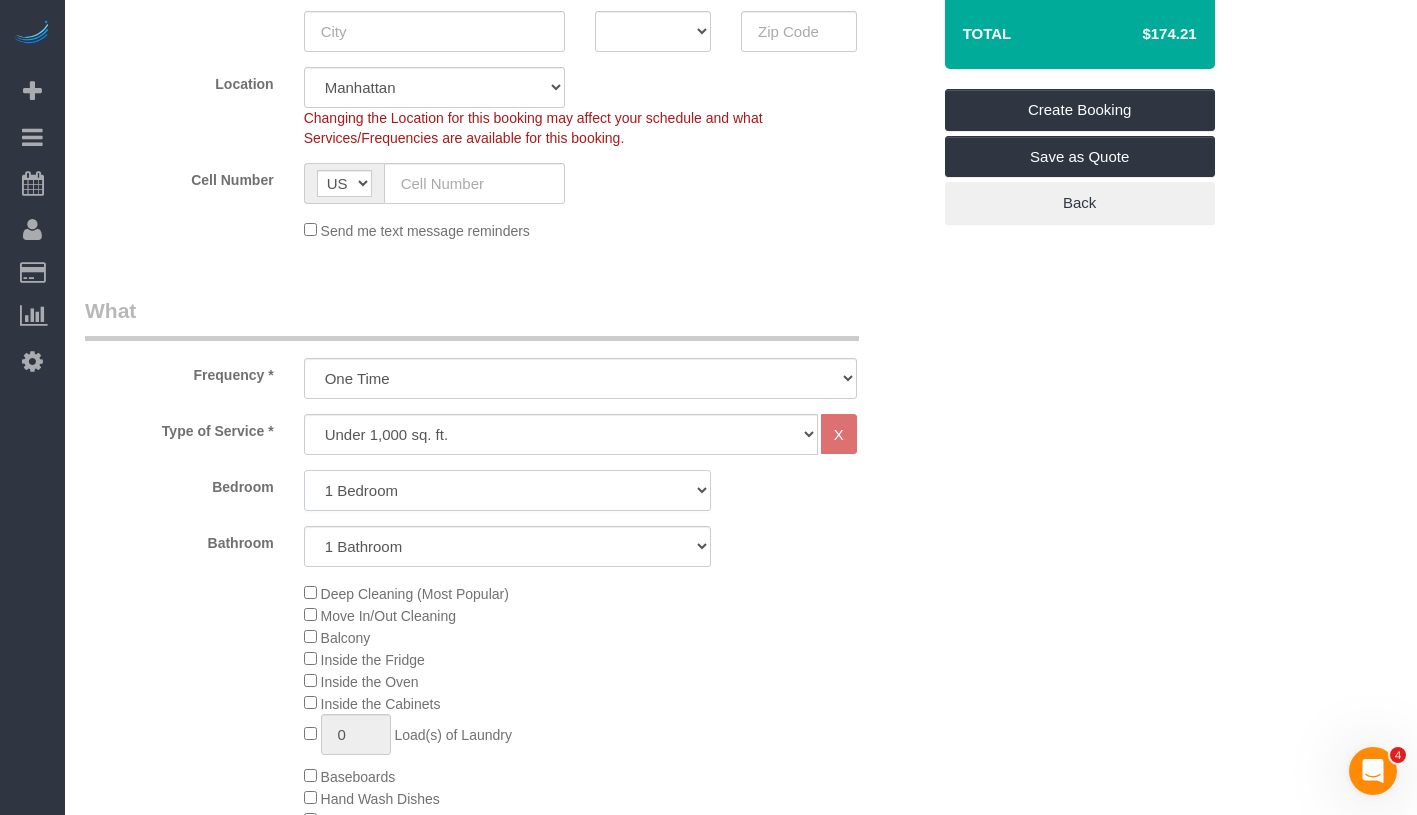 scroll, scrollTop: 445, scrollLeft: 0, axis: vertical 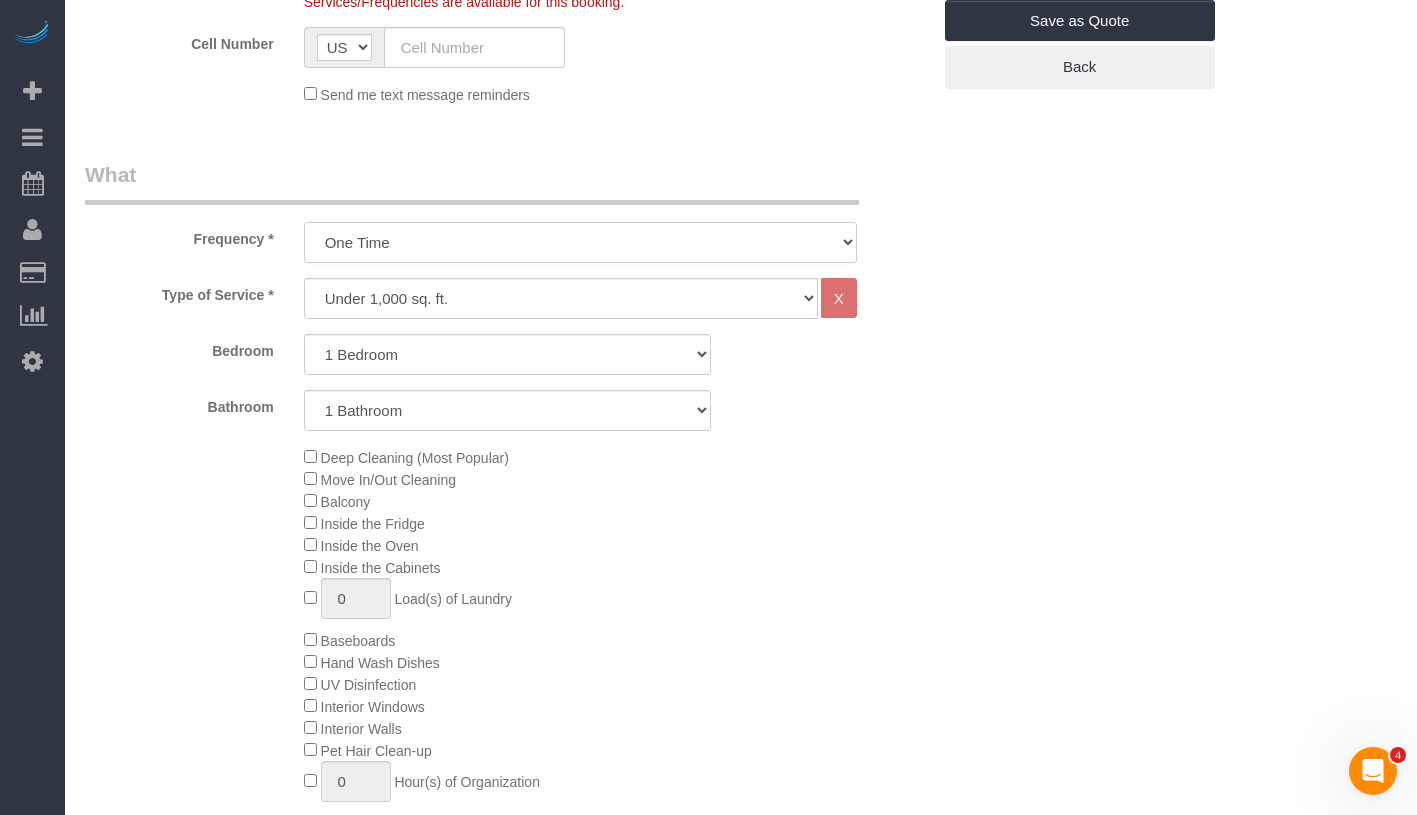 click on "One Time Weekly (20% Off) - 20.00% Every 2 Weeks (15% Off) - 15.00% Every 4 Weeks (10% Off) - 10.00%" at bounding box center (580, 242) 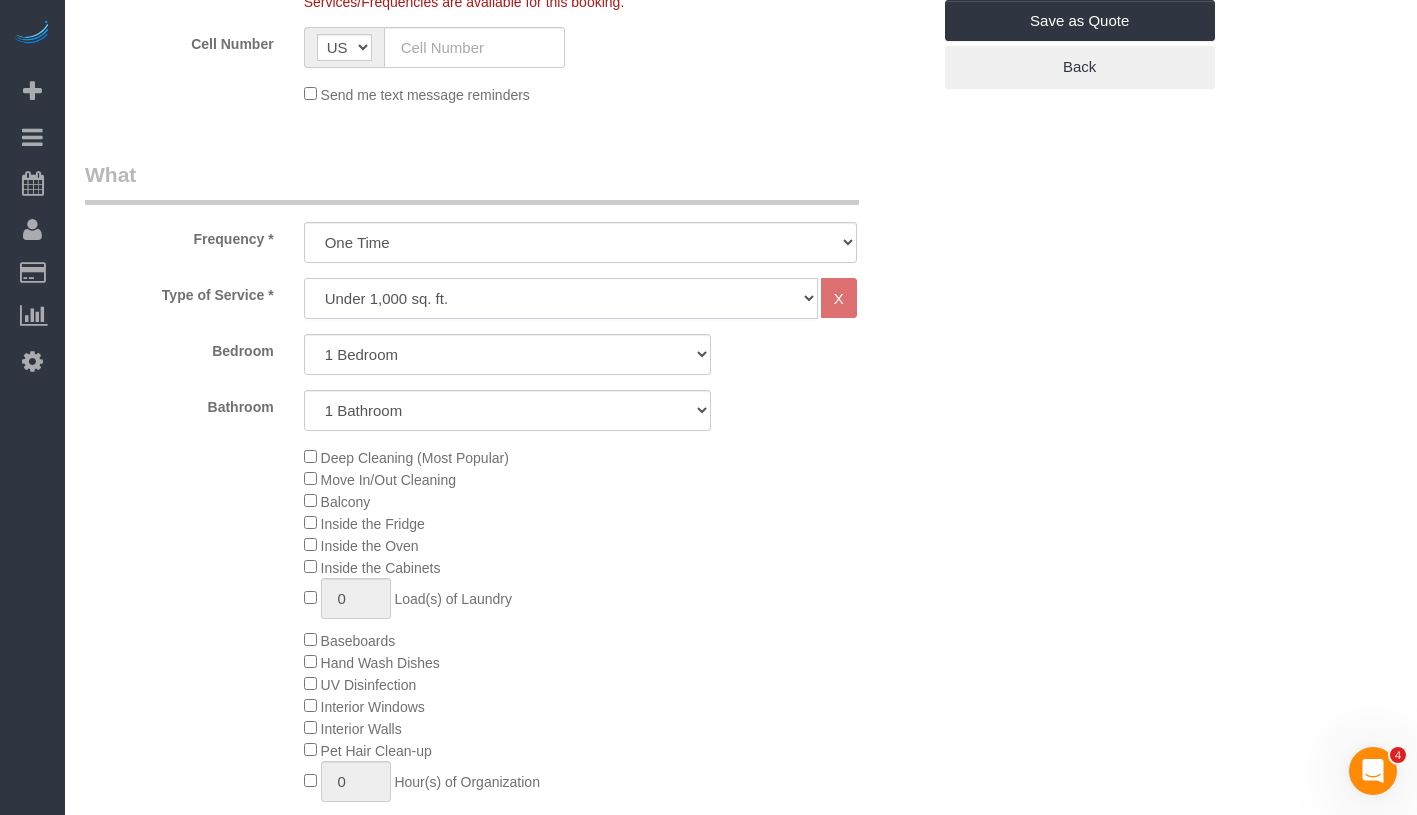 click on "Under 1,000 sq. ft. 1,001 - 1,500 sq. ft. 1,500+ sq. ft. Custom Cleaning Office Cleaning Airbnb Cleaning Post Construction Cleaning RE-CLEAN Hourly Rate - 8.0 Hourly Rate - 7.5 Late Cancellation - Invoice Purposes Hourly Rate (30% OFF) Bungalow Living Hello Alfred - Standard Cleaning Hello Alfred - Hourly Rate TULU - Standard Cleaning TULU - Hourly Rate Hourly Rate (15% OFF) Hourly Rate (20% OFF) Hourly Rate (25% OFF) Hourly Rate (22.5% OFF) Charity Clean Outsite - Hourly Rate Floor Cleaning 100/hr 140/hr Upholstery Cleaning Hourly Rate (Comped Cleaning) Power Washing Carpet/Rug Cleaning Floor Cleaning - 25% OFF Couch Cleaning Partnership Pricing" 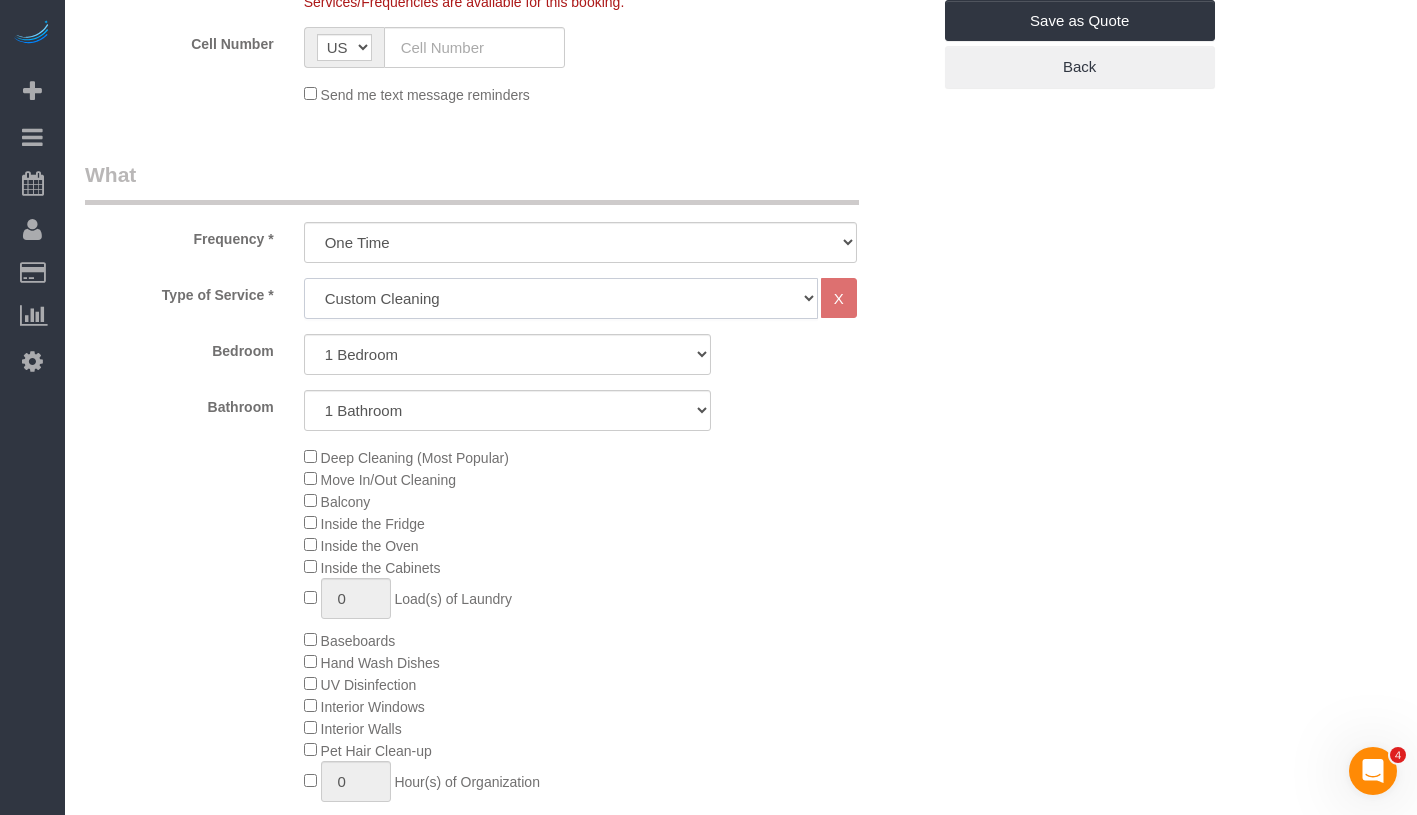 select on "1" 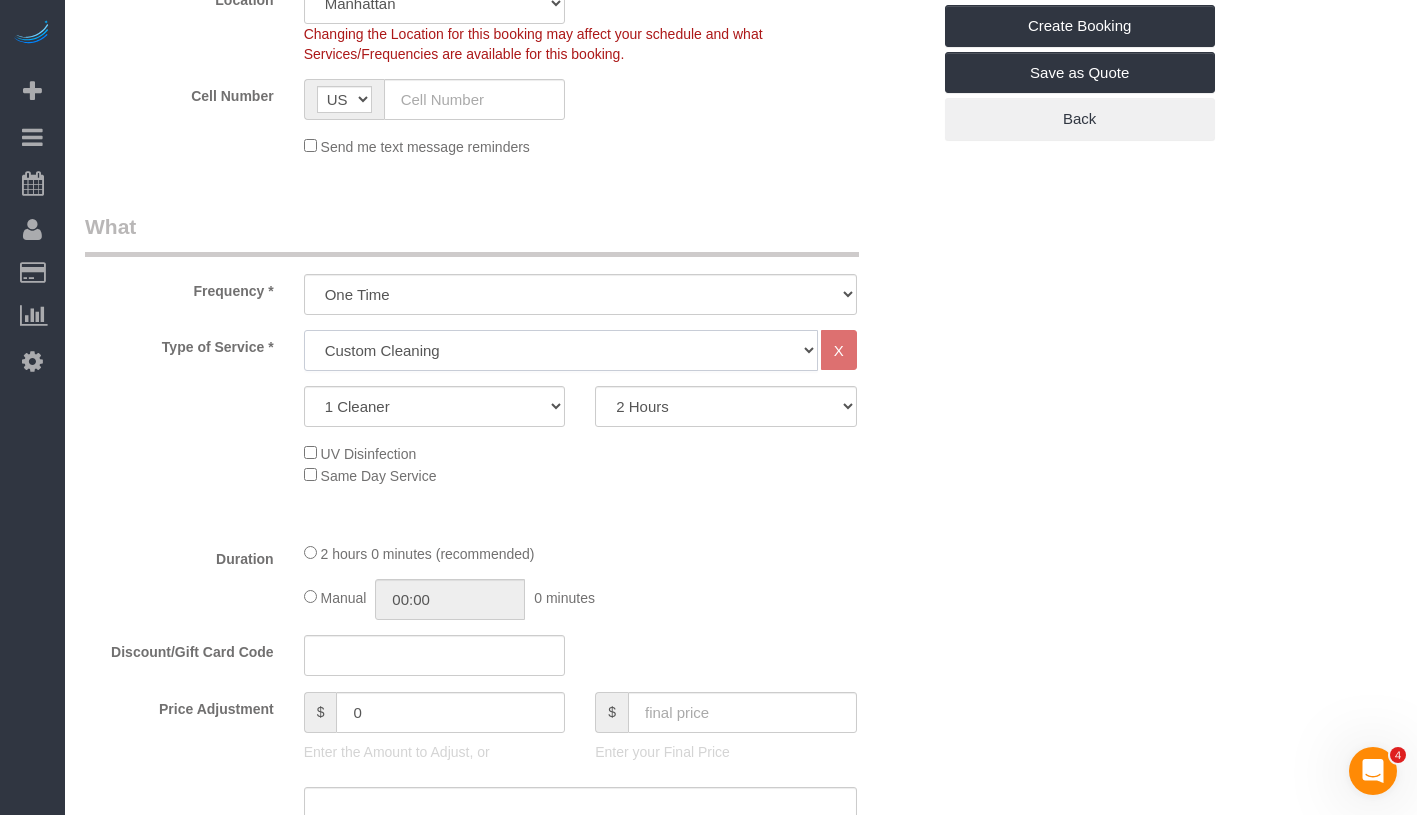 scroll, scrollTop: 831, scrollLeft: 0, axis: vertical 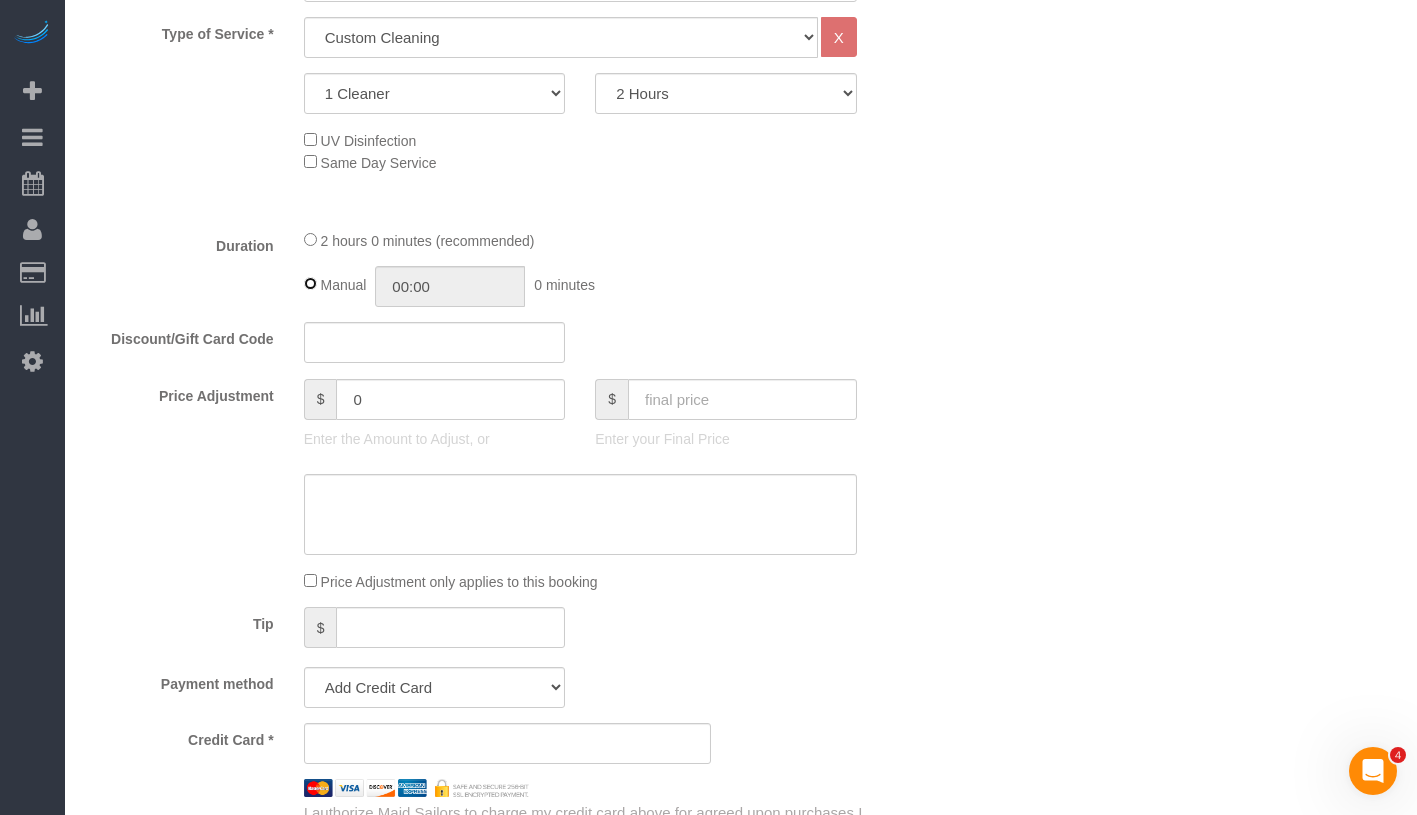 type on "02:00" 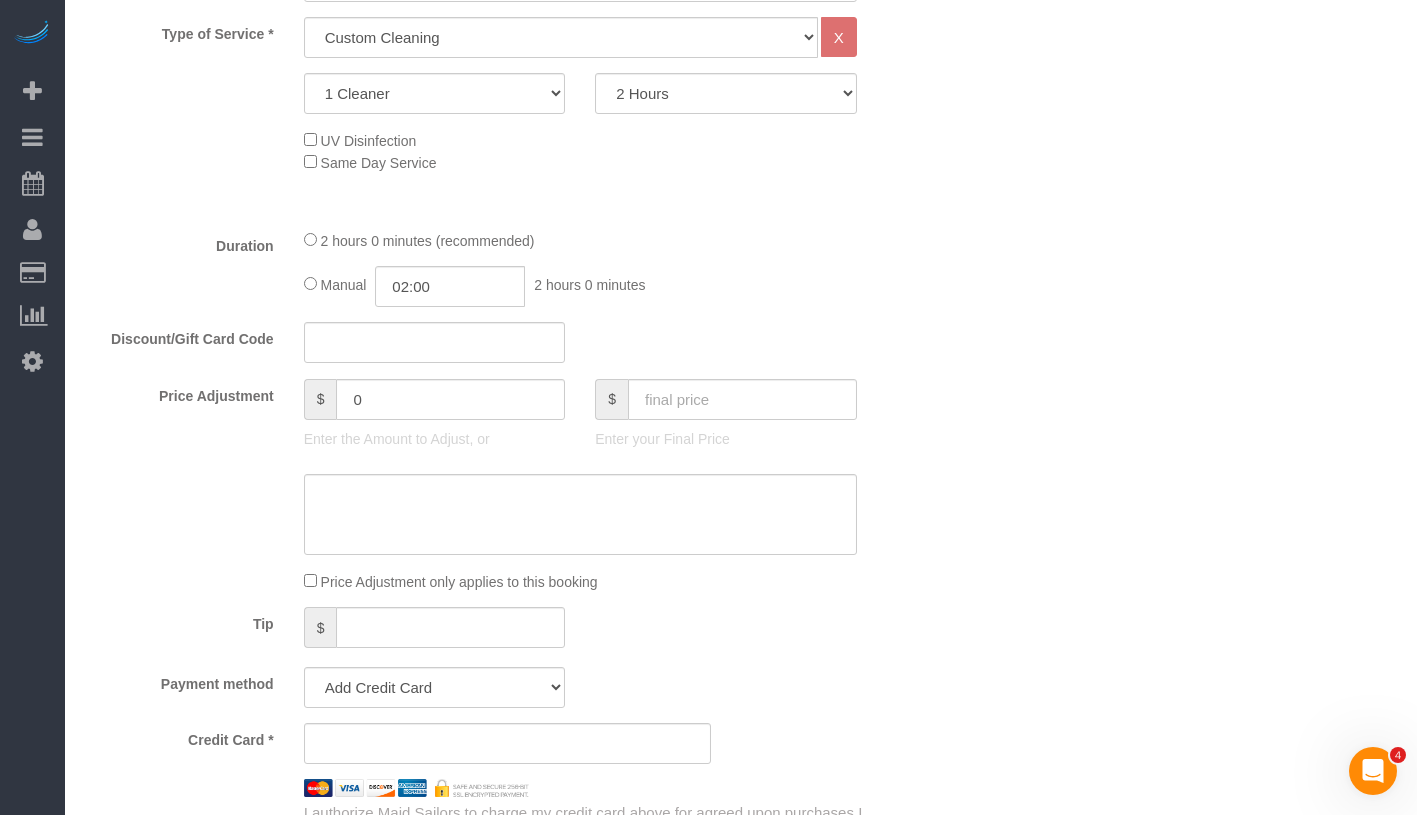 click on "2 hours 0 minutes (recommended)" 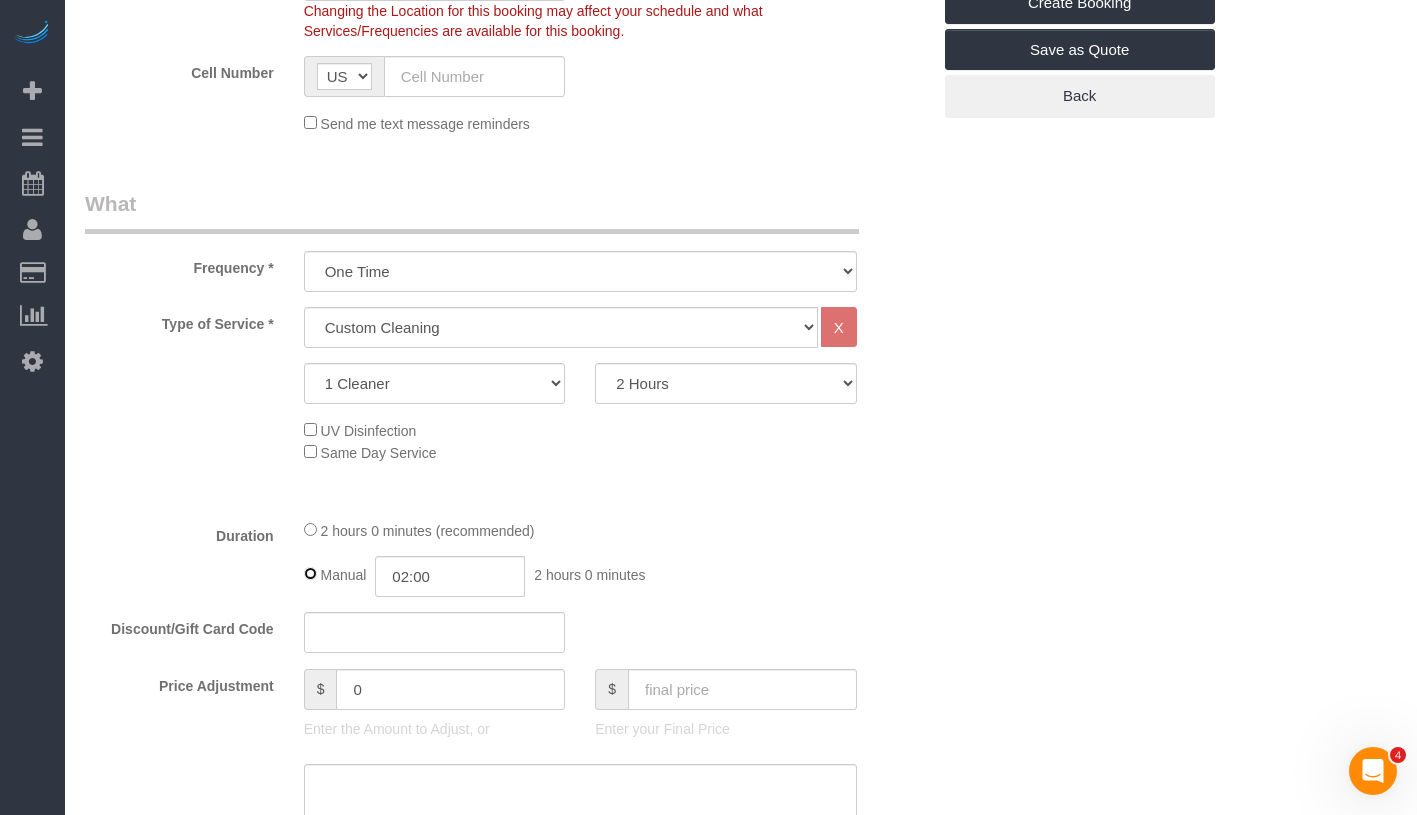 scroll, scrollTop: 542, scrollLeft: 0, axis: vertical 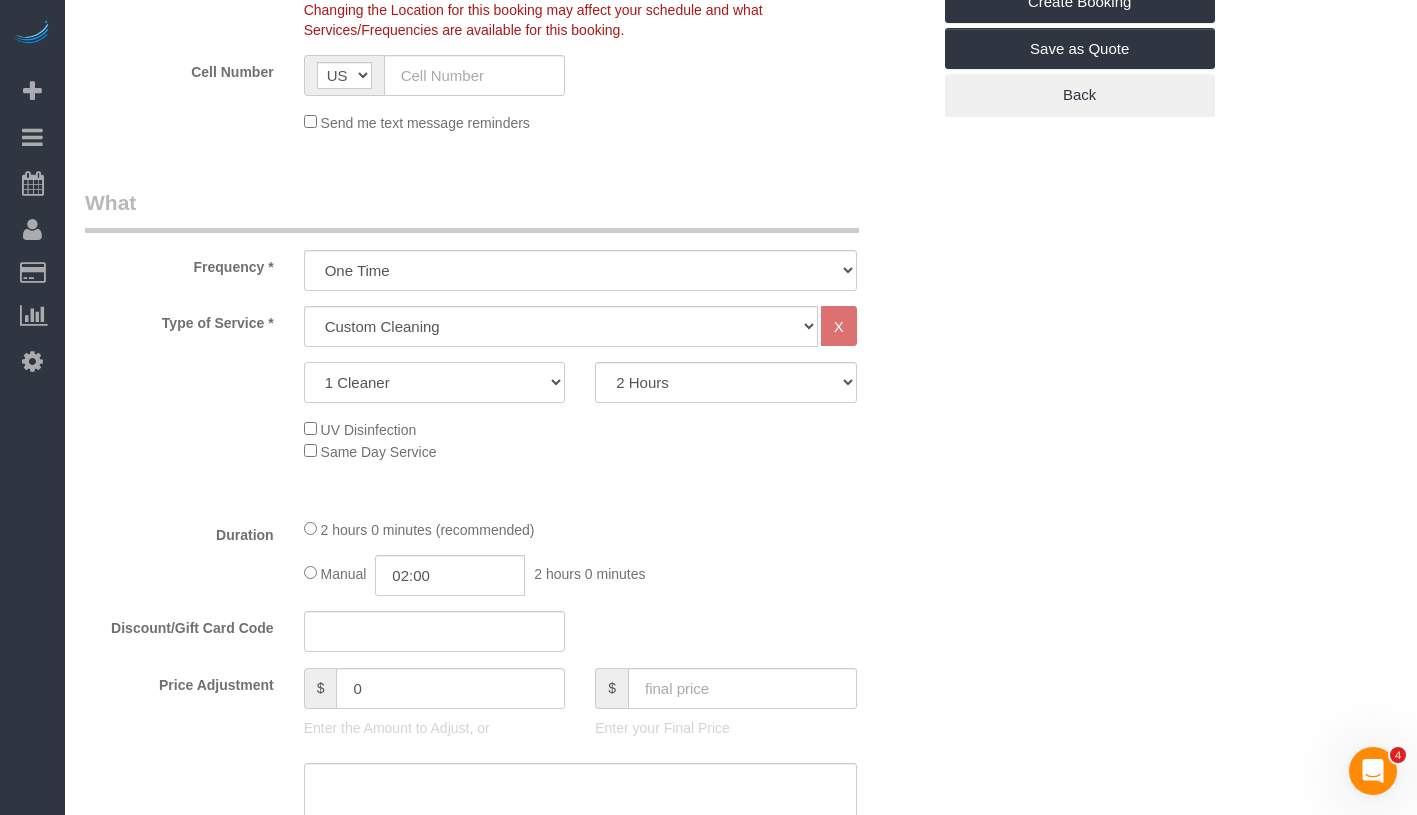 click on "1 Cleaner
2 Cleaners
3 Cleaners
4 Cleaners
5 Cleaners" 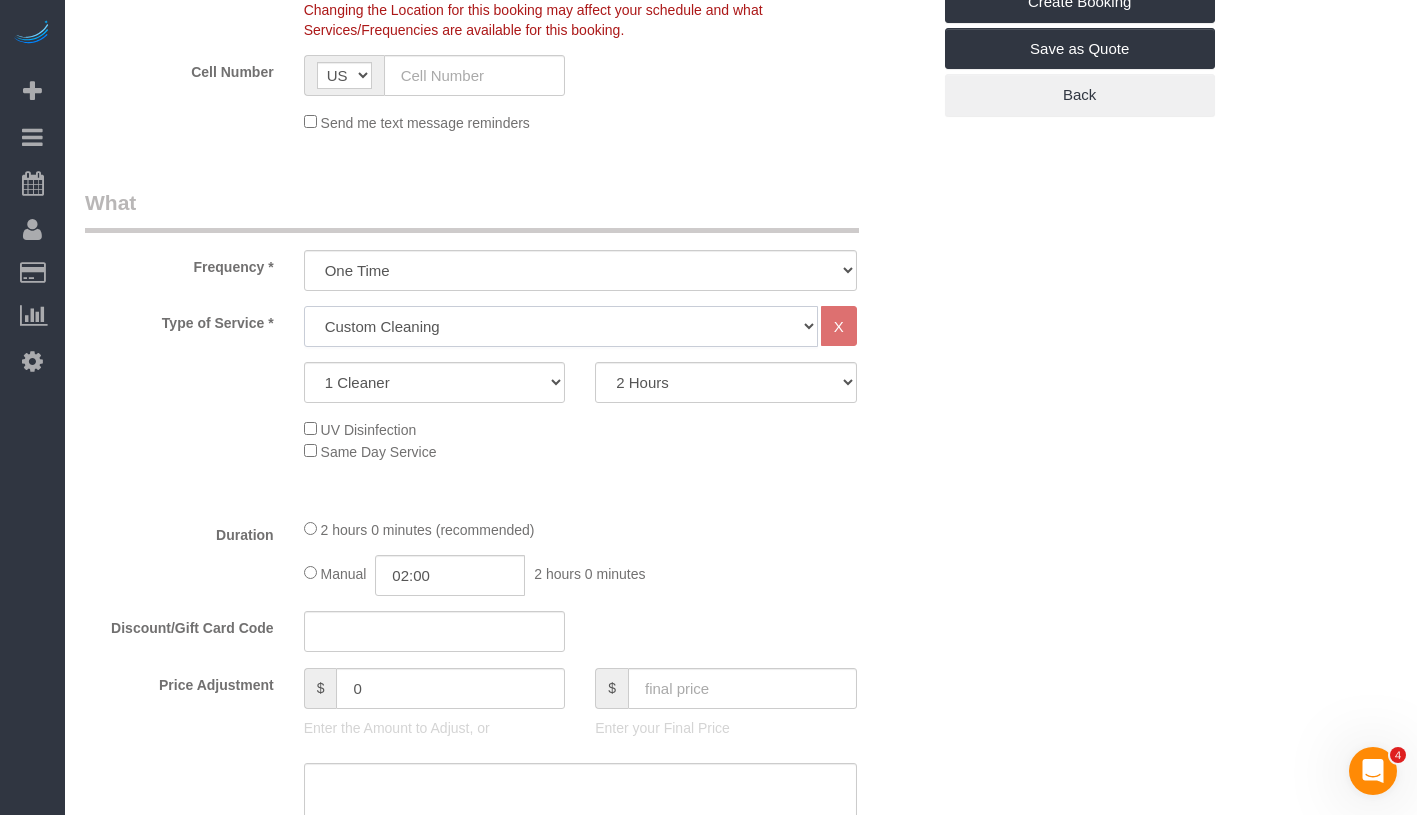 click on "Under 1,000 sq. ft. 1,001 - 1,500 sq. ft. 1,500+ sq. ft. Custom Cleaning Office Cleaning Airbnb Cleaning Post Construction Cleaning RE-CLEAN Hourly Rate - 8.0 Hourly Rate - 7.5 Late Cancellation - Invoice Purposes Hourly Rate (30% OFF) Bungalow Living Hello Alfred - Standard Cleaning Hello Alfred - Hourly Rate TULU - Standard Cleaning TULU - Hourly Rate Hourly Rate (15% OFF) Hourly Rate (20% OFF) Hourly Rate (25% OFF) Hourly Rate (22.5% OFF) Charity Clean Outsite - Hourly Rate Floor Cleaning 100/hr 140/hr Upholstery Cleaning Hourly Rate (Comped Cleaning) Power Washing Carpet/Rug Cleaning Floor Cleaning - 25% OFF Couch Cleaning Partnership Pricing" 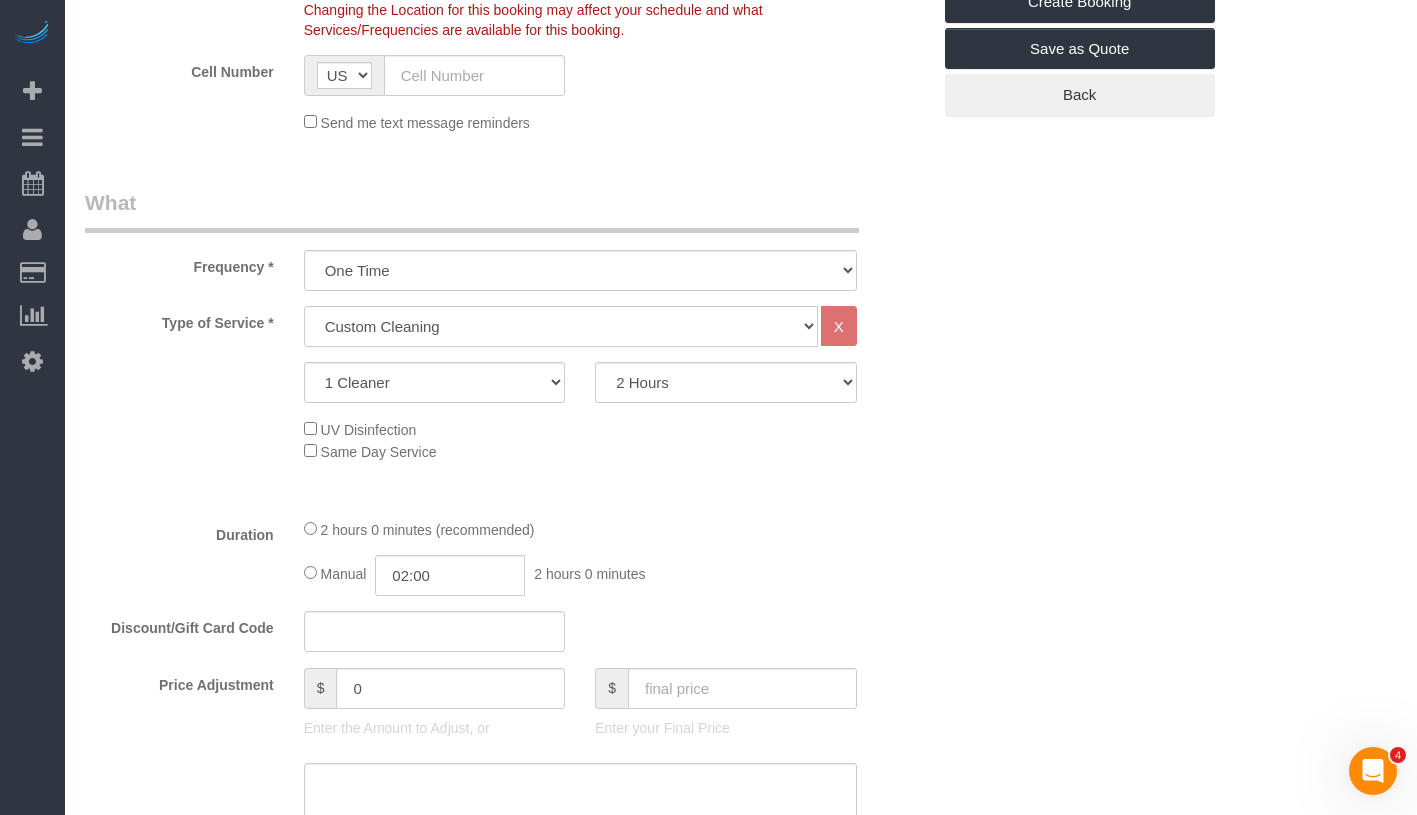 click on "Under 1,000 sq. ft. 1,001 - 1,500 sq. ft. 1,500+ sq. ft. Custom Cleaning Office Cleaning Airbnb Cleaning Post Construction Cleaning RE-CLEAN Hourly Rate - 8.0 Hourly Rate - 7.5 Late Cancellation - Invoice Purposes Hourly Rate (30% OFF) Bungalow Living Hello Alfred - Standard Cleaning Hello Alfred - Hourly Rate TULU - Standard Cleaning TULU - Hourly Rate Hourly Rate (15% OFF) Hourly Rate (20% OFF) Hourly Rate (25% OFF) Hourly Rate (22.5% OFF) Charity Clean Outsite - Hourly Rate Floor Cleaning 100/hr 140/hr Upholstery Cleaning Hourly Rate (Comped Cleaning) Power Washing Carpet/Rug Cleaning Floor Cleaning - 25% OFF Couch Cleaning Partnership Pricing" 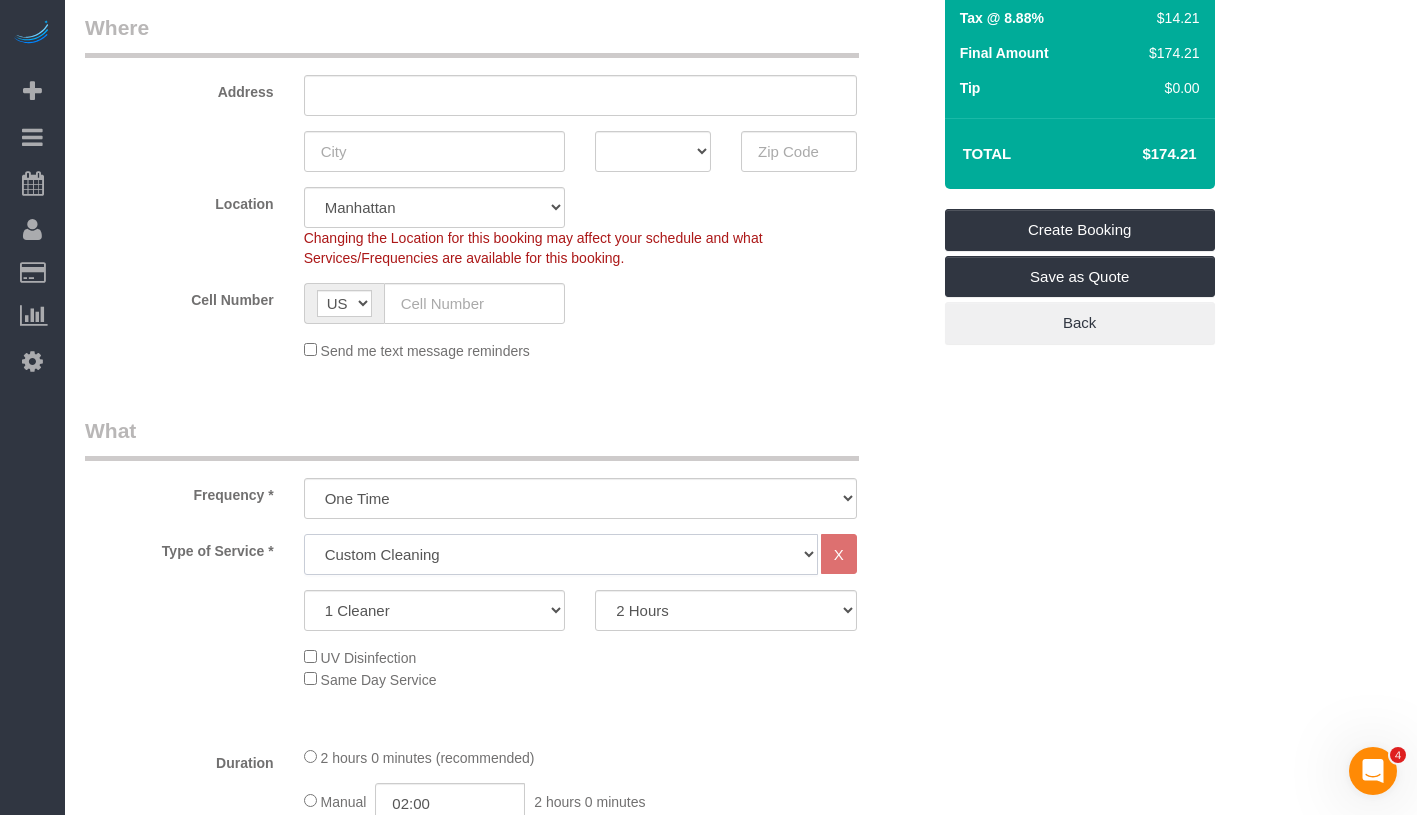 scroll, scrollTop: 177, scrollLeft: 0, axis: vertical 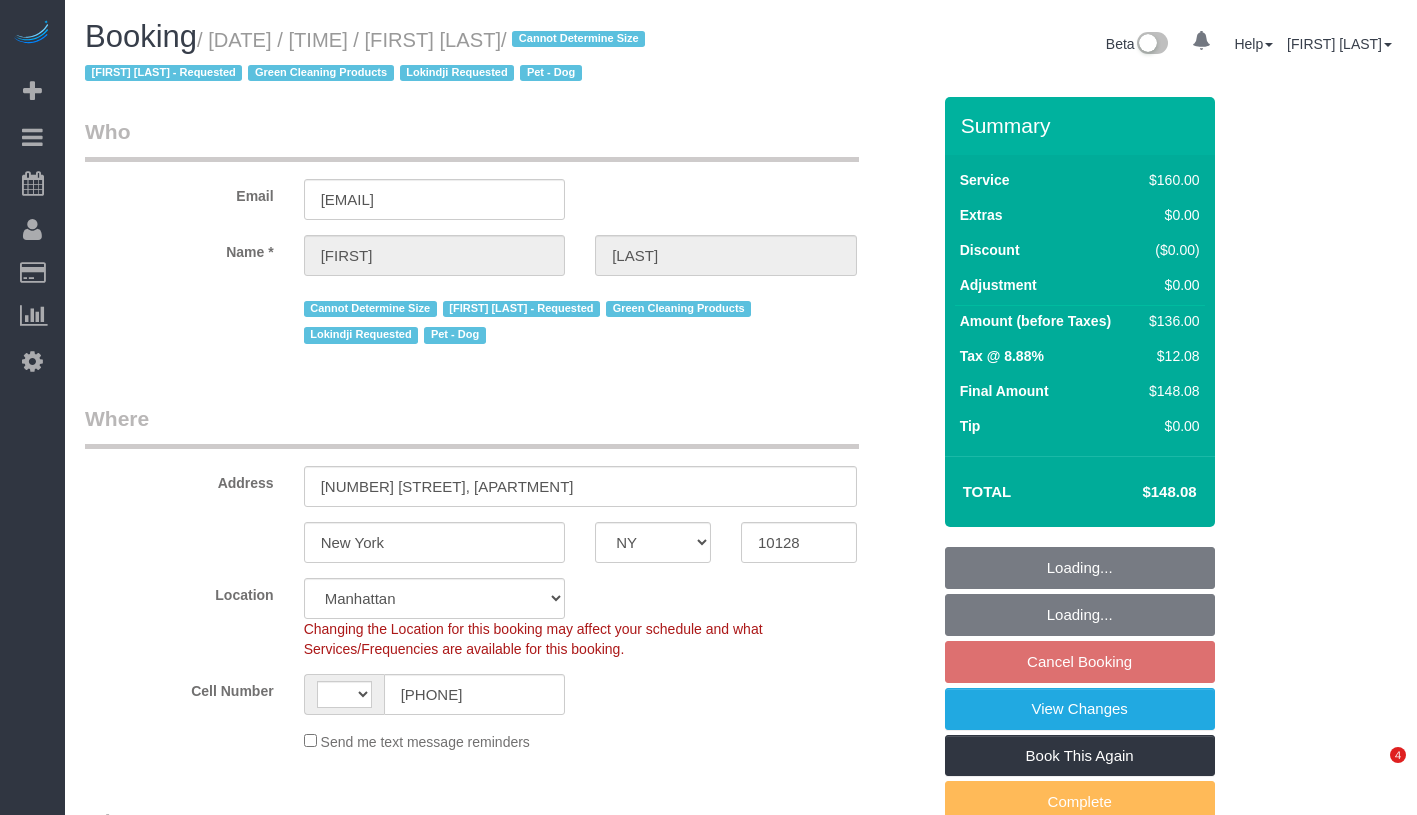 select on "NY" 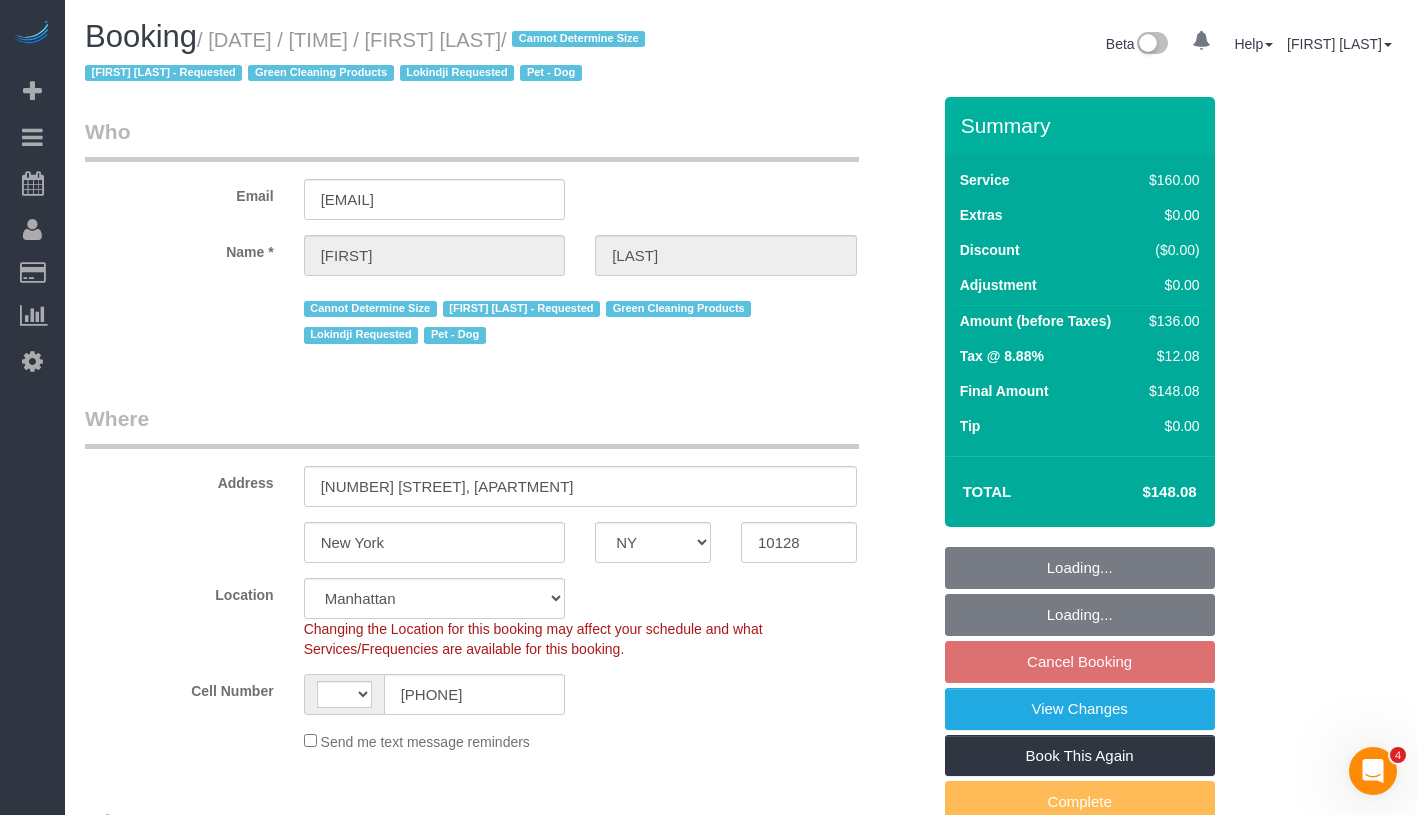 scroll, scrollTop: 0, scrollLeft: 0, axis: both 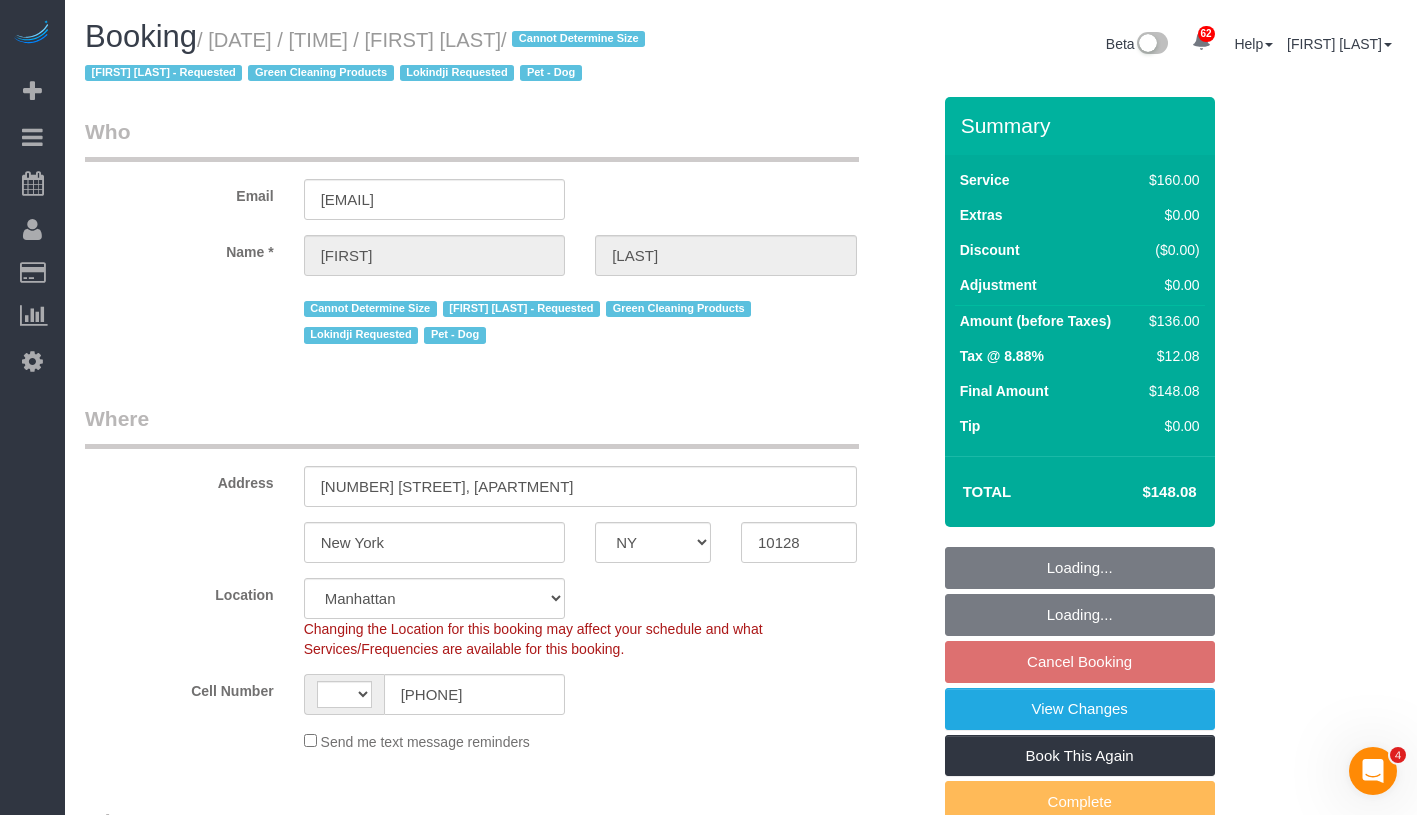 select on "string:US" 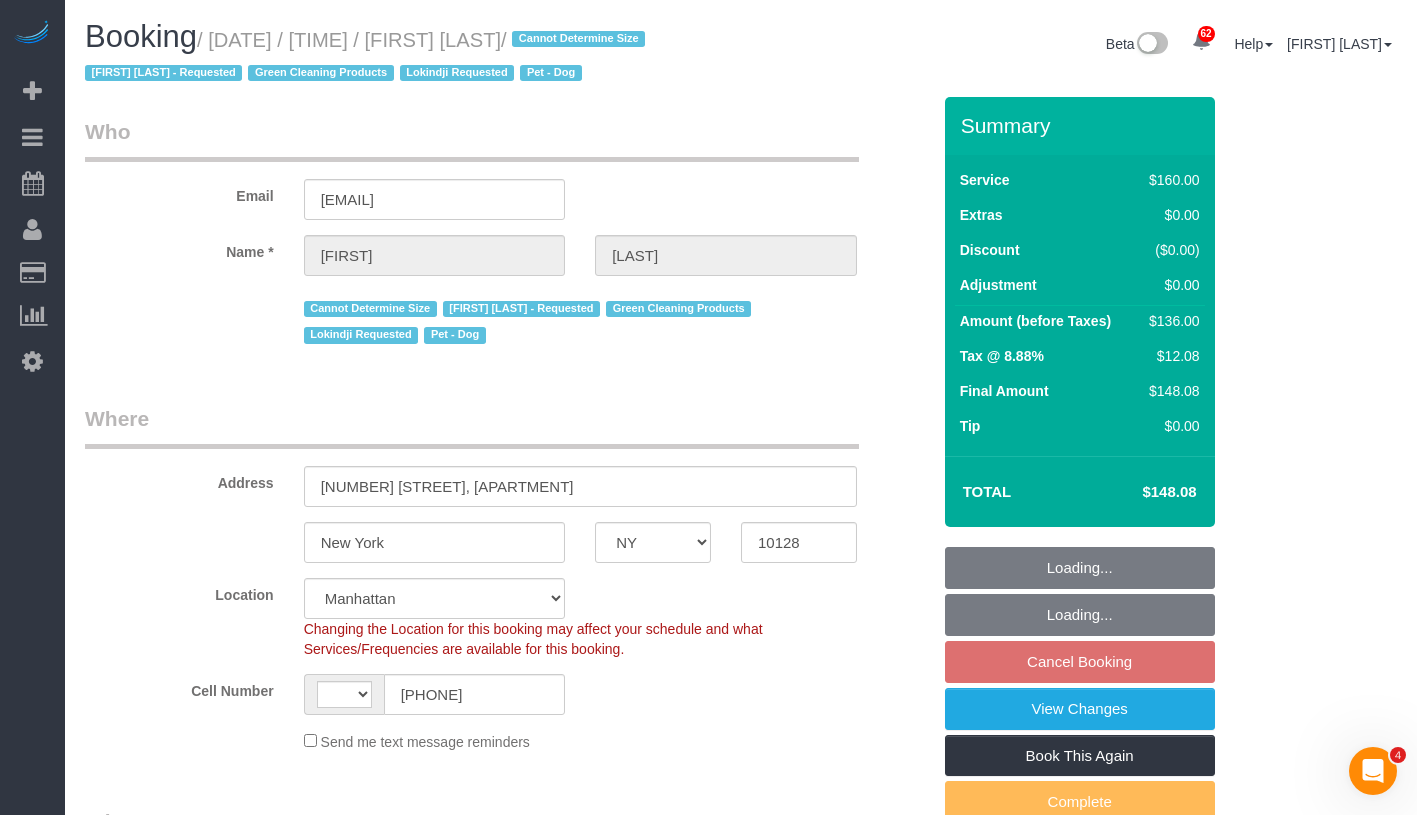 select on "object:978" 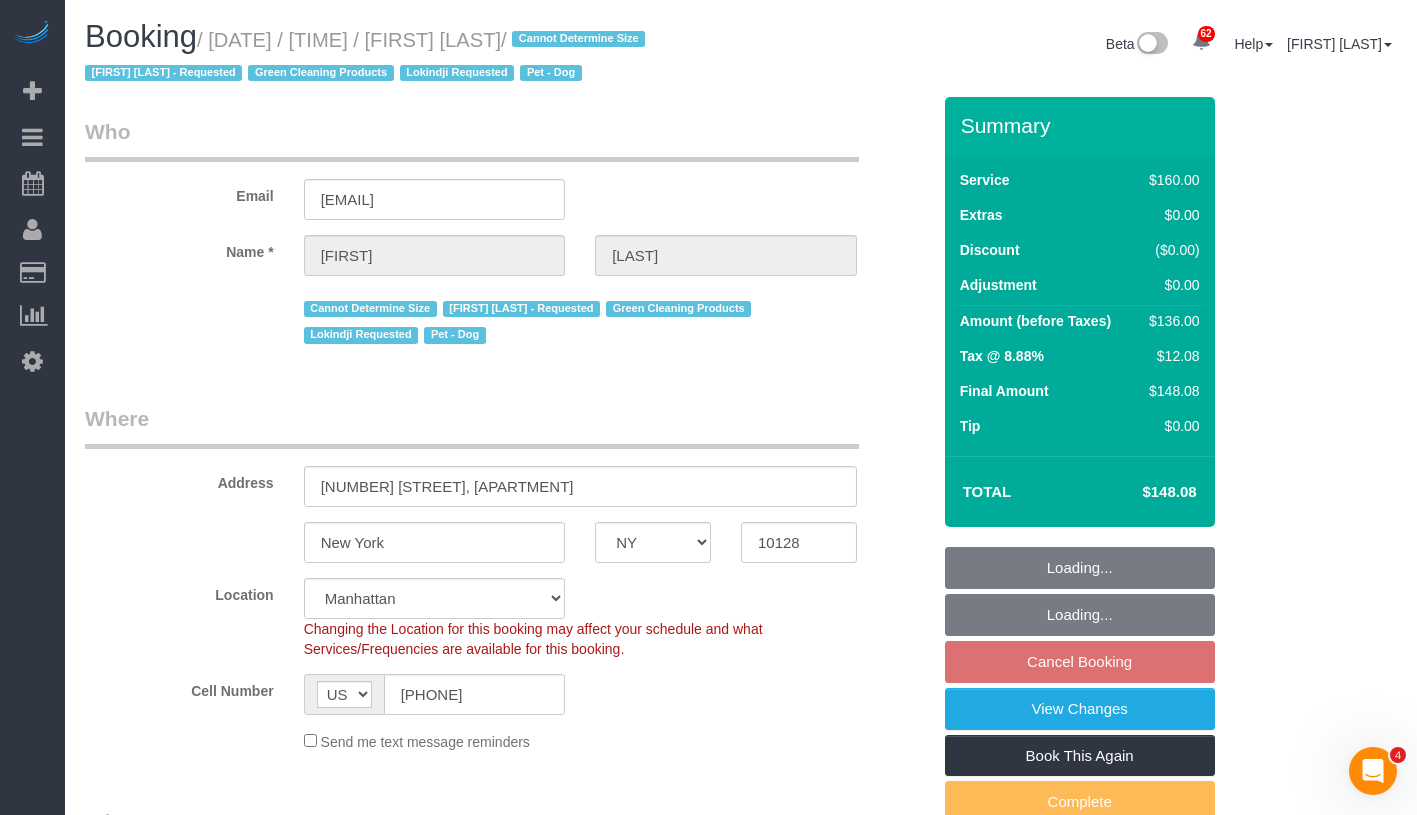 select on "spot2" 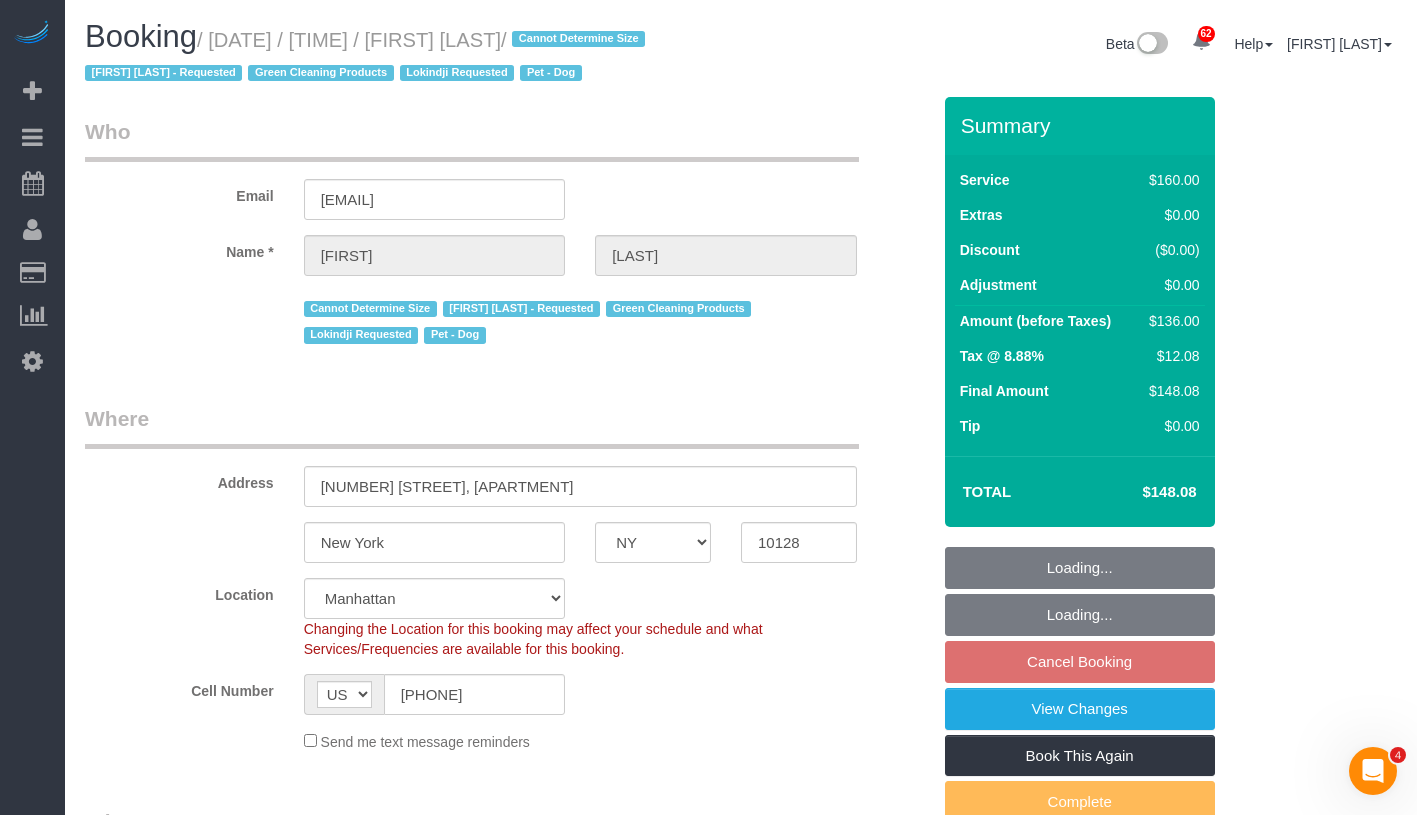 select on "object:1446" 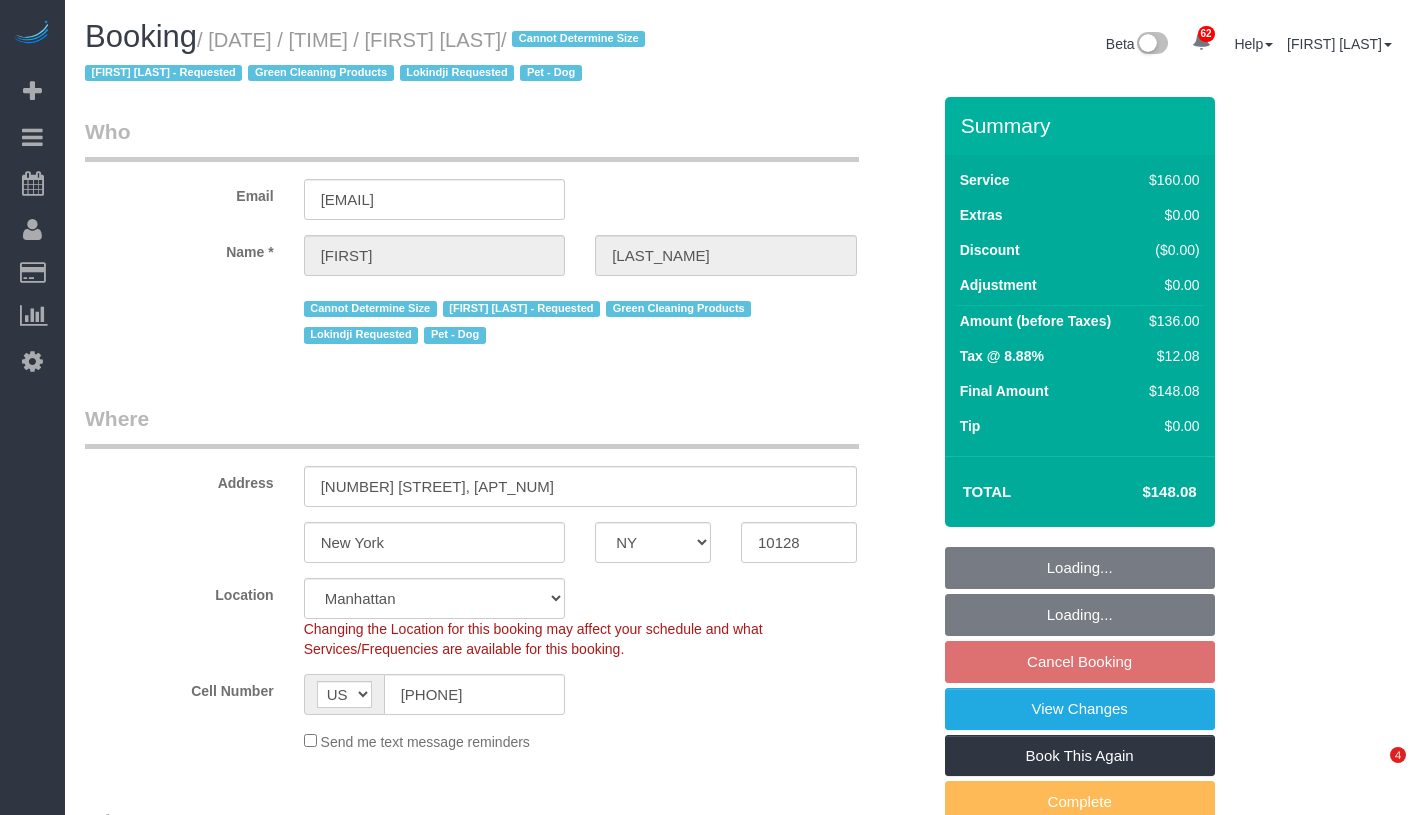 select on "NY" 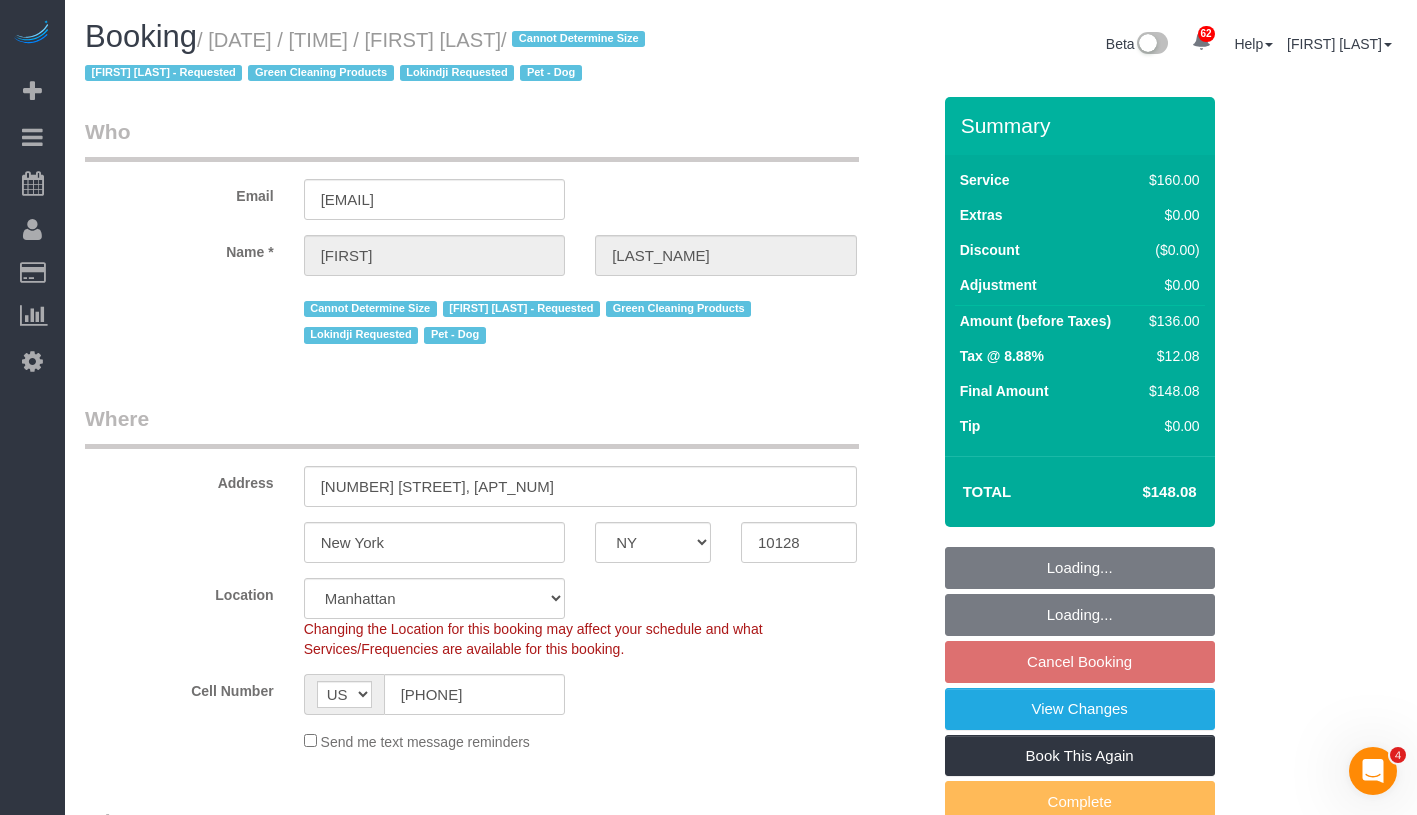 scroll, scrollTop: 0, scrollLeft: 0, axis: both 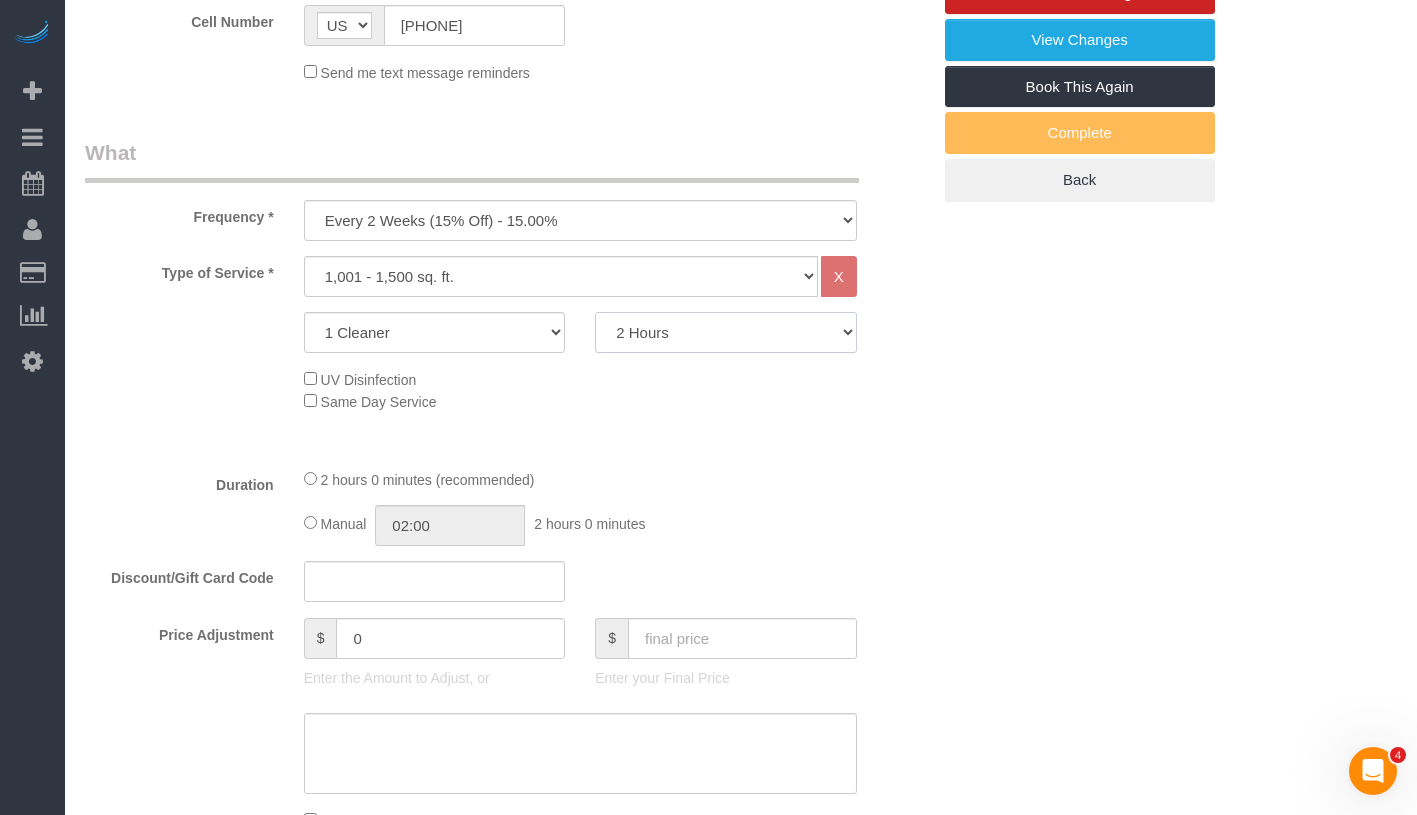 click on "2 Hours
2.5 Hours
3 Hours
3.5 Hours
4 Hours
4.5 Hours
5 Hours
5.5 Hours
6 Hours
6.5 Hours
7 Hours
7.5 Hours
8 Hours
8.5 Hours
9 Hours
9.5 Hours
10 Hours
10.5 Hours
11 Hours
11.5 Hours
12 Hours" 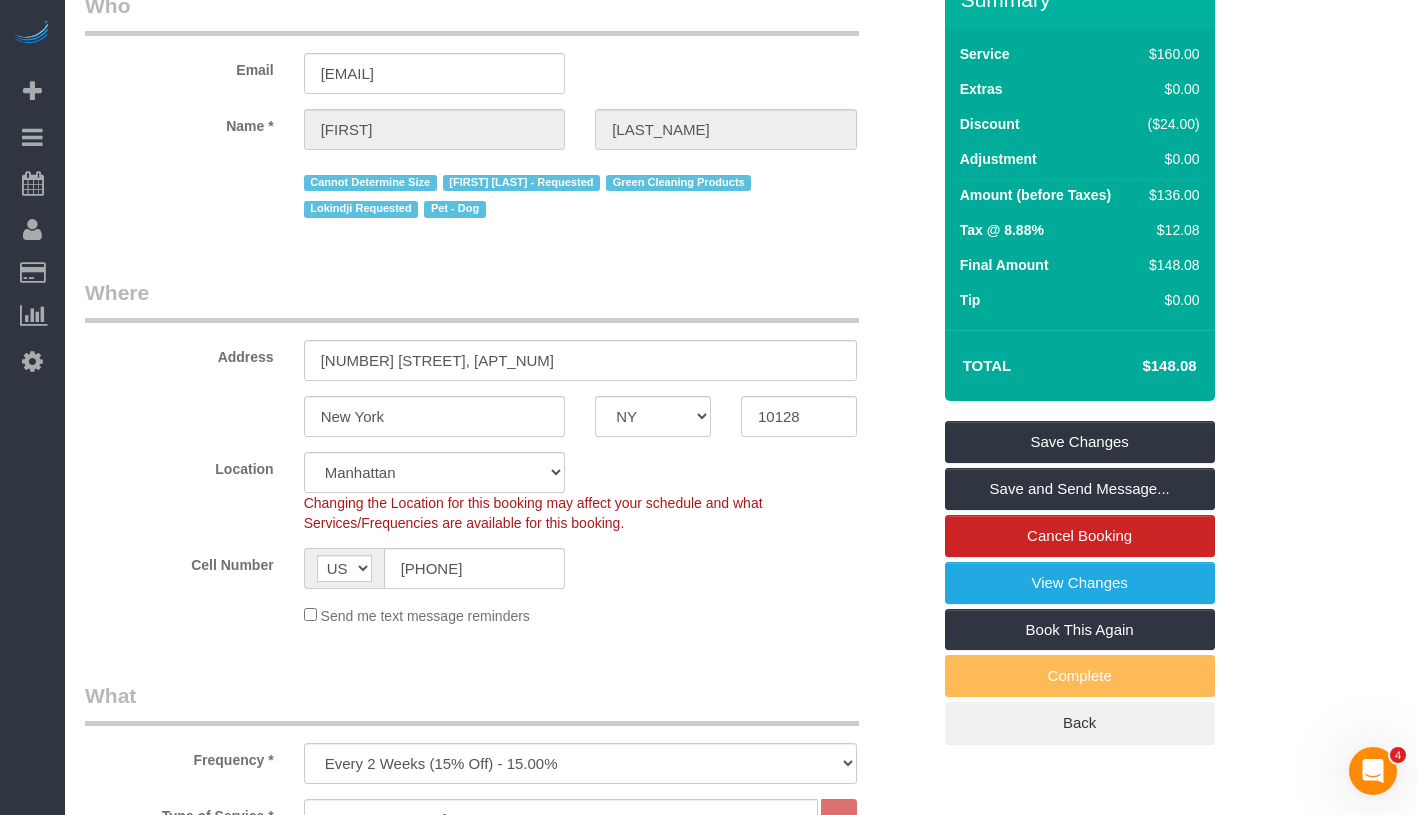 scroll, scrollTop: 0, scrollLeft: 0, axis: both 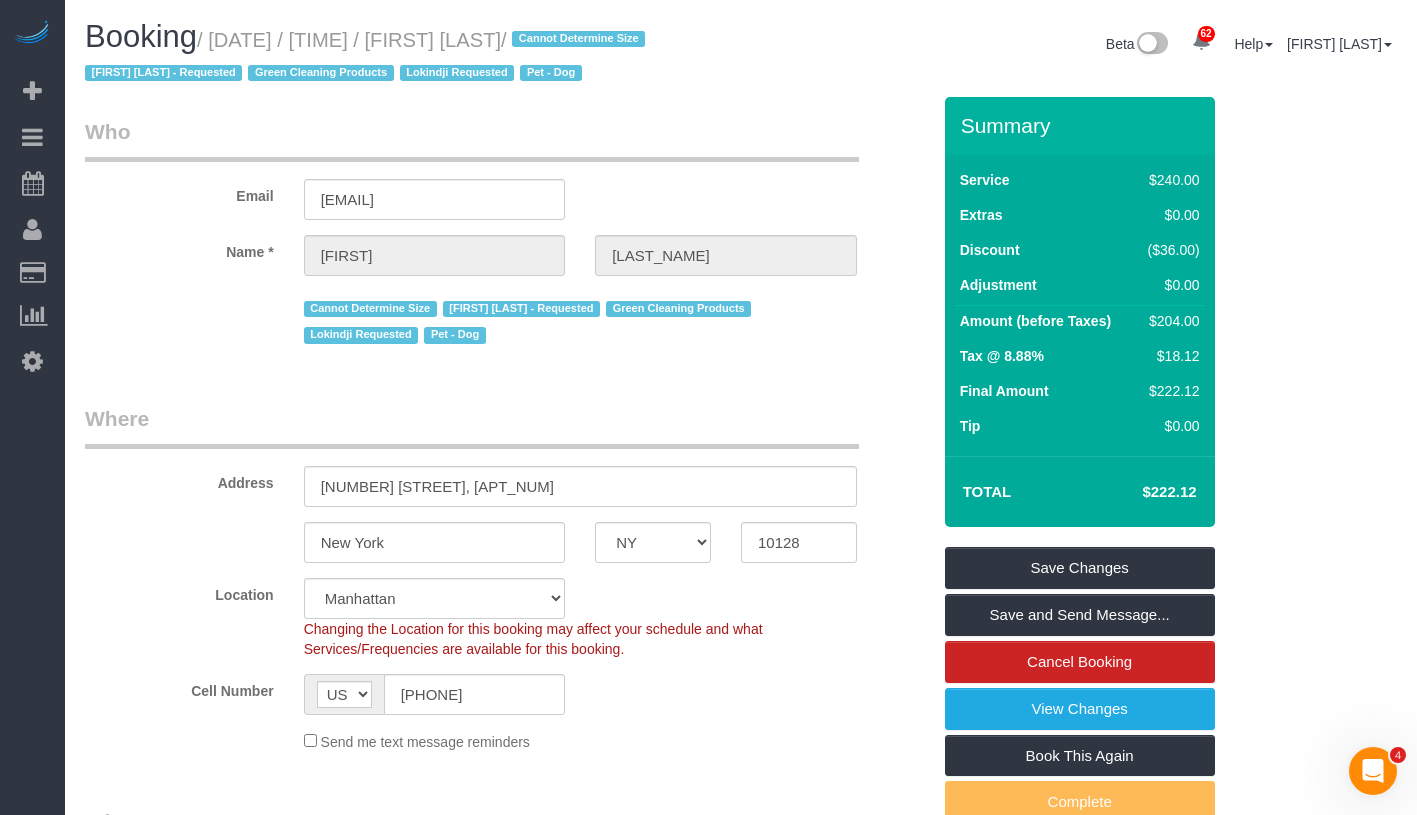 select on "spot58" 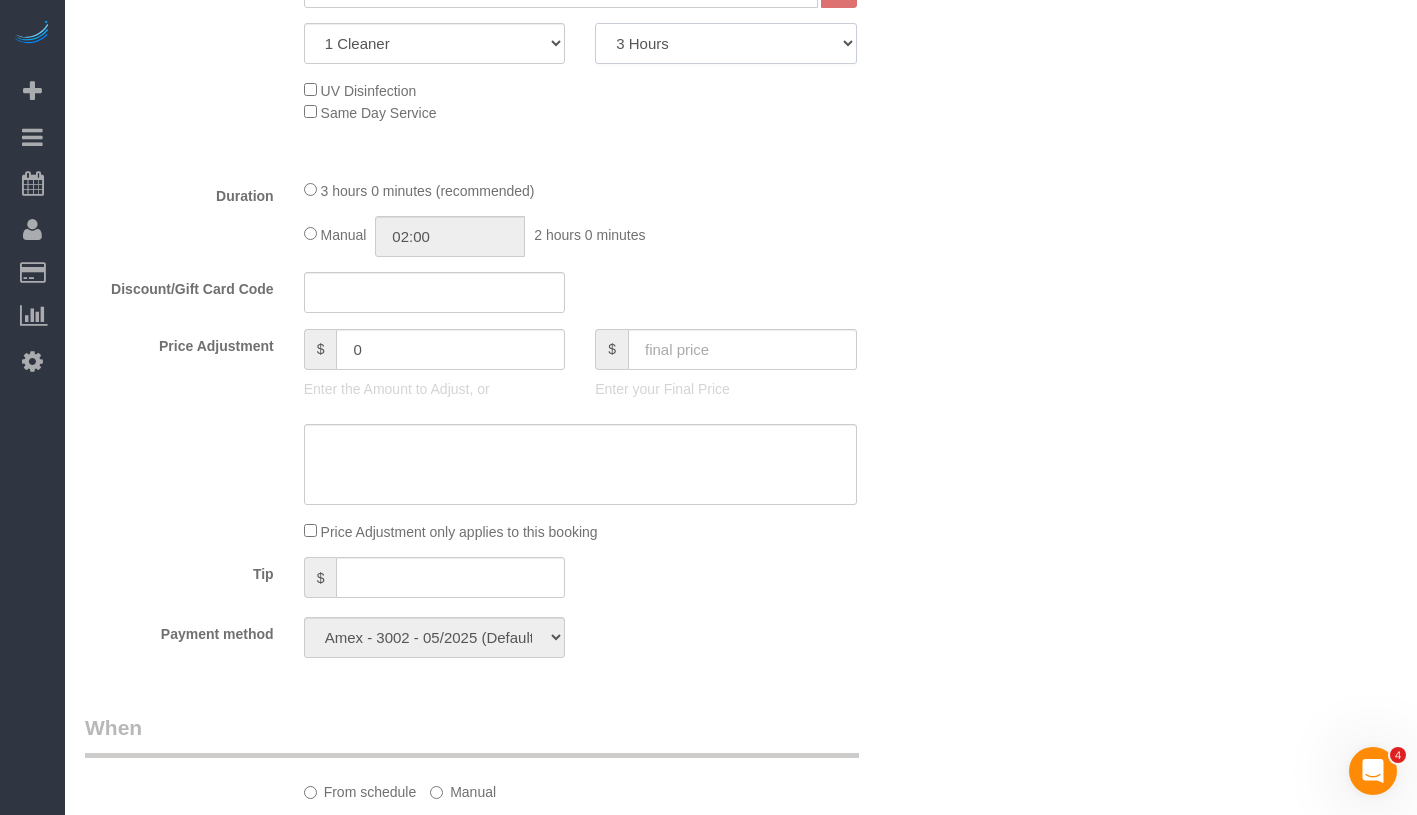 scroll, scrollTop: 980, scrollLeft: 0, axis: vertical 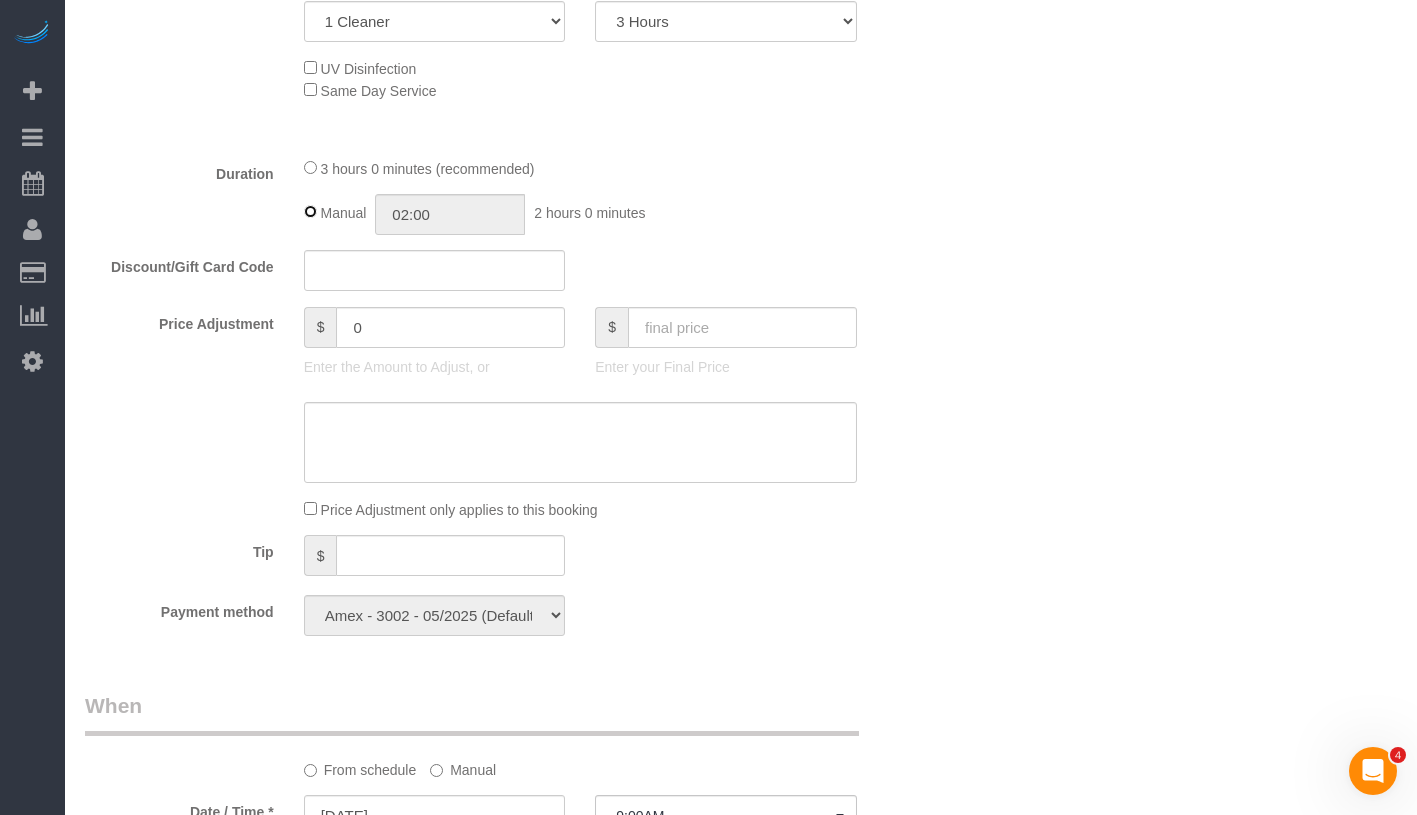 type on "03:00" 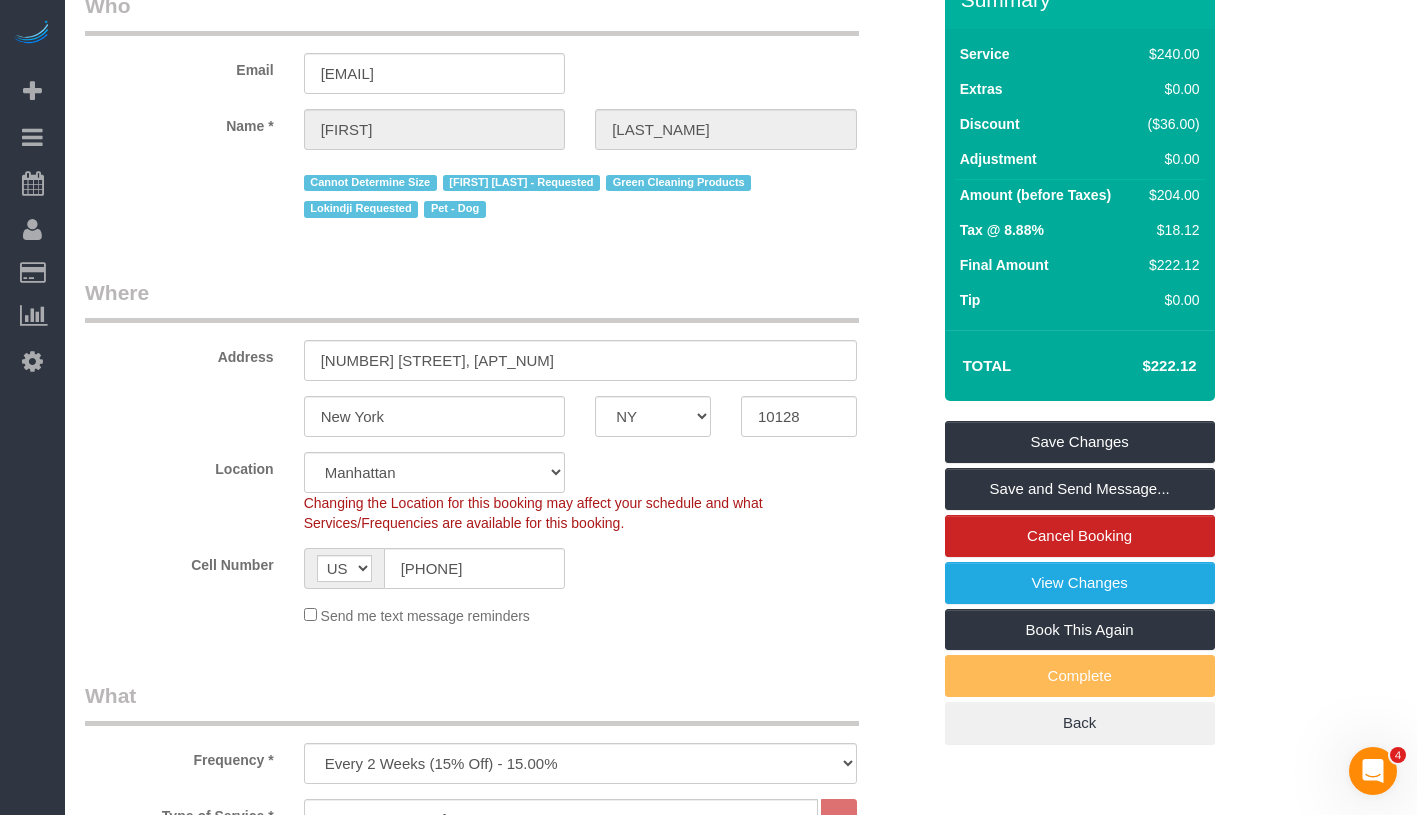 scroll, scrollTop: 0, scrollLeft: 0, axis: both 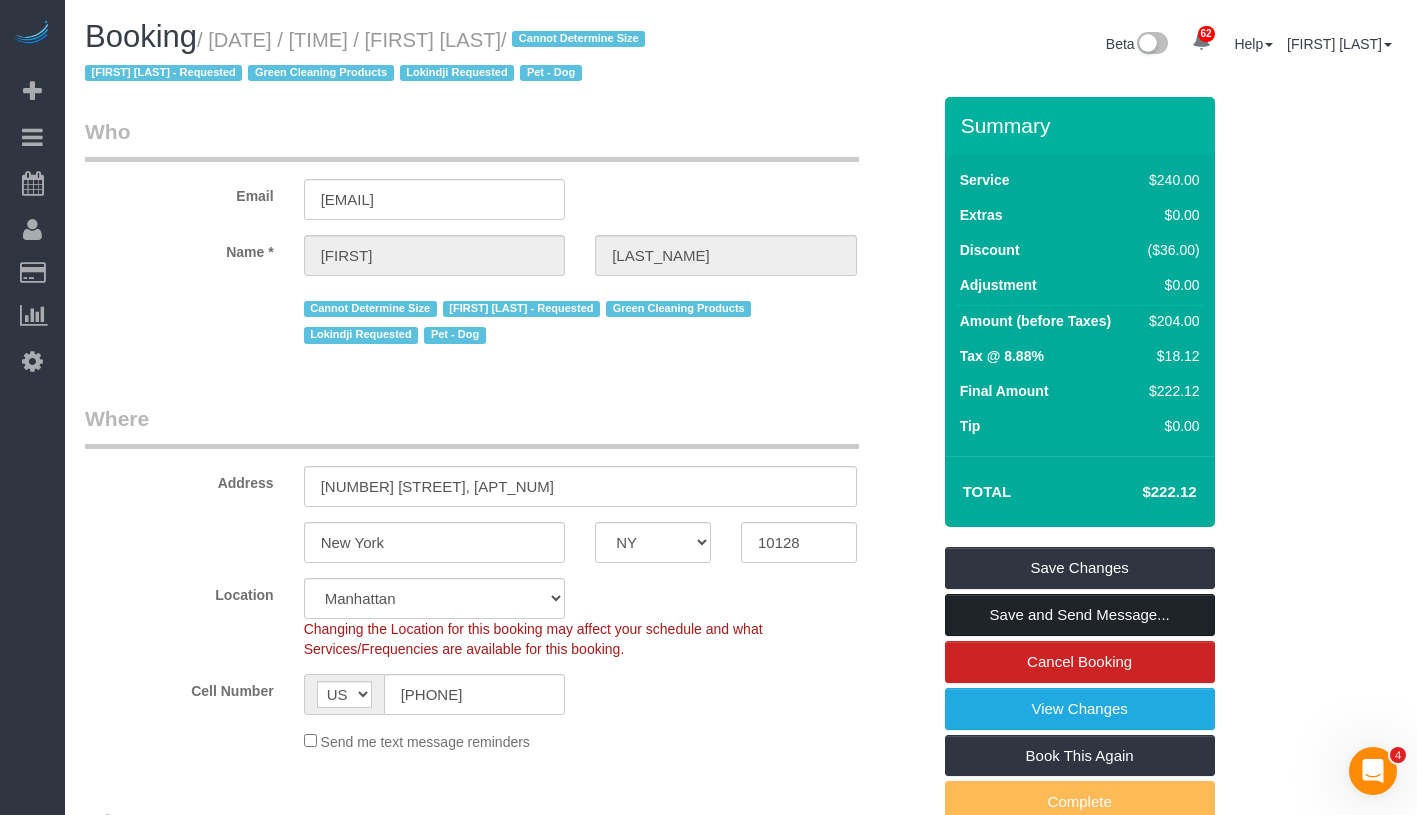 click on "Save and Send Message..." at bounding box center [1080, 615] 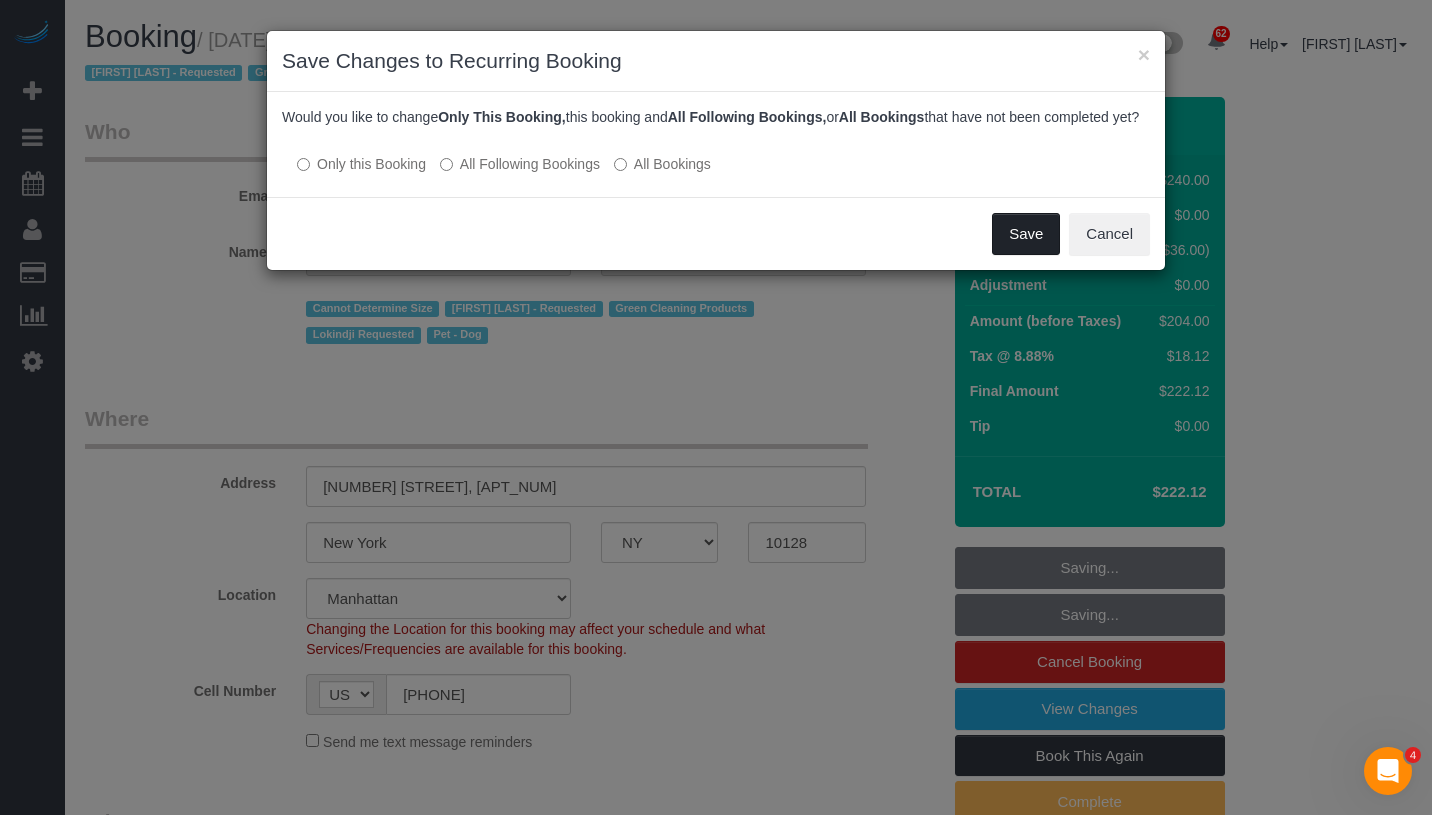 click on "Save" at bounding box center (1026, 234) 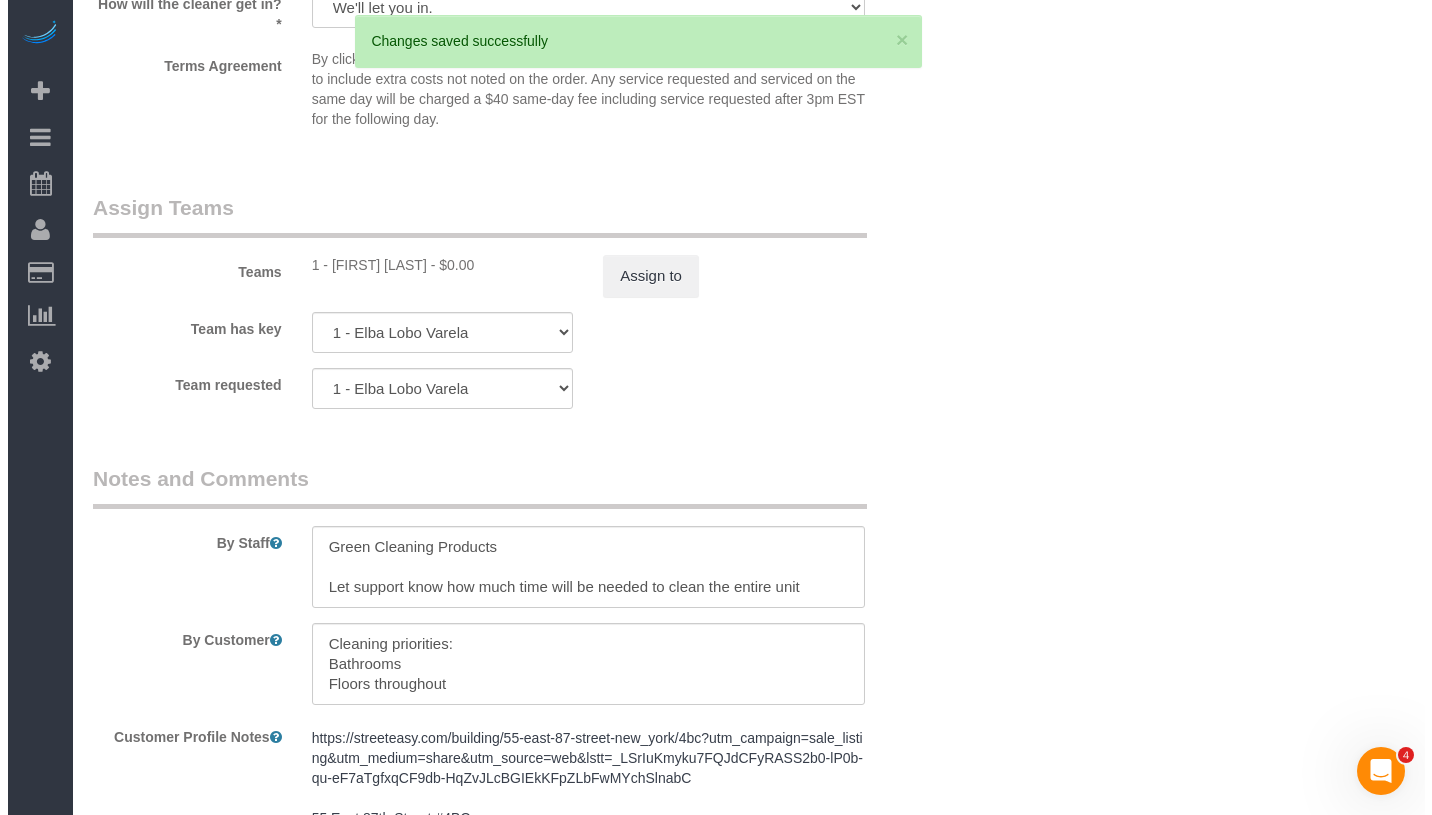 scroll, scrollTop: 2450, scrollLeft: 0, axis: vertical 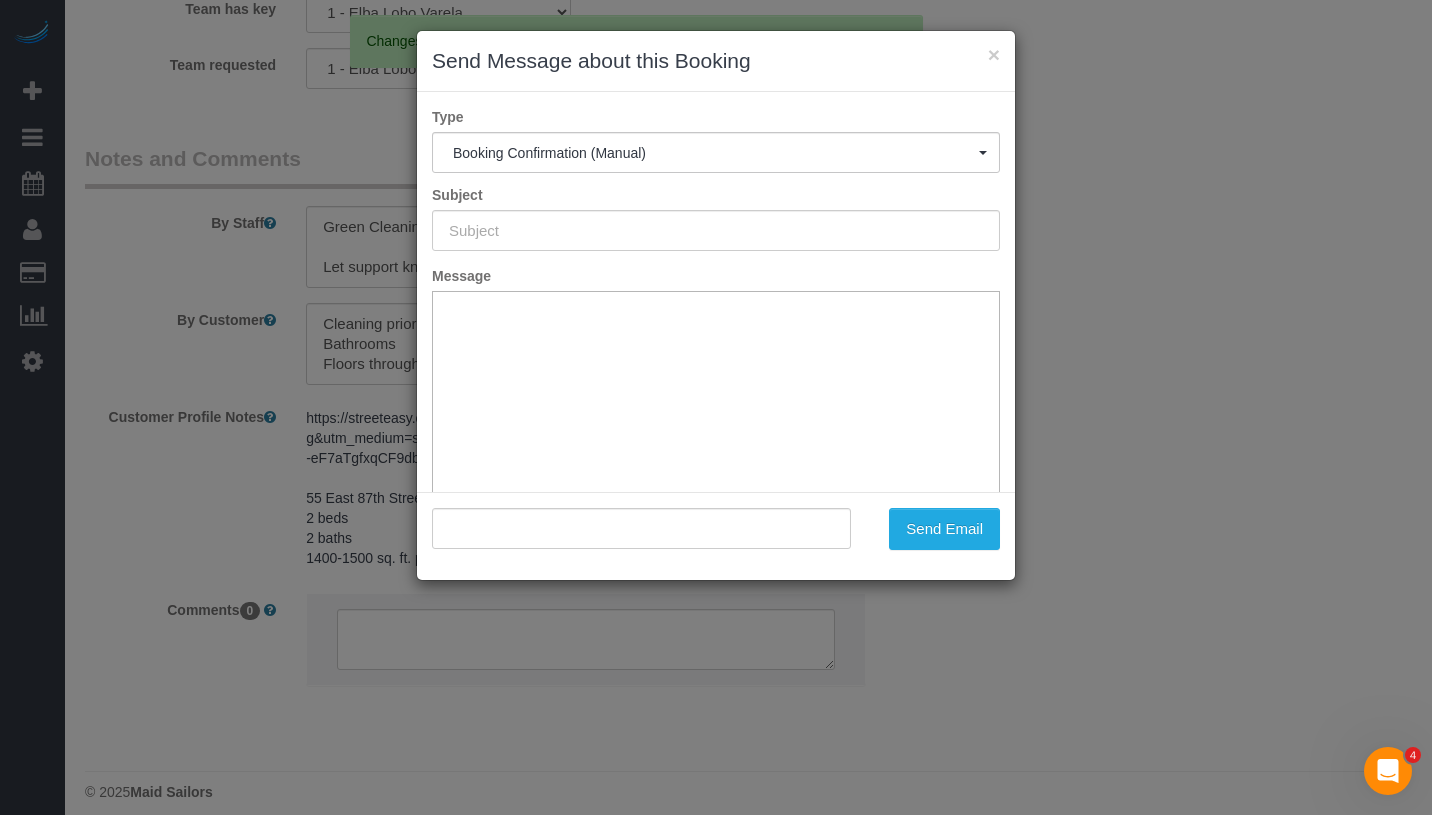 type on "Cleaning Confirmed for 07/22/2025 at 9:00am" 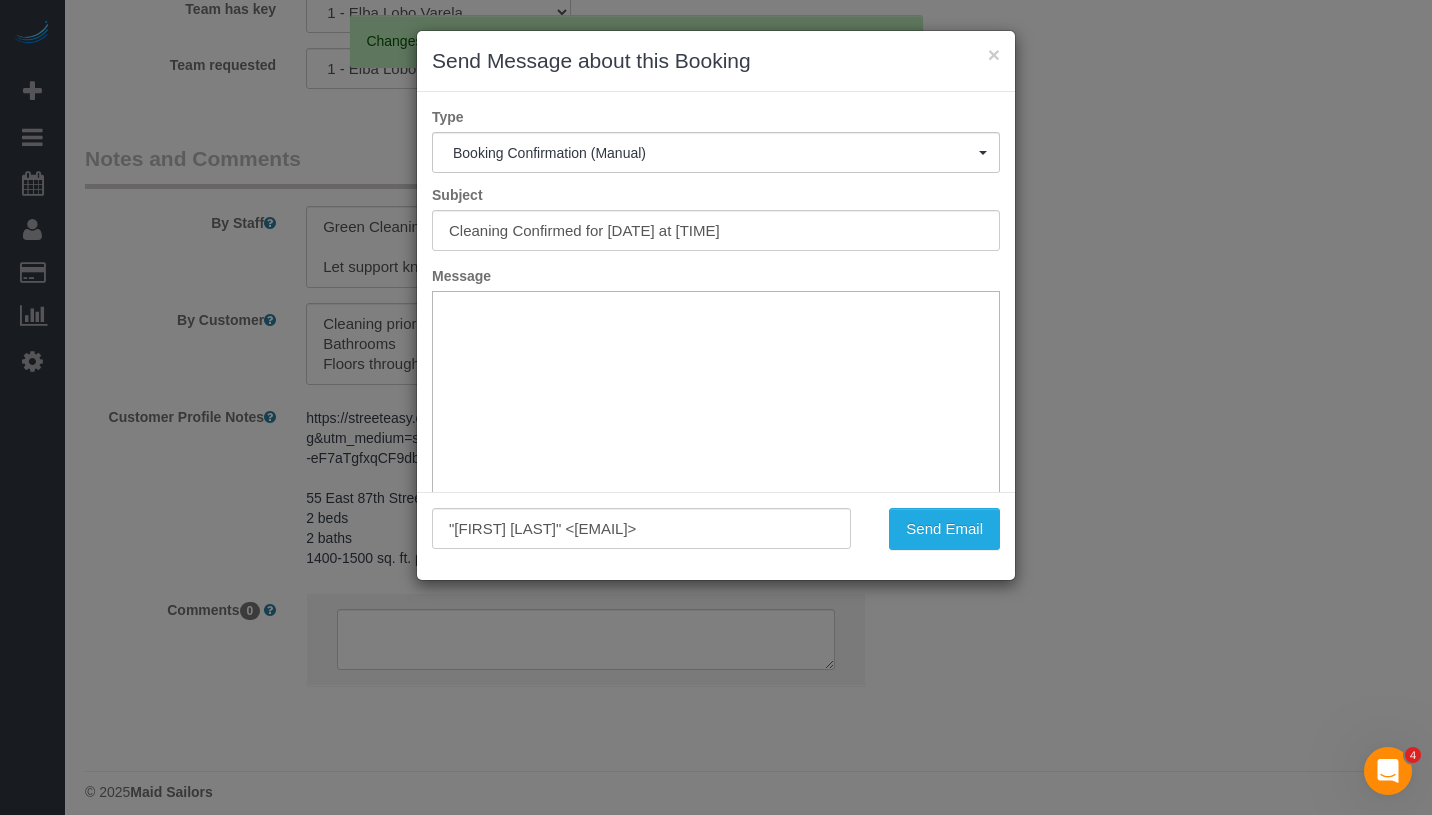 scroll, scrollTop: 0, scrollLeft: 0, axis: both 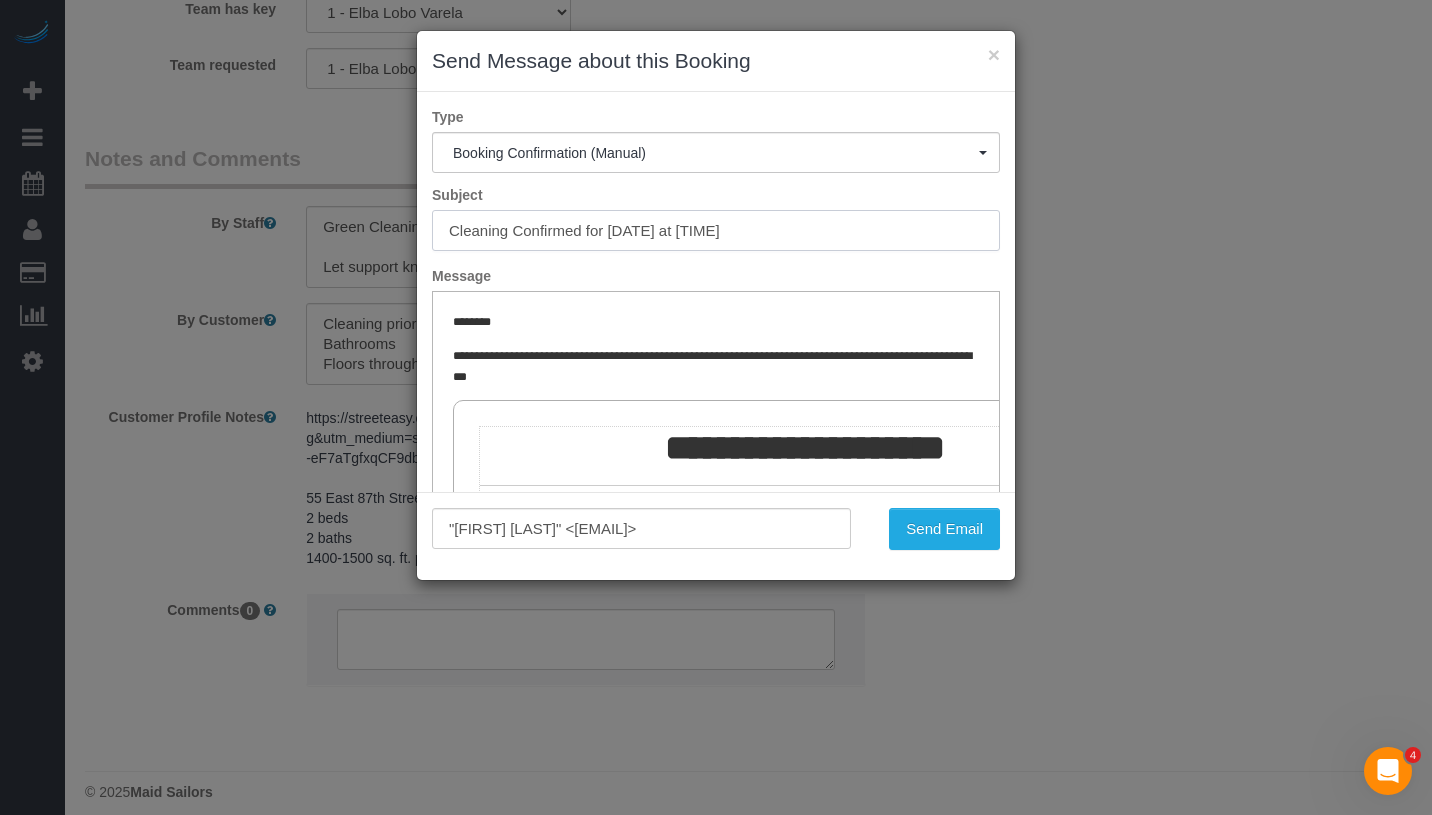 drag, startPoint x: 609, startPoint y: 237, endPoint x: 808, endPoint y: 235, distance: 199.01006 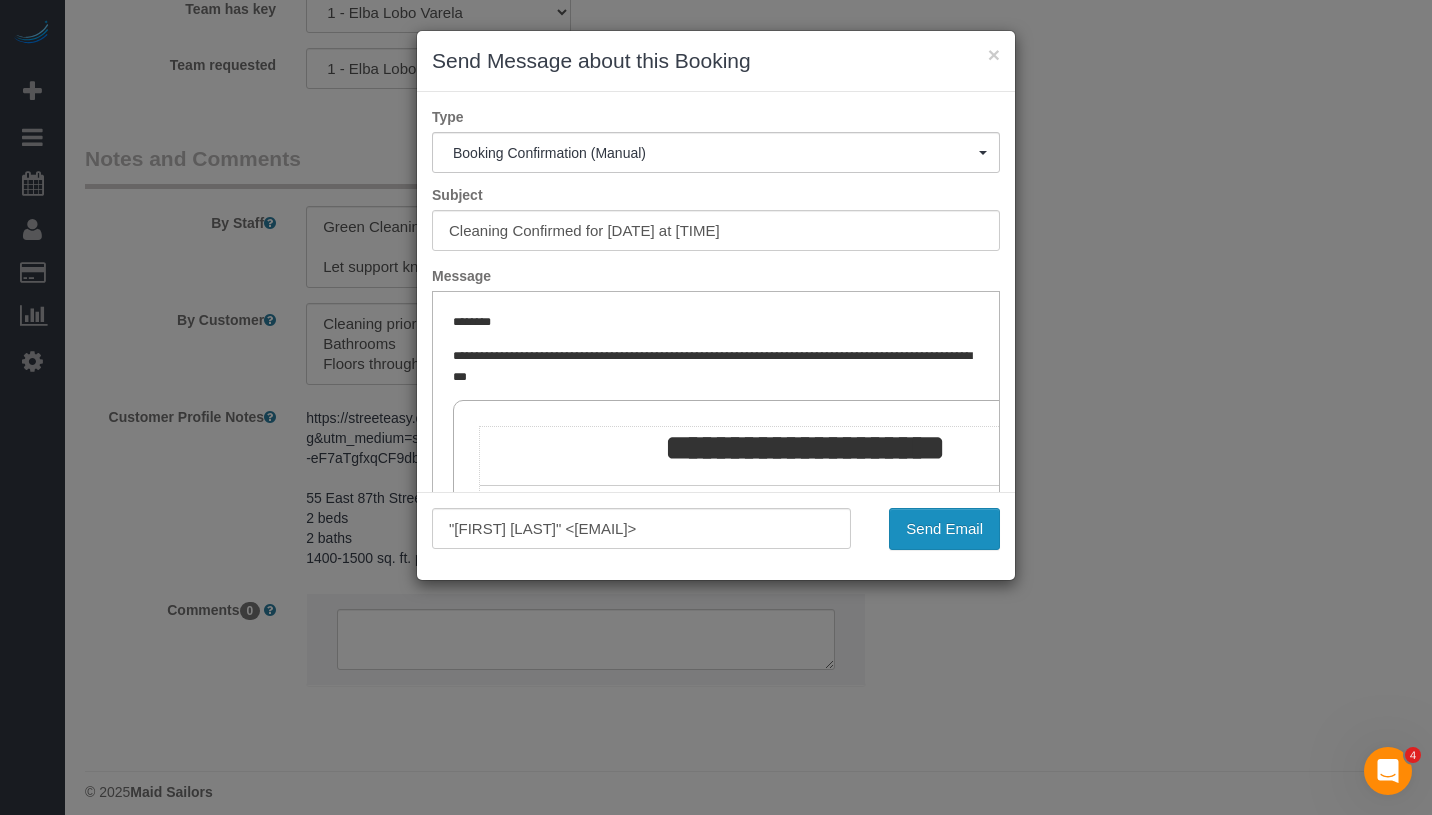 click on "Send Email" at bounding box center (944, 529) 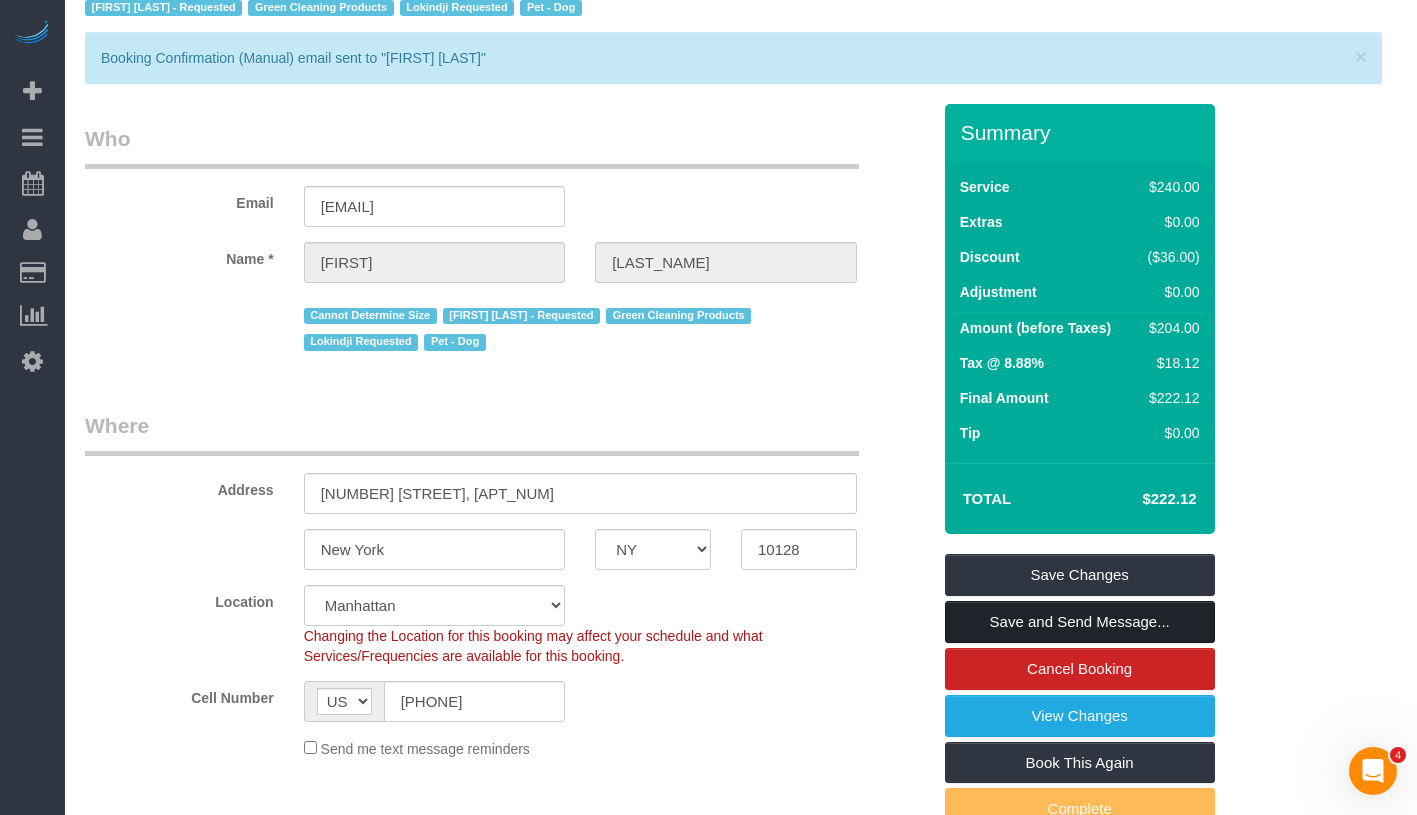 scroll, scrollTop: 0, scrollLeft: 0, axis: both 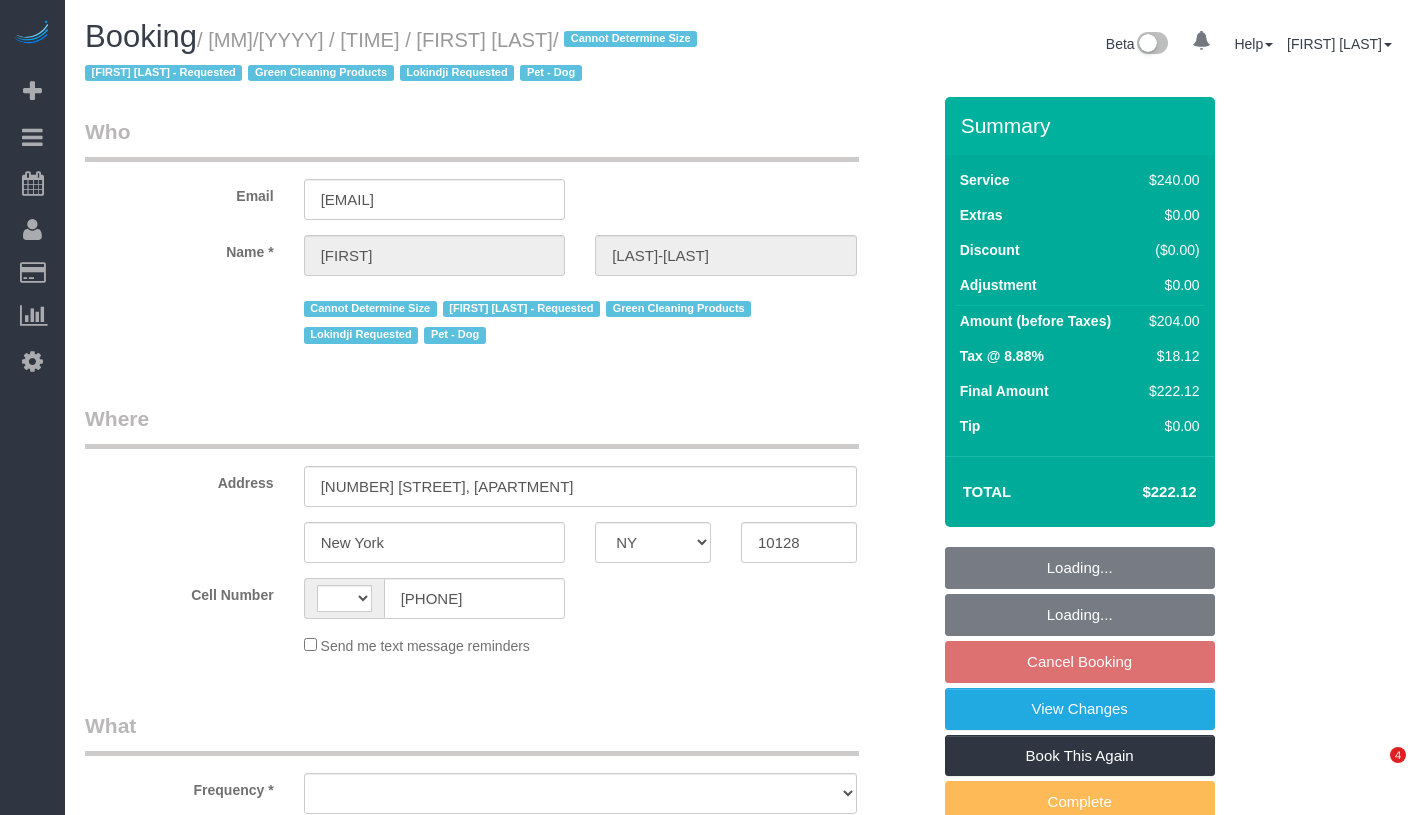 select on "NY" 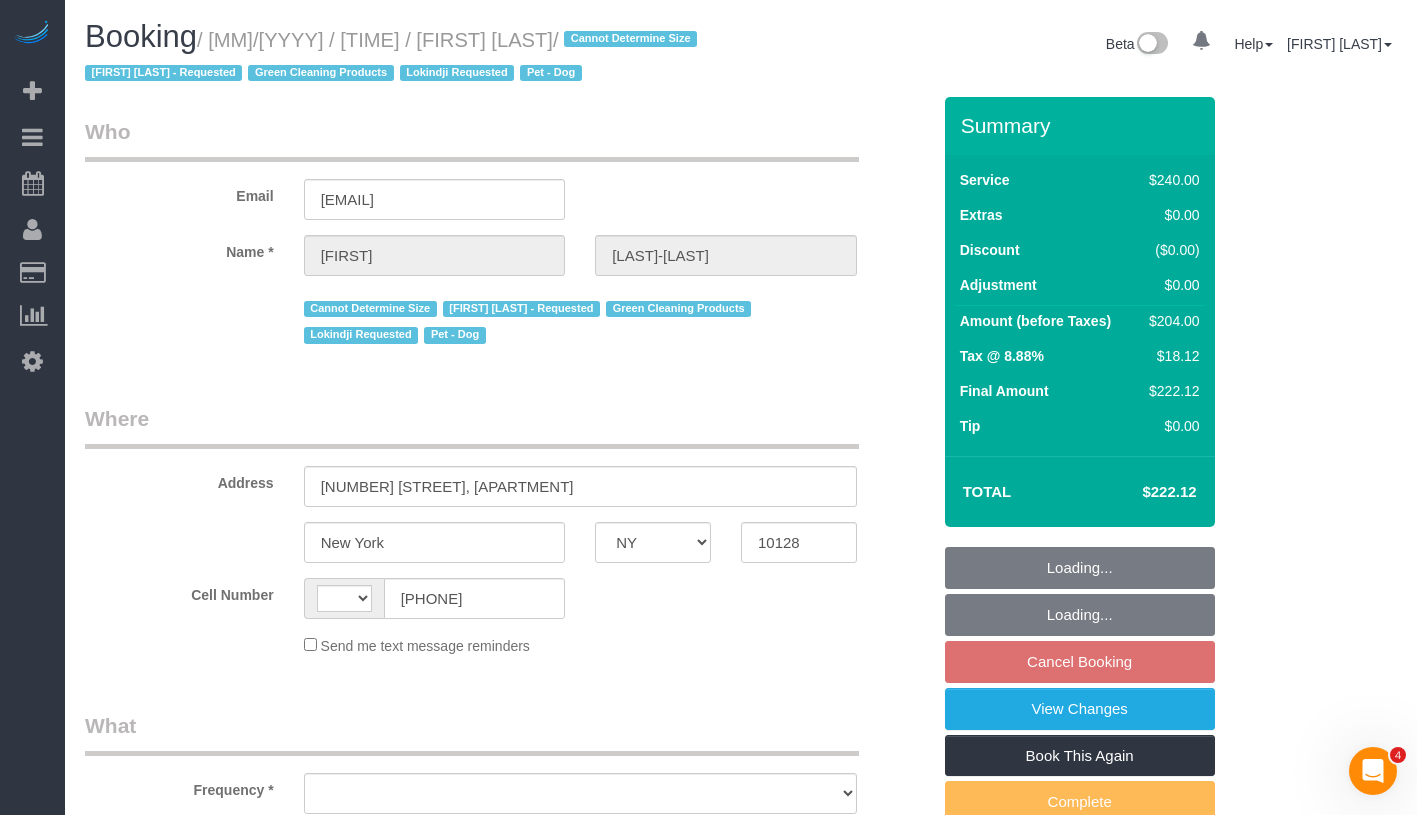 scroll, scrollTop: 0, scrollLeft: 0, axis: both 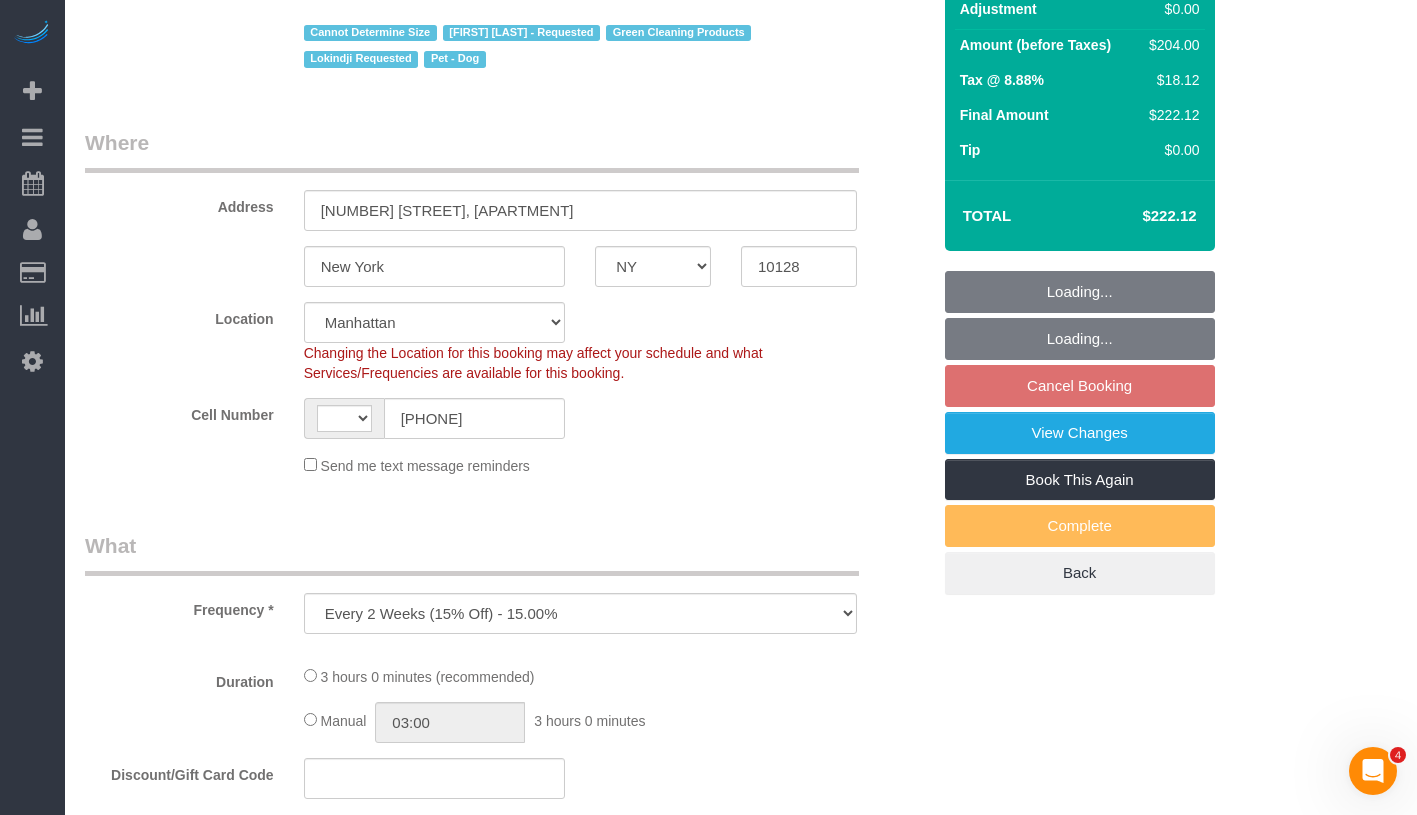select on "object:739" 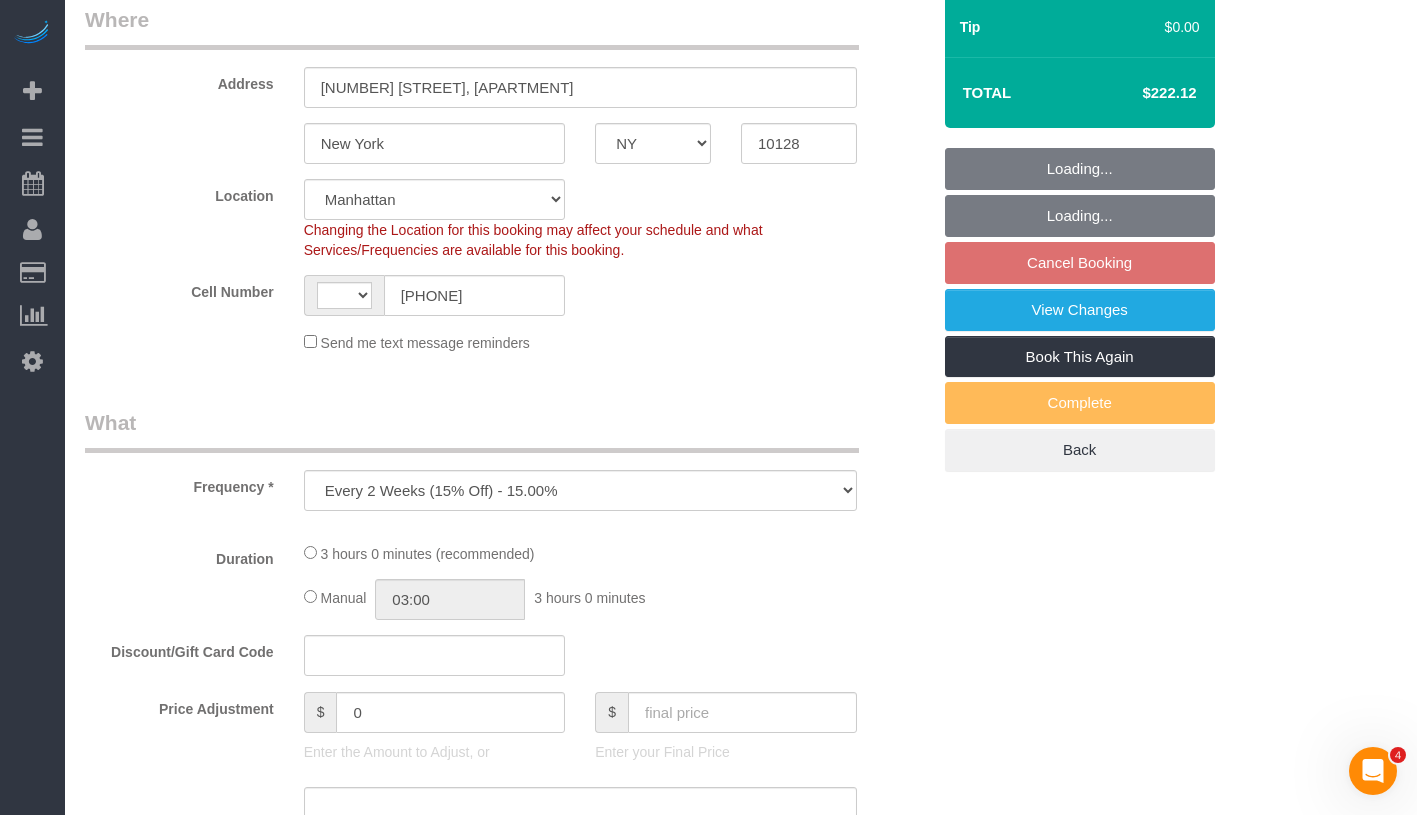 select on "string:US" 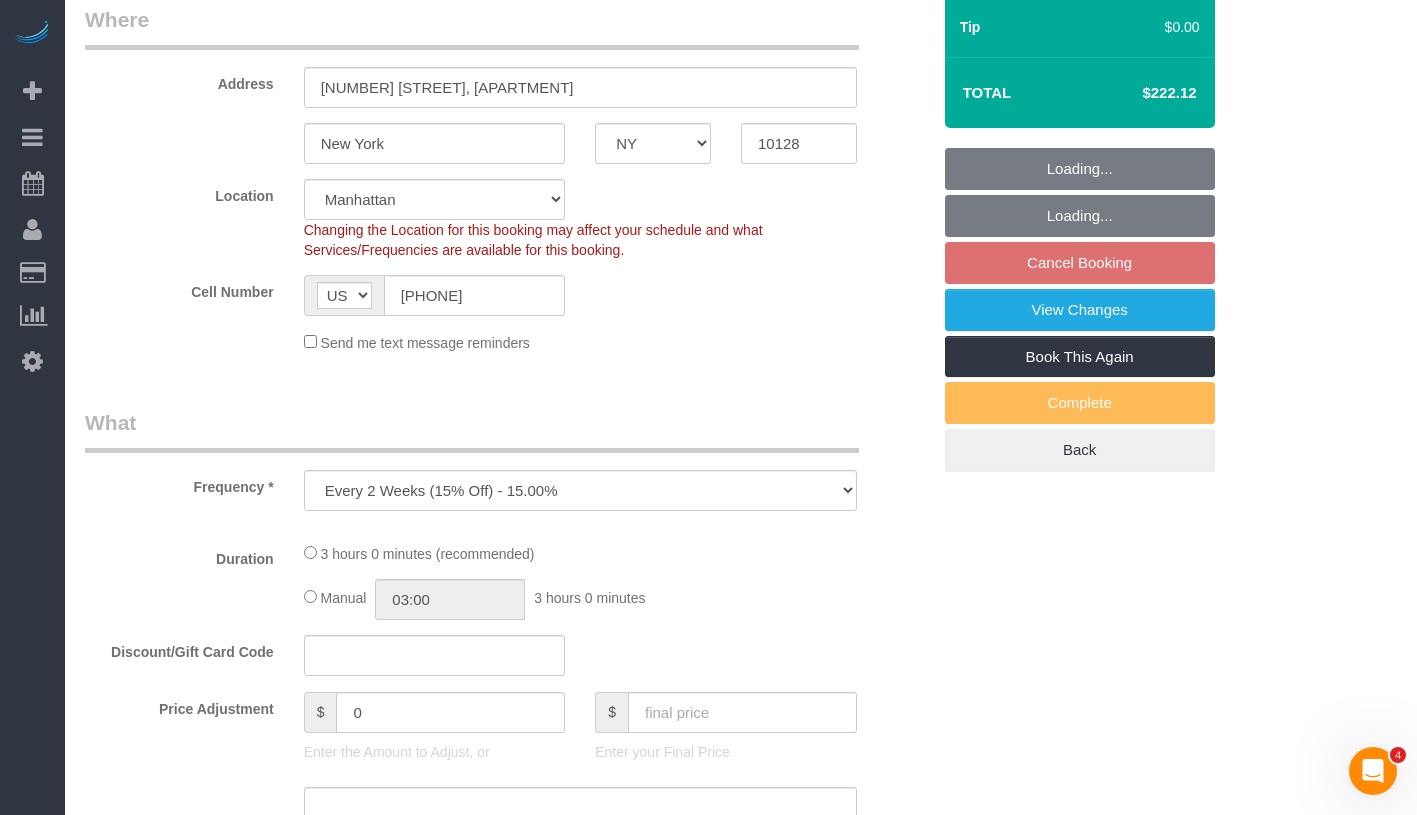 select on "180" 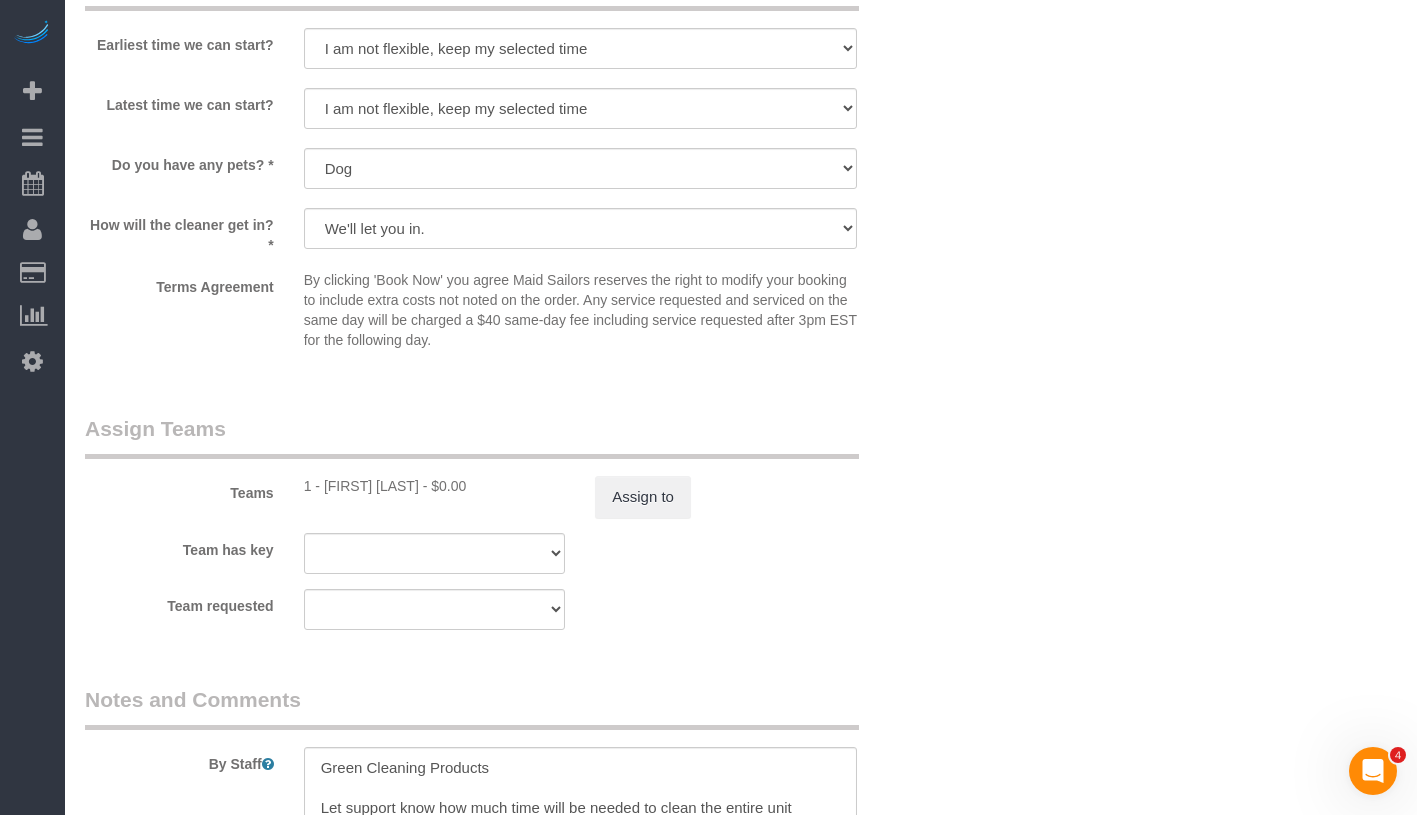 scroll, scrollTop: 2302, scrollLeft: 0, axis: vertical 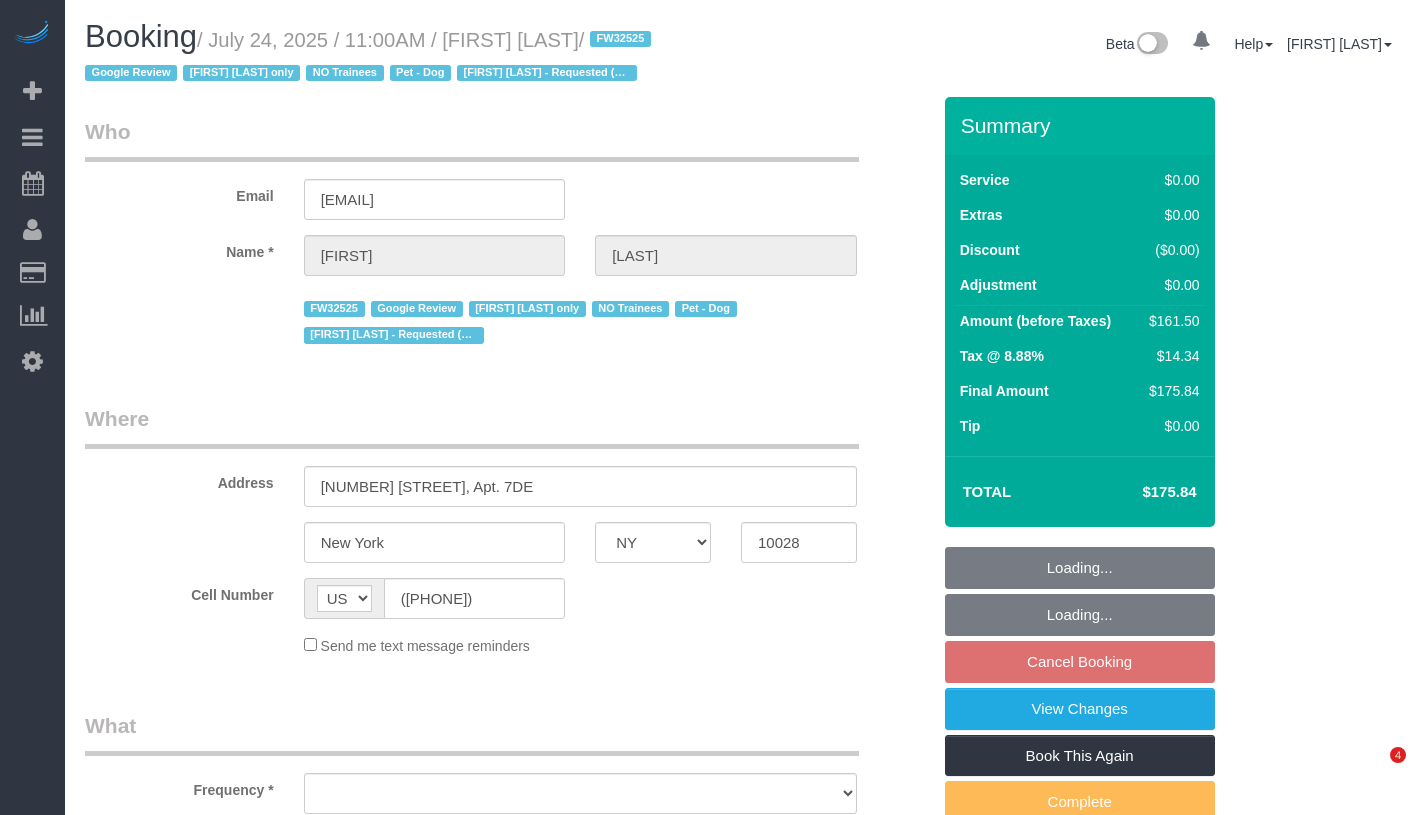 select on "NY" 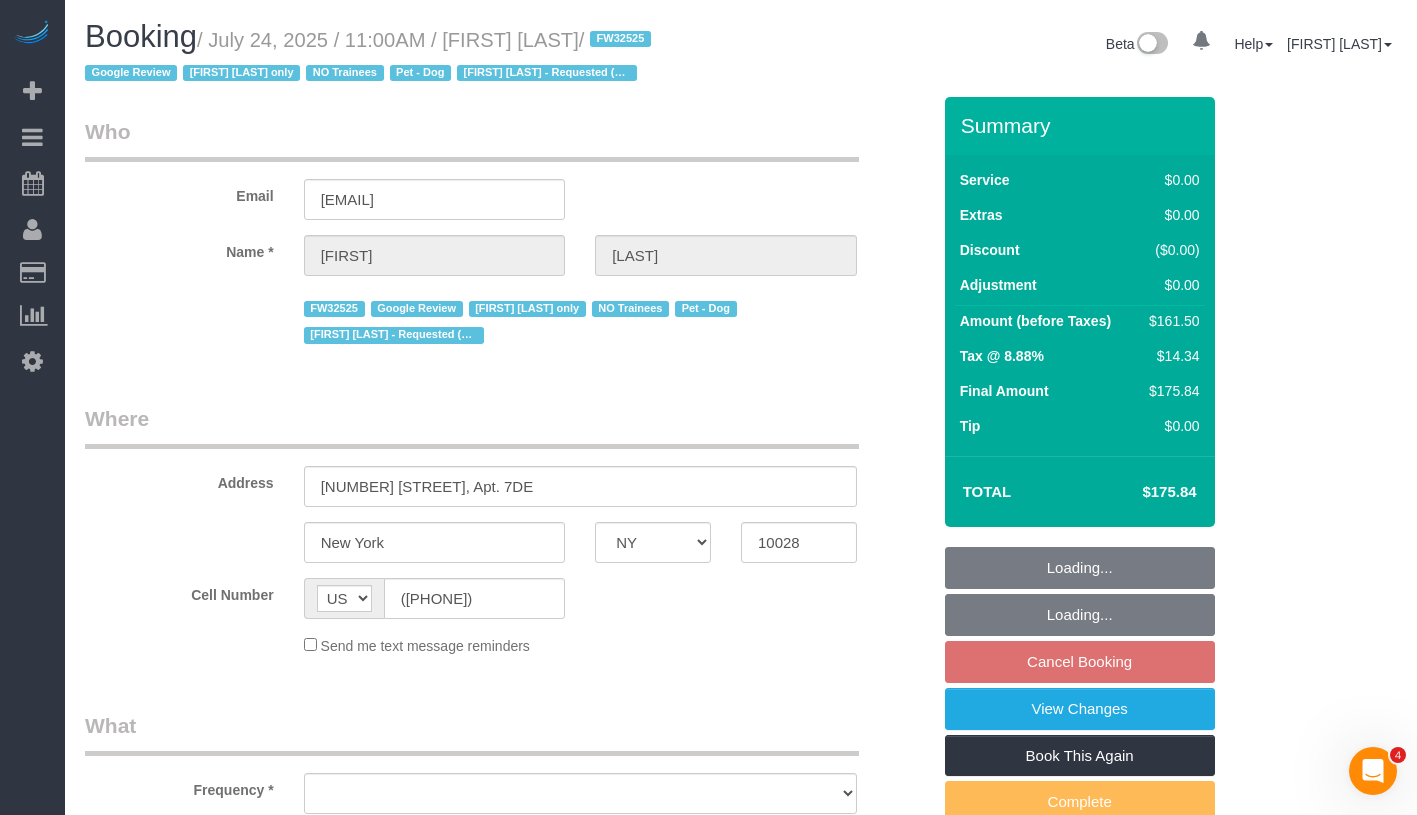 scroll, scrollTop: 0, scrollLeft: 0, axis: both 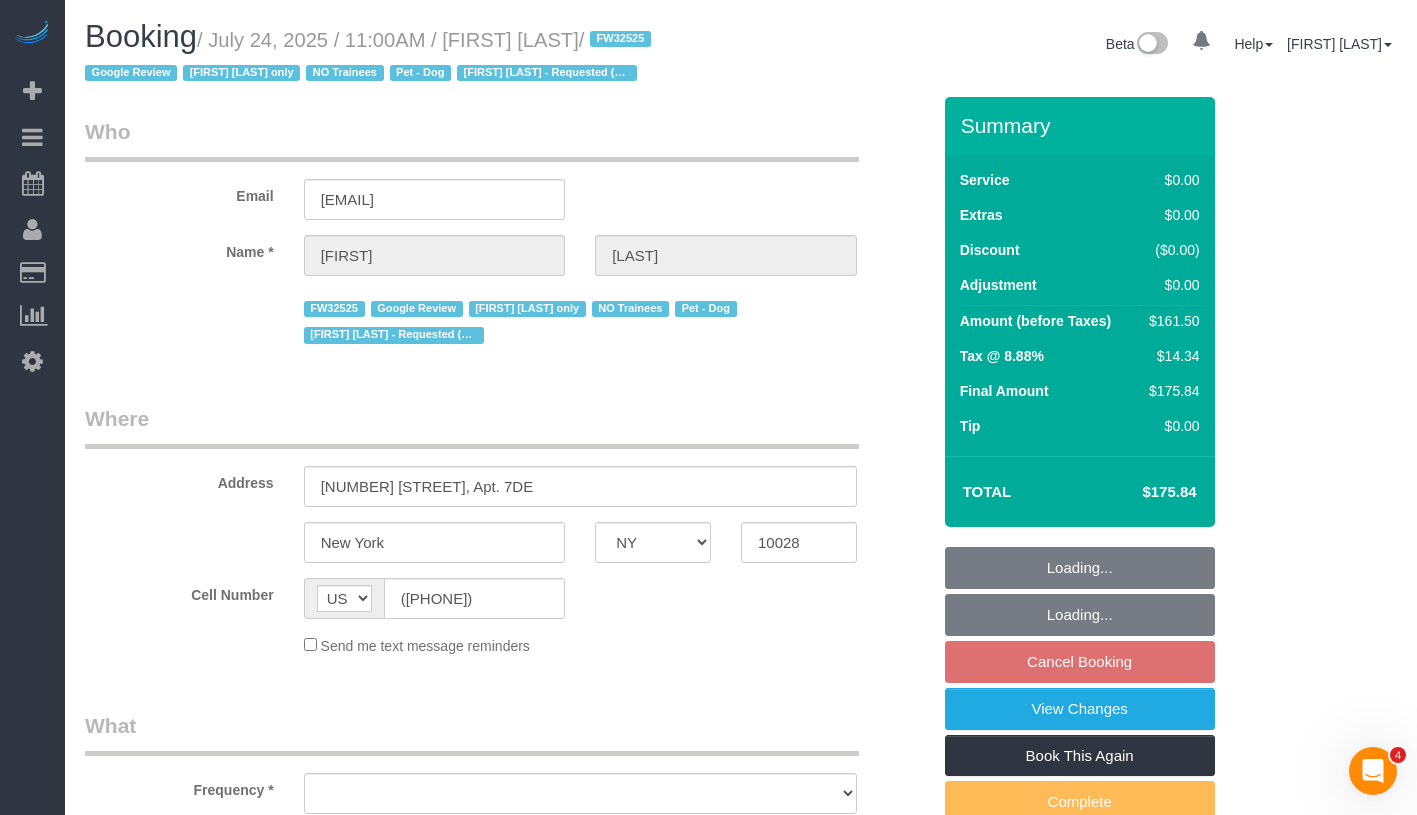 select on "object:938" 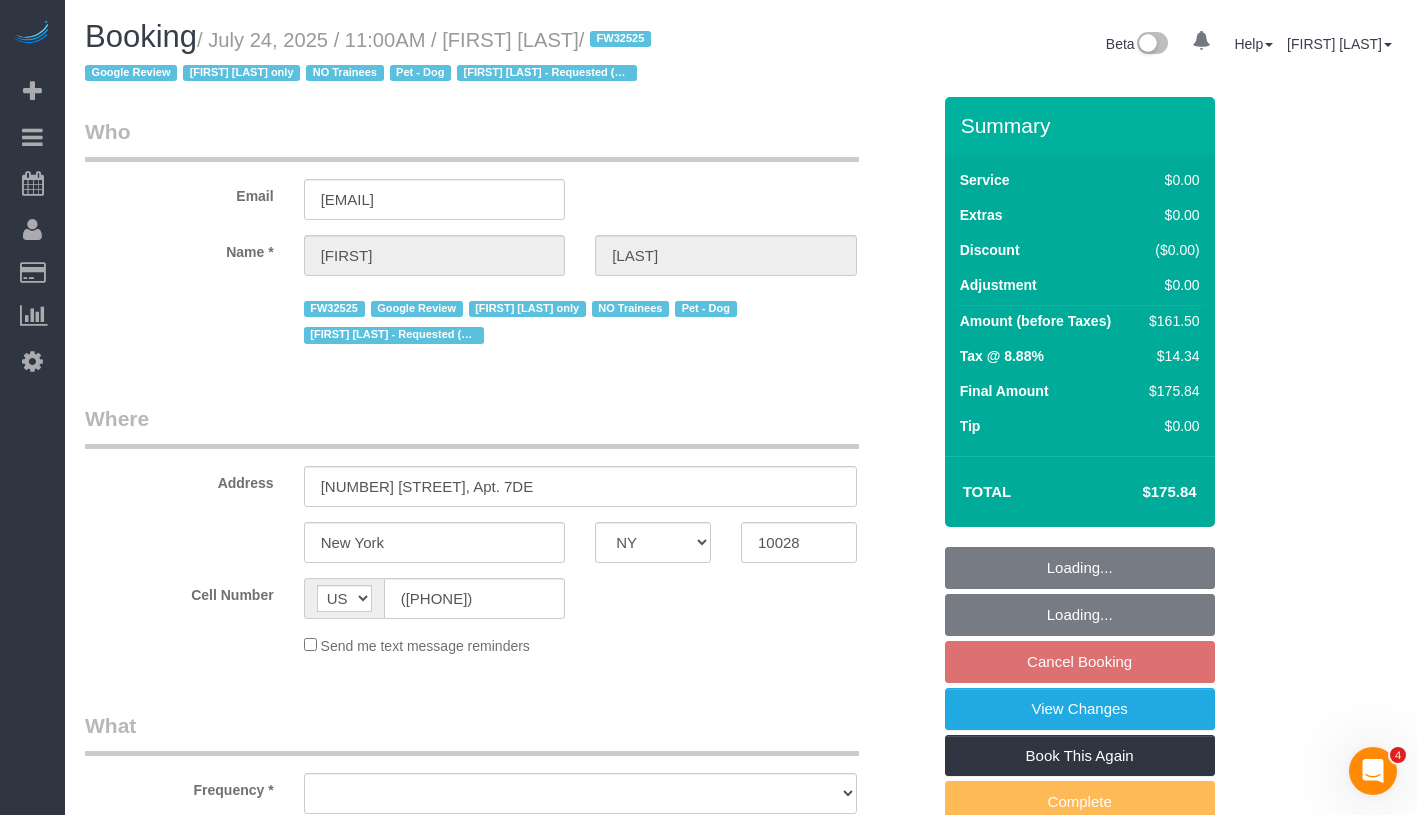 select on "string:stripe-pm_1RXlvk4VGloSiKo7tciQa9Bl" 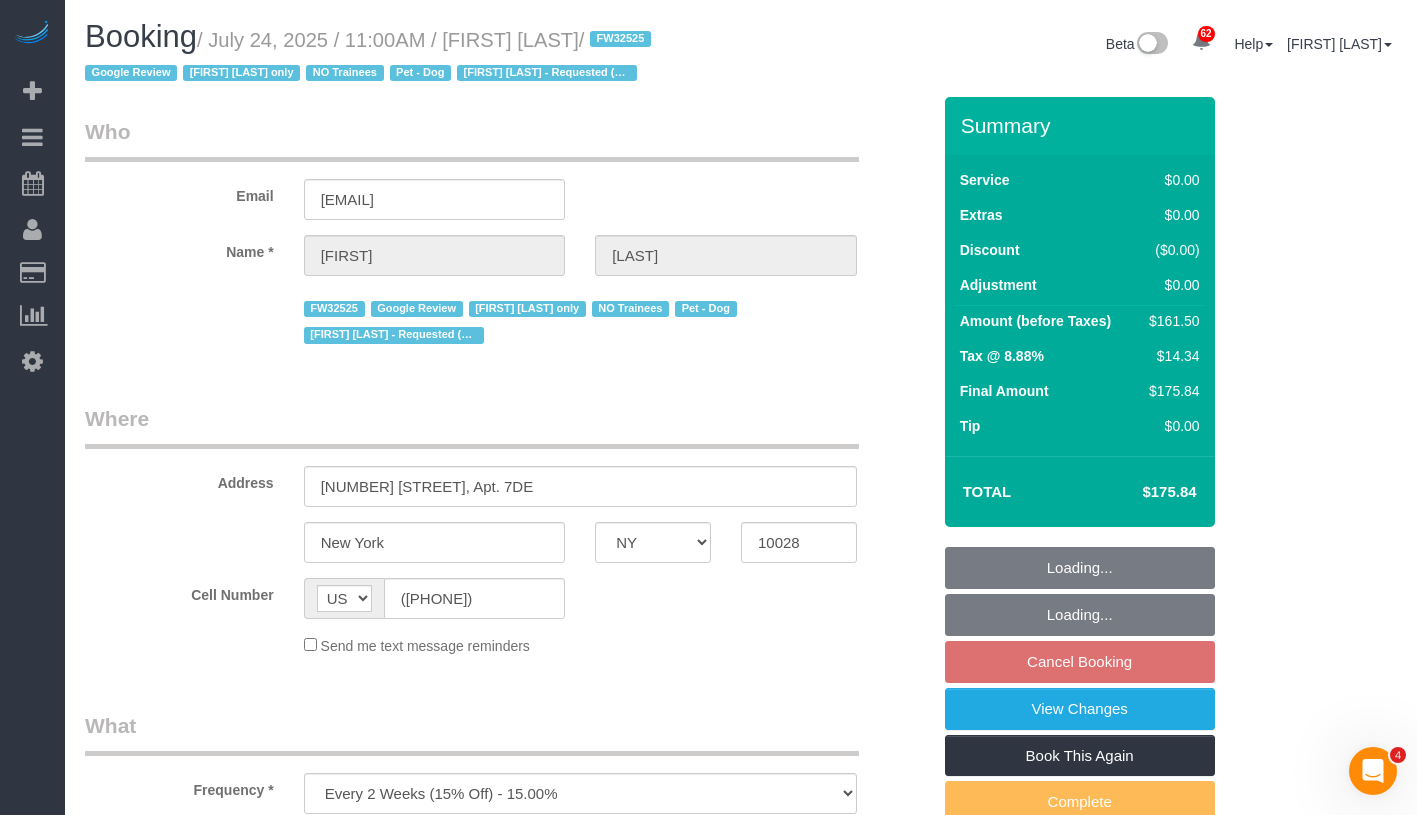 select on "spot4" 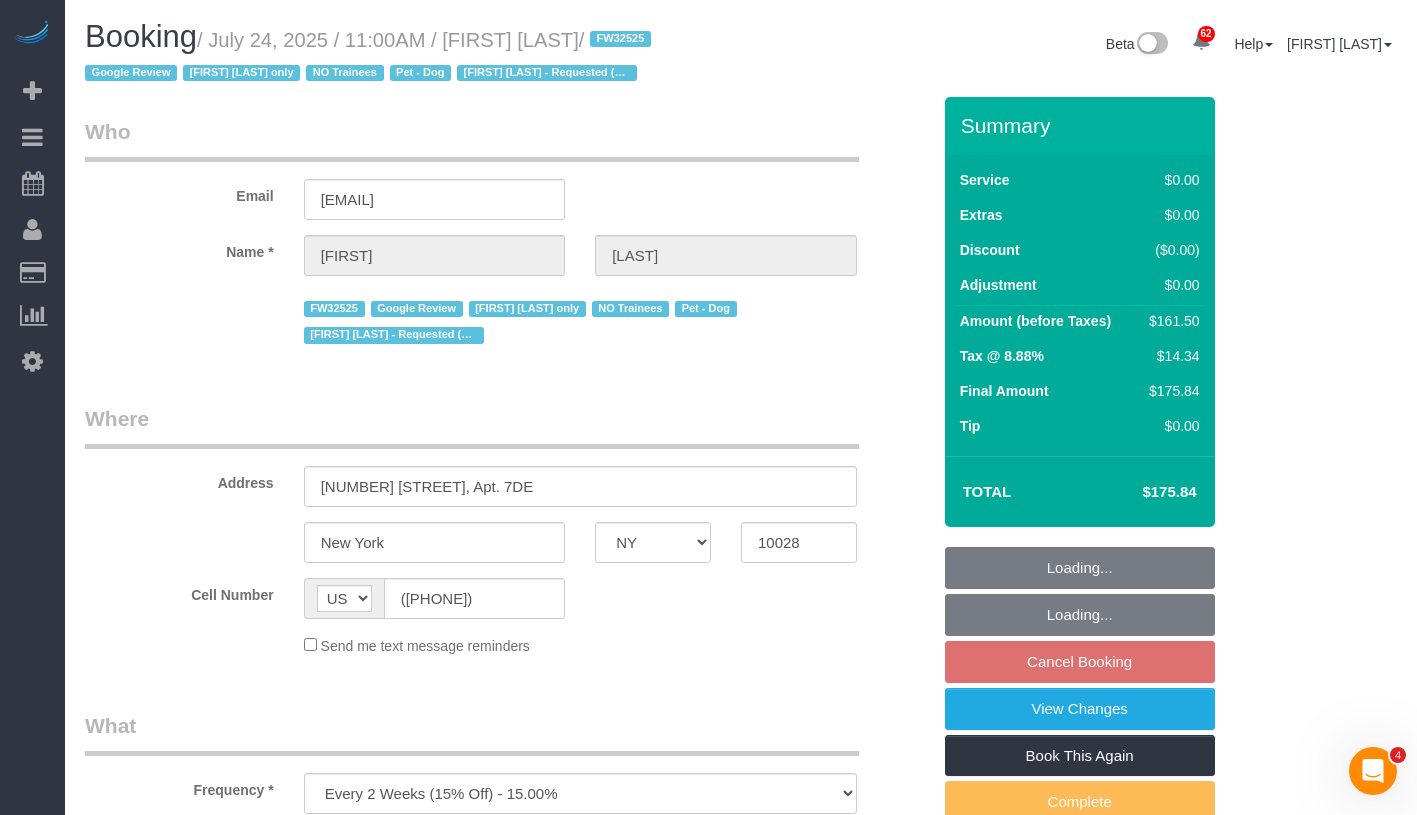 select on "number:59" 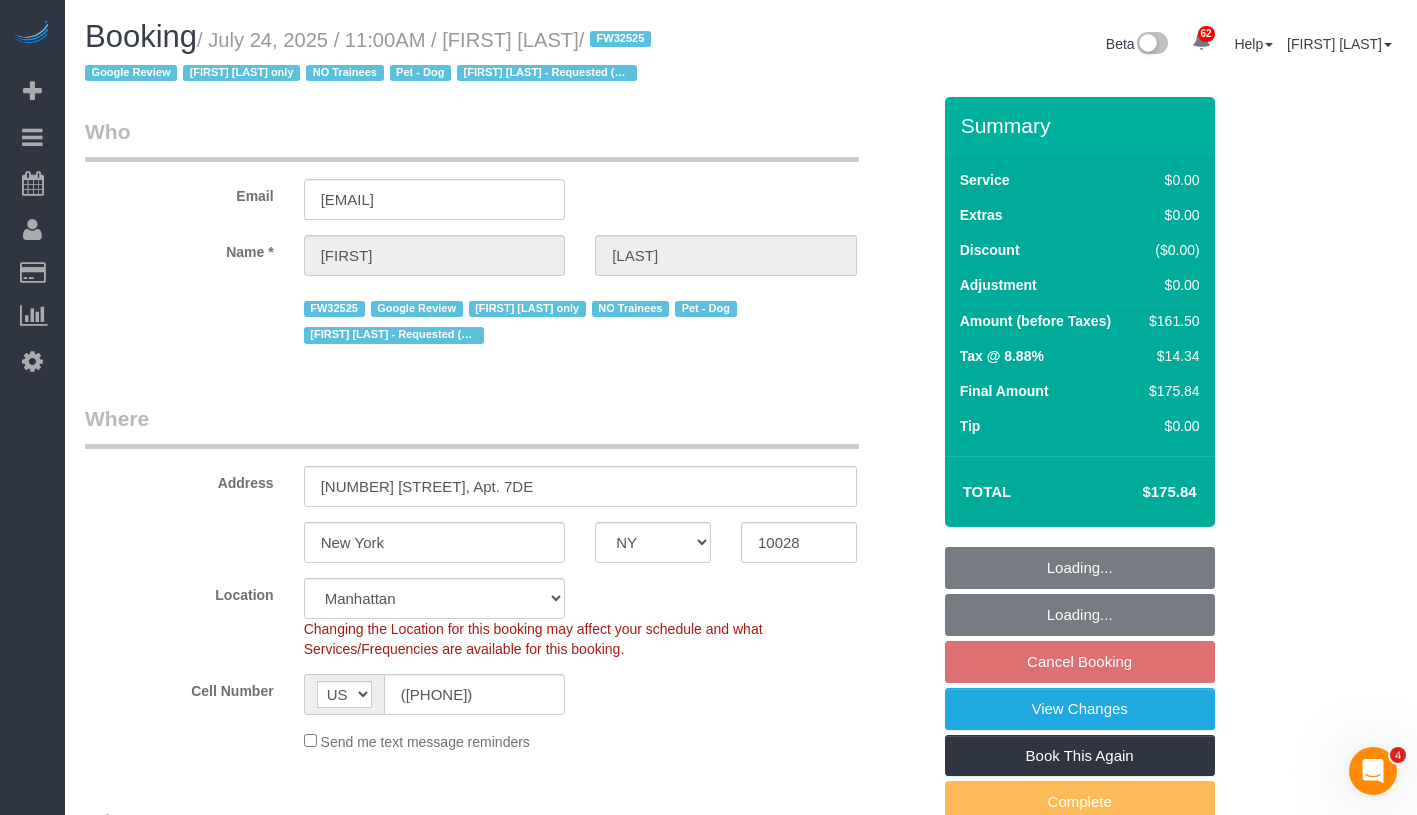 select on "object:1475" 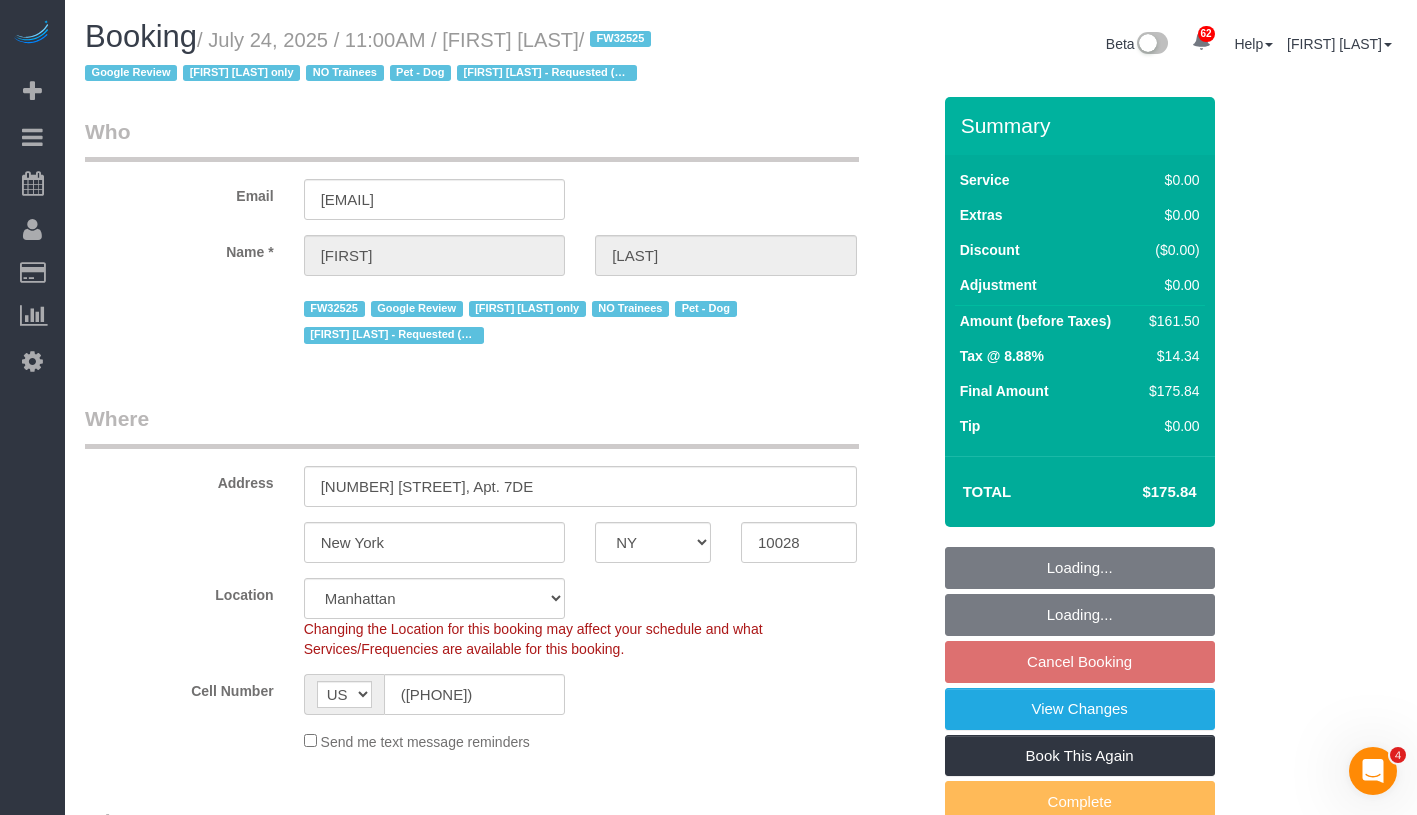 select on "1" 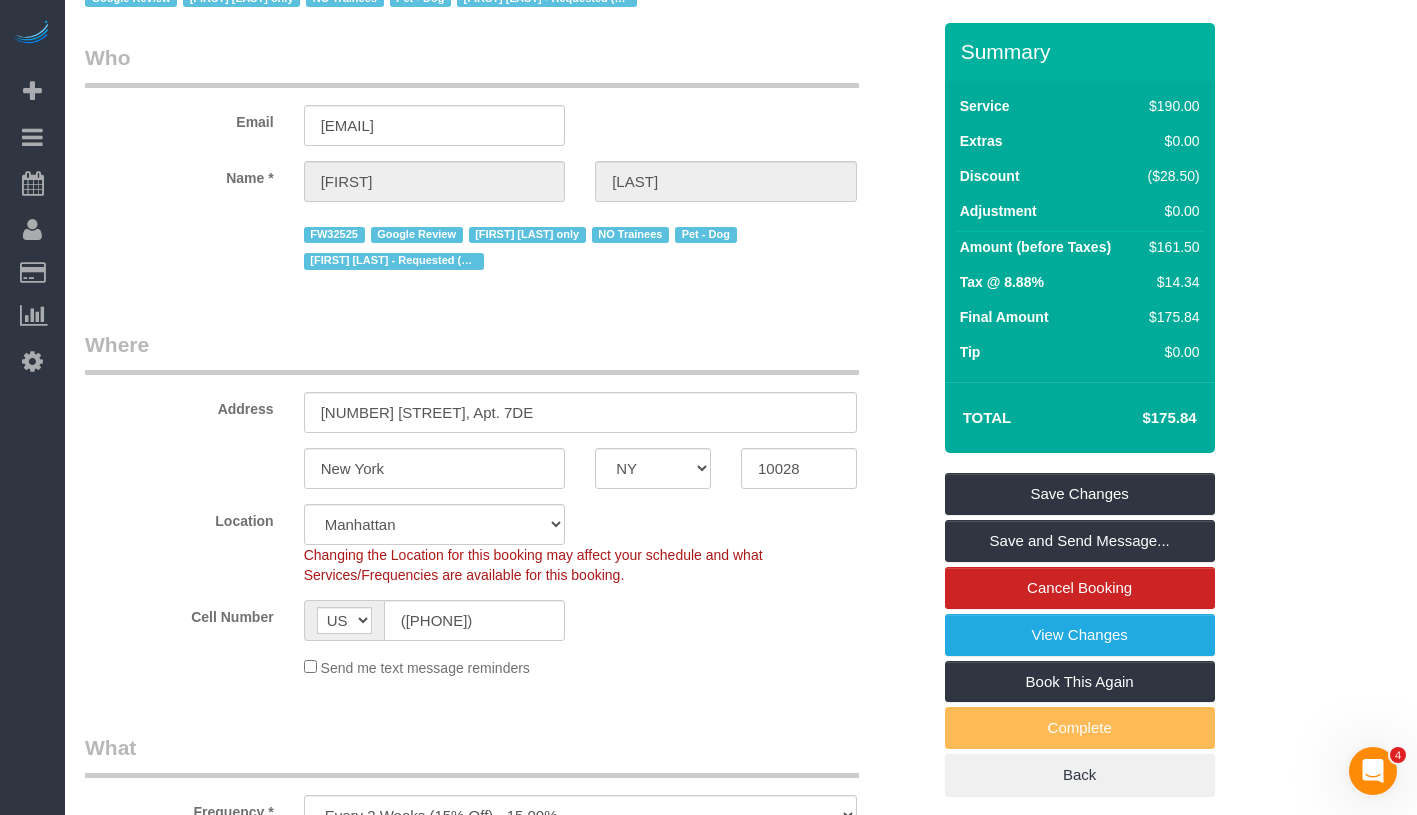 scroll, scrollTop: 0, scrollLeft: 0, axis: both 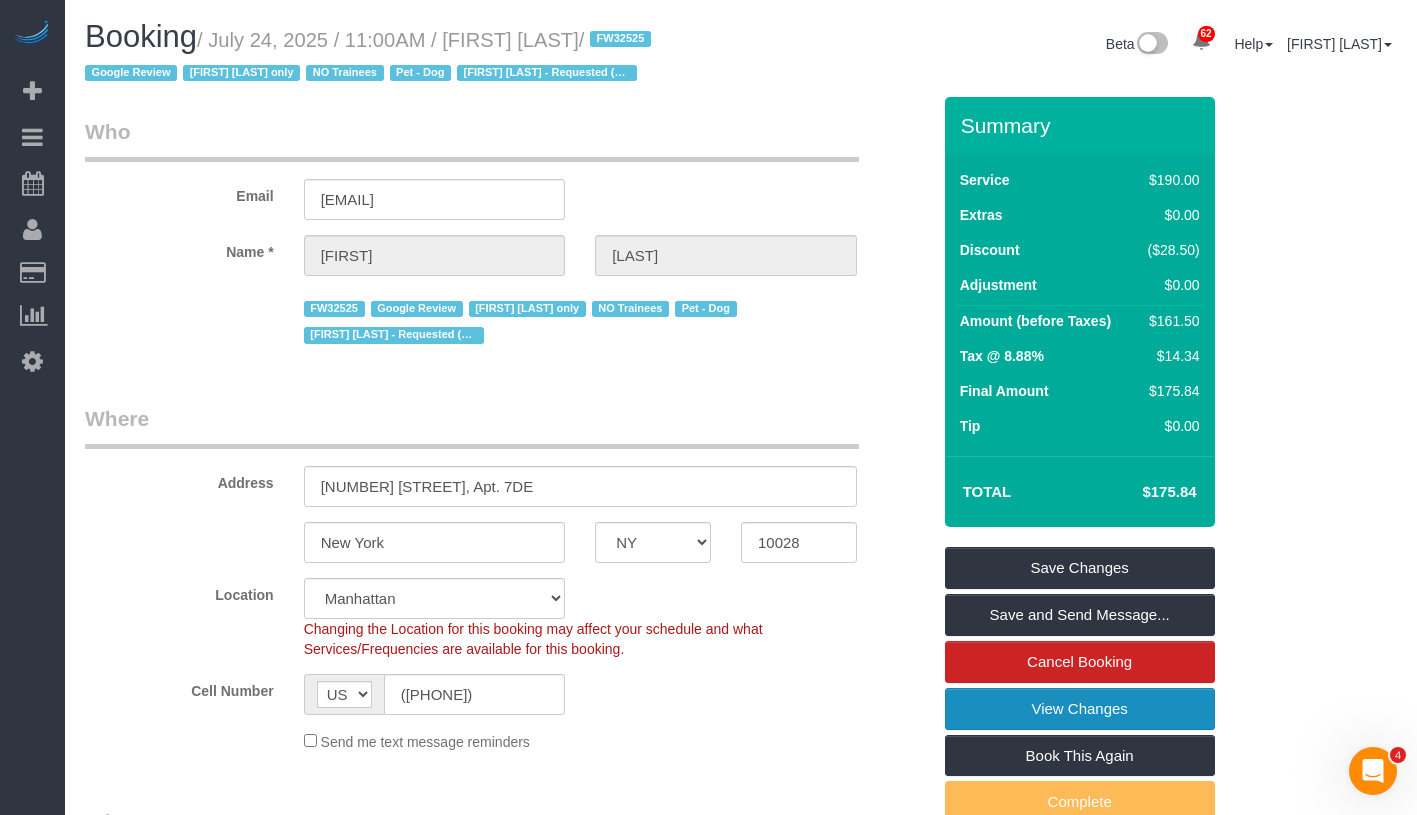 click on "View Changes" at bounding box center (1080, 709) 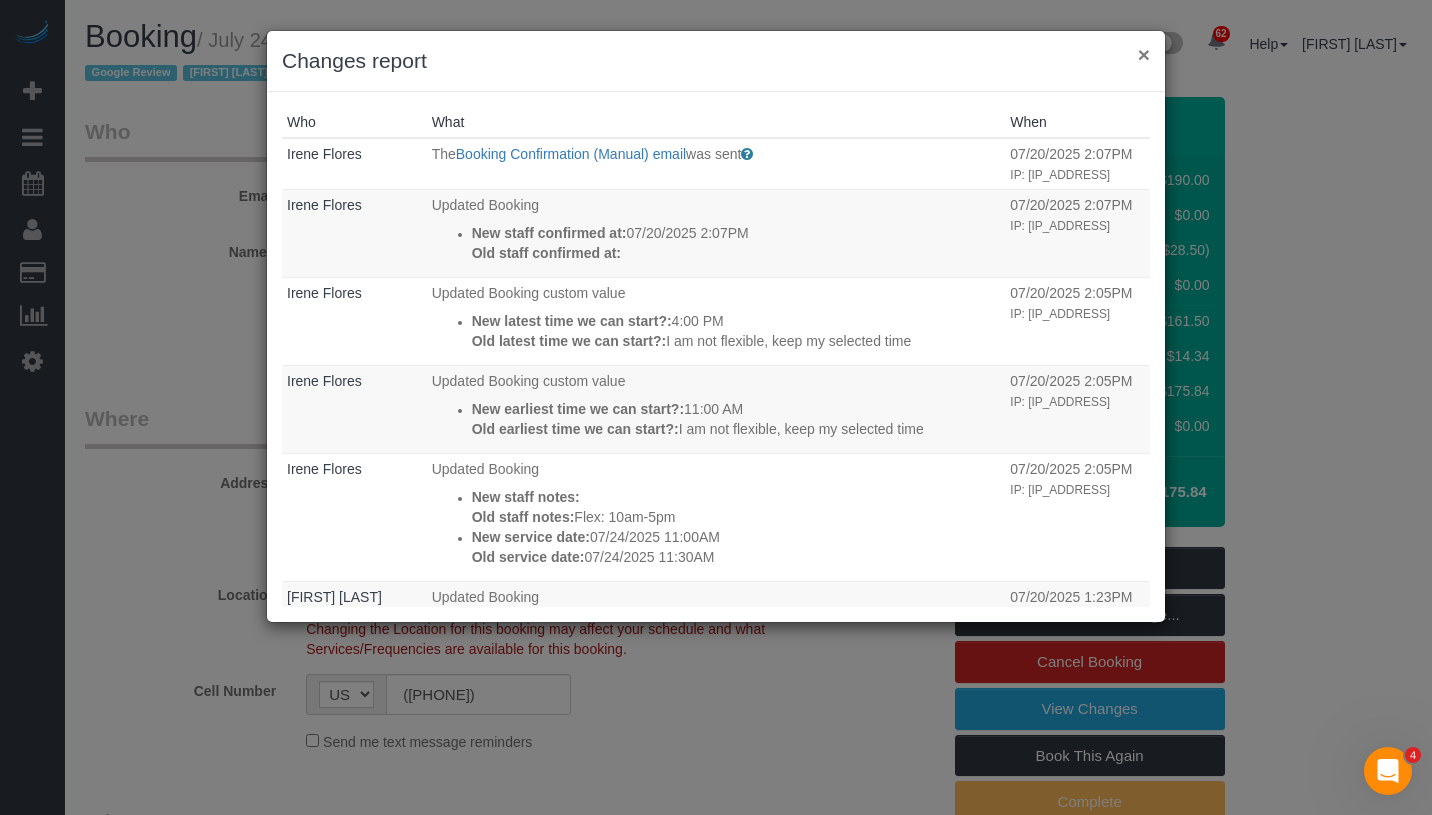 click on "×" at bounding box center [1144, 54] 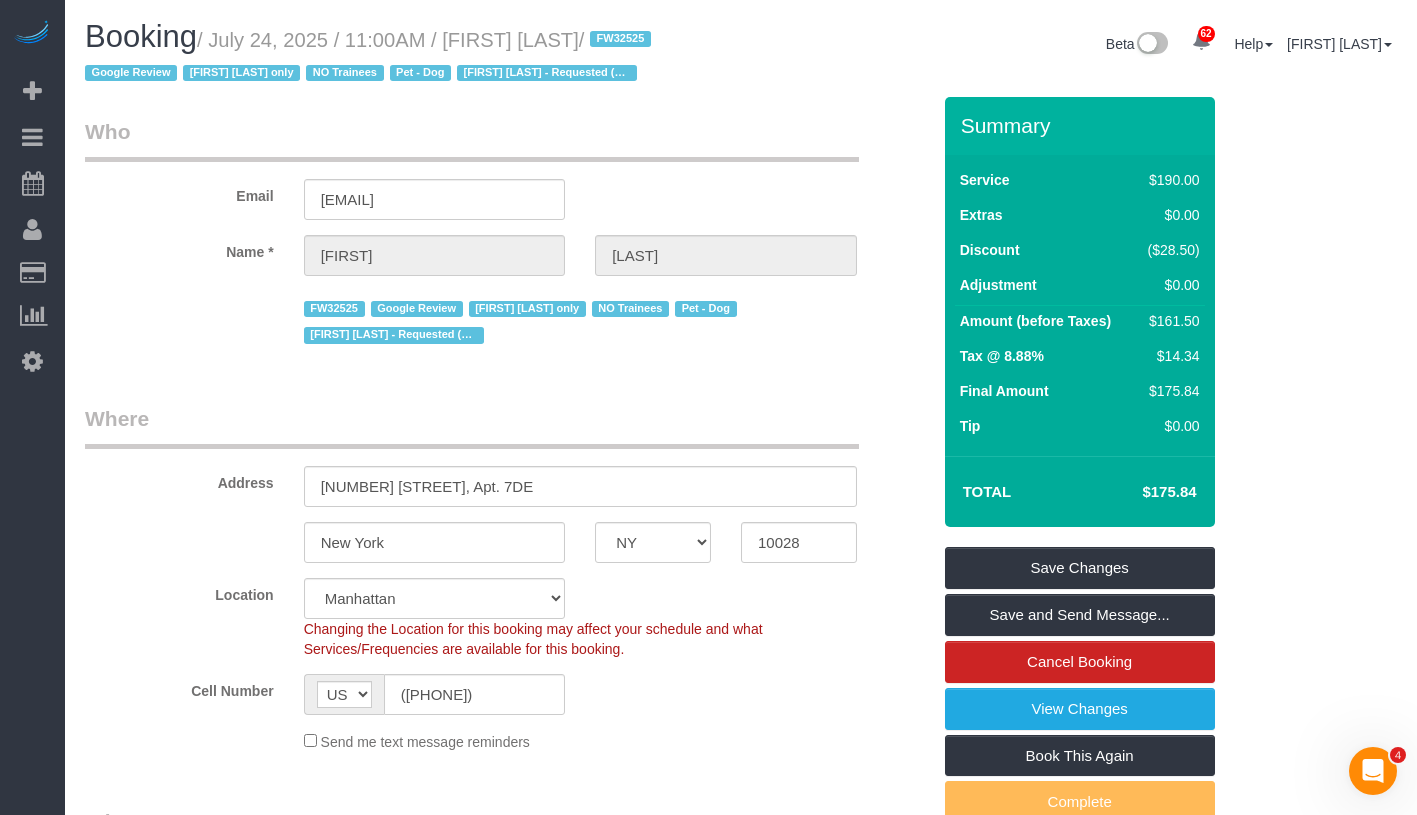 drag, startPoint x: 453, startPoint y: 42, endPoint x: 614, endPoint y: 43, distance: 161.00311 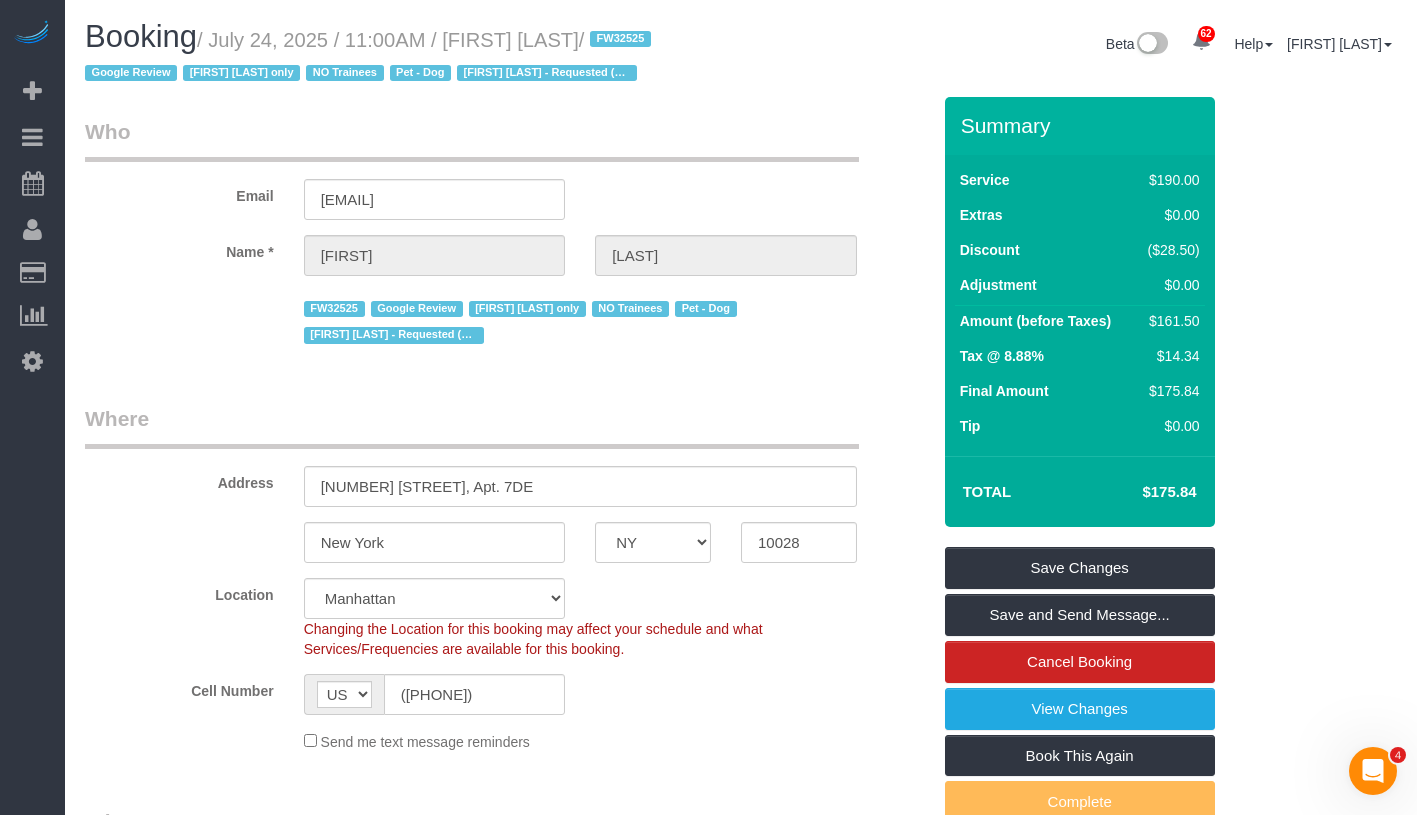 click on "/ July 24, 2025 / 11:00AM / [FIRST] [LAST]
/
FW32525
Google Review
[FIRST] [LAST] only
NO Trainees
Pet - Dog
[FIRST] [LAST] - Requested (secondary)" at bounding box center [371, 57] 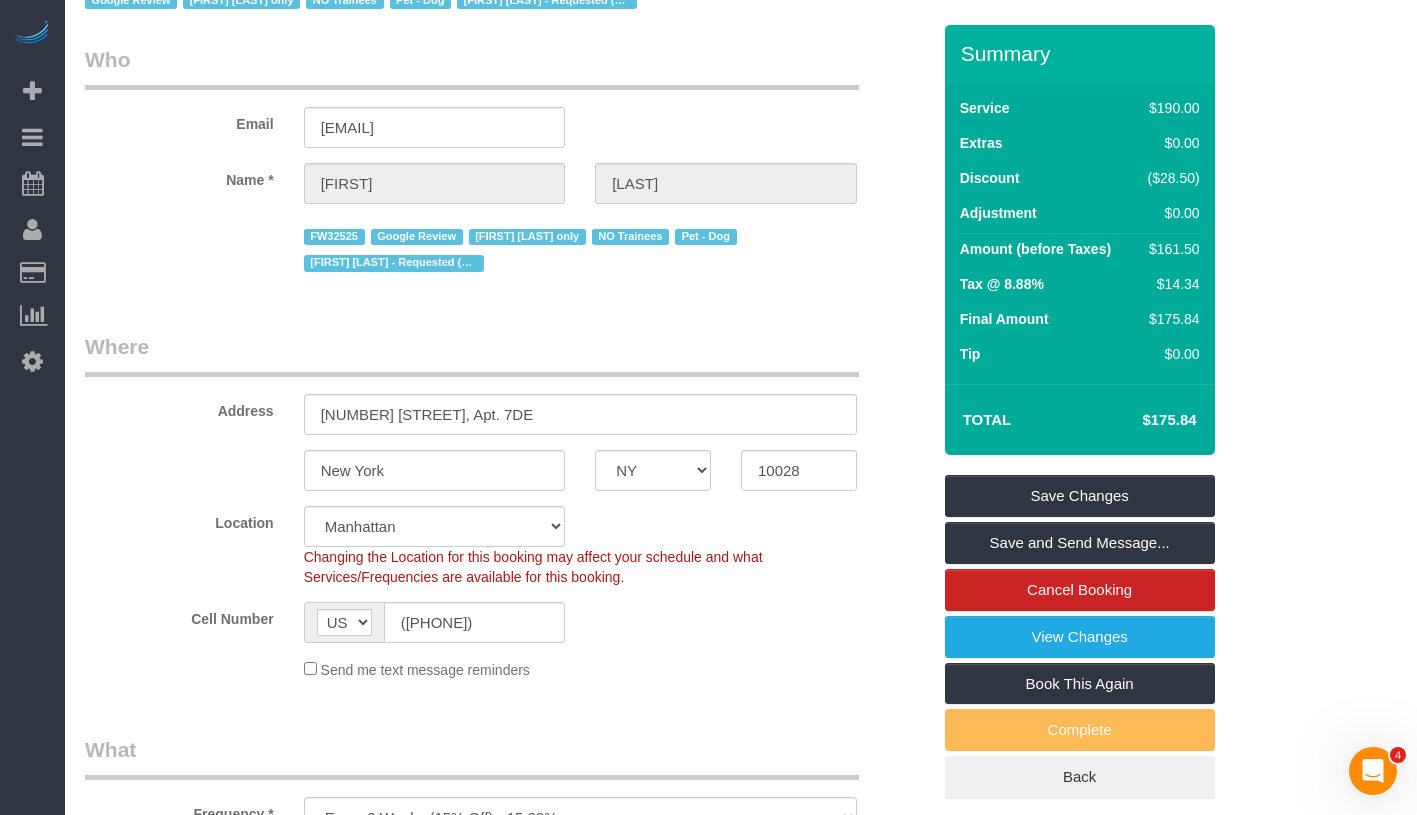 scroll, scrollTop: 0, scrollLeft: 0, axis: both 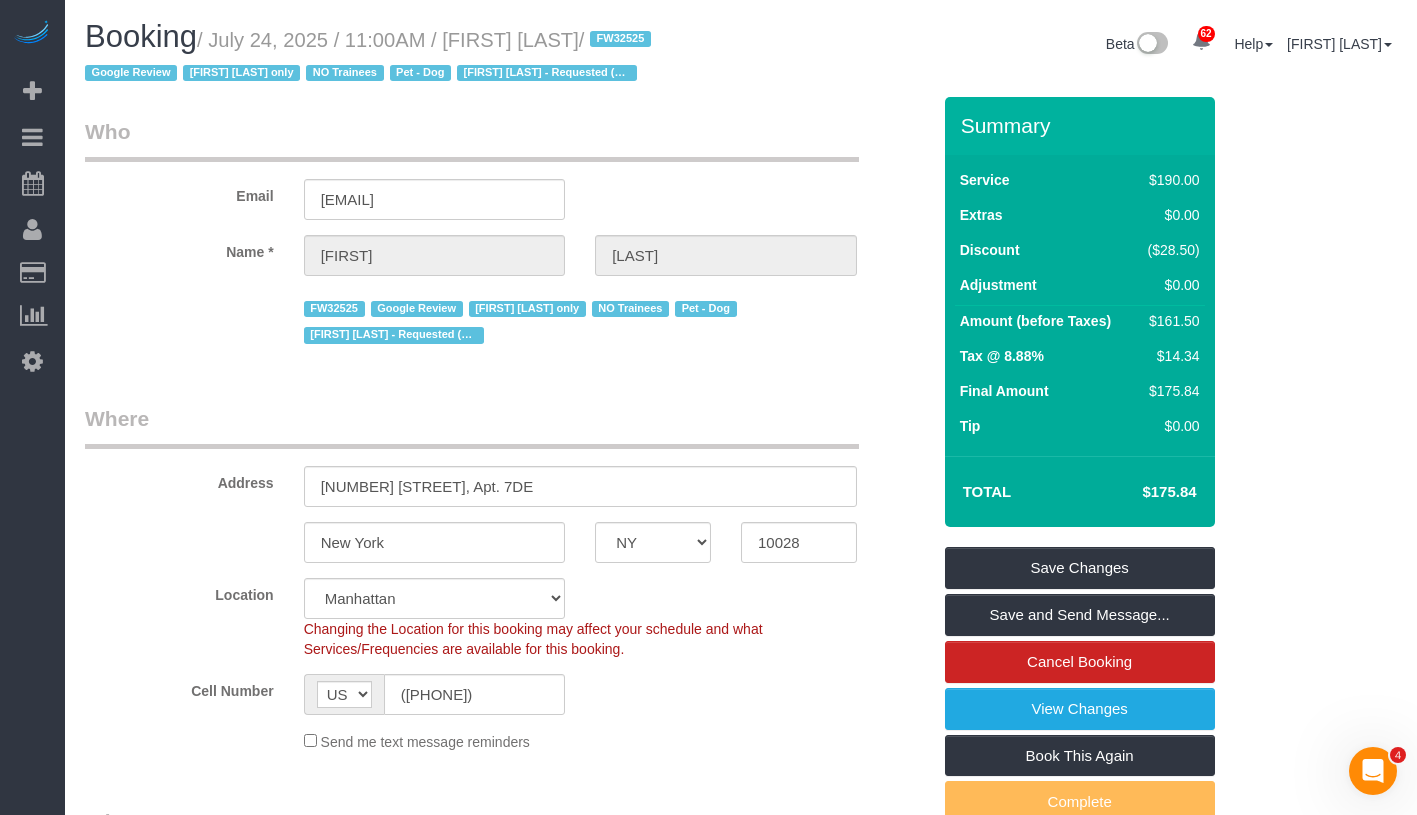 click on "/ July 24, 2025 / 11:00AM / [FIRST] [LAST]
/
FW32525
Google Review
[FIRST] [LAST] only
NO Trainees
Pet - Dog
[FIRST] [LAST] - Requested (secondary)" at bounding box center [371, 57] 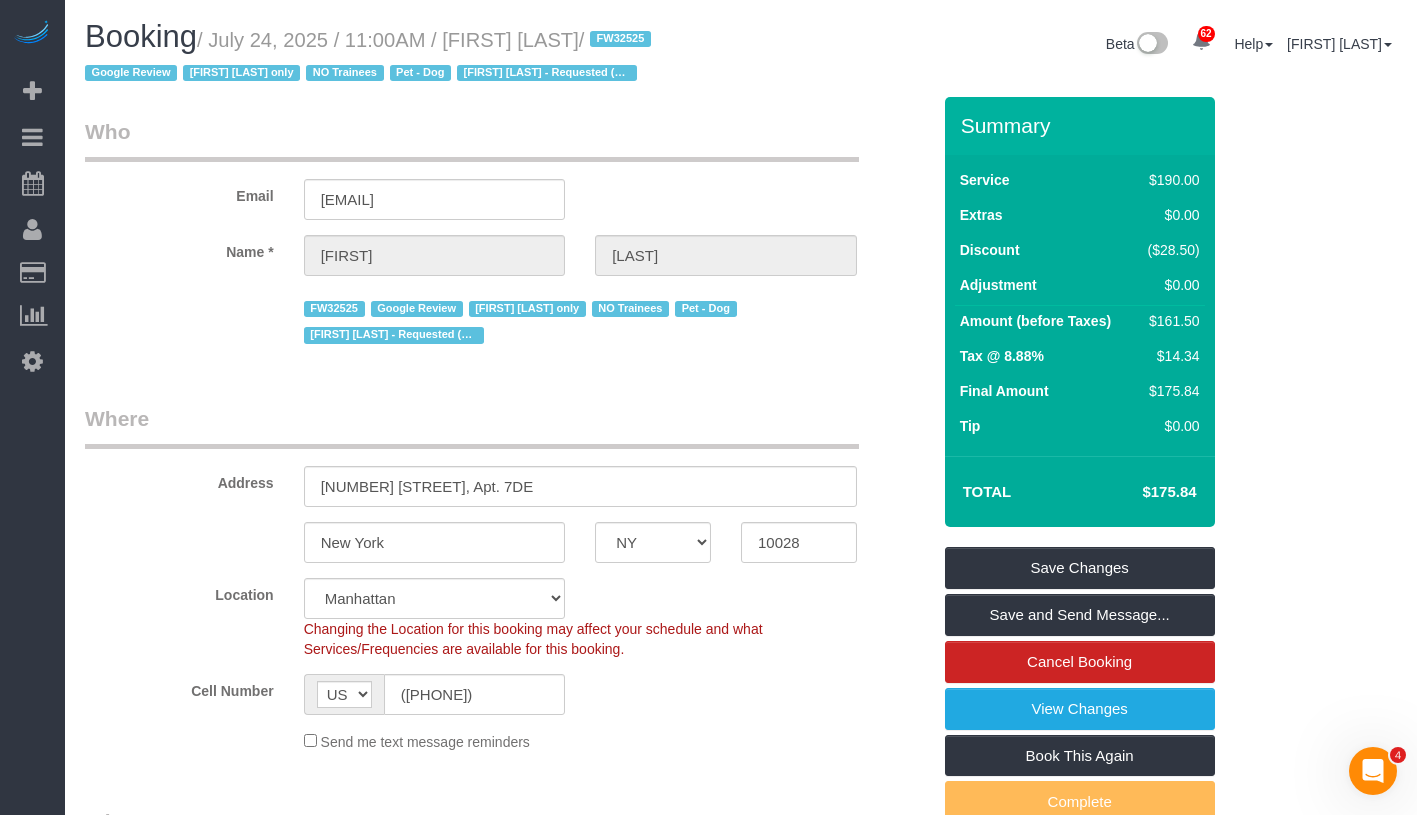drag, startPoint x: 223, startPoint y: 34, endPoint x: 574, endPoint y: 43, distance: 351.11536 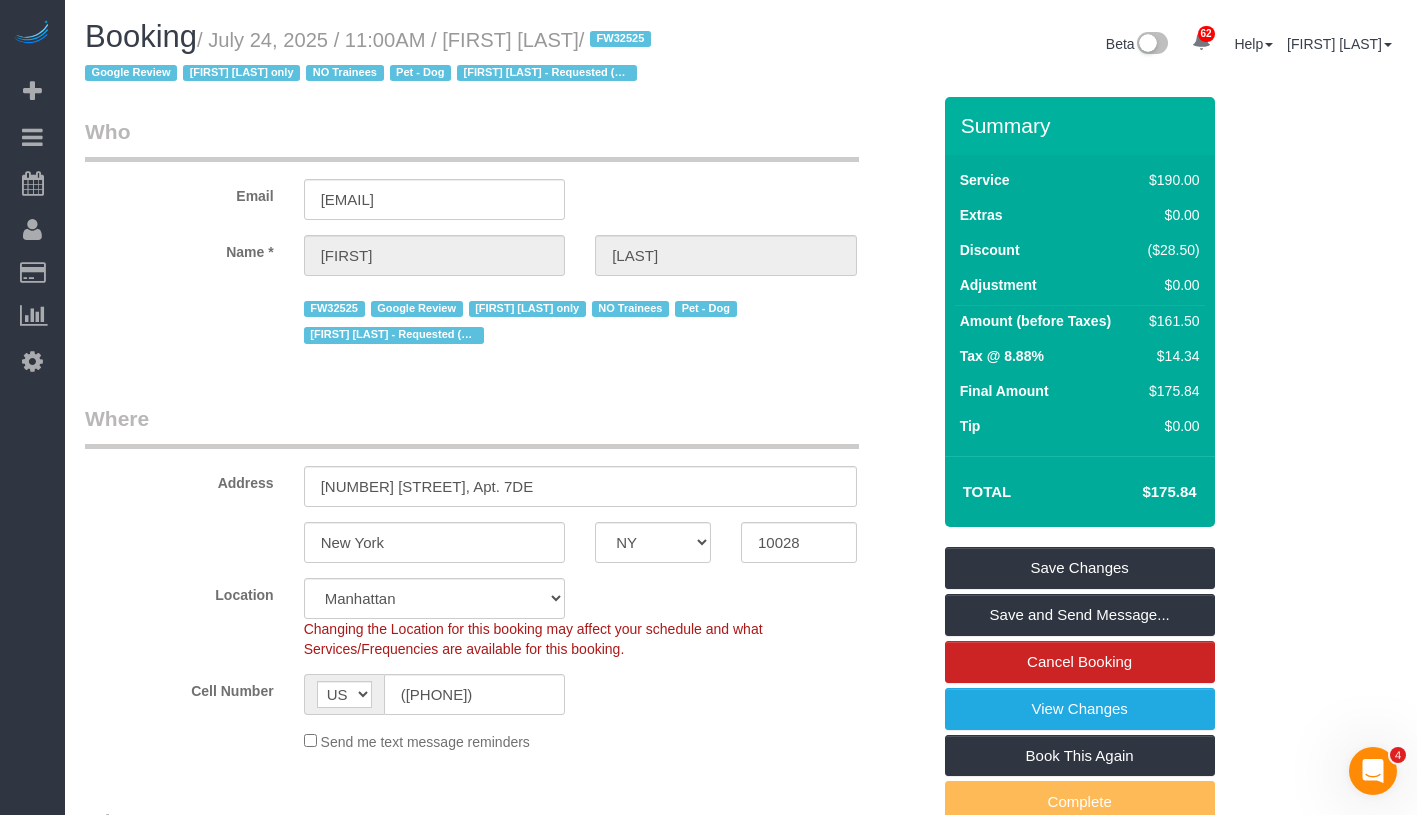 click on "/ July 24, 2025 / 11:00AM / [FIRST] [LAST]
/
FW32525
Google Review
[FIRST] [LAST] only
NO Trainees
Pet - Dog
[FIRST] [LAST] - Requested (secondary)" at bounding box center (371, 57) 